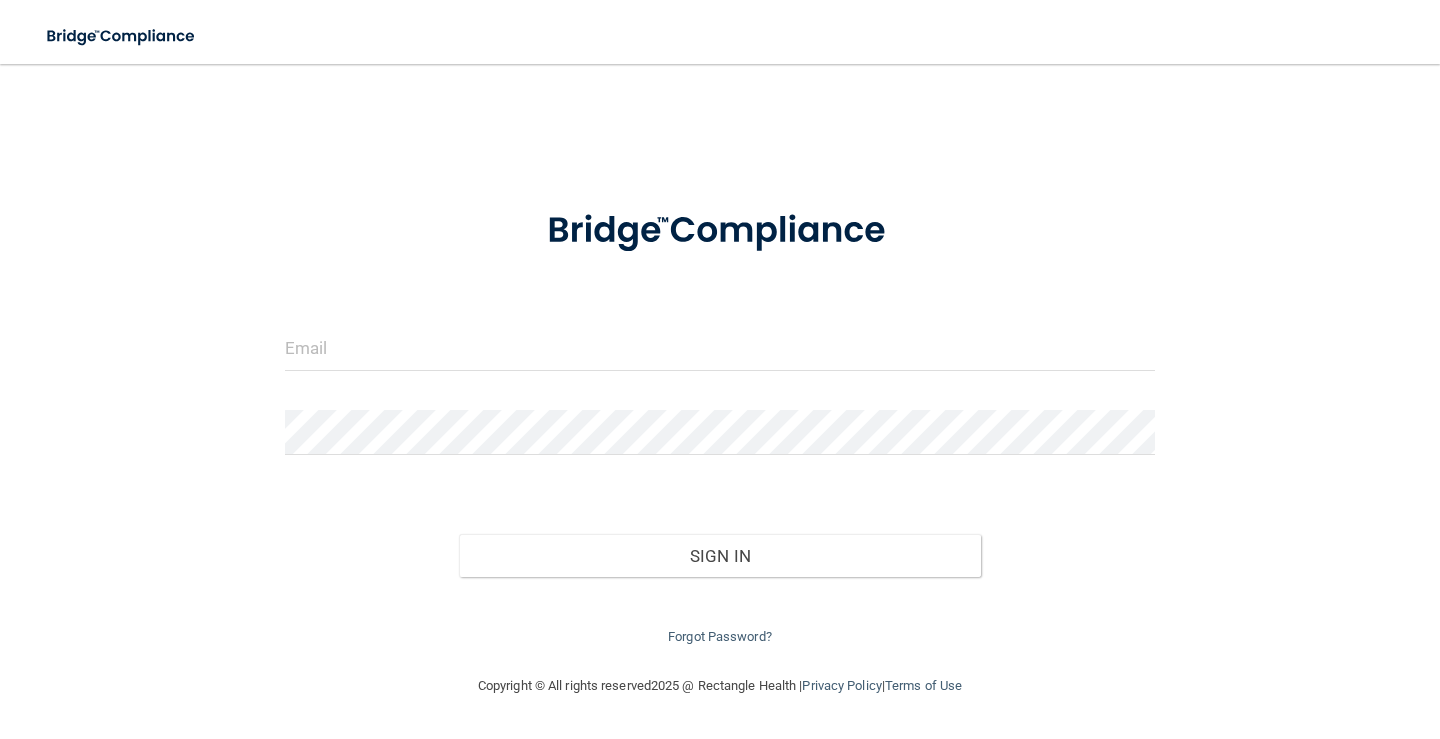 scroll, scrollTop: 0, scrollLeft: 0, axis: both 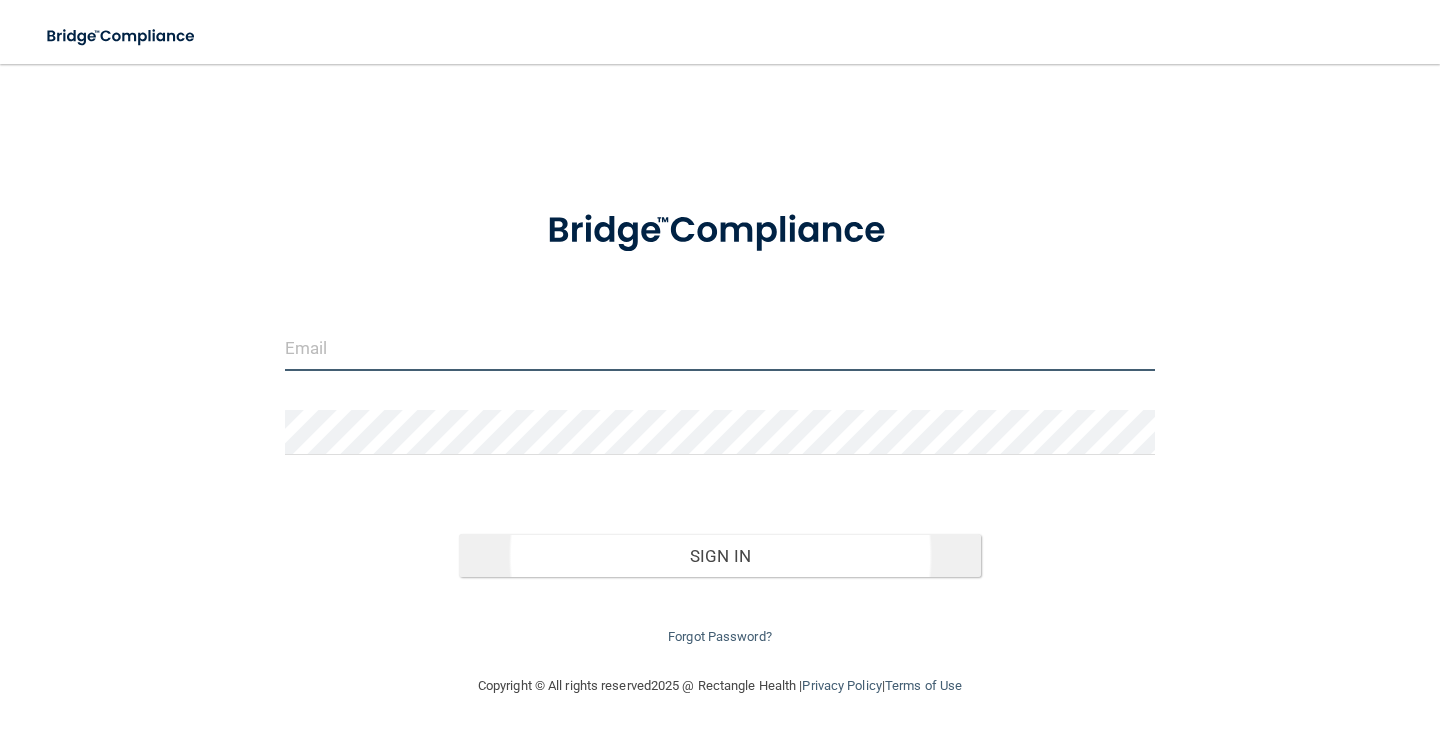 type on "[PERSON_NAME][EMAIL_ADDRESS][DOMAIN_NAME]" 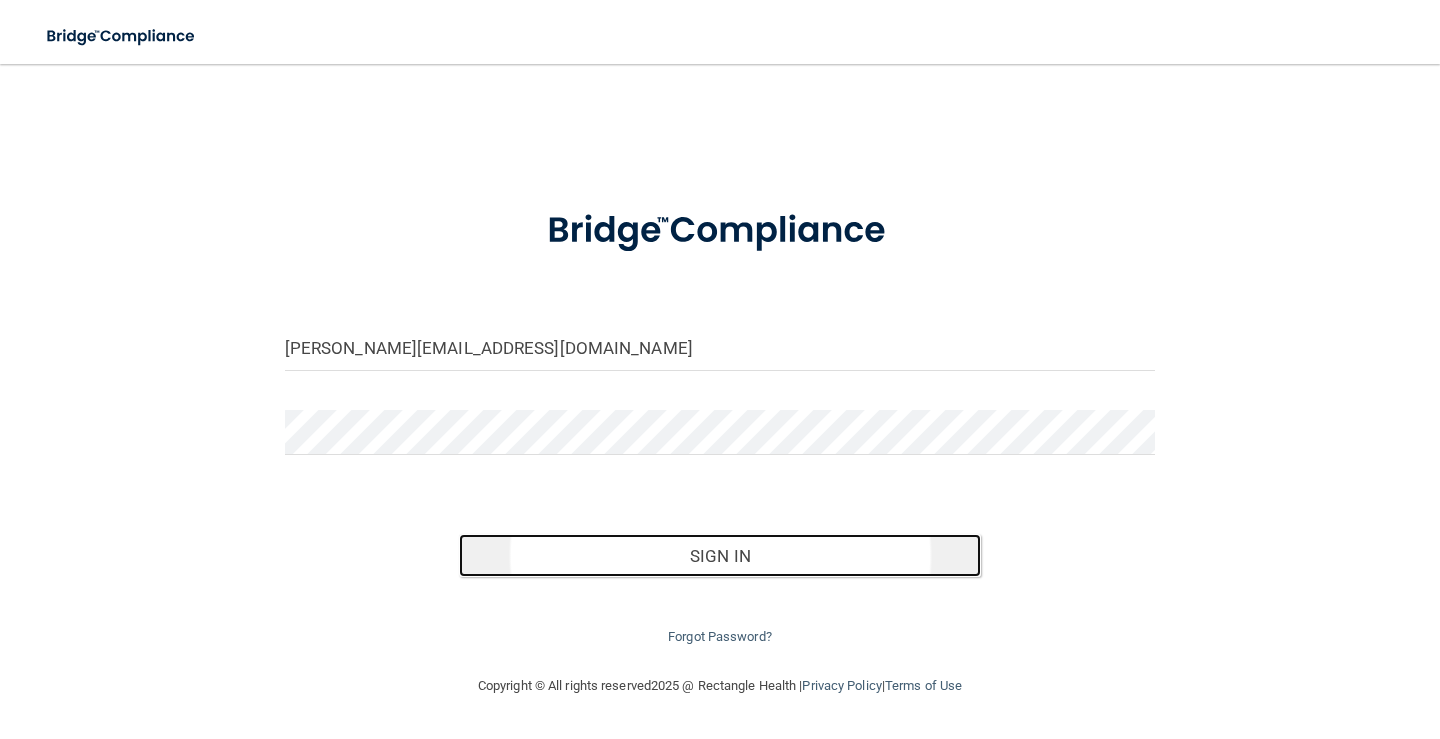 click on "Sign In" at bounding box center (720, 556) 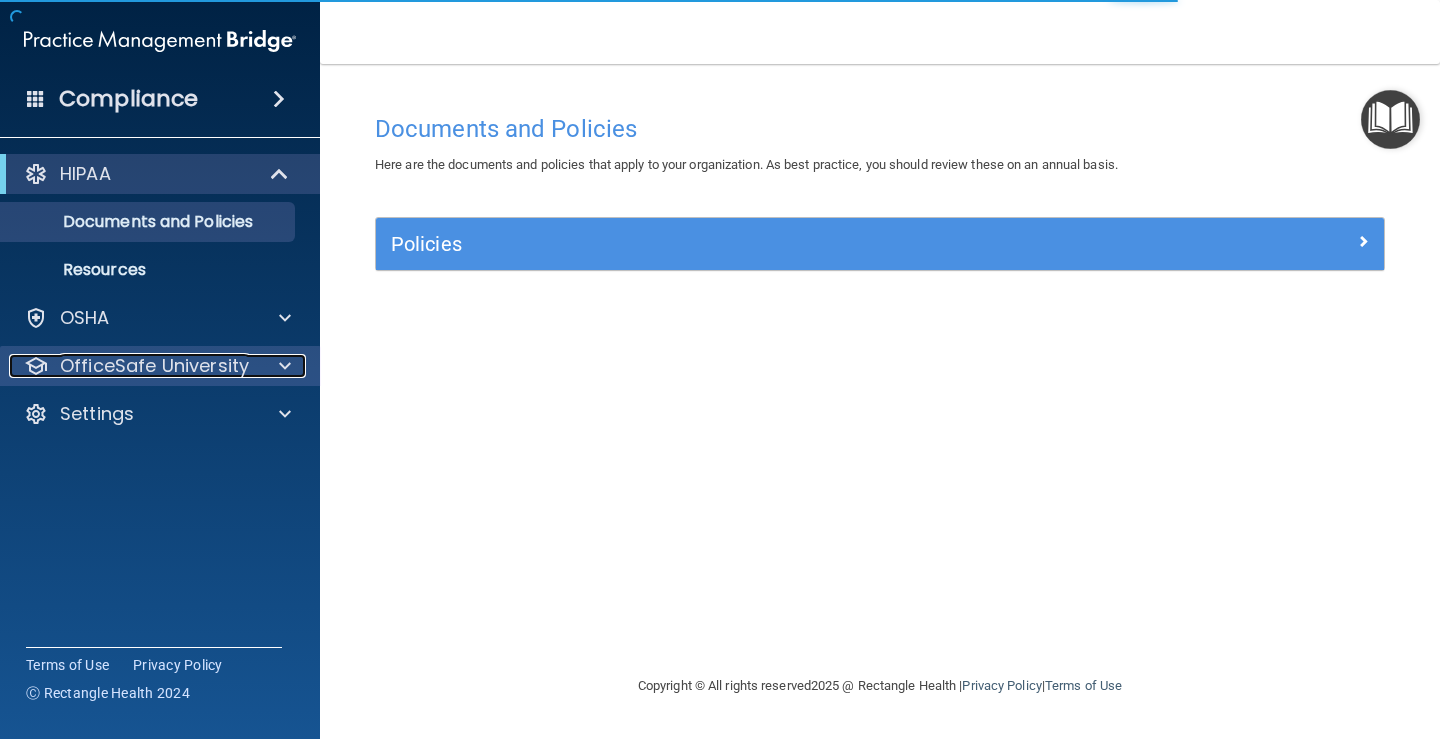 click at bounding box center (285, 366) 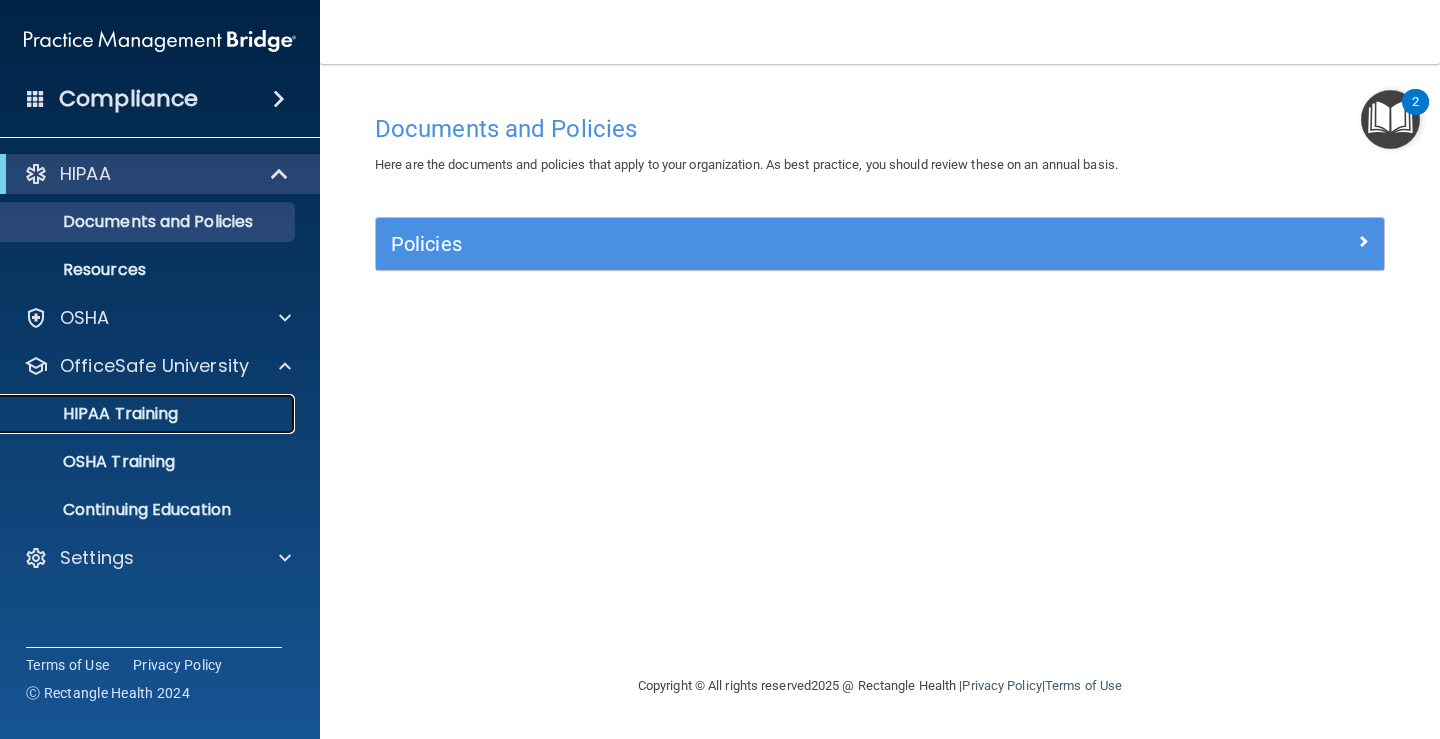 click on "HIPAA Training" at bounding box center [95, 414] 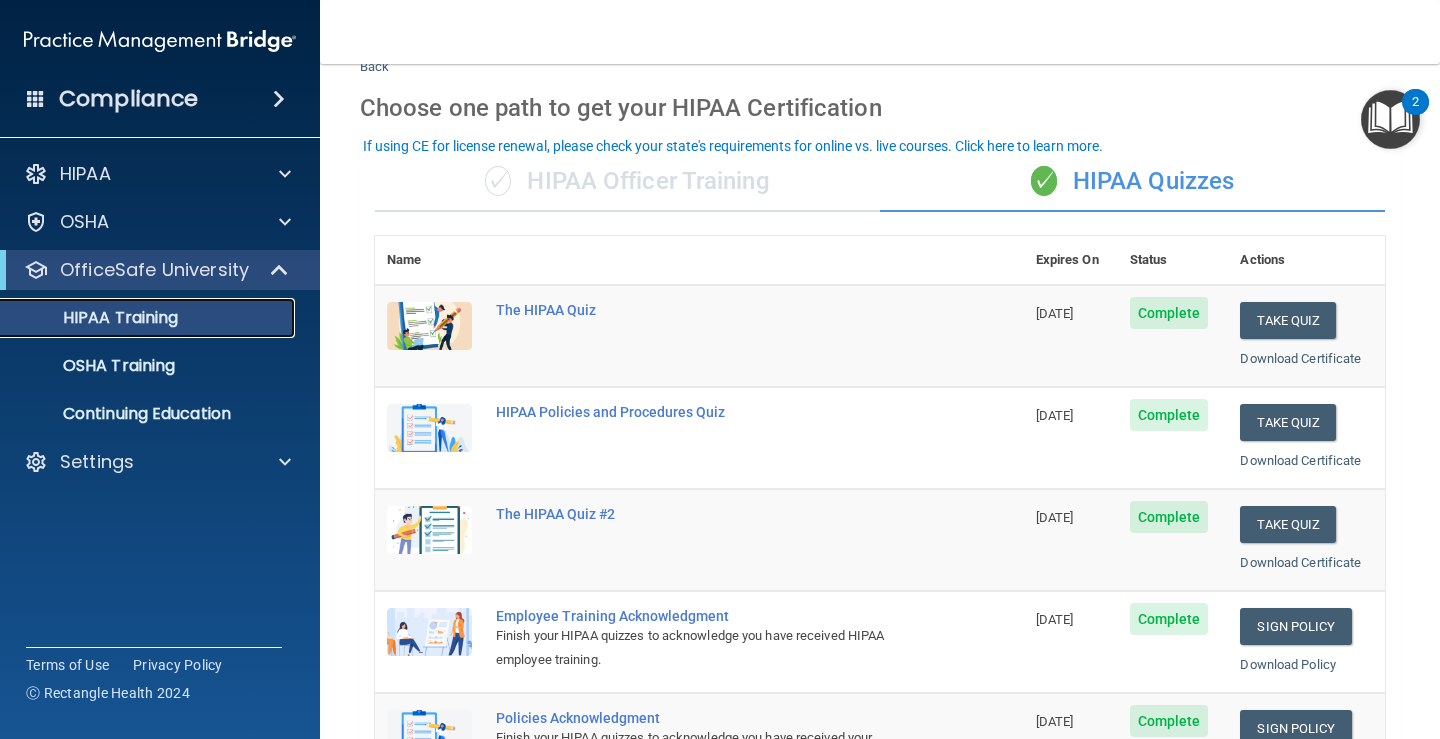scroll, scrollTop: 0, scrollLeft: 0, axis: both 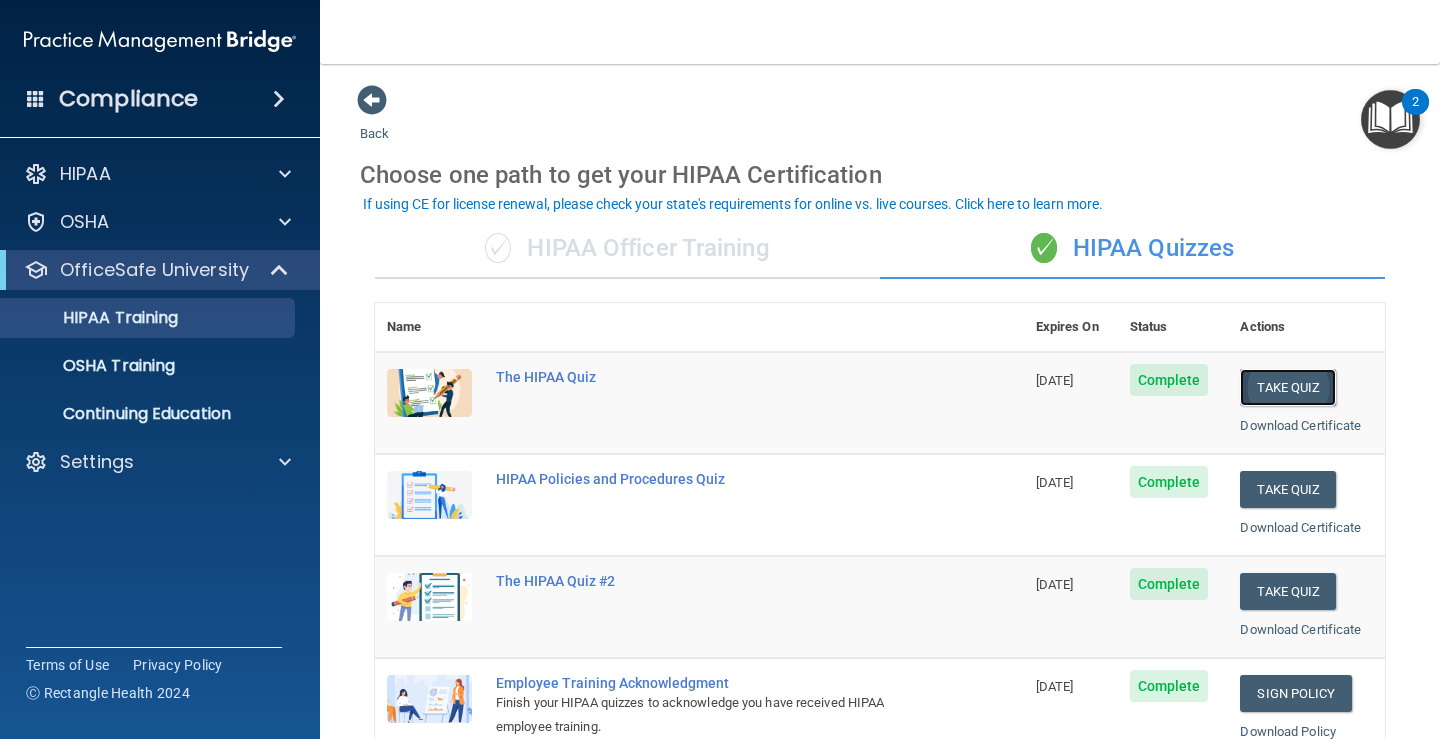 click on "Take Quiz" at bounding box center [1288, 387] 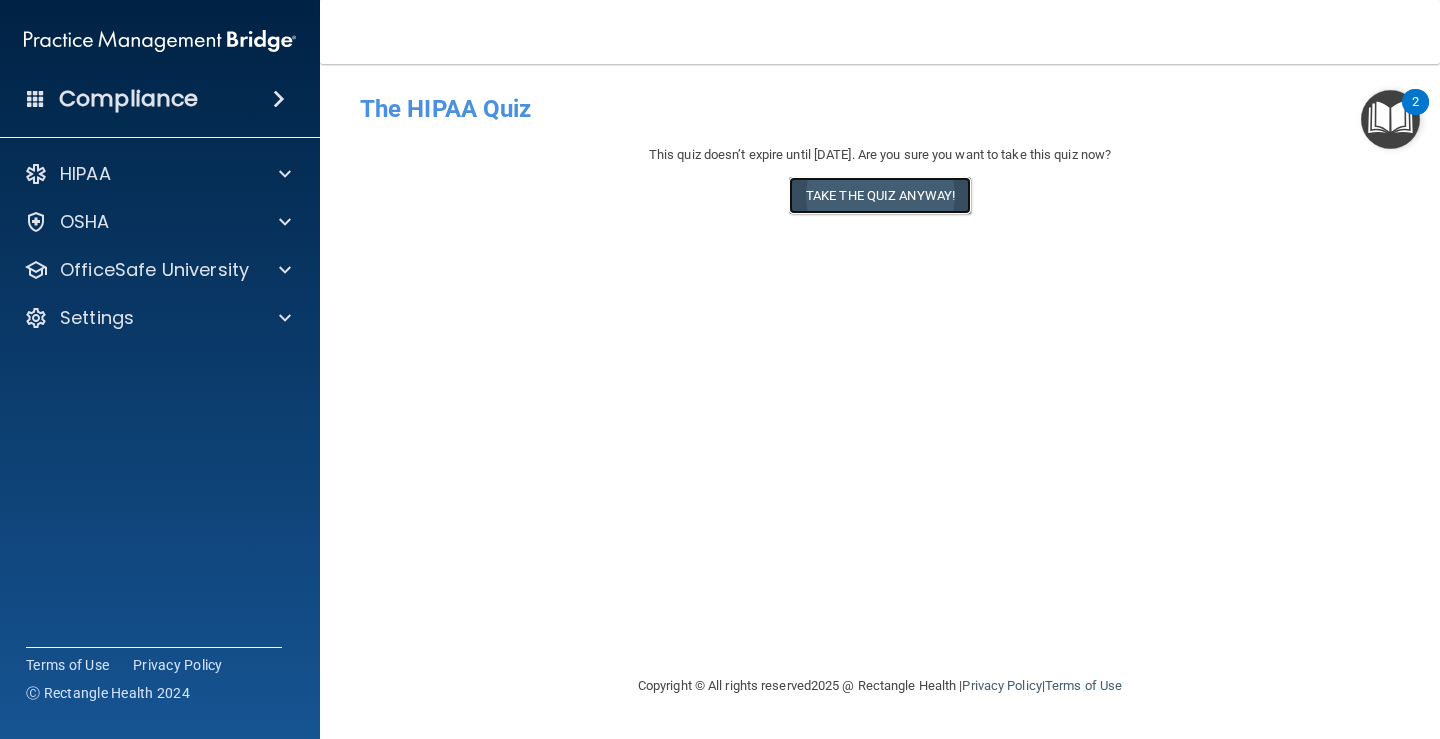 click on "Take the quiz anyway!" at bounding box center [880, 195] 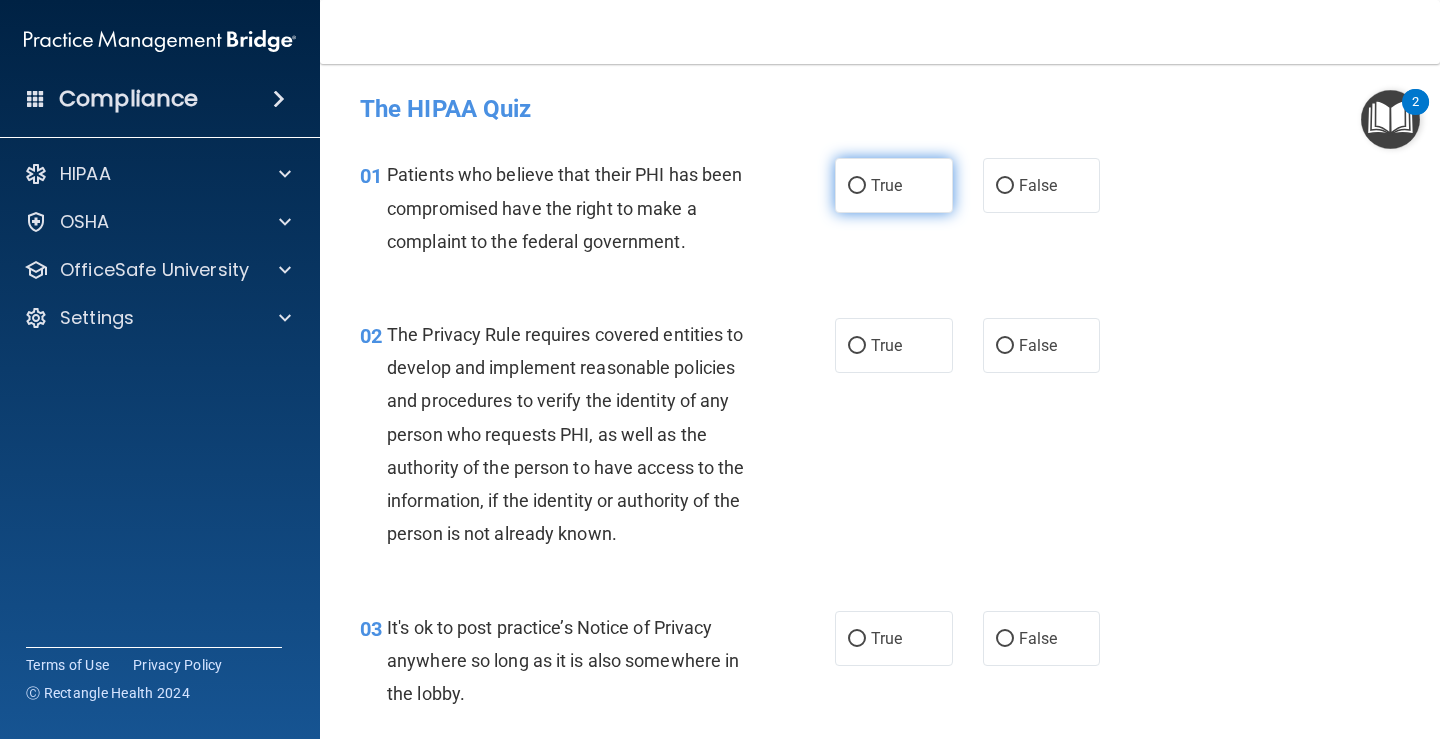 click on "True" at bounding box center (894, 185) 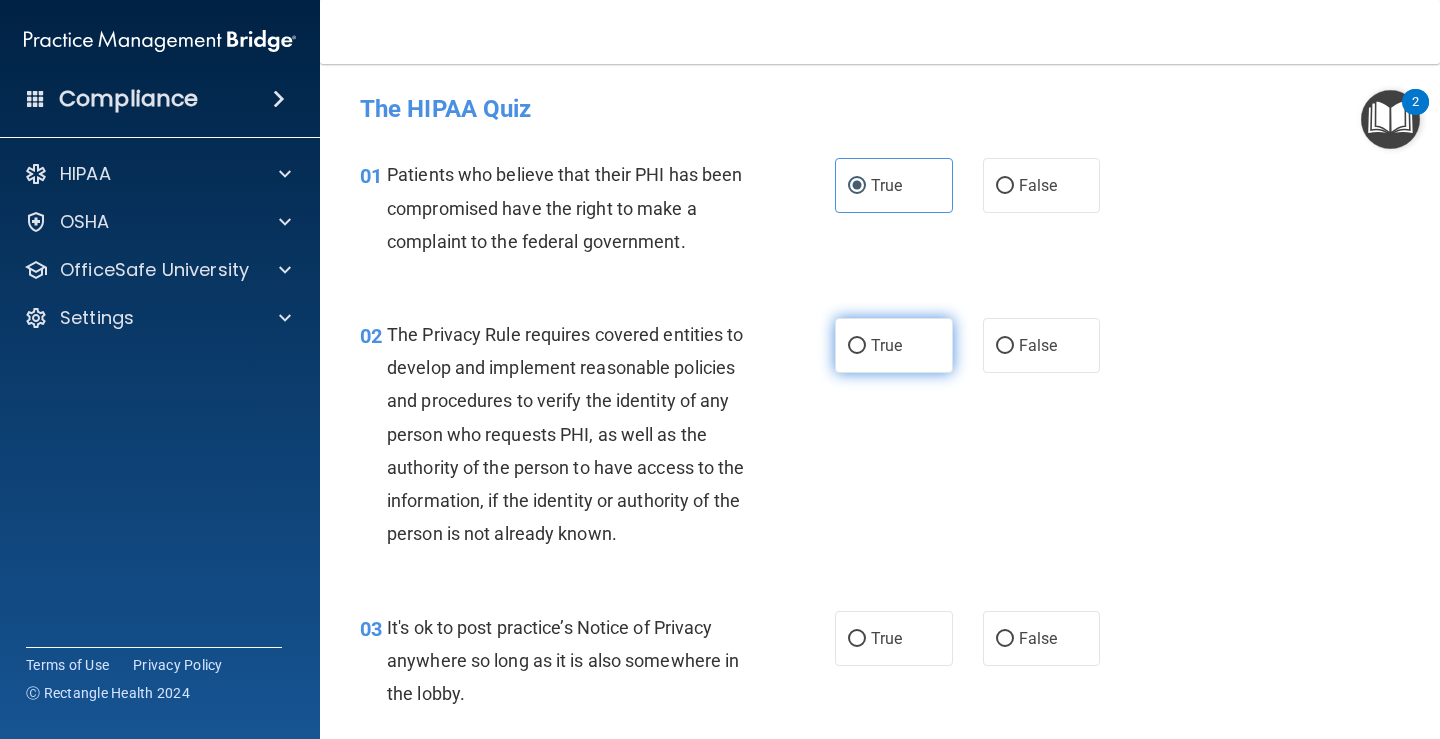 click on "True" at bounding box center [857, 346] 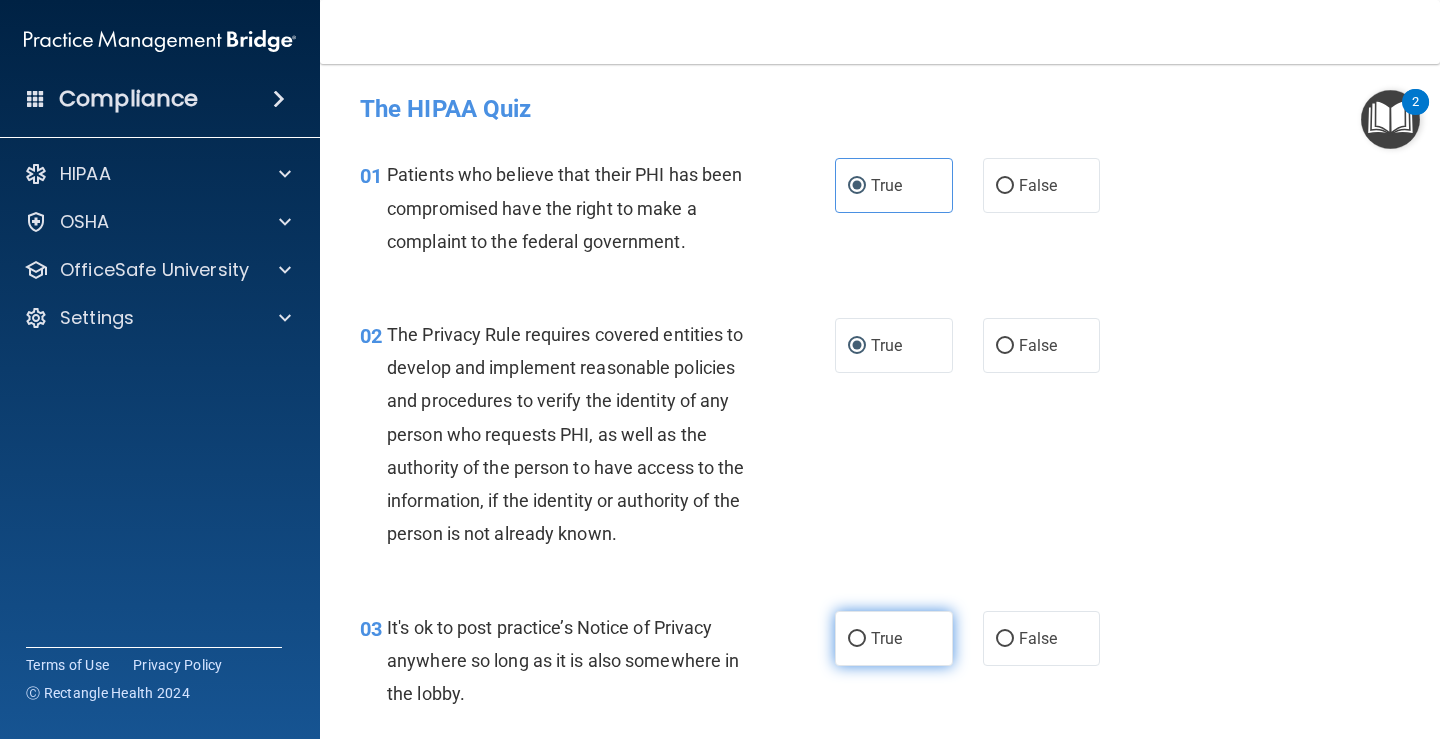 click on "True" at bounding box center [894, 638] 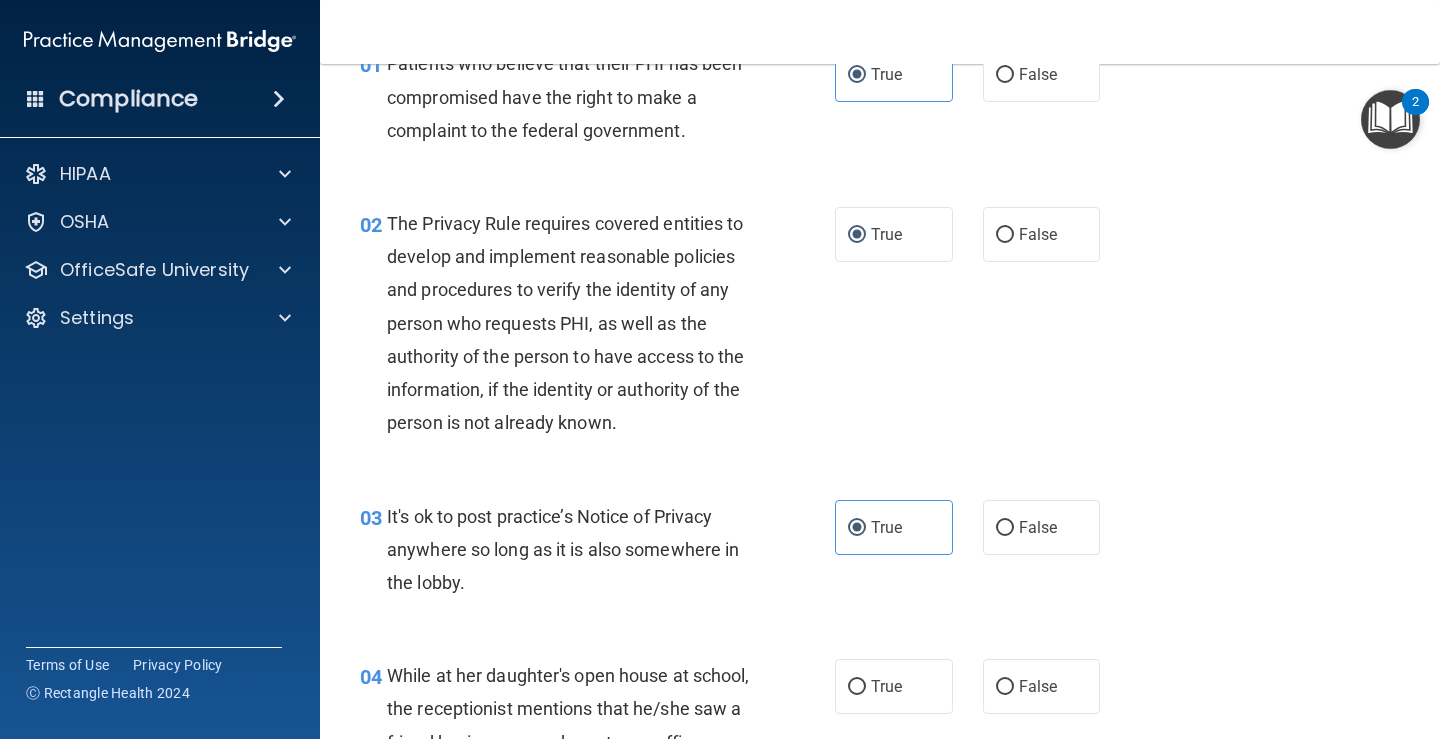 scroll, scrollTop: 400, scrollLeft: 0, axis: vertical 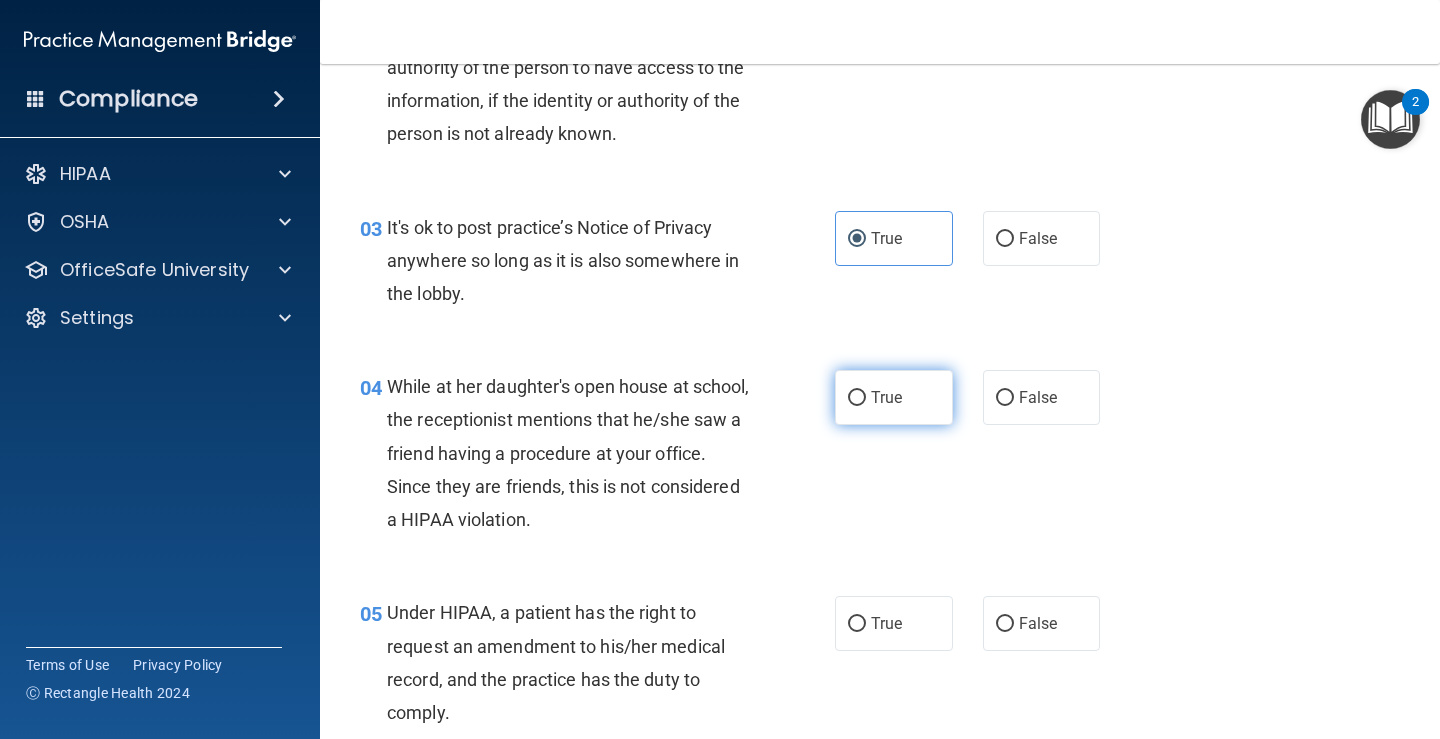 click on "True" at bounding box center (886, 397) 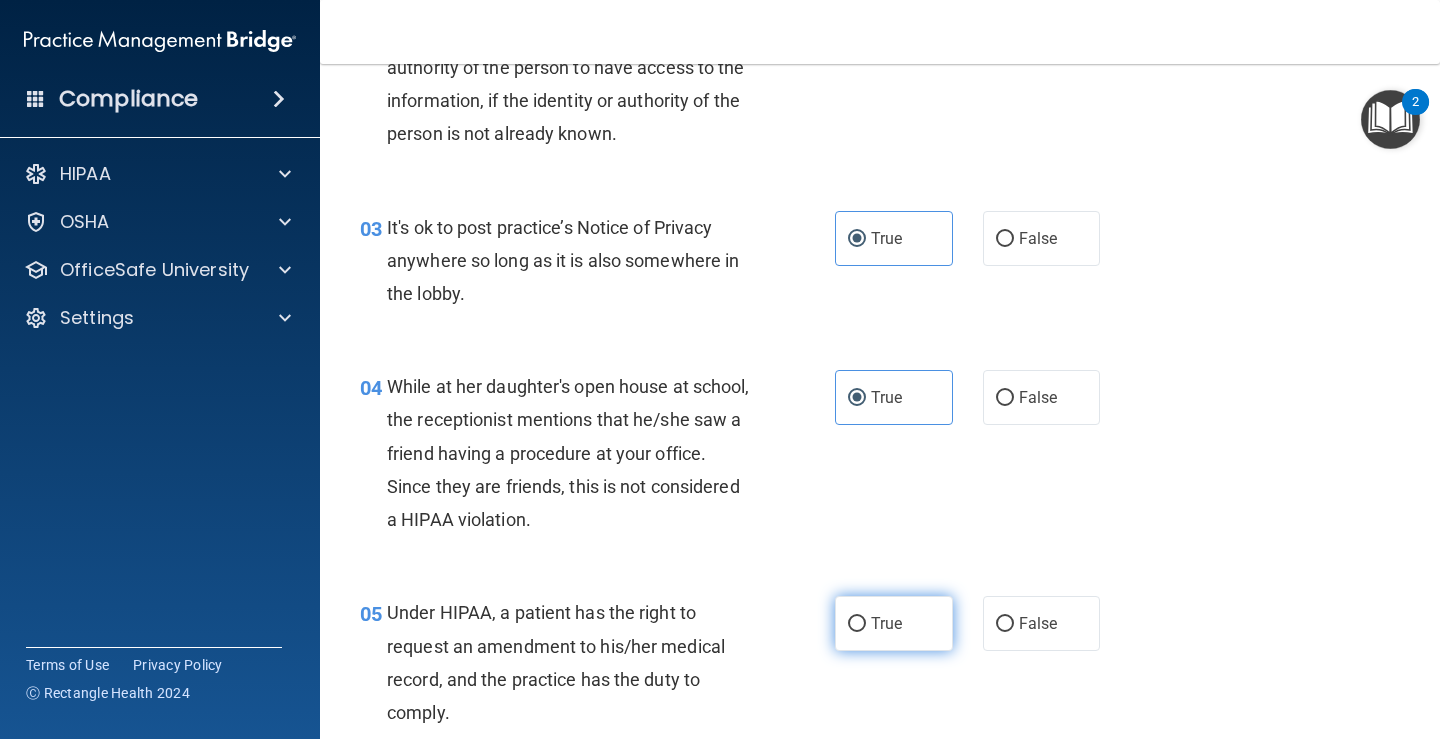 click on "True" at bounding box center [894, 623] 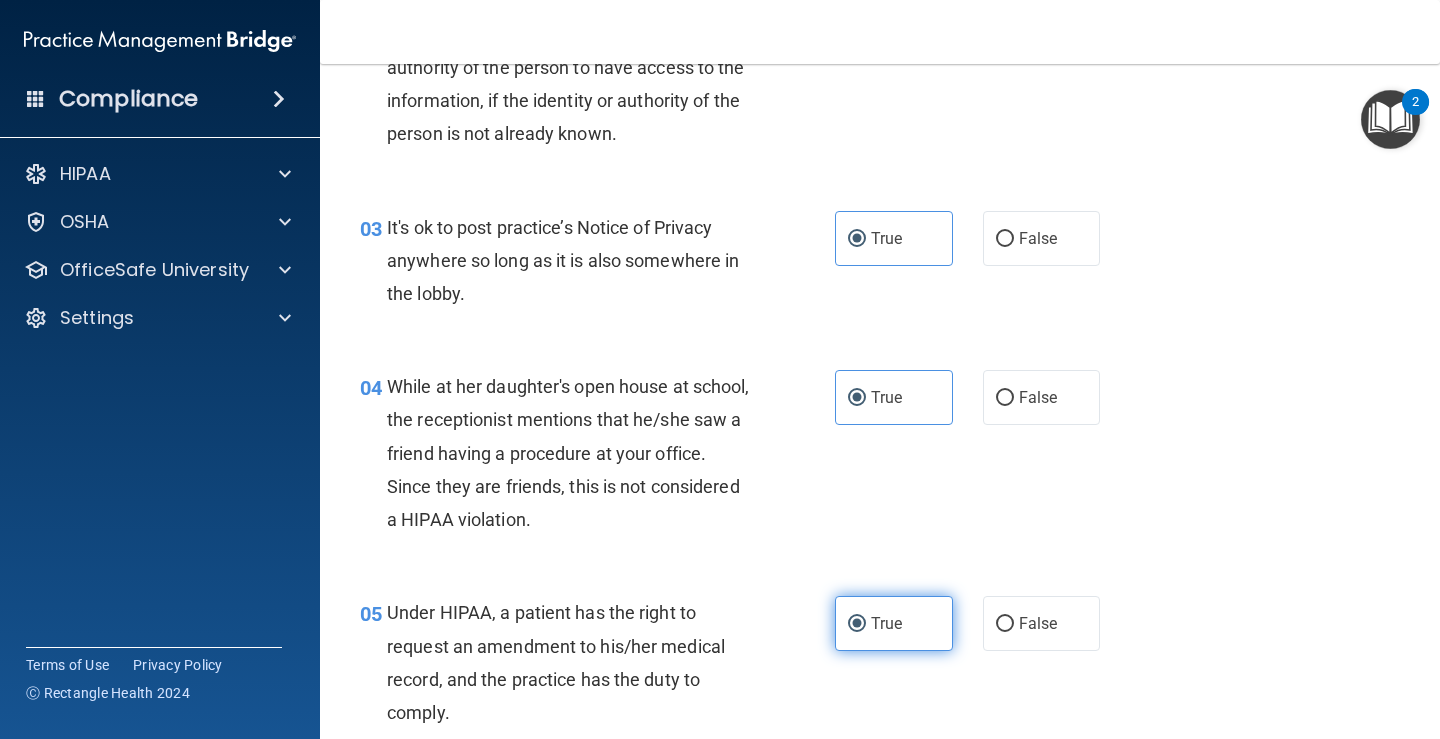 scroll, scrollTop: 800, scrollLeft: 0, axis: vertical 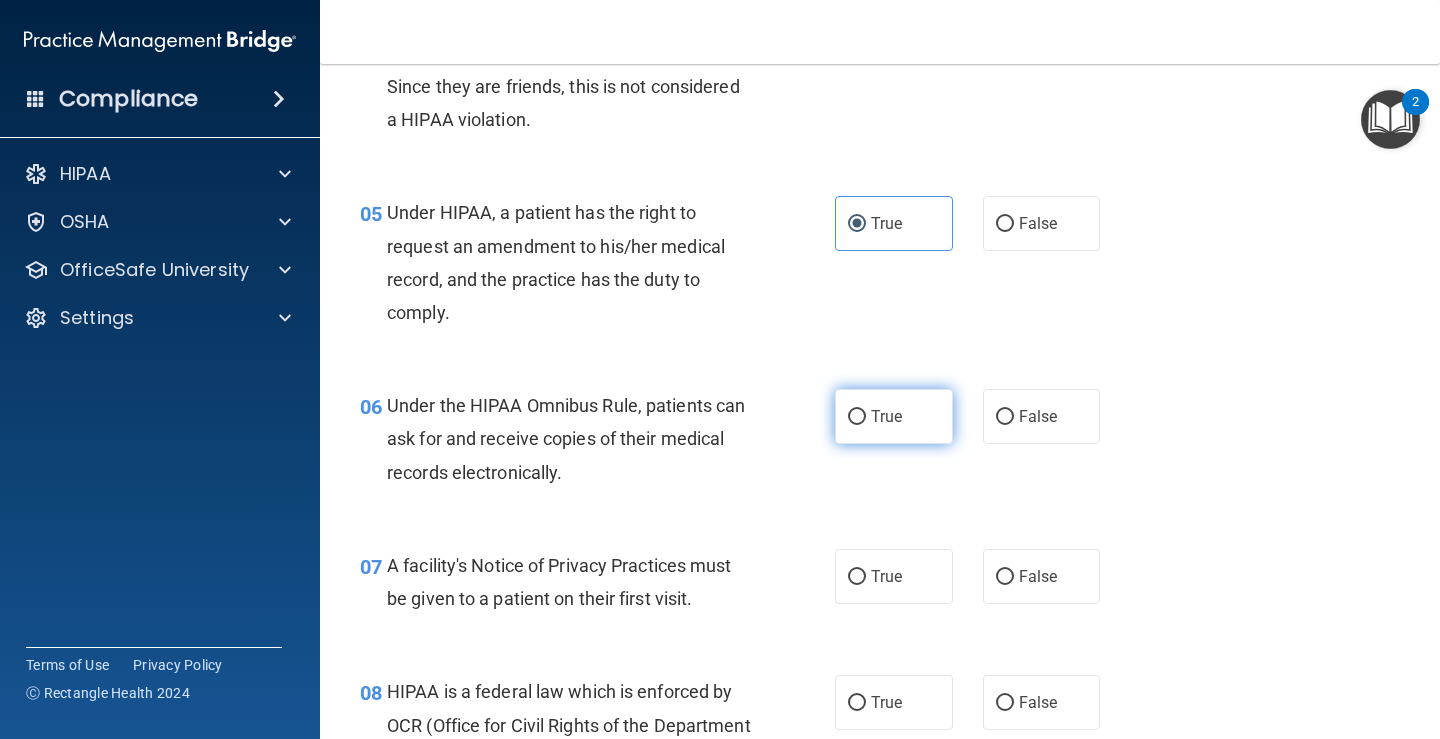 click on "True" at bounding box center (886, 416) 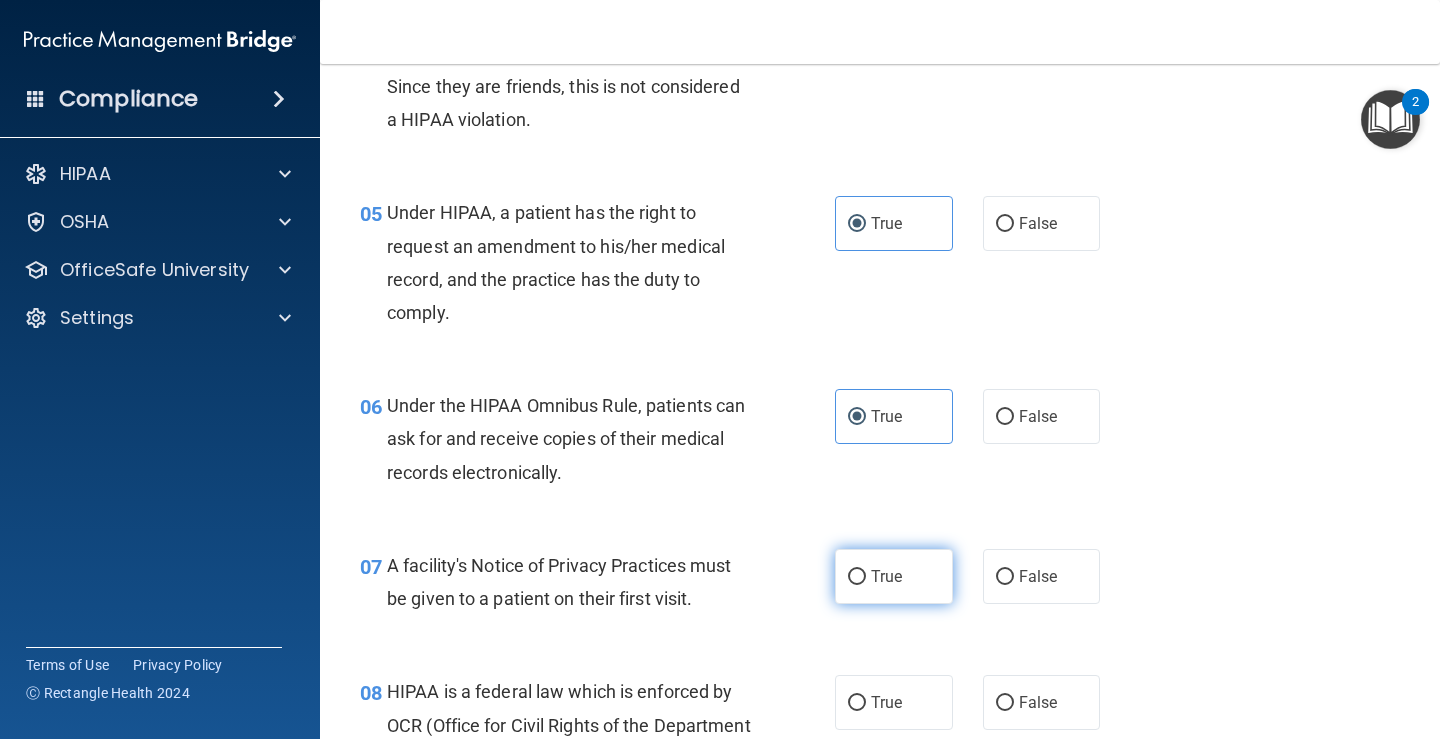 click on "True" at bounding box center (886, 576) 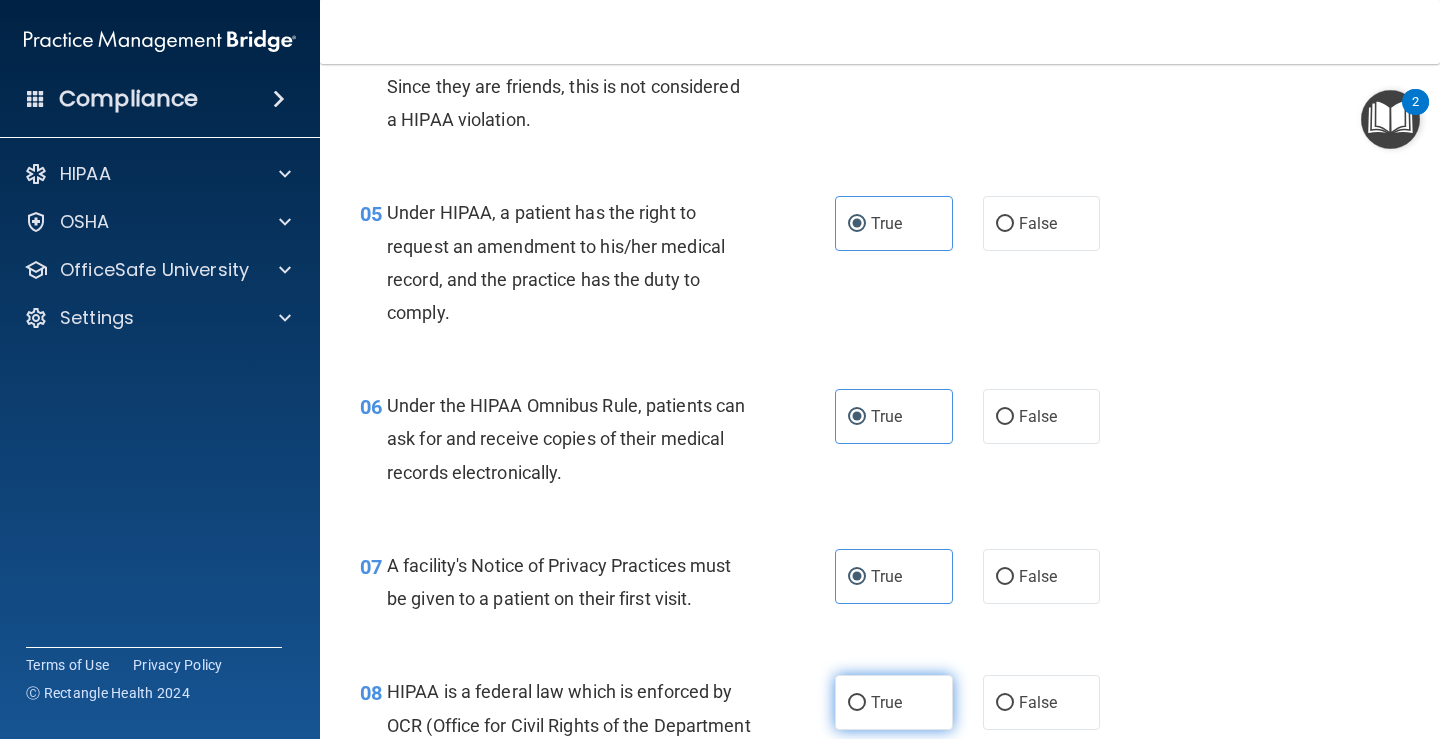 drag, startPoint x: 875, startPoint y: 667, endPoint x: 880, endPoint y: 684, distance: 17.720045 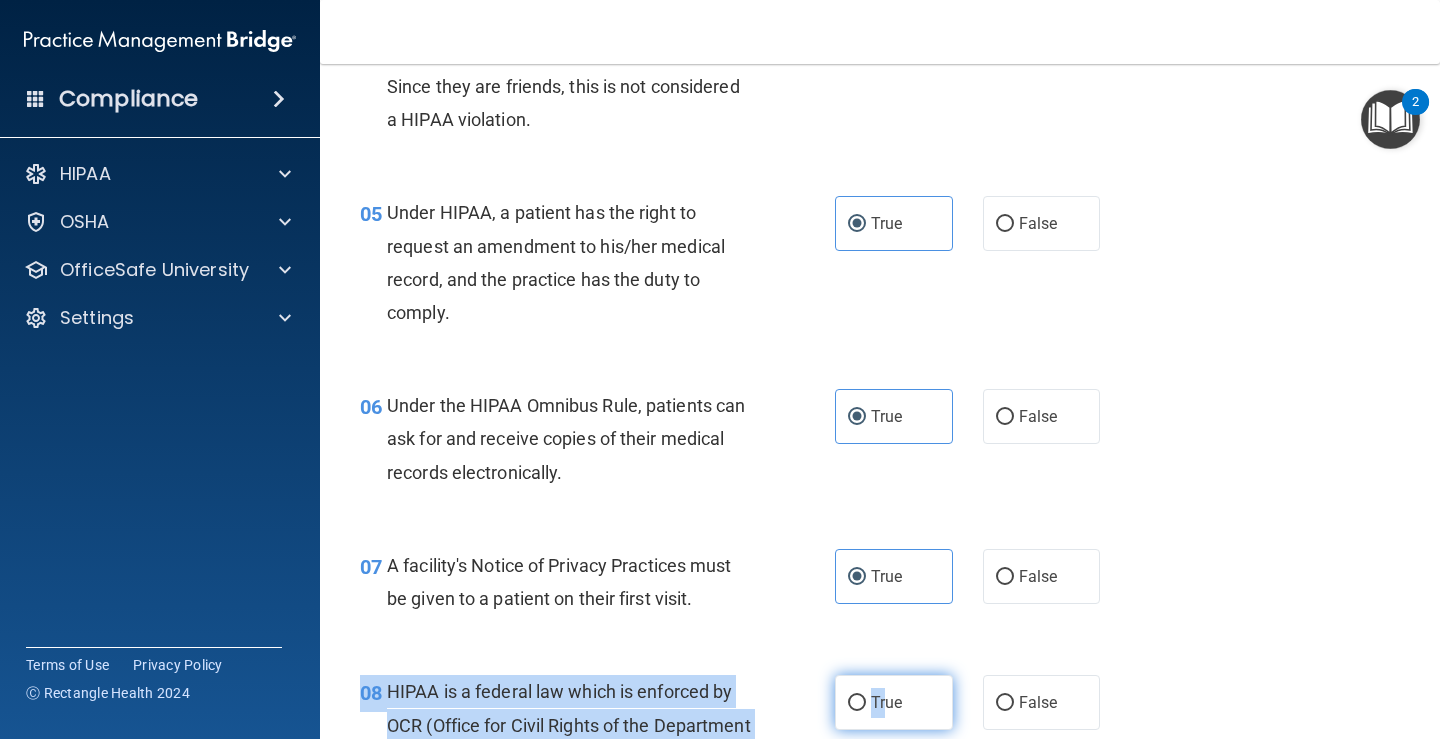 click on "True" at bounding box center [894, 702] 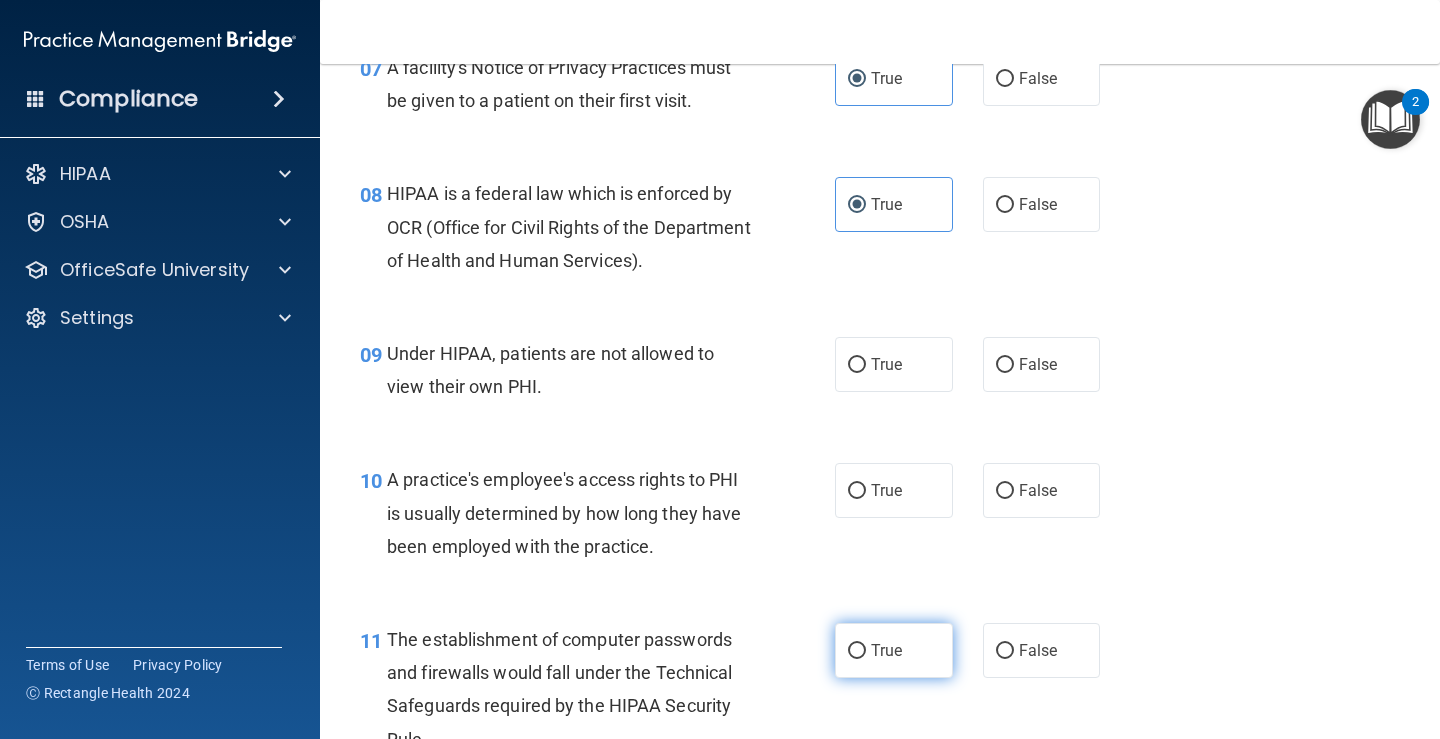 scroll, scrollTop: 1300, scrollLeft: 0, axis: vertical 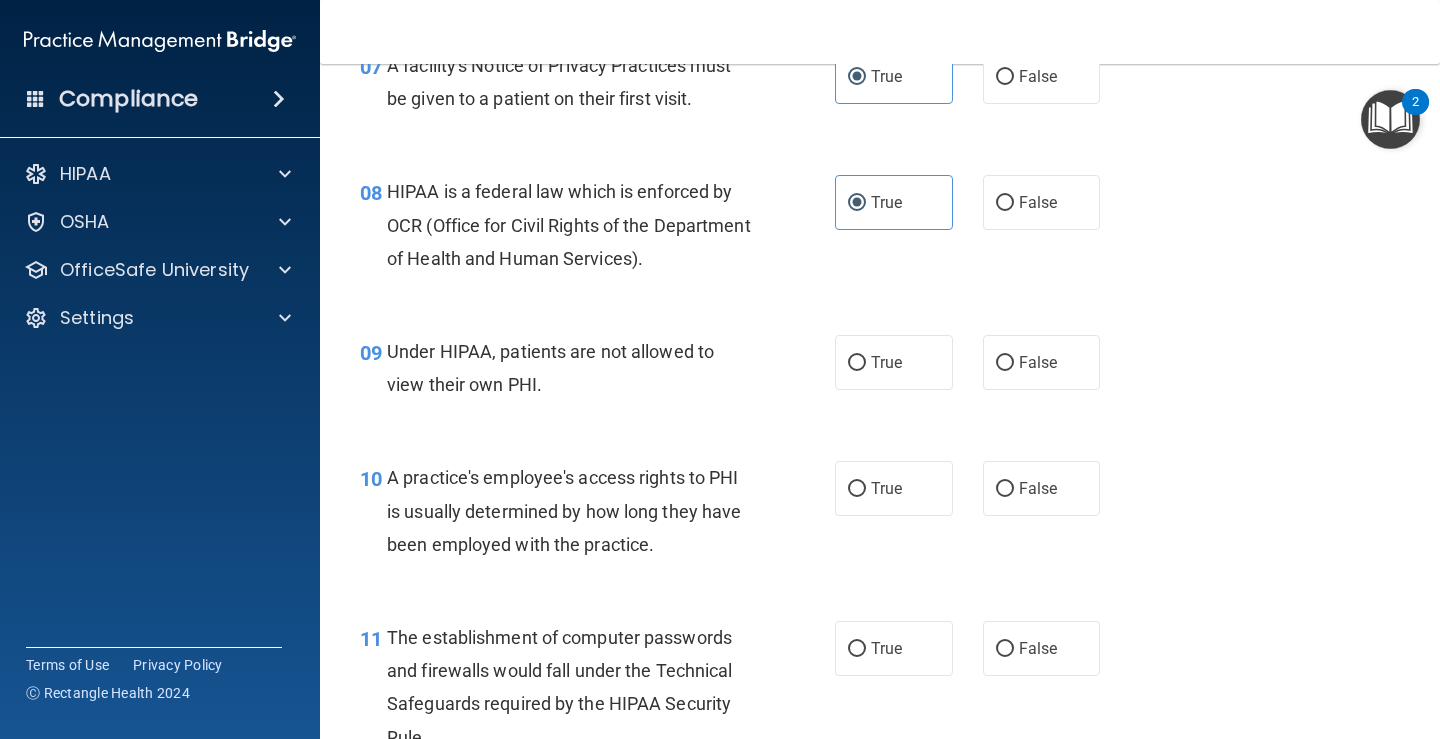 click on "09       Under HIPAA, patients are not allowed to view their own PHI.                 True           False" at bounding box center [880, 373] 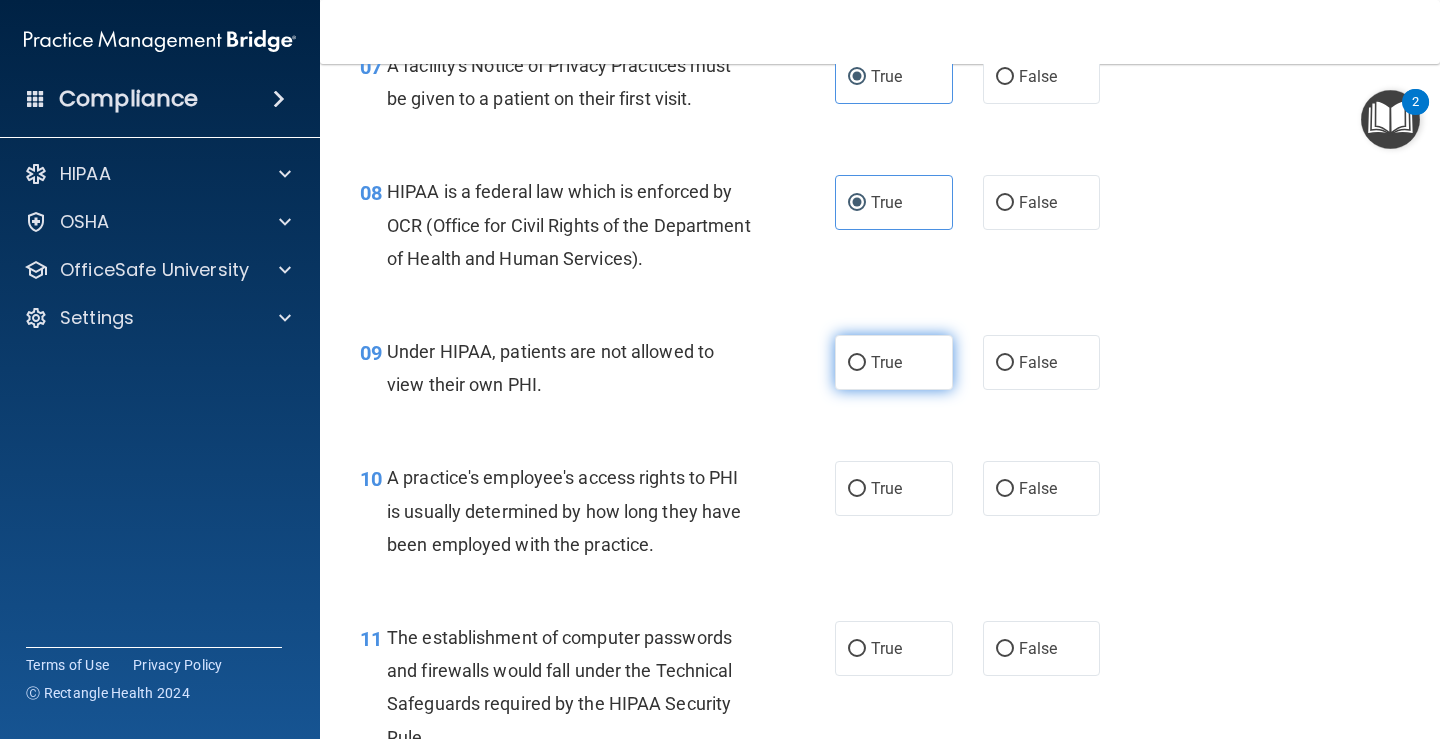 click on "True" at bounding box center (894, 362) 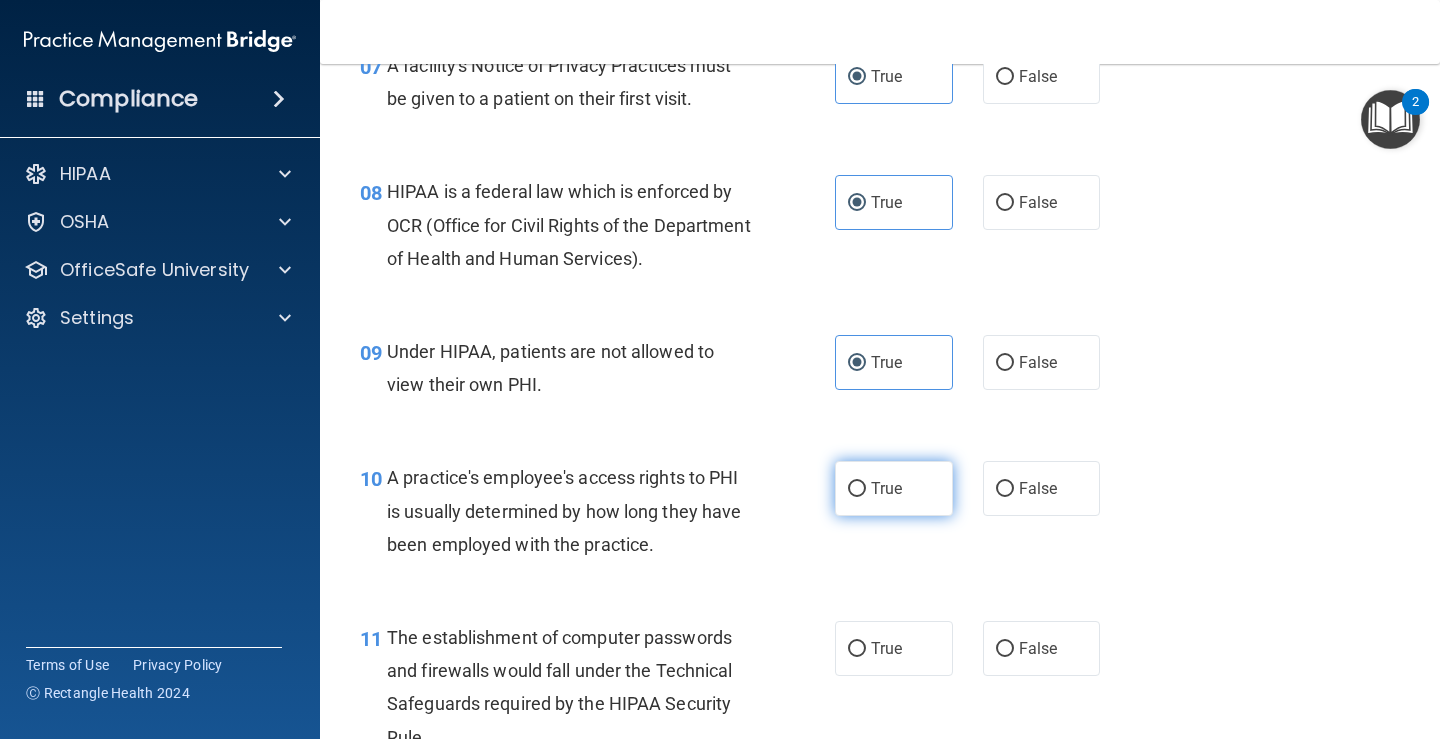 click on "True" at bounding box center (894, 488) 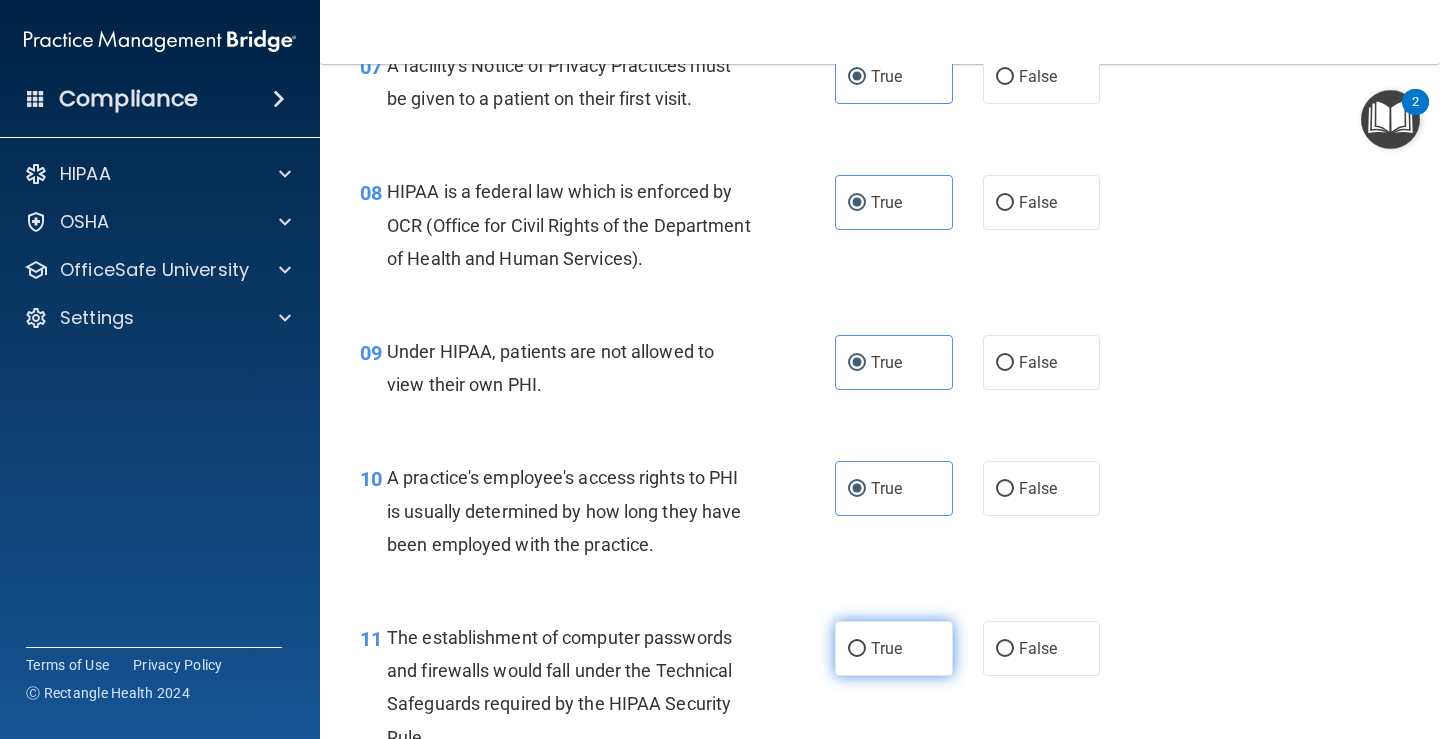 click on "True" at bounding box center [886, 648] 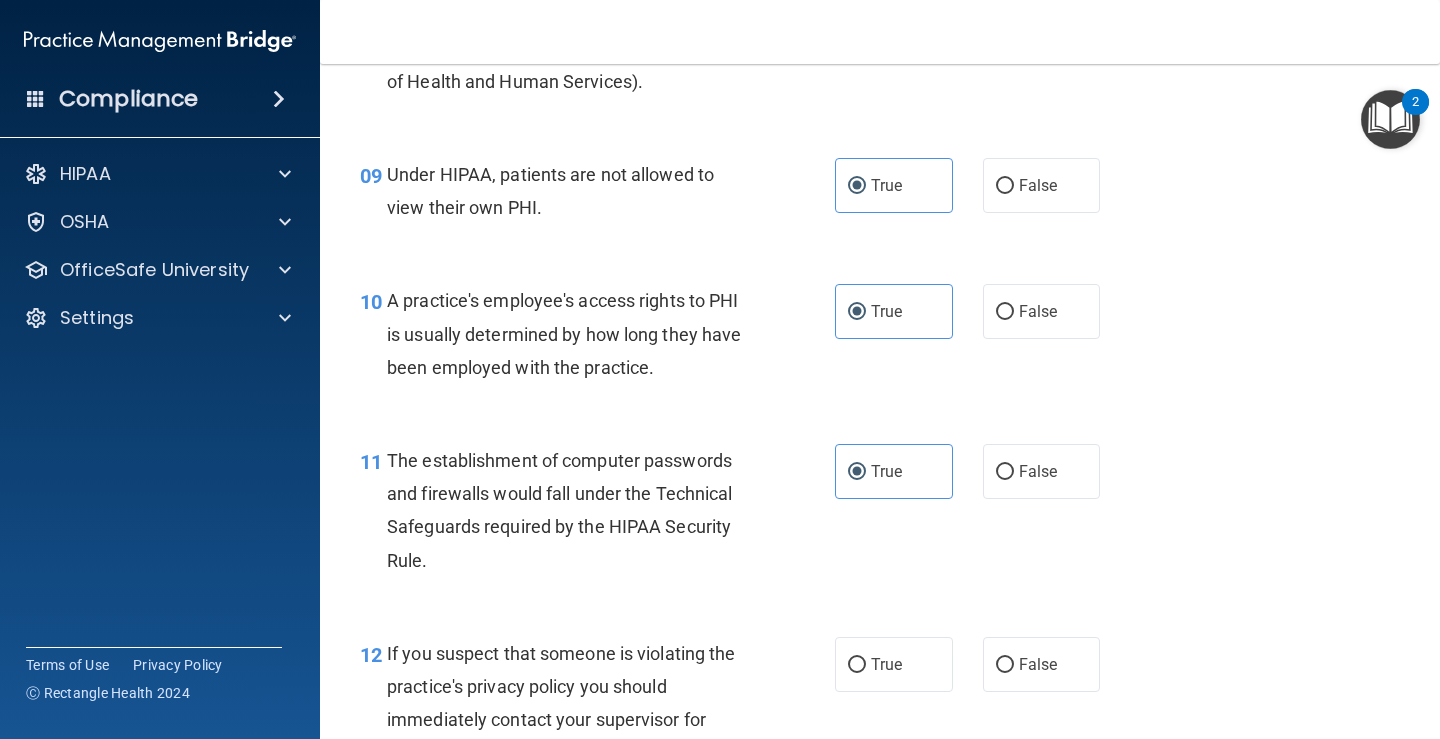 scroll, scrollTop: 1700, scrollLeft: 0, axis: vertical 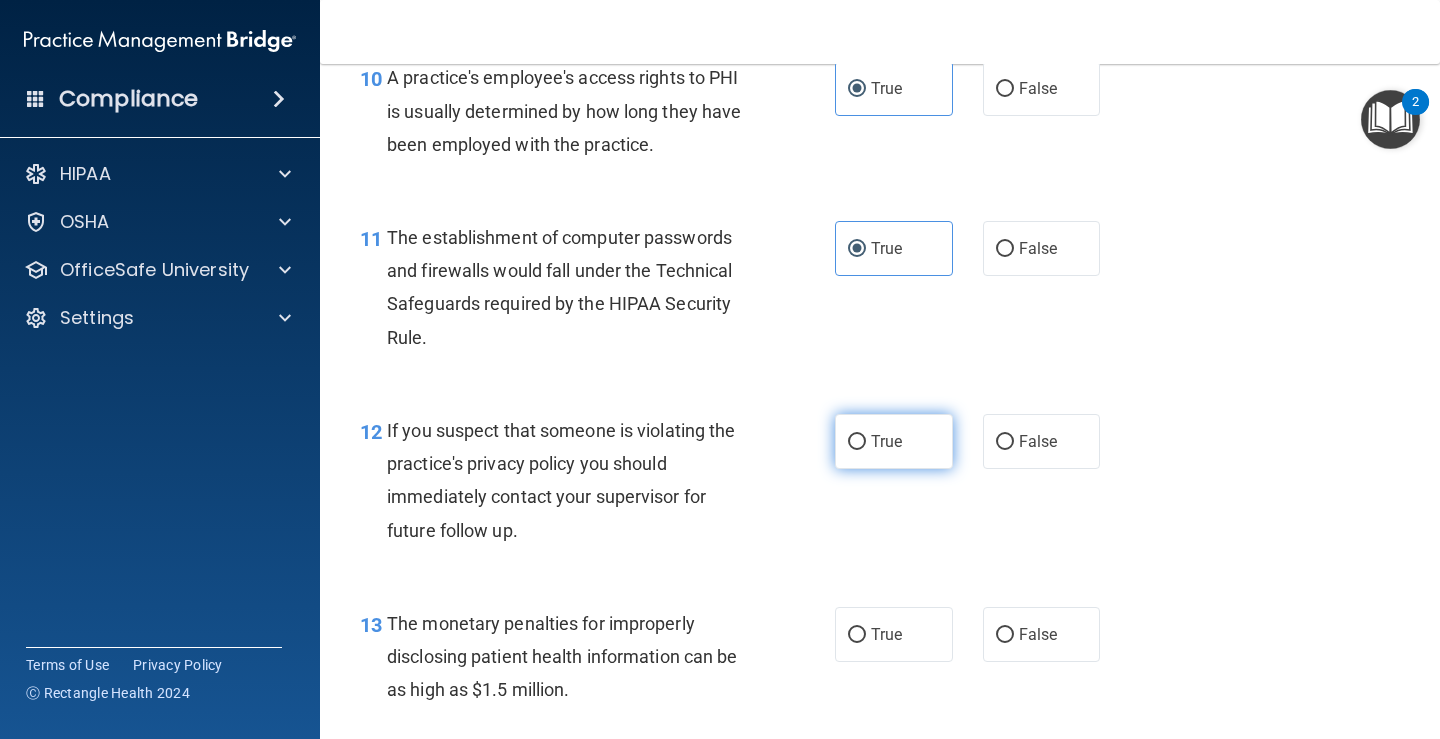 click on "True" at bounding box center [894, 441] 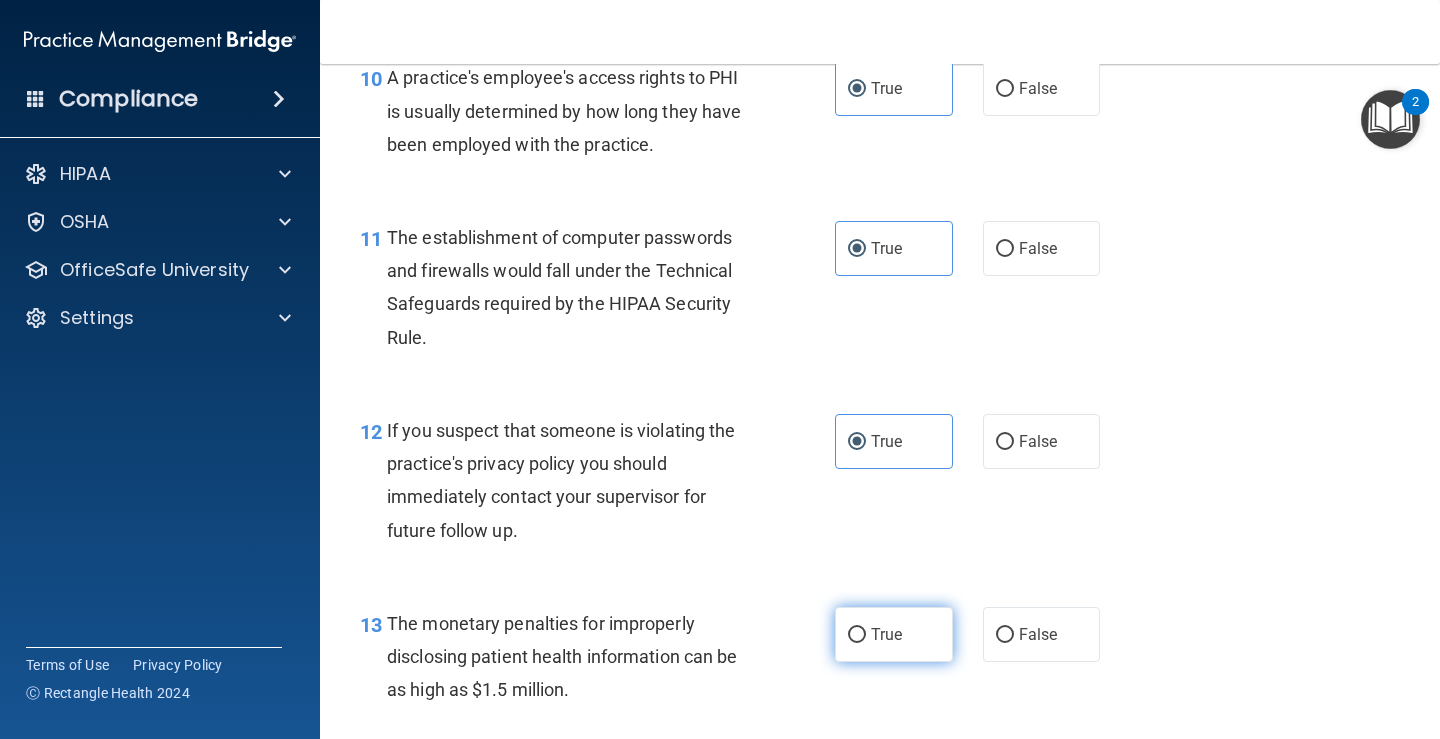 click on "True" at bounding box center [886, 634] 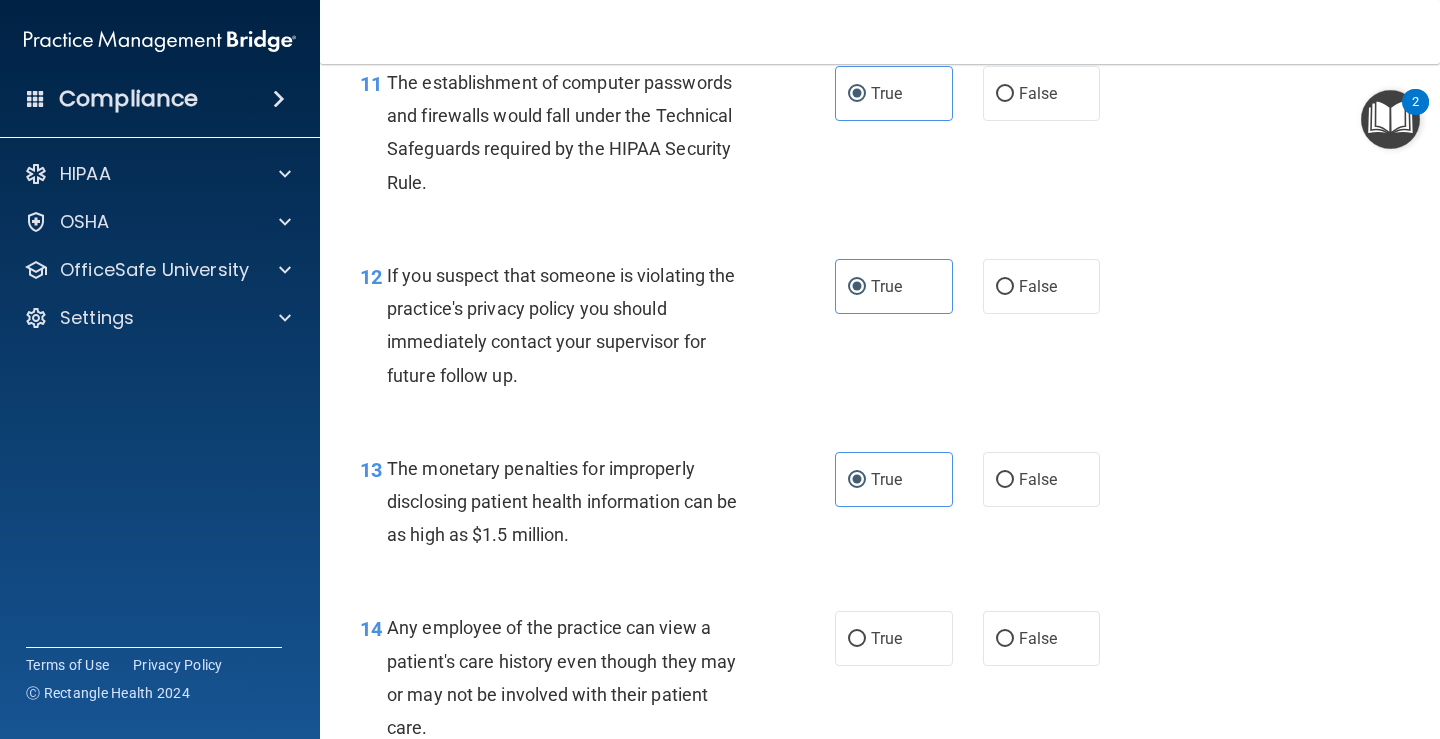 scroll, scrollTop: 2100, scrollLeft: 0, axis: vertical 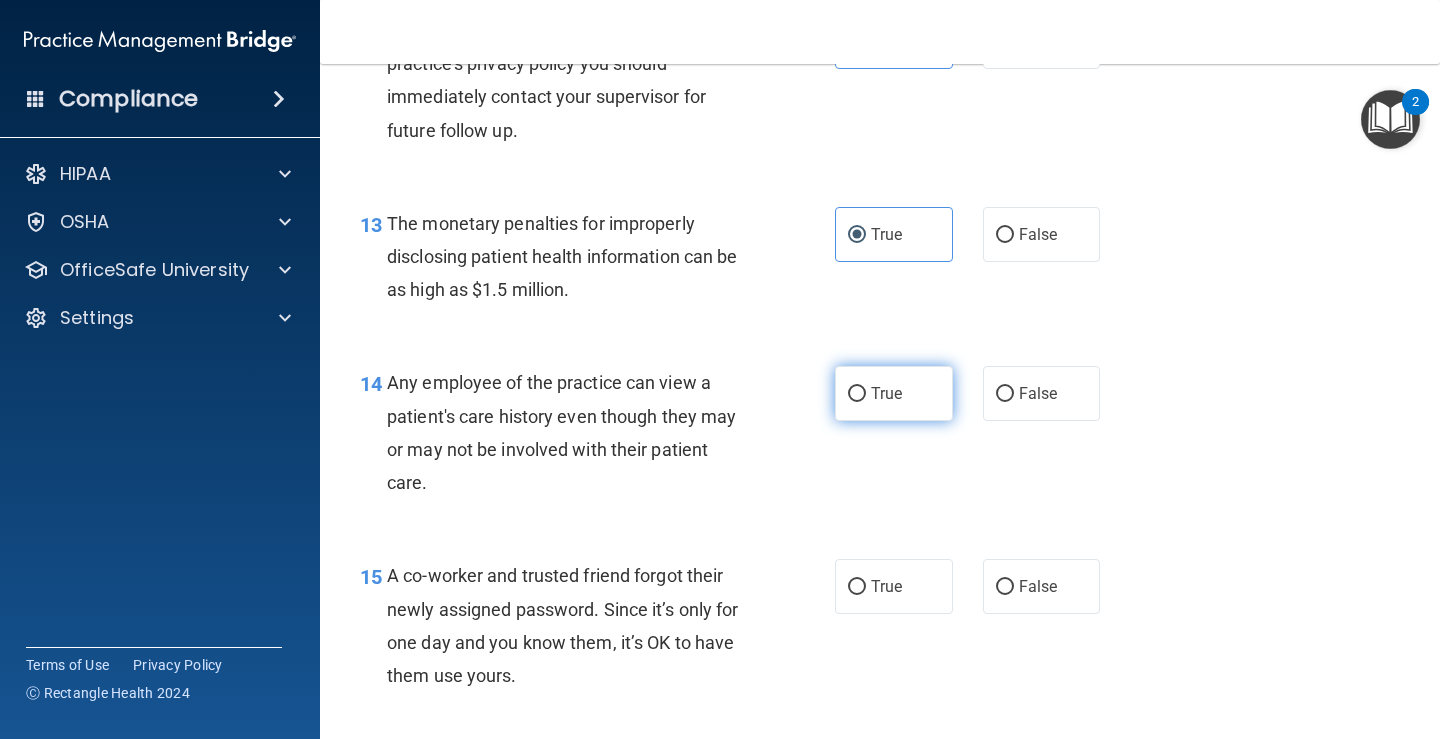click on "True" at bounding box center [886, 393] 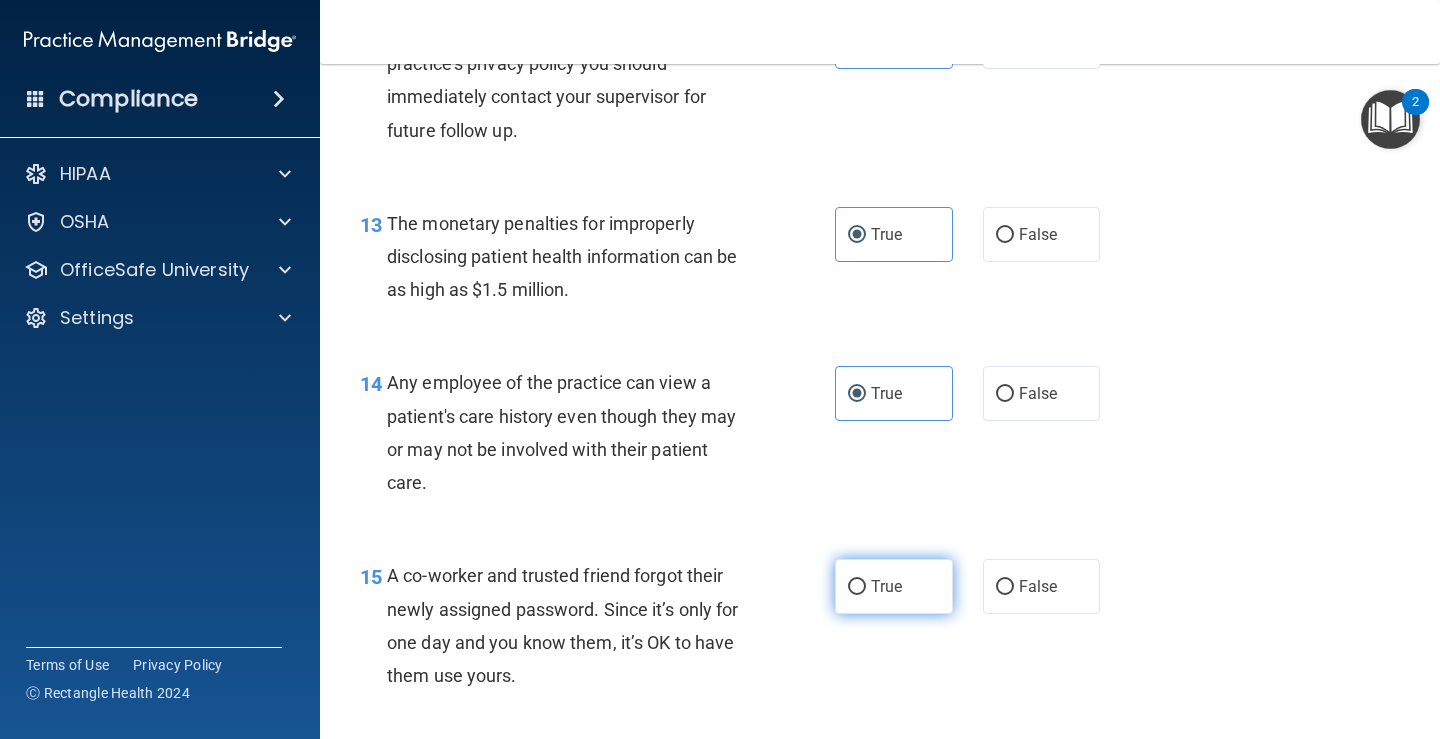 click on "True" at bounding box center [894, 586] 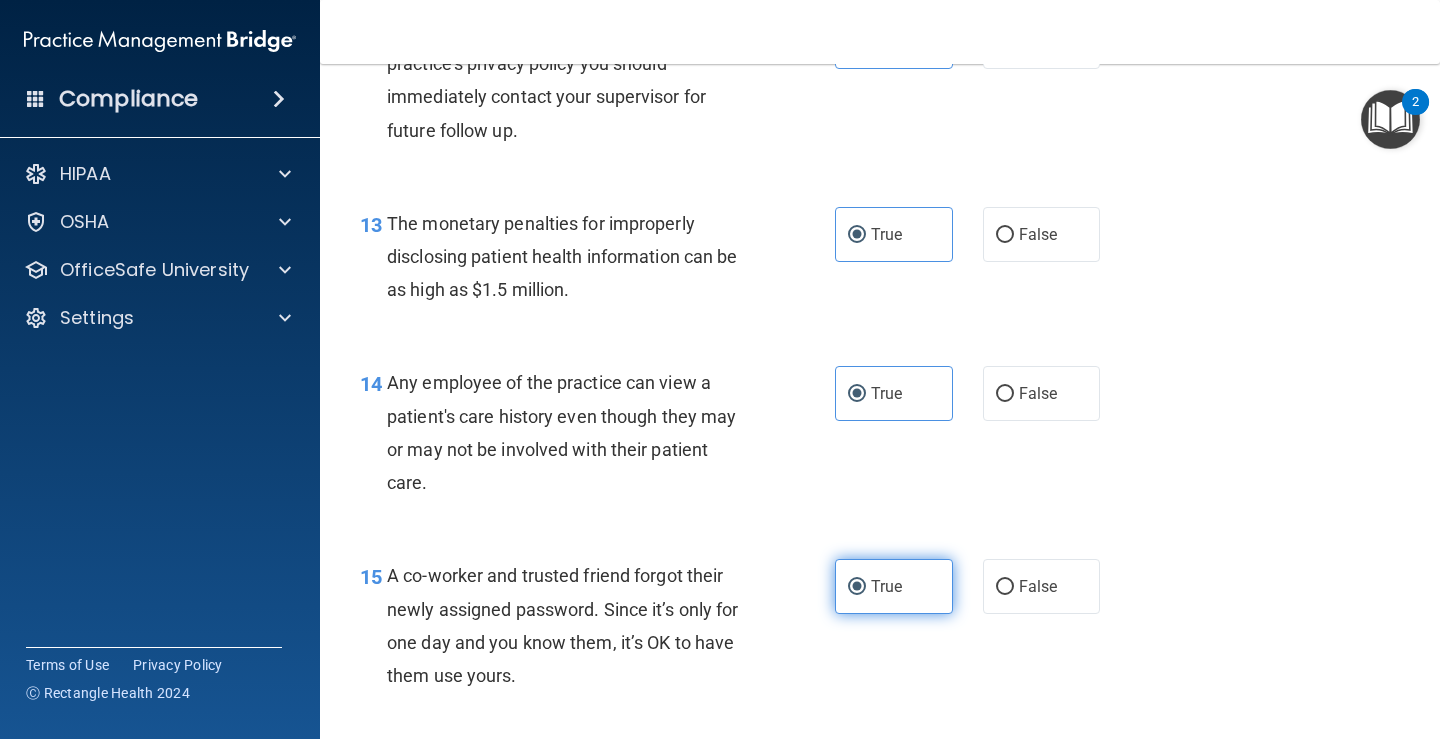 scroll, scrollTop: 2500, scrollLeft: 0, axis: vertical 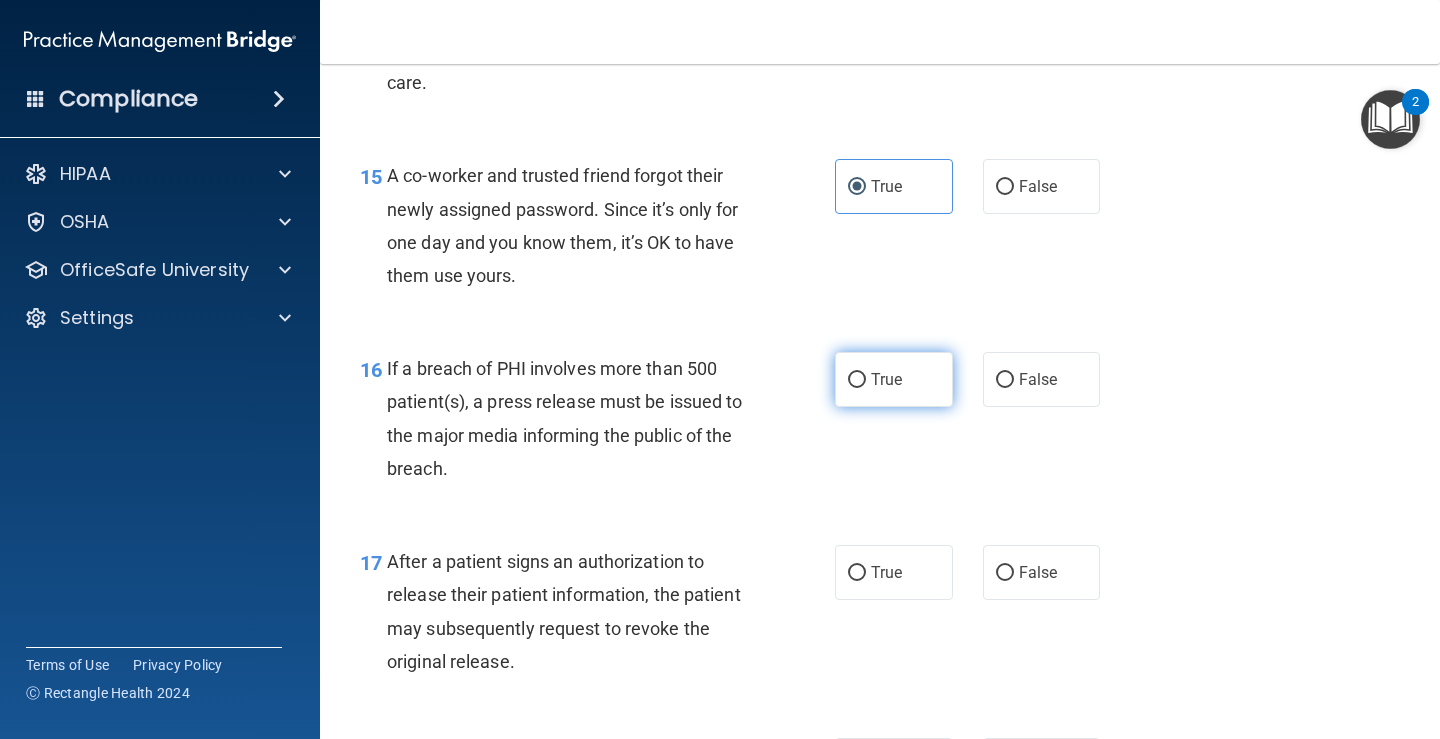 click on "True" at bounding box center [894, 379] 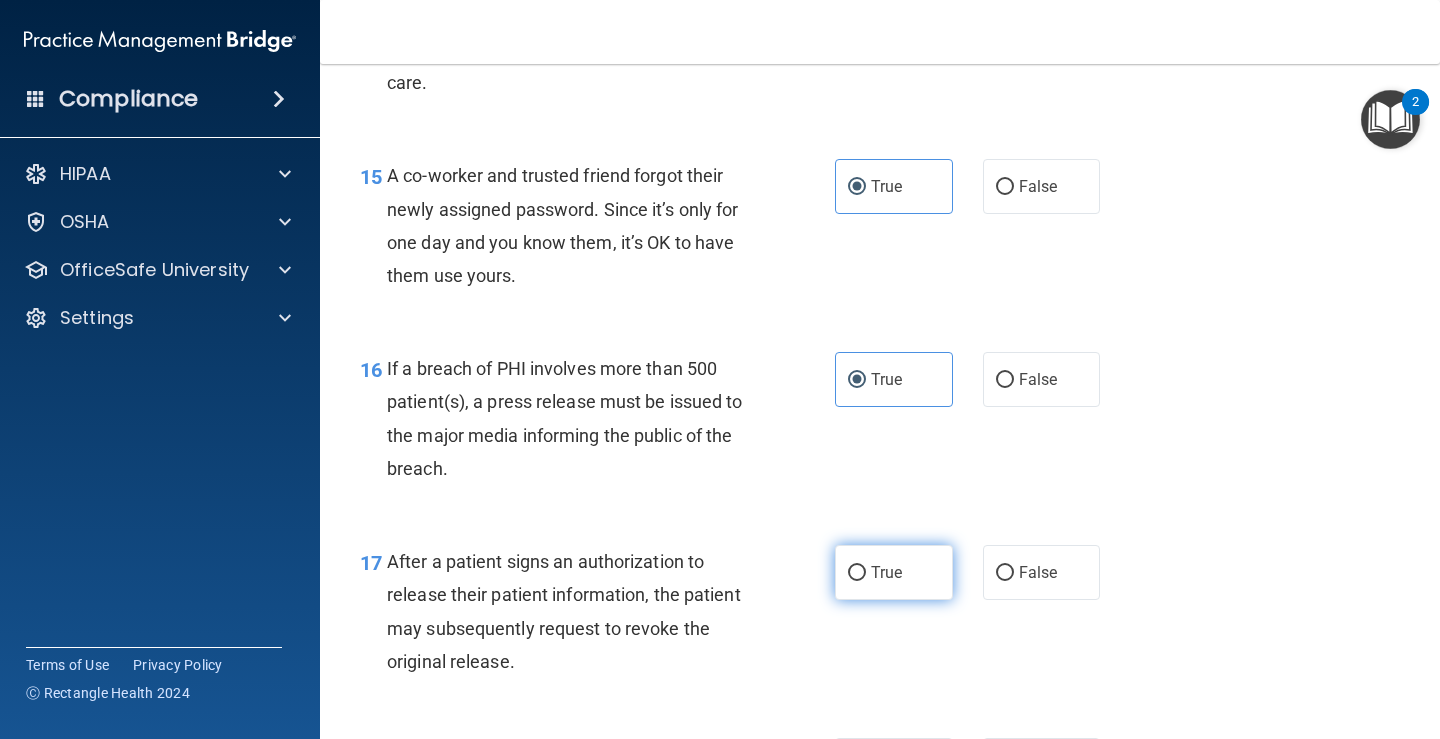 click on "True" at bounding box center (886, 572) 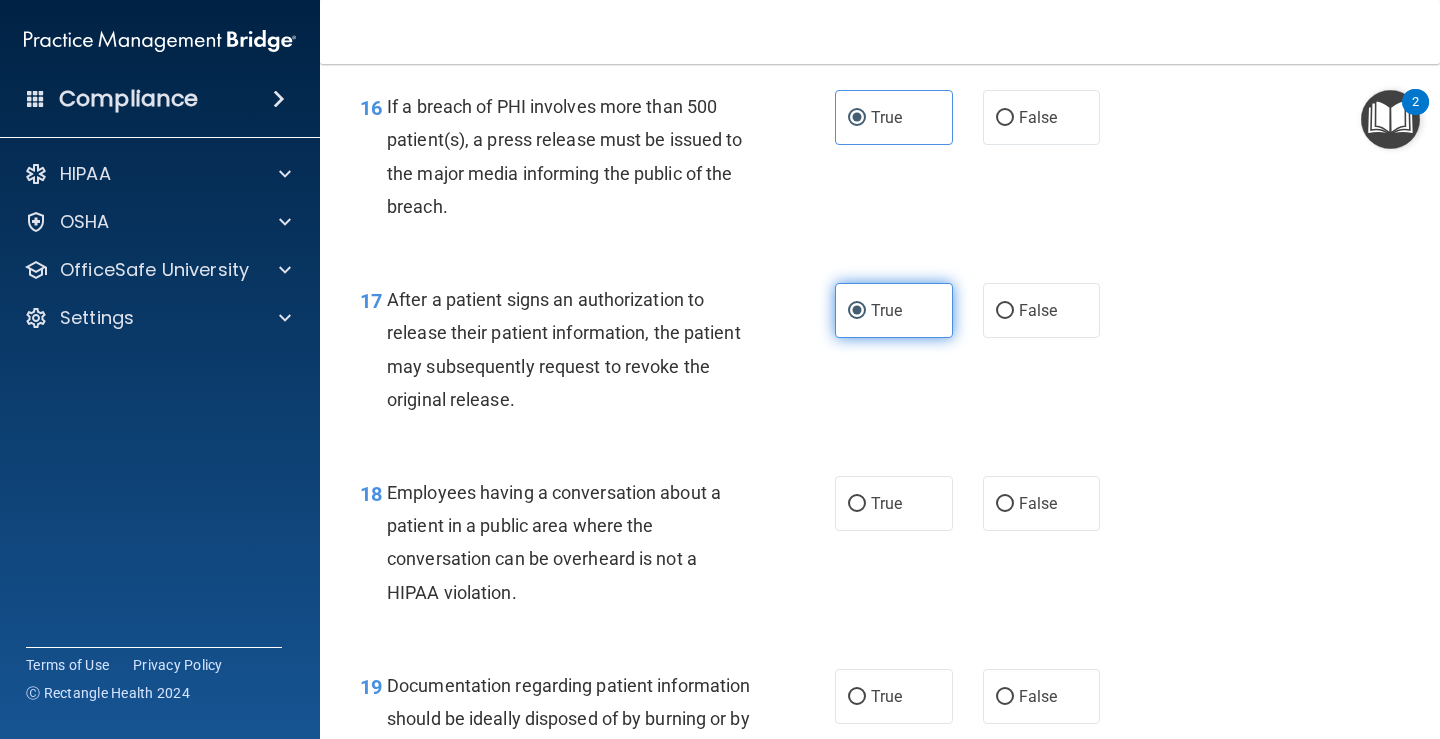 scroll, scrollTop: 2900, scrollLeft: 0, axis: vertical 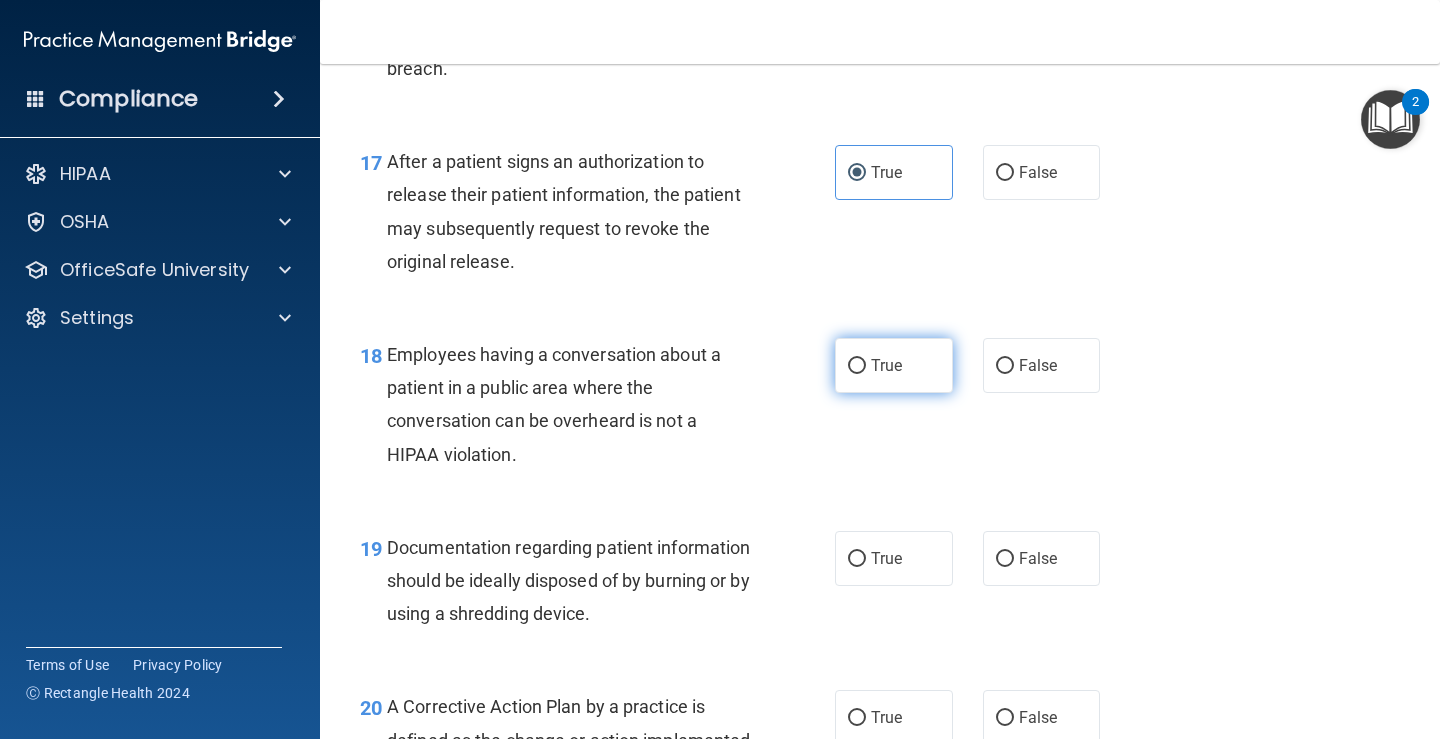 click on "True" at bounding box center [886, 365] 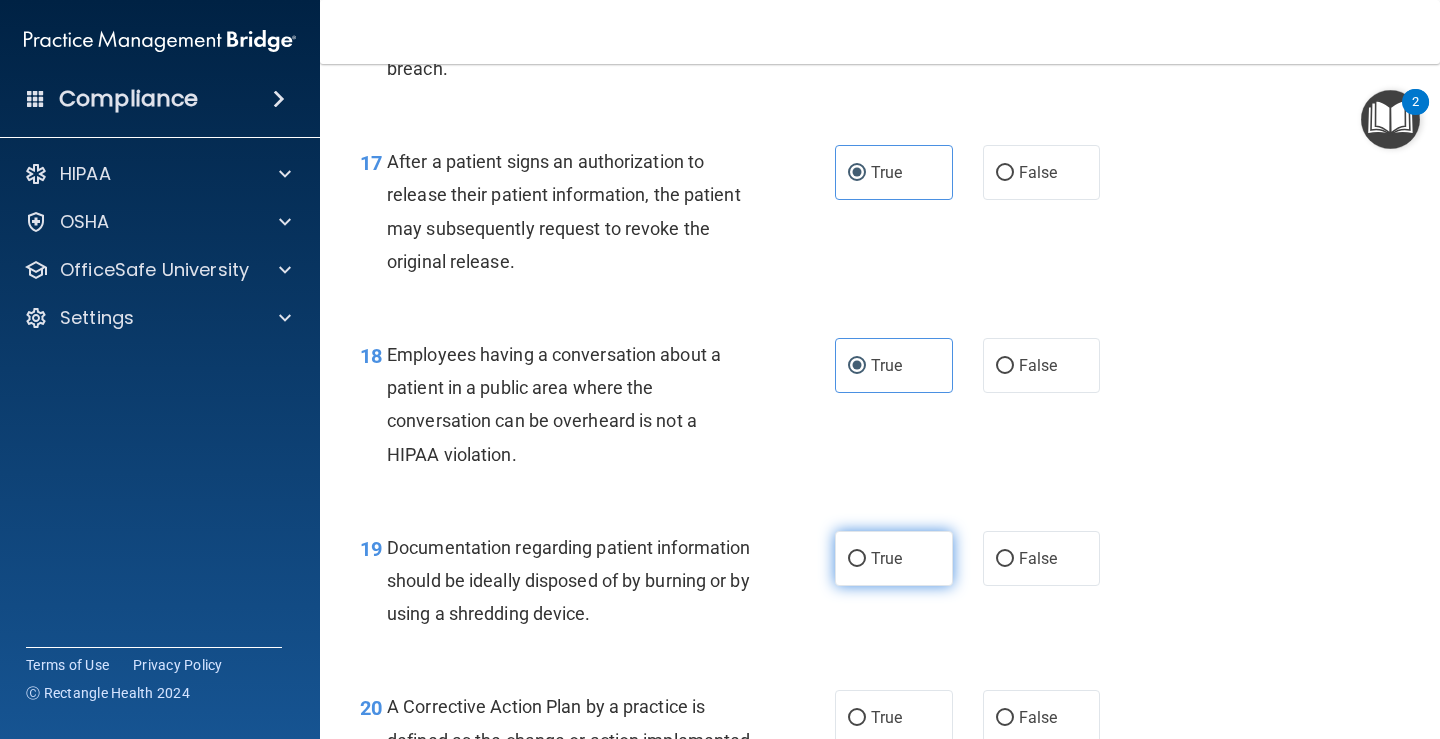 click on "True" at bounding box center (894, 558) 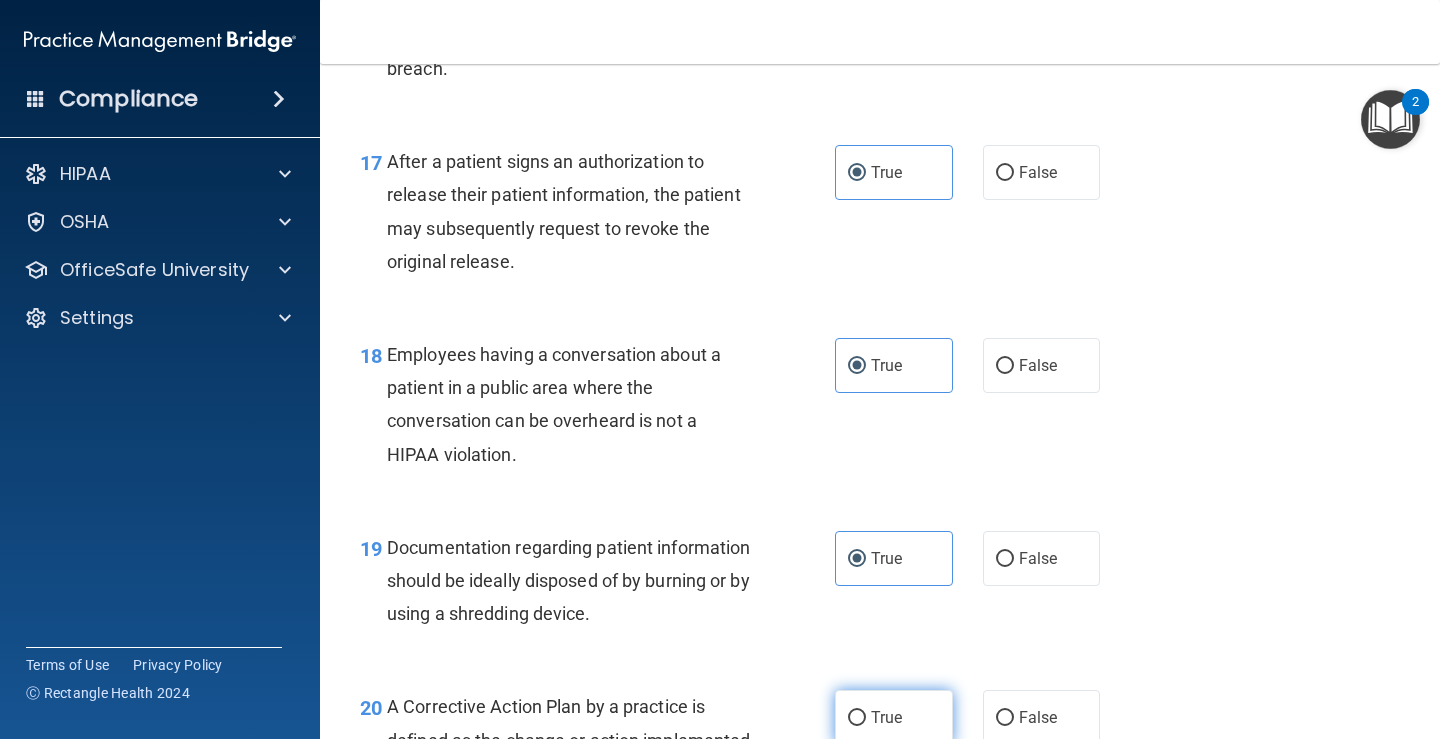 click on "True" at bounding box center (894, 717) 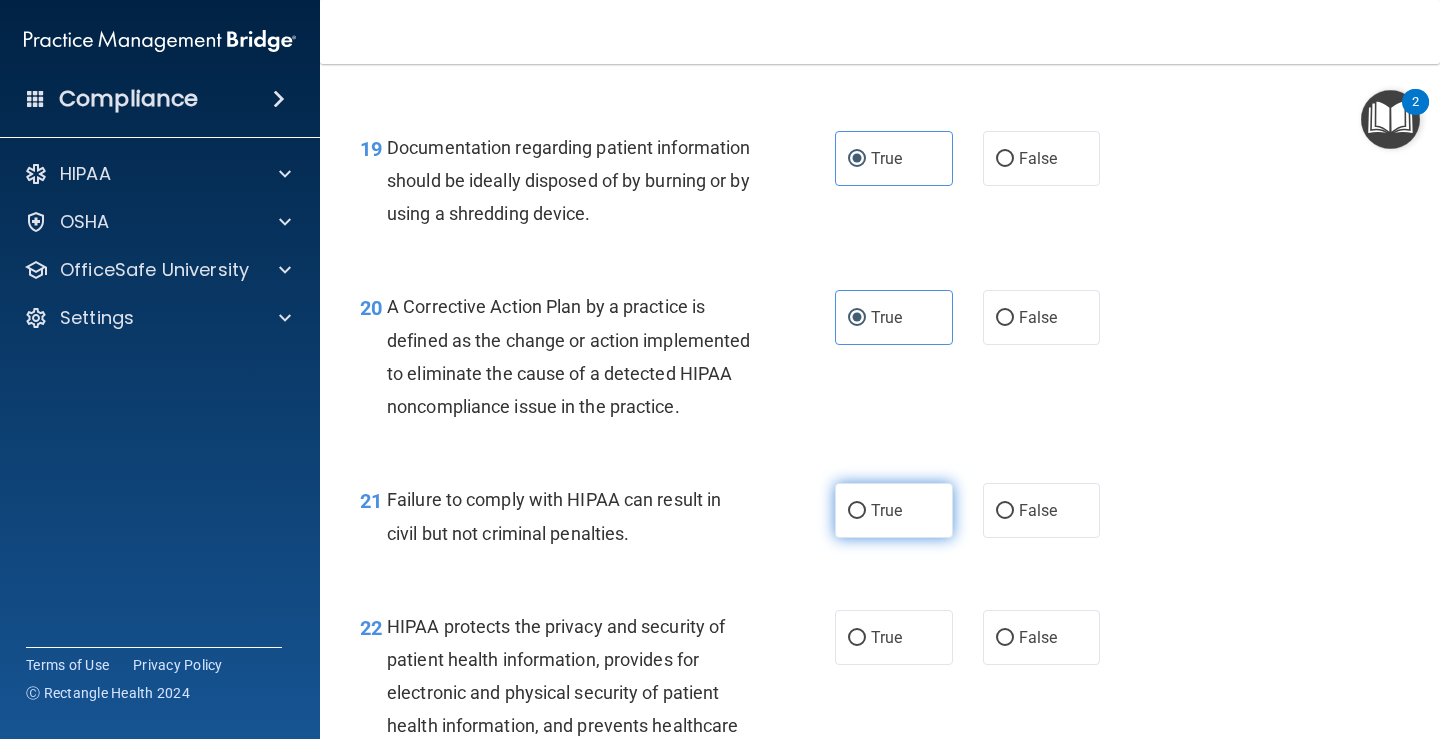 click on "True" at bounding box center (894, 510) 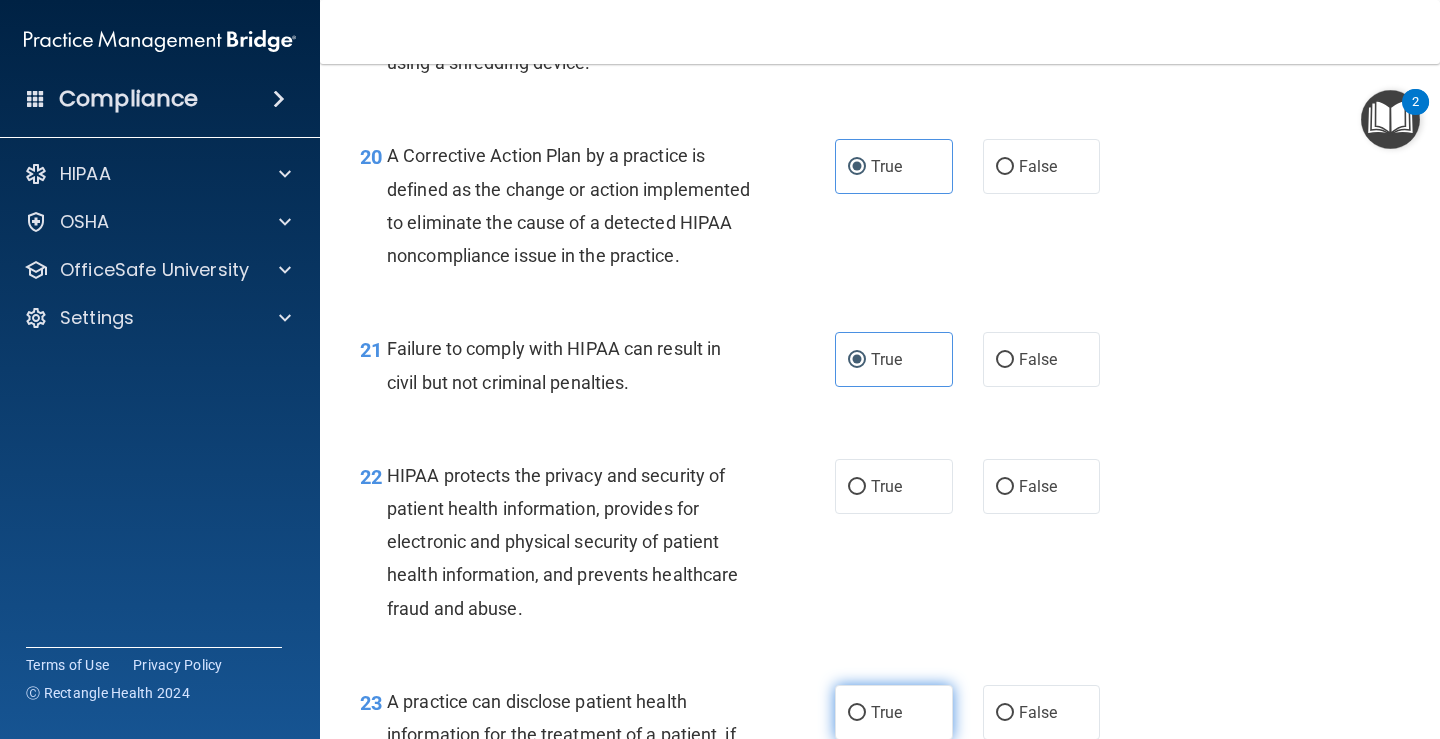 scroll, scrollTop: 3600, scrollLeft: 0, axis: vertical 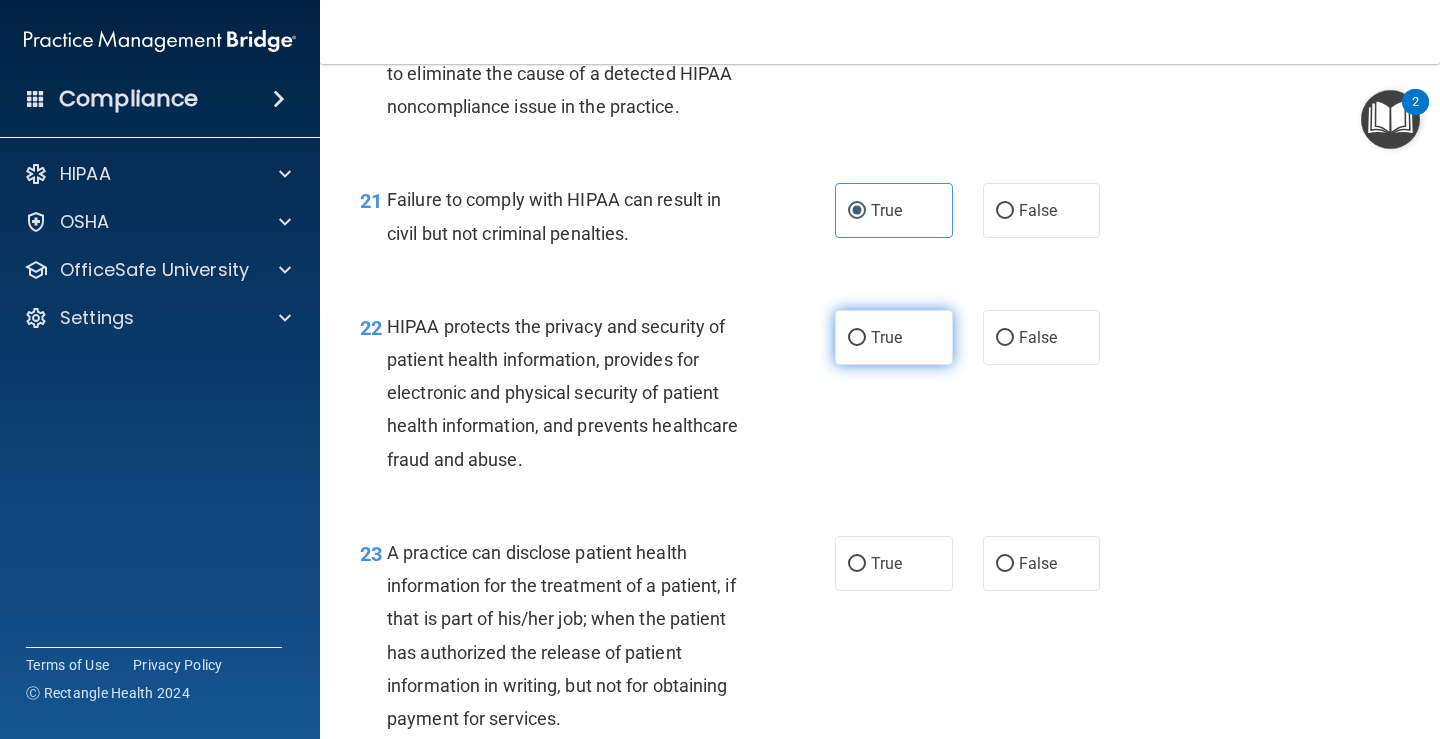 click on "True" at bounding box center [894, 337] 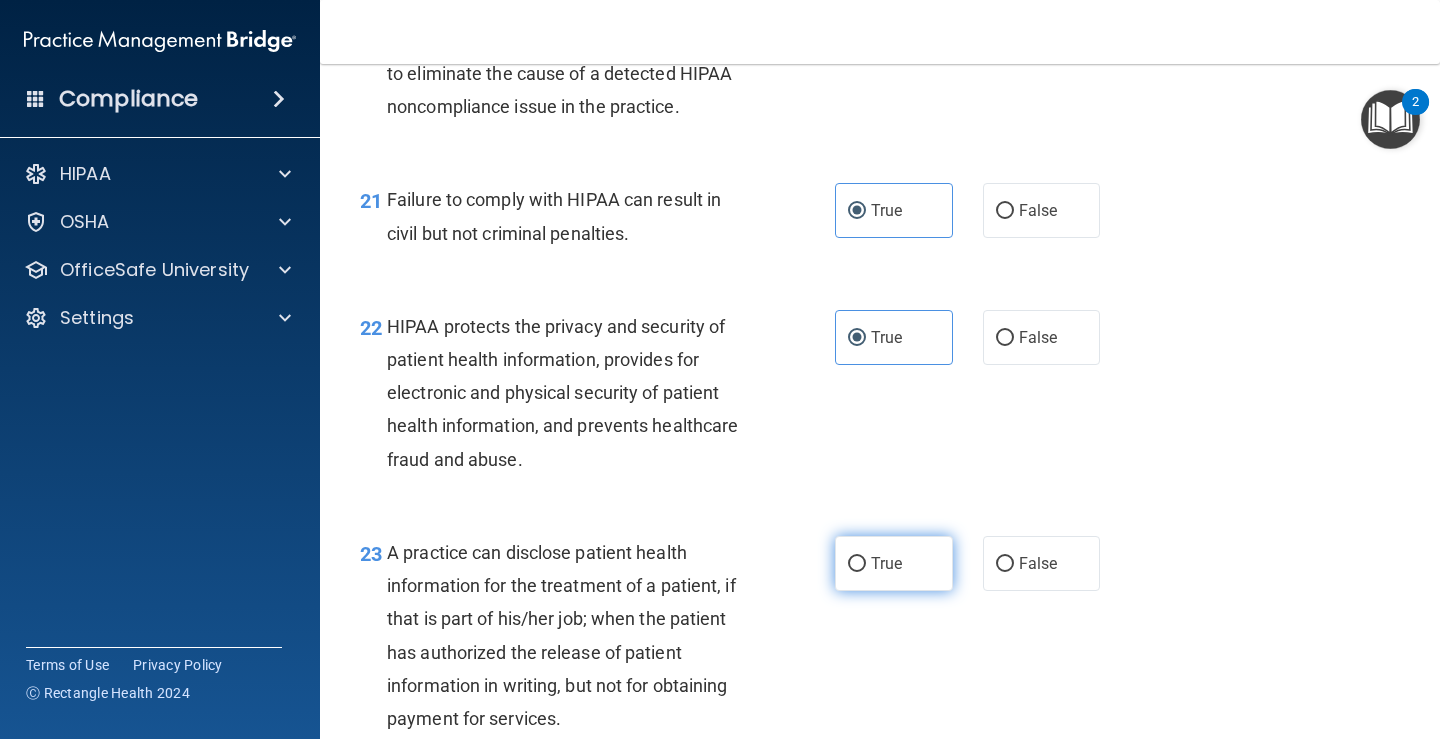 click on "True" at bounding box center [886, 563] 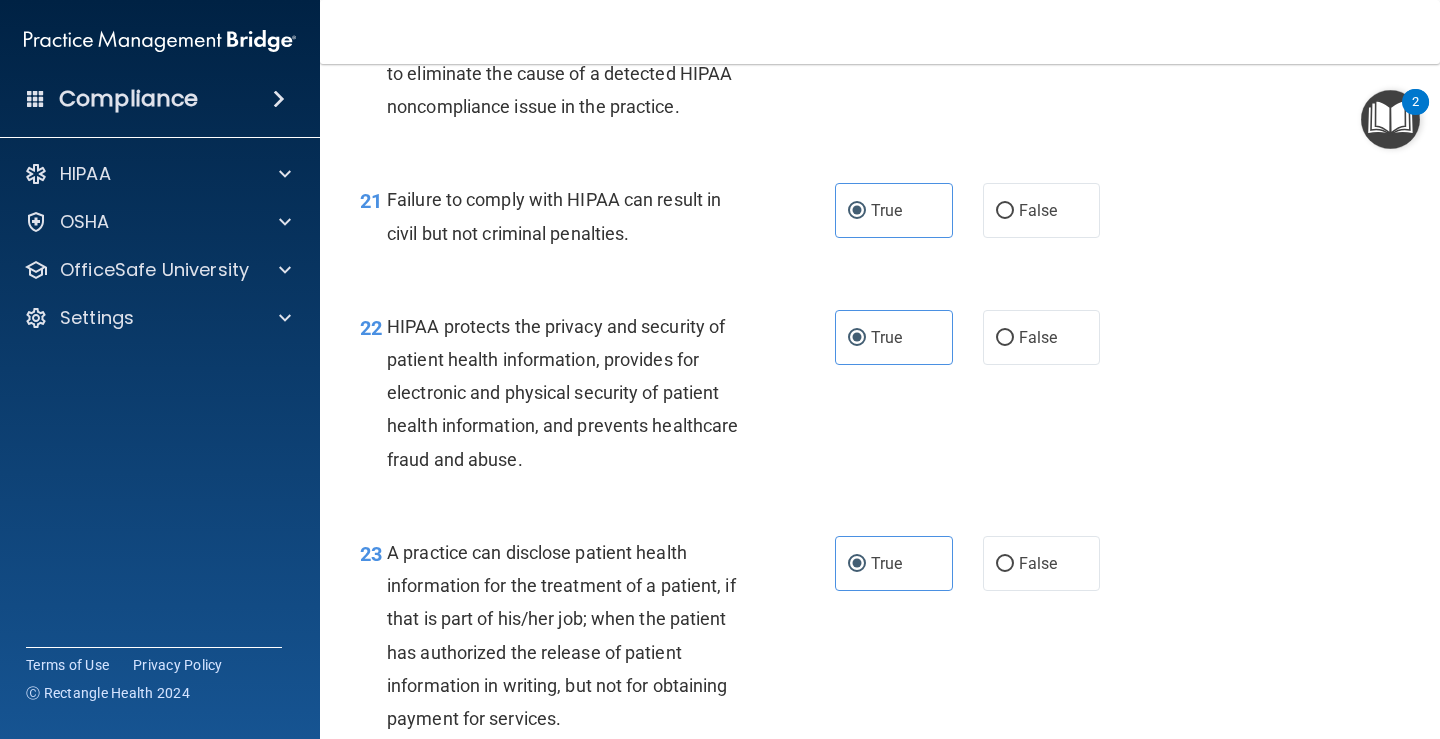 scroll, scrollTop: 4100, scrollLeft: 0, axis: vertical 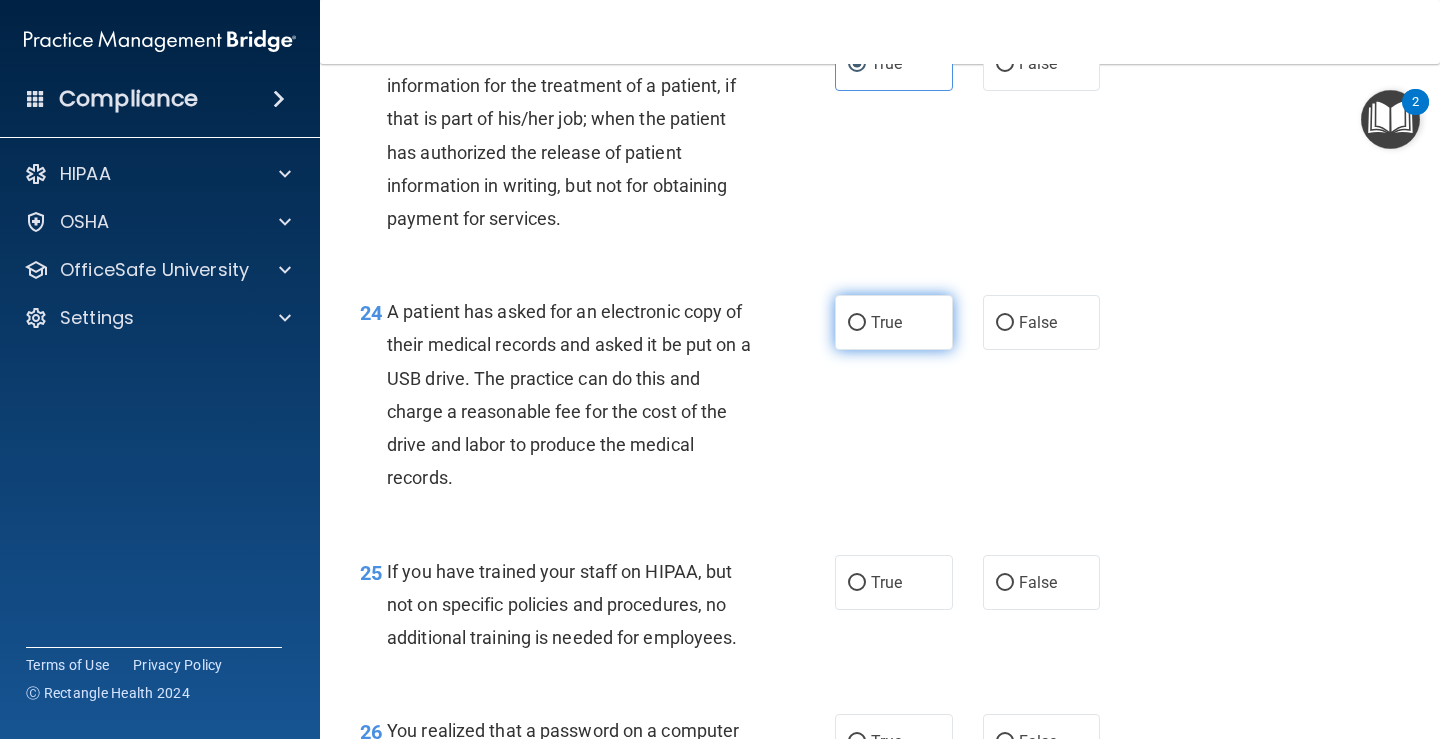 click on "True" at bounding box center [886, 322] 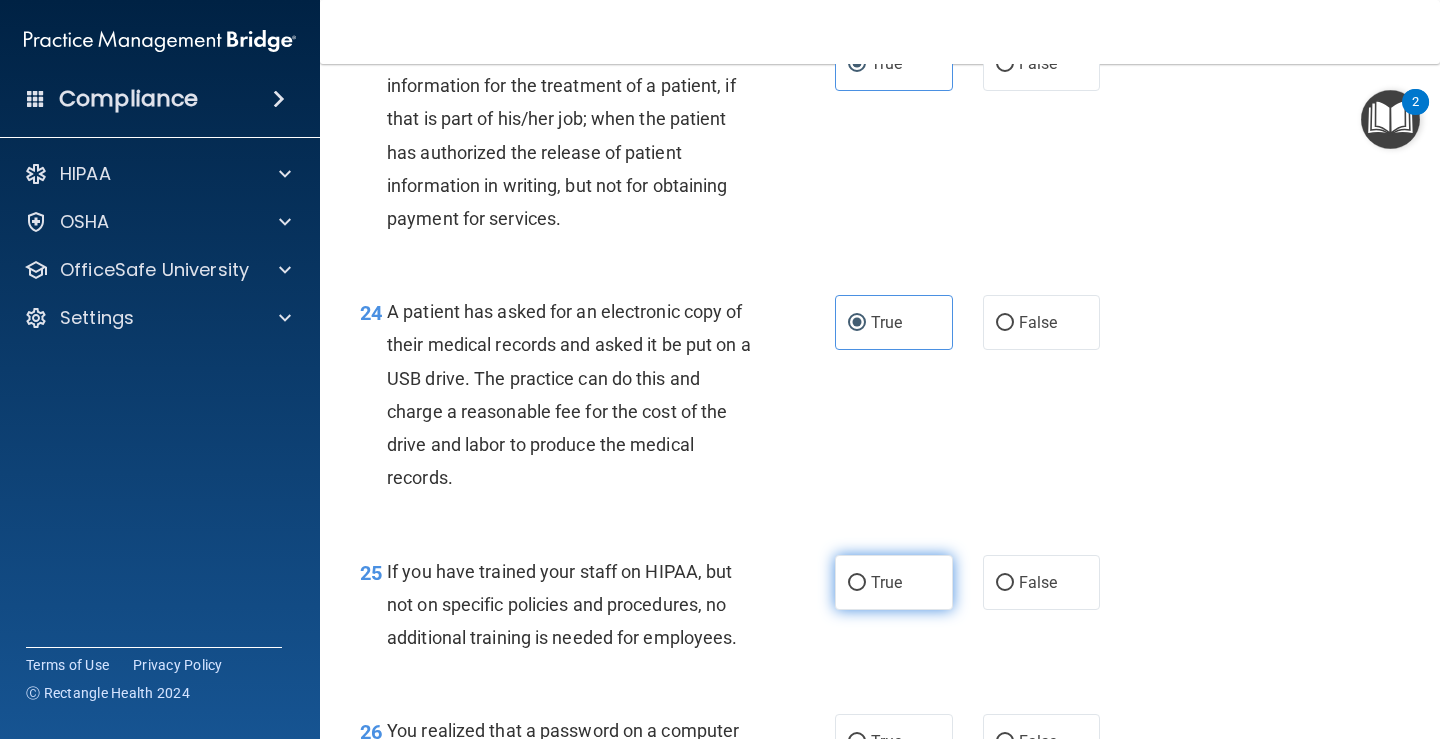 click on "True" at bounding box center [886, 582] 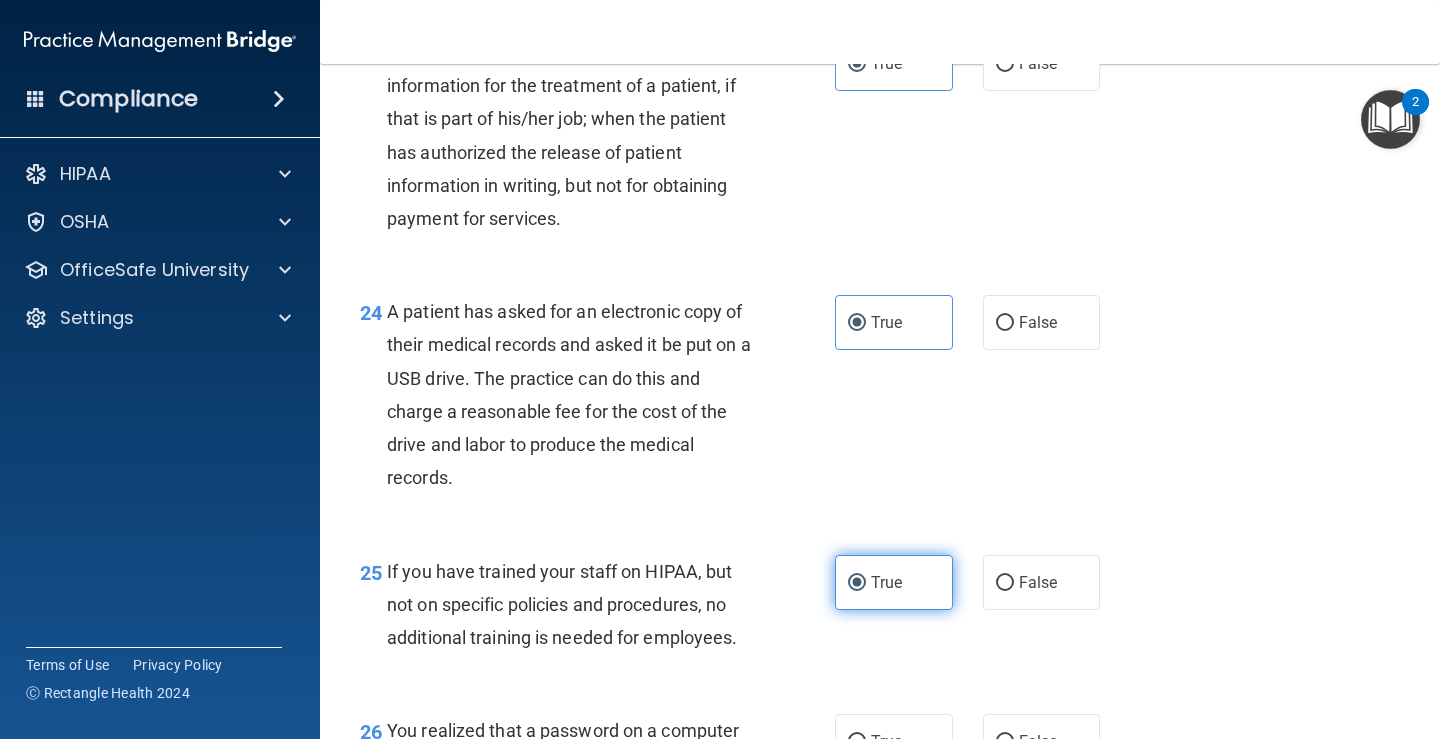 scroll, scrollTop: 4600, scrollLeft: 0, axis: vertical 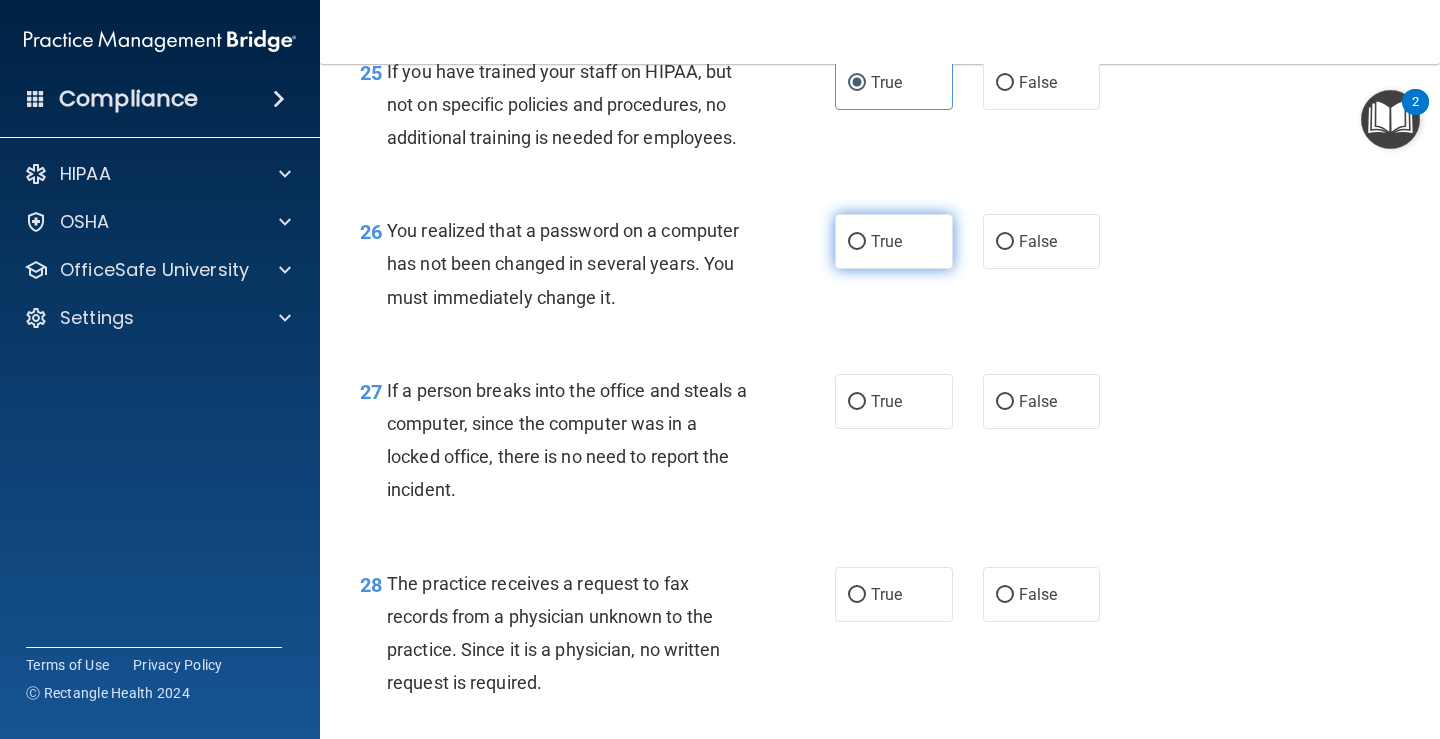click on "True" at bounding box center (894, 241) 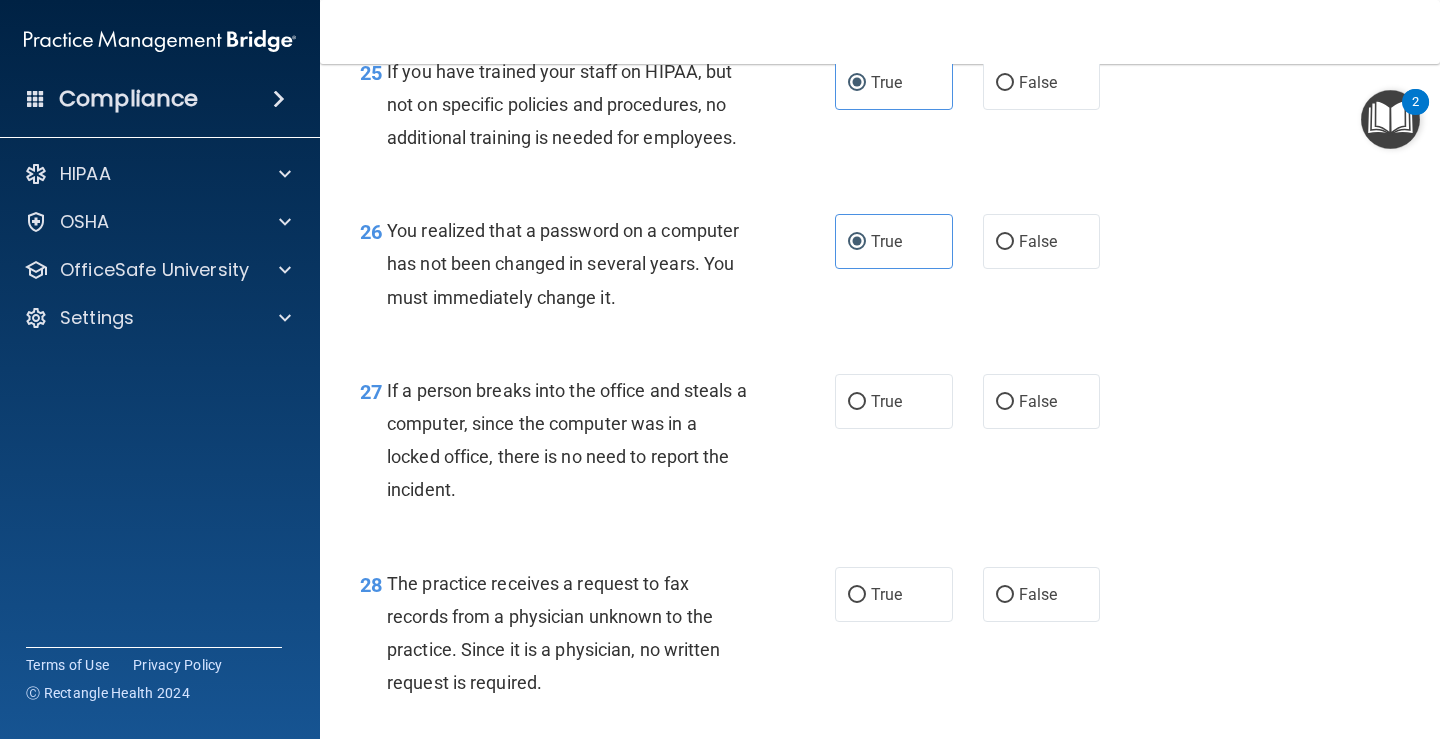 drag, startPoint x: 863, startPoint y: 434, endPoint x: 871, endPoint y: 569, distance: 135.23683 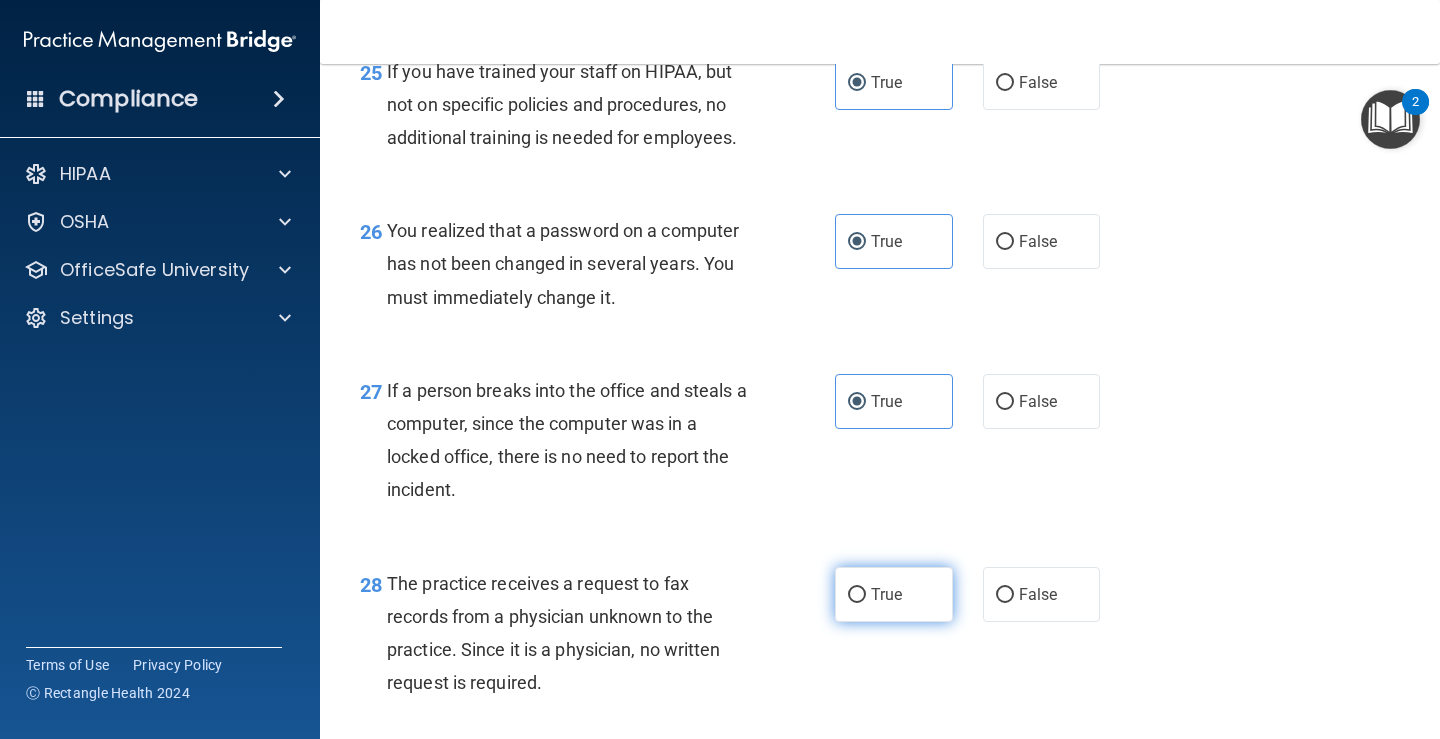 click on "True" at bounding box center [886, 594] 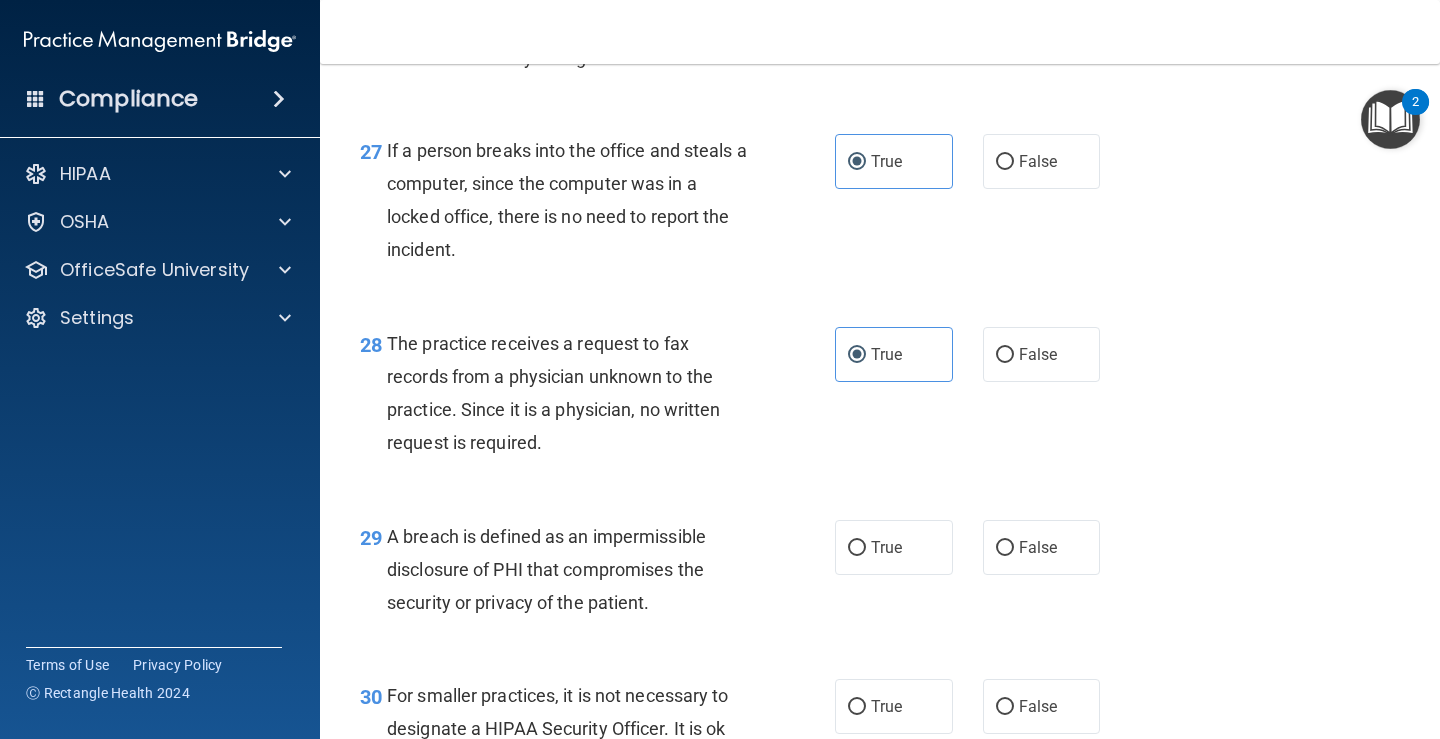 scroll, scrollTop: 5000, scrollLeft: 0, axis: vertical 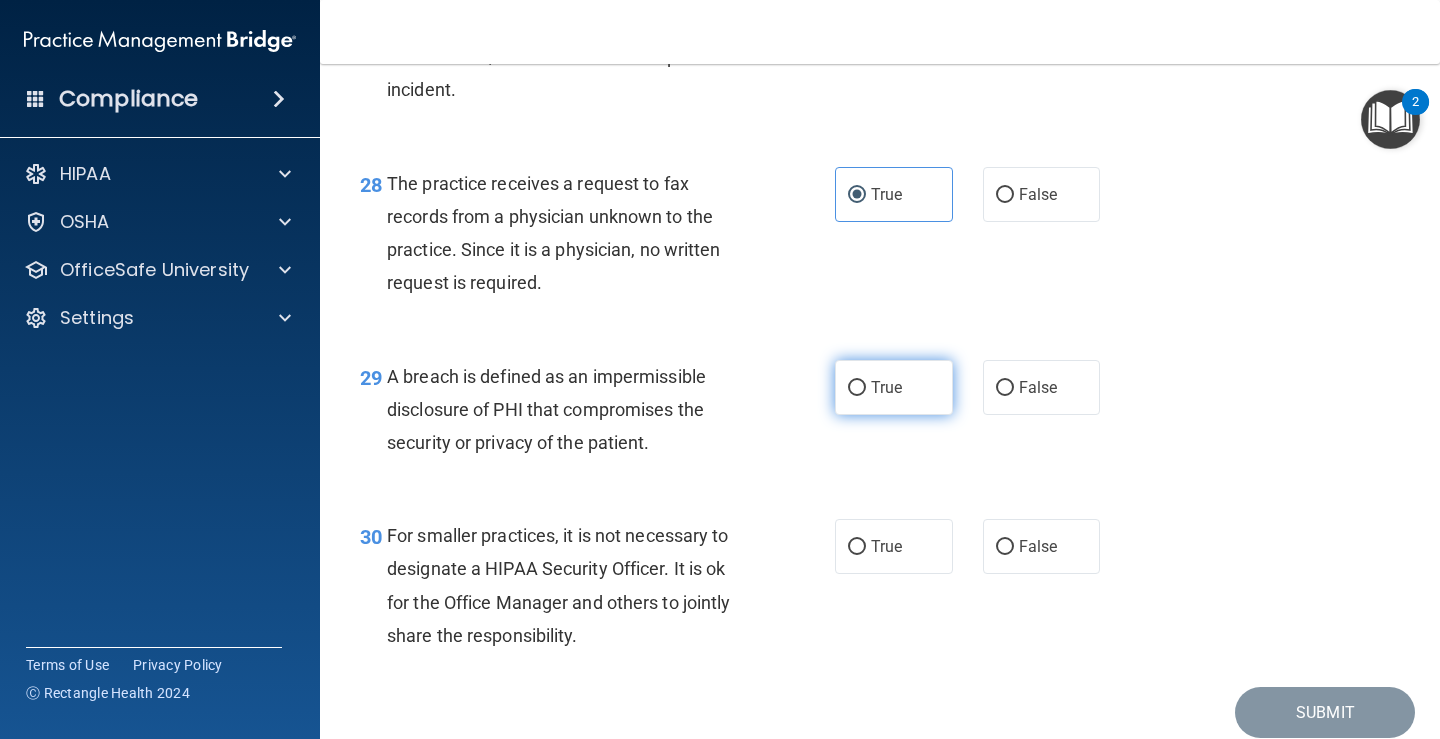 click on "True" at bounding box center (894, 387) 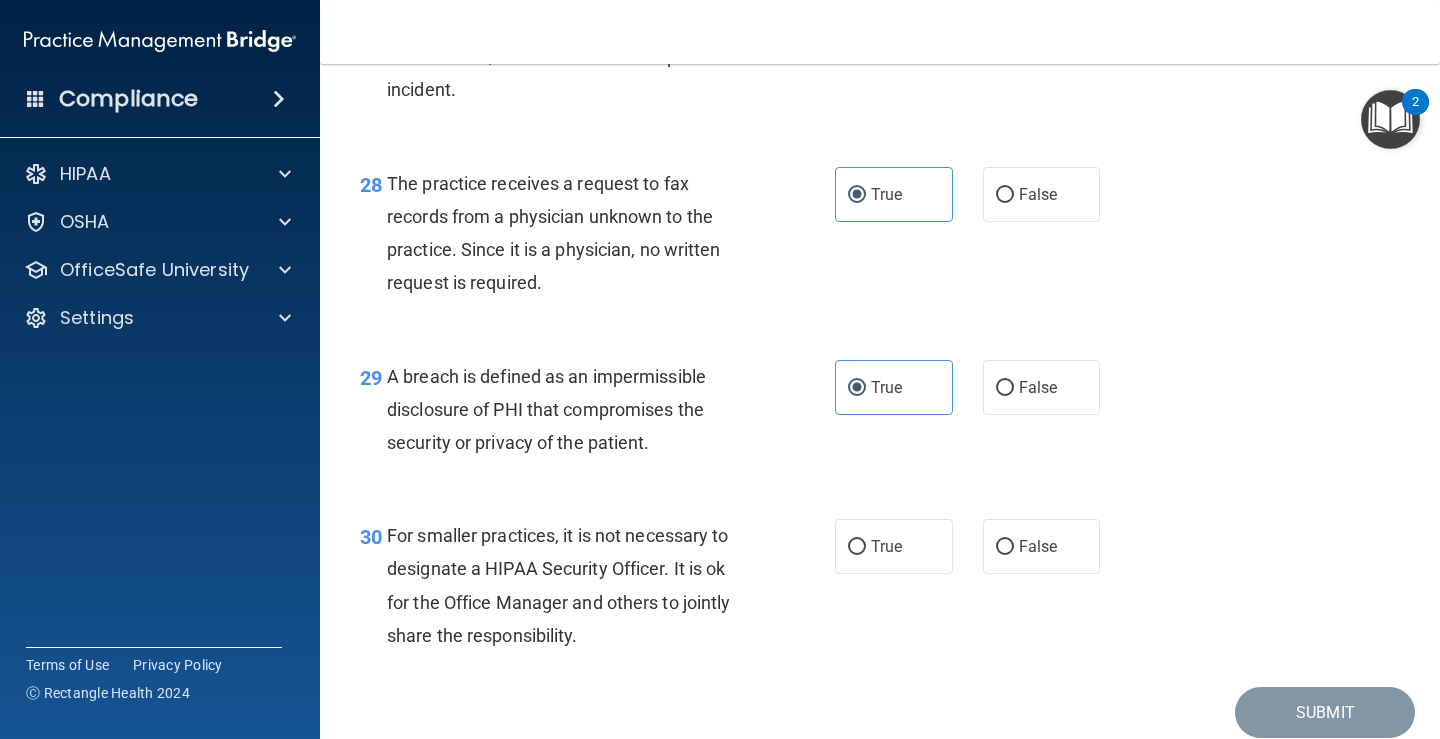 click on "30       For smaller practices, it is not necessary to designate a HIPAA Security Officer.  It is ok for the Office Manager and others to jointly share the responsibility.                 True           False" at bounding box center [880, 590] 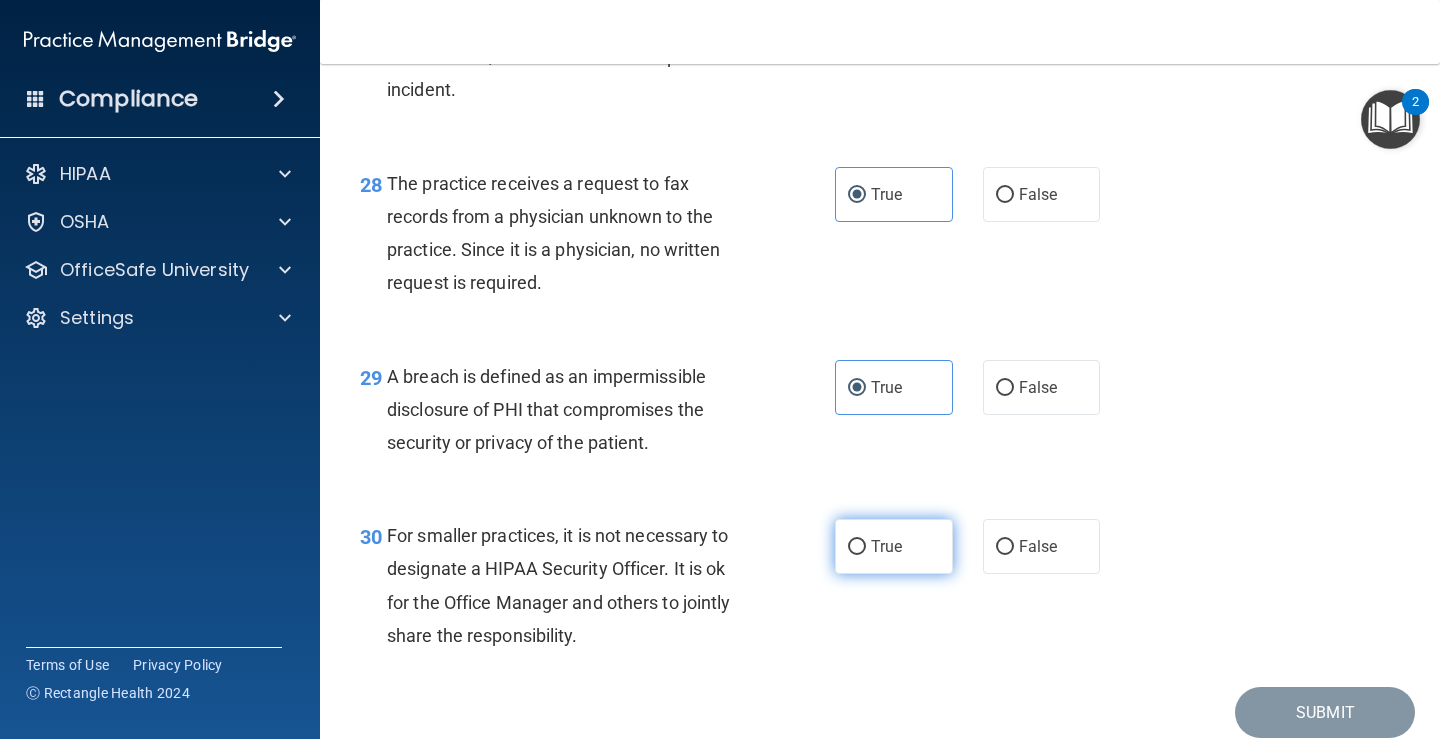 click on "True" at bounding box center (894, 546) 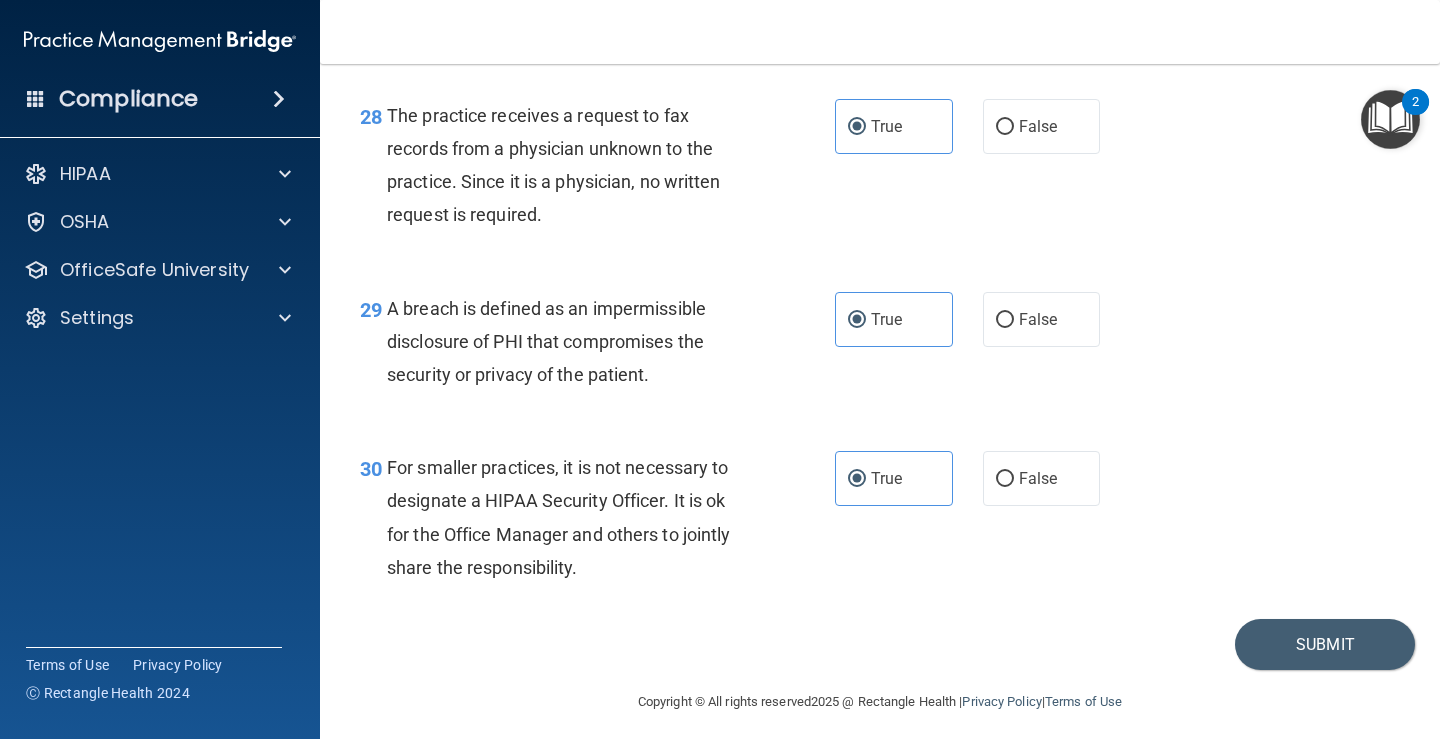 scroll, scrollTop: 5112, scrollLeft: 0, axis: vertical 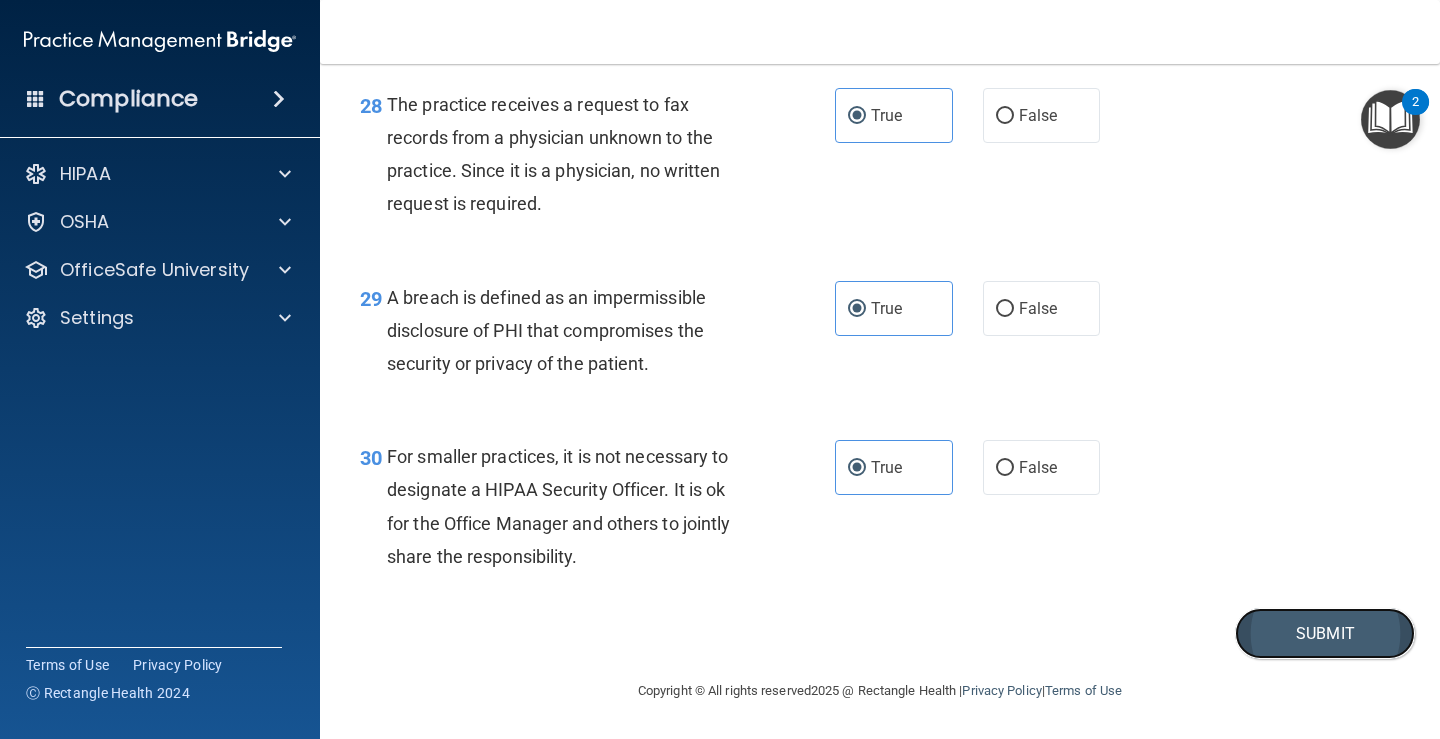click on "Submit" at bounding box center (1325, 633) 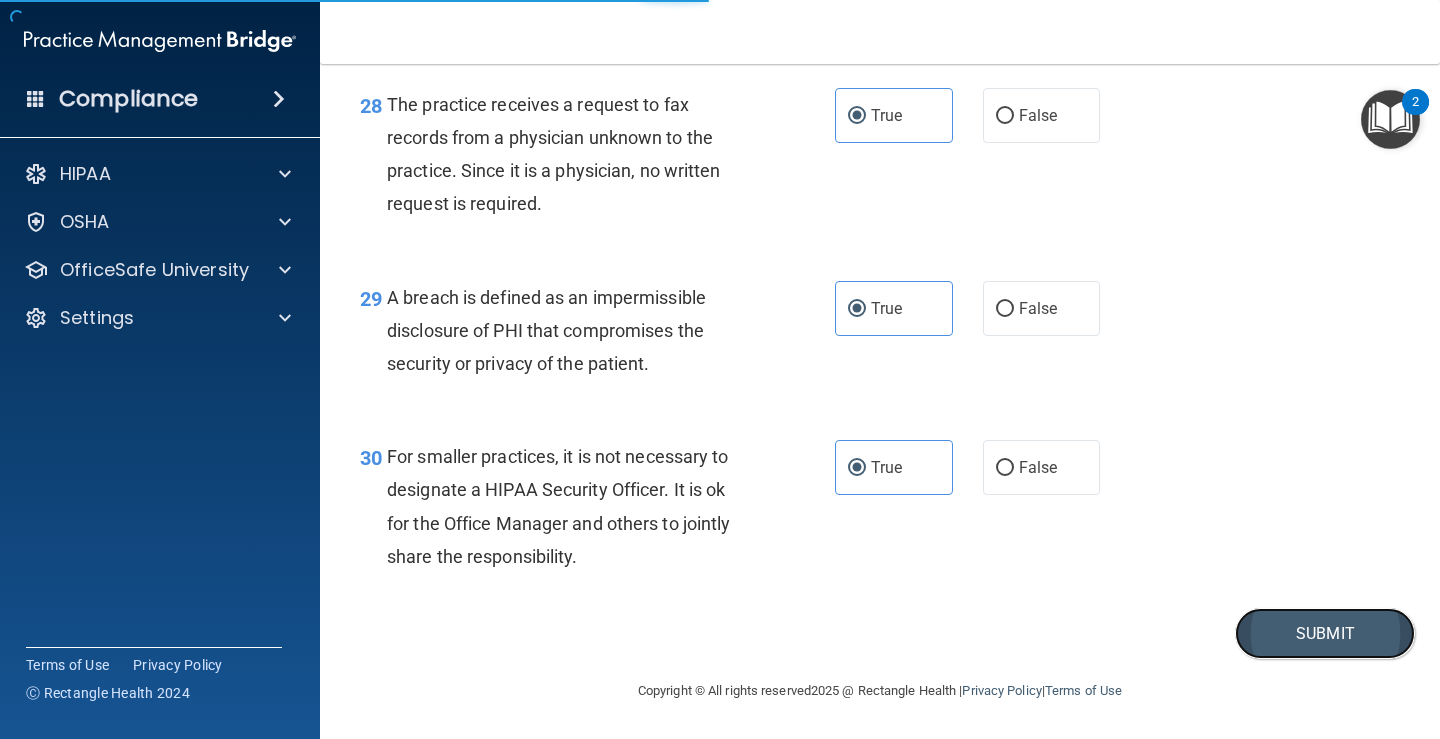 click on "Submit" at bounding box center [1325, 633] 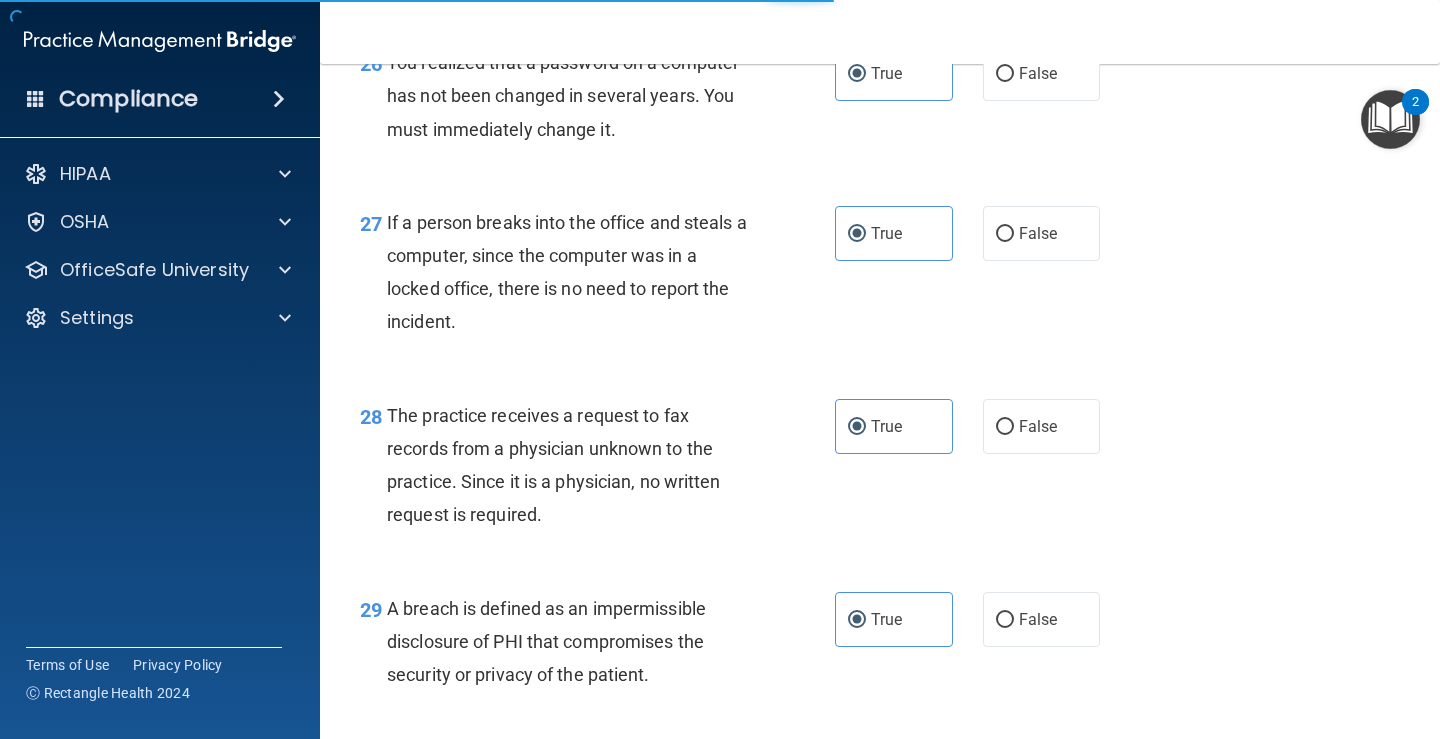 scroll, scrollTop: 0, scrollLeft: 0, axis: both 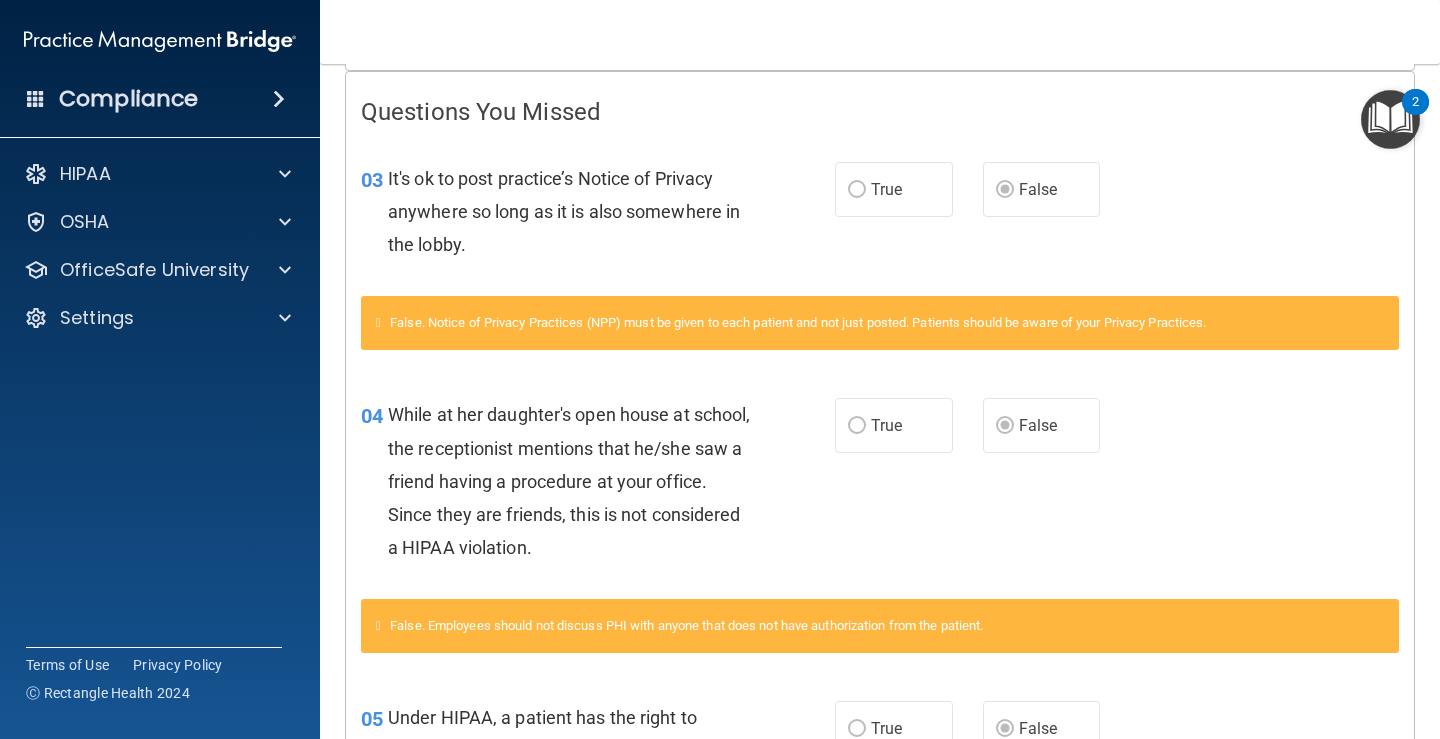 click on "04       While at her daughter's open house at school, the receptionist mentions that he/she saw a friend having a procedure at your office.  Since they are friends, this is not considered a HIPAA violation.                 True           False" at bounding box center [880, 486] 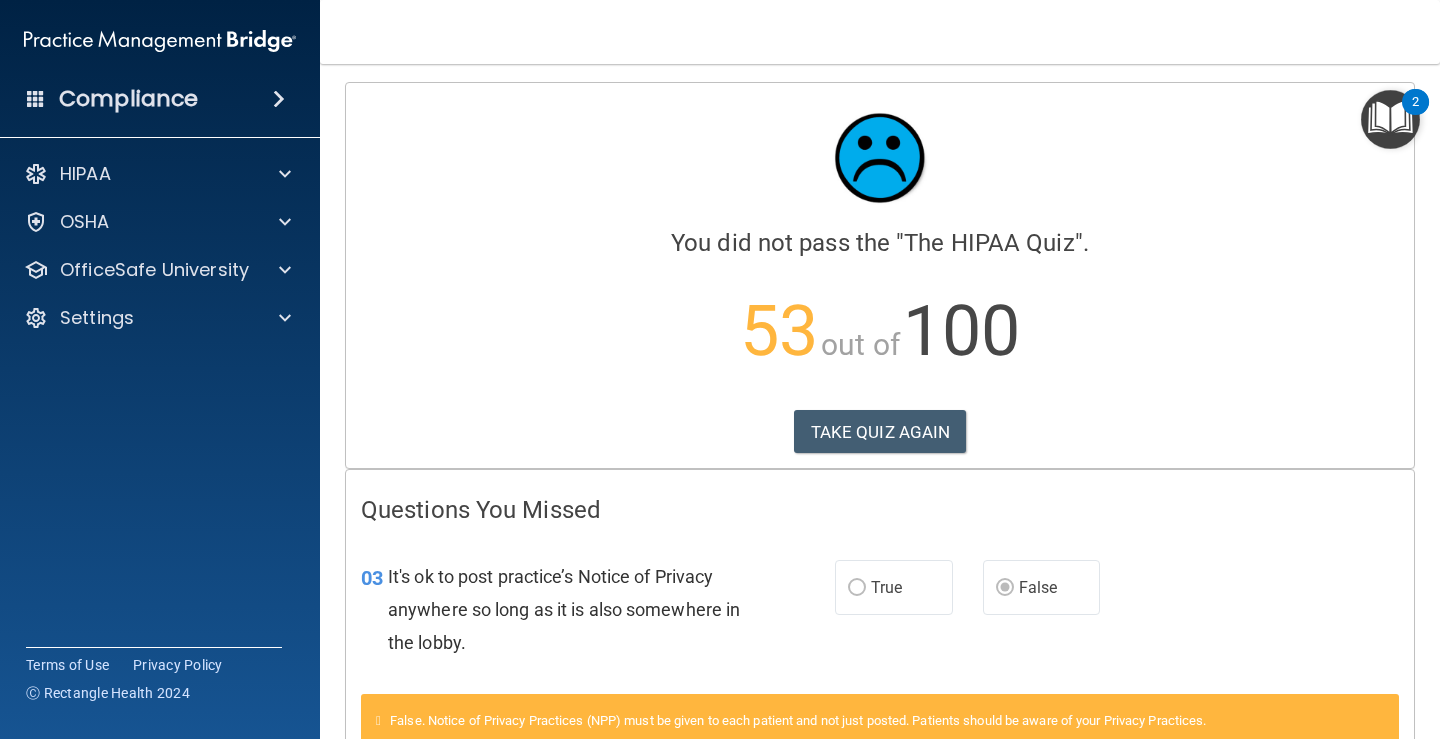 scroll, scrollTop: 0, scrollLeft: 0, axis: both 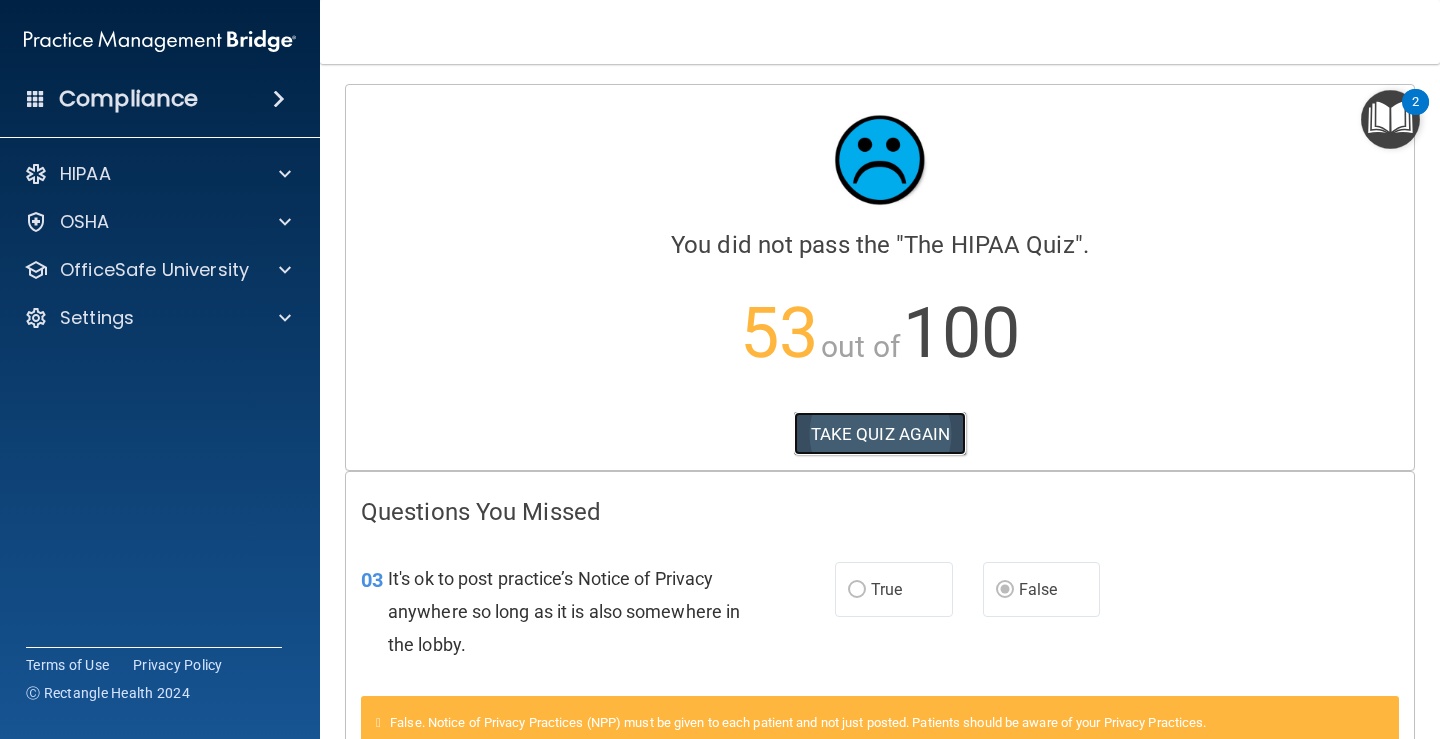 click on "TAKE QUIZ AGAIN" at bounding box center [880, 434] 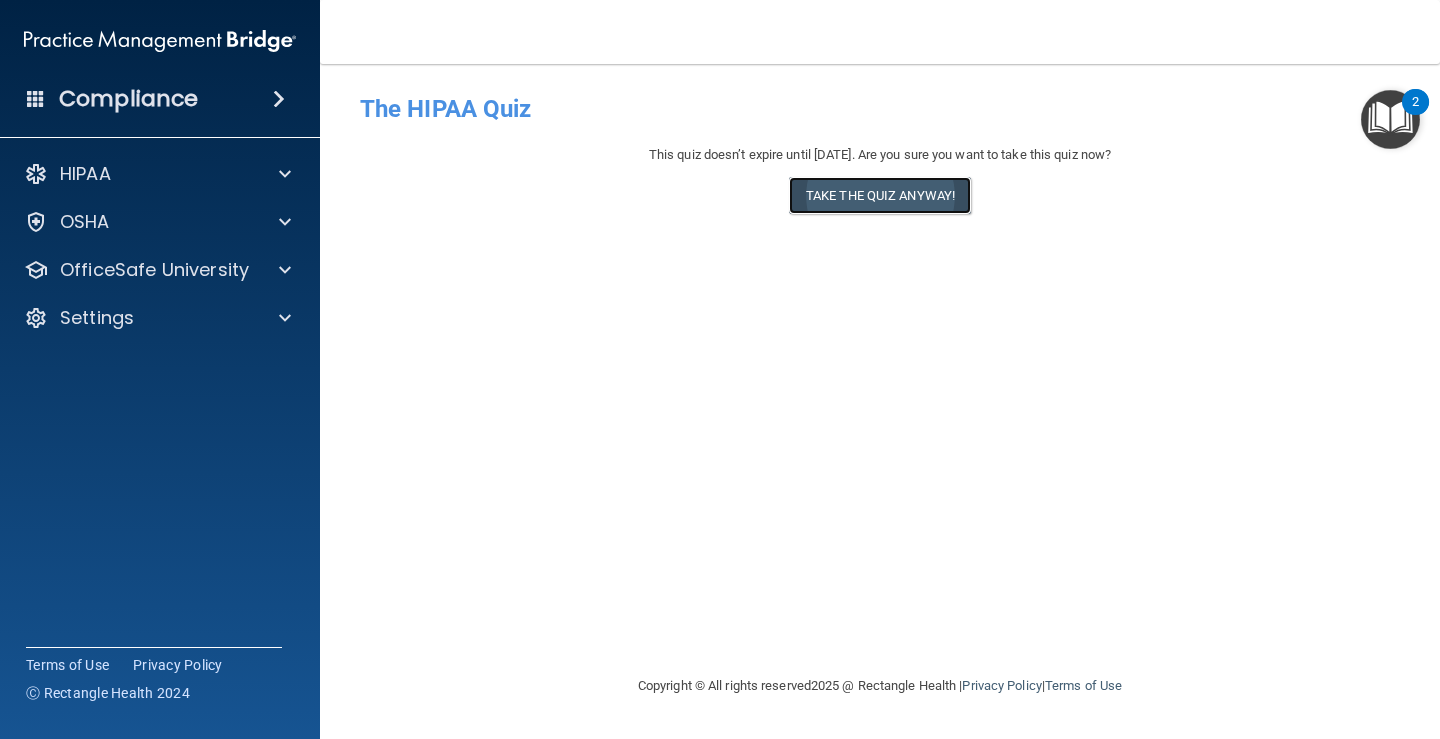 click on "Take the quiz anyway!" at bounding box center (880, 195) 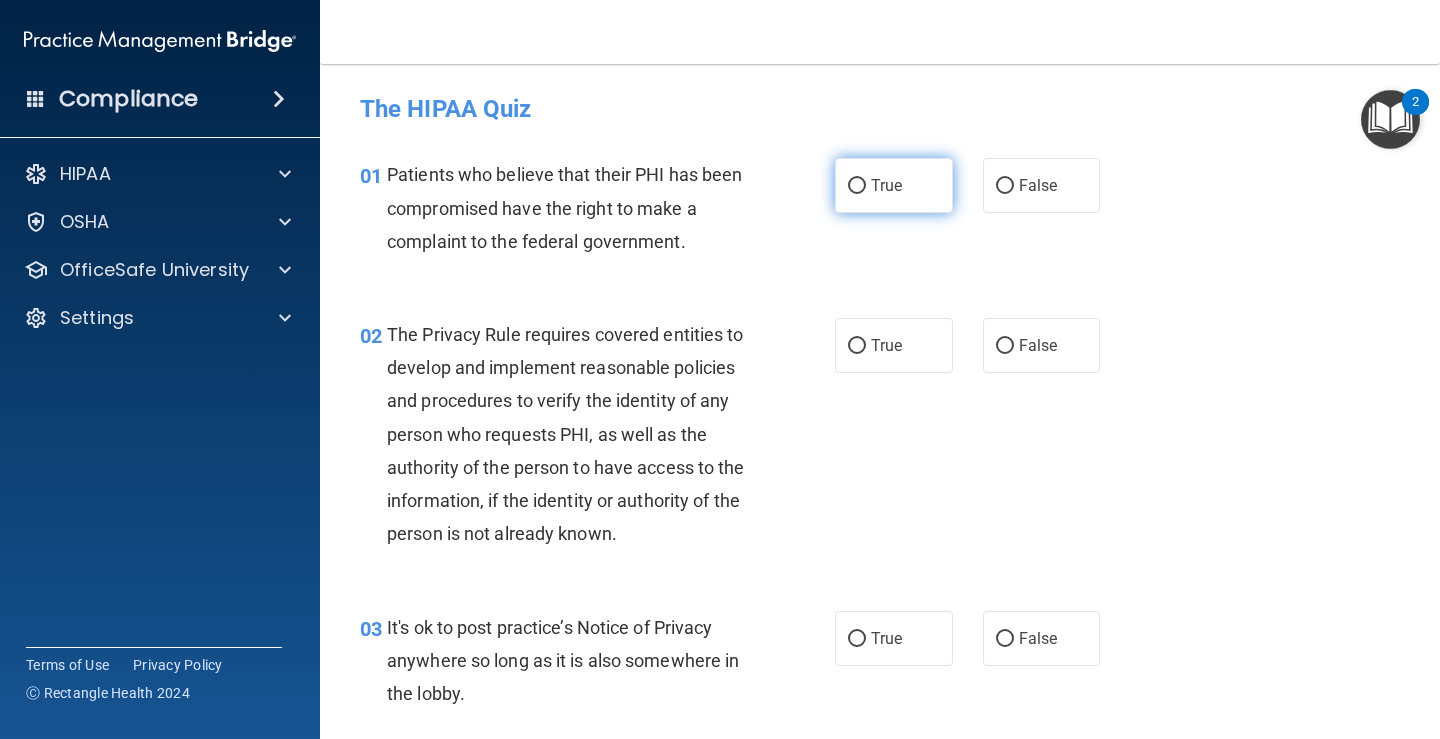 click on "True" at bounding box center (894, 185) 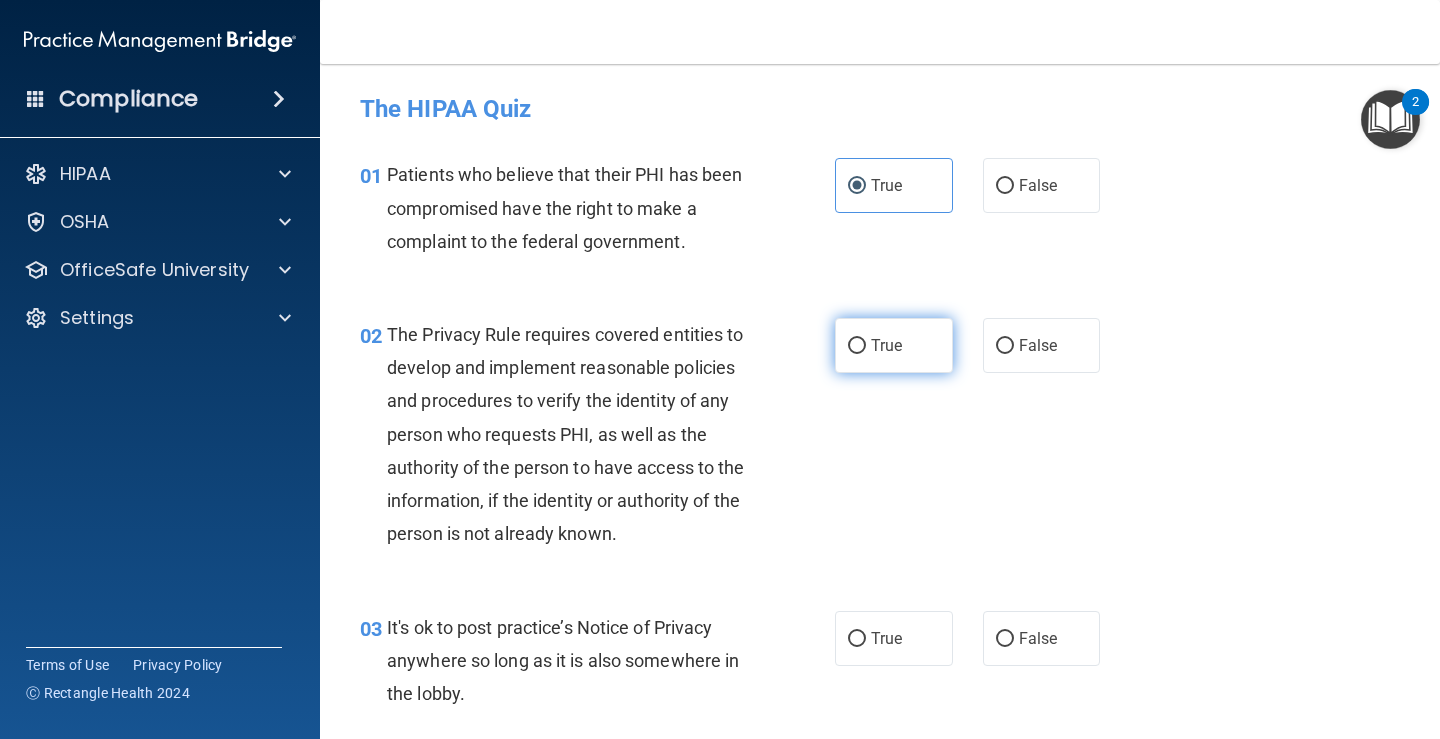 click on "True" at bounding box center (894, 345) 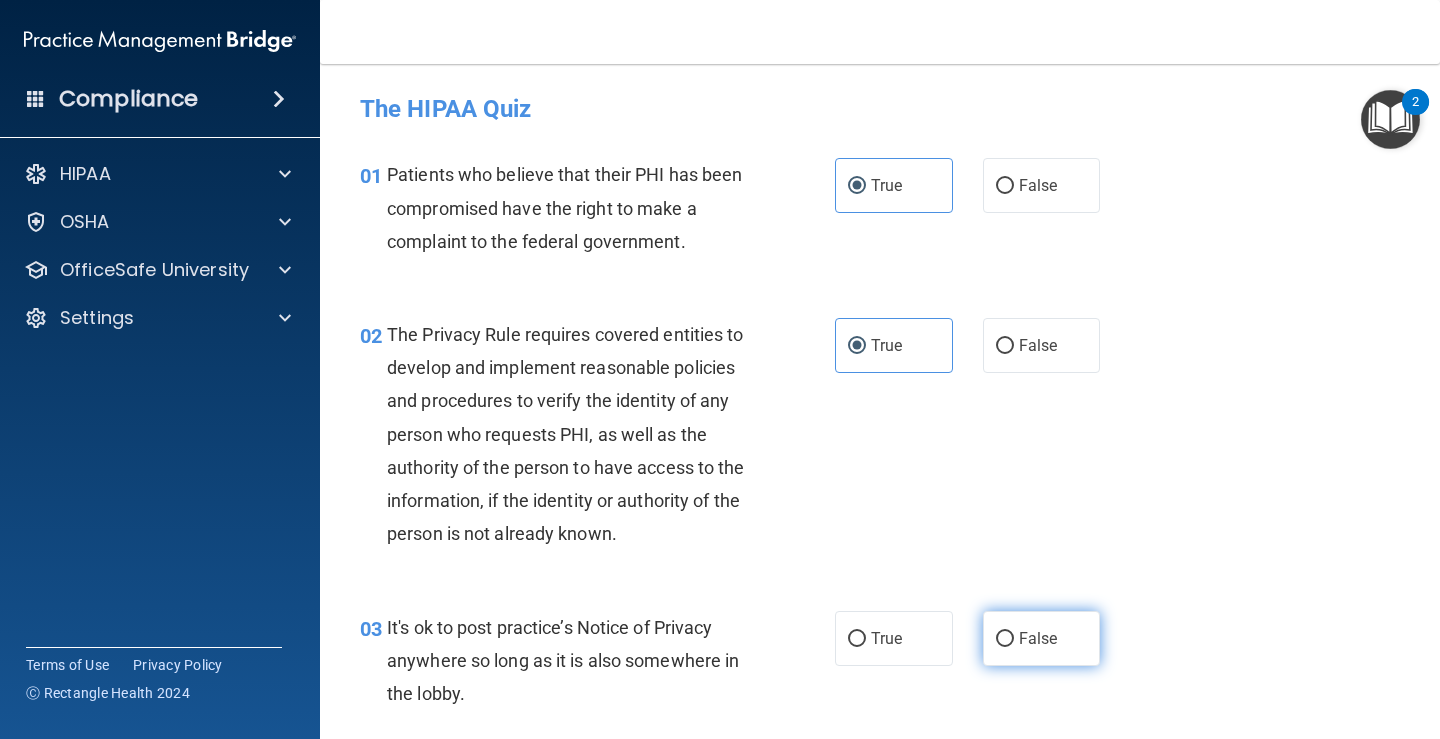 click on "False" at bounding box center (1042, 638) 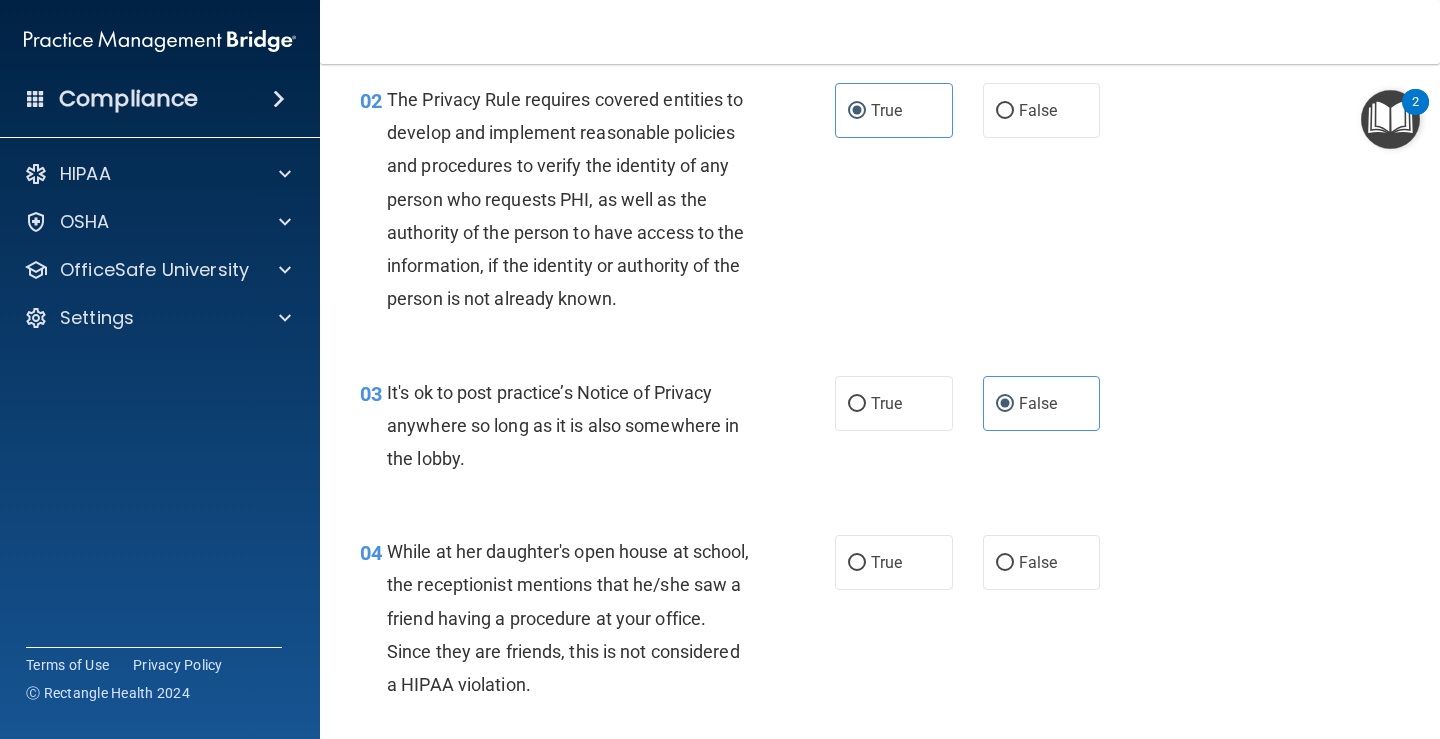 scroll, scrollTop: 300, scrollLeft: 0, axis: vertical 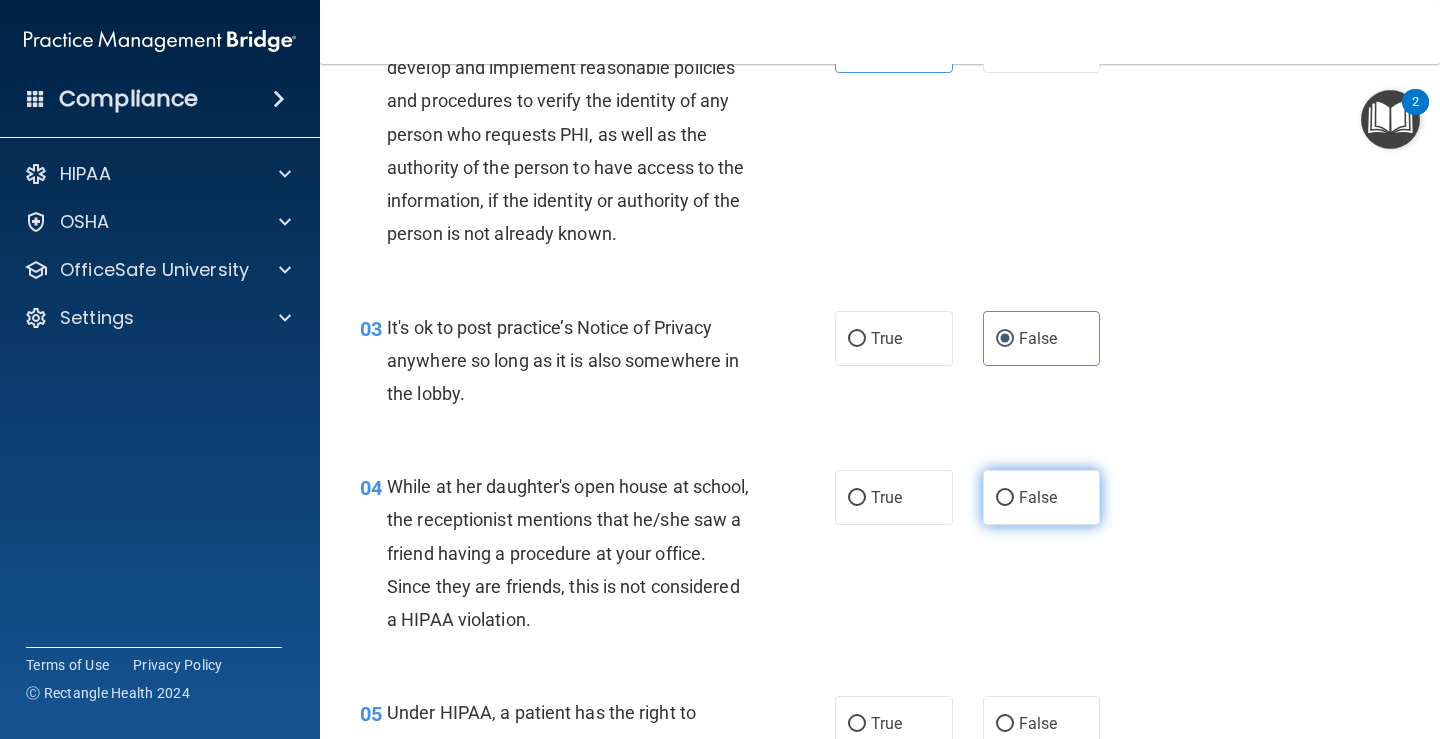click on "False" at bounding box center (1042, 497) 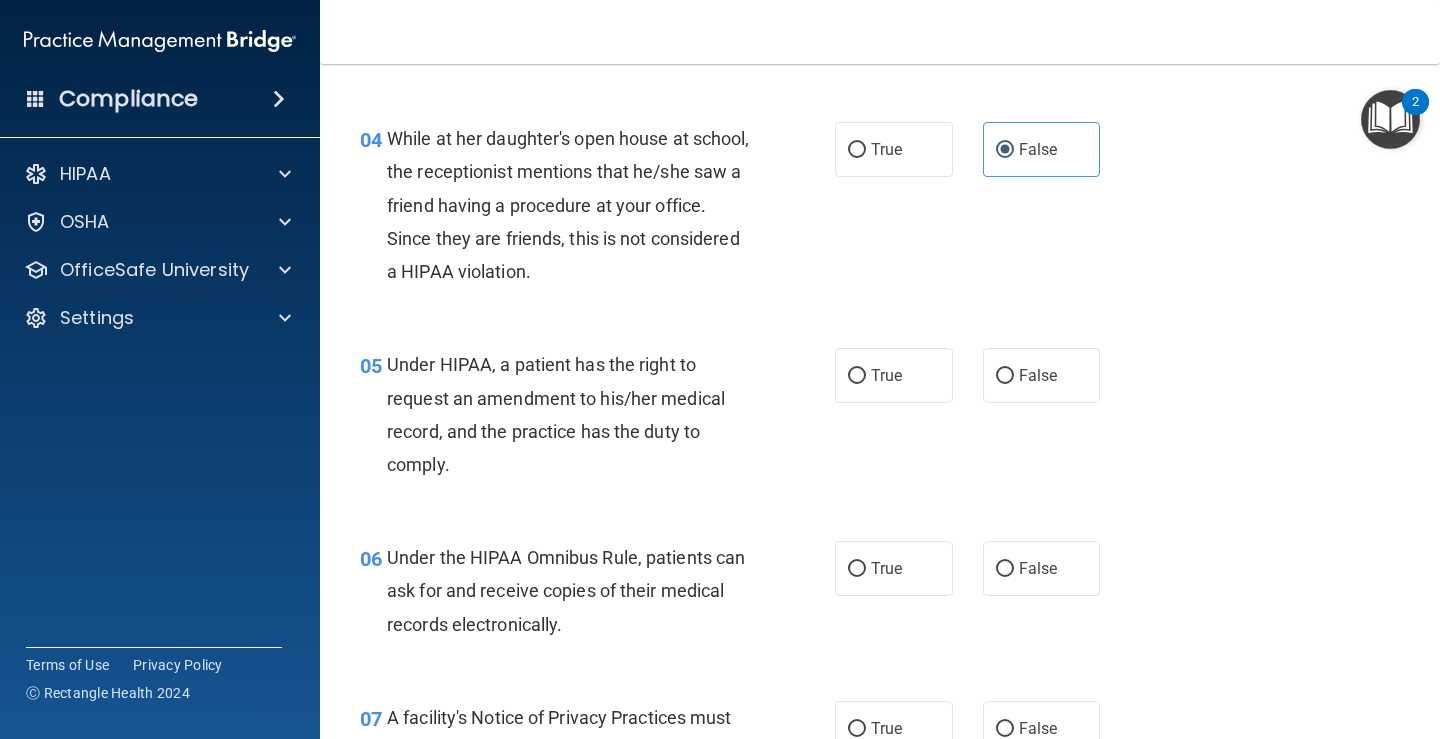 scroll, scrollTop: 700, scrollLeft: 0, axis: vertical 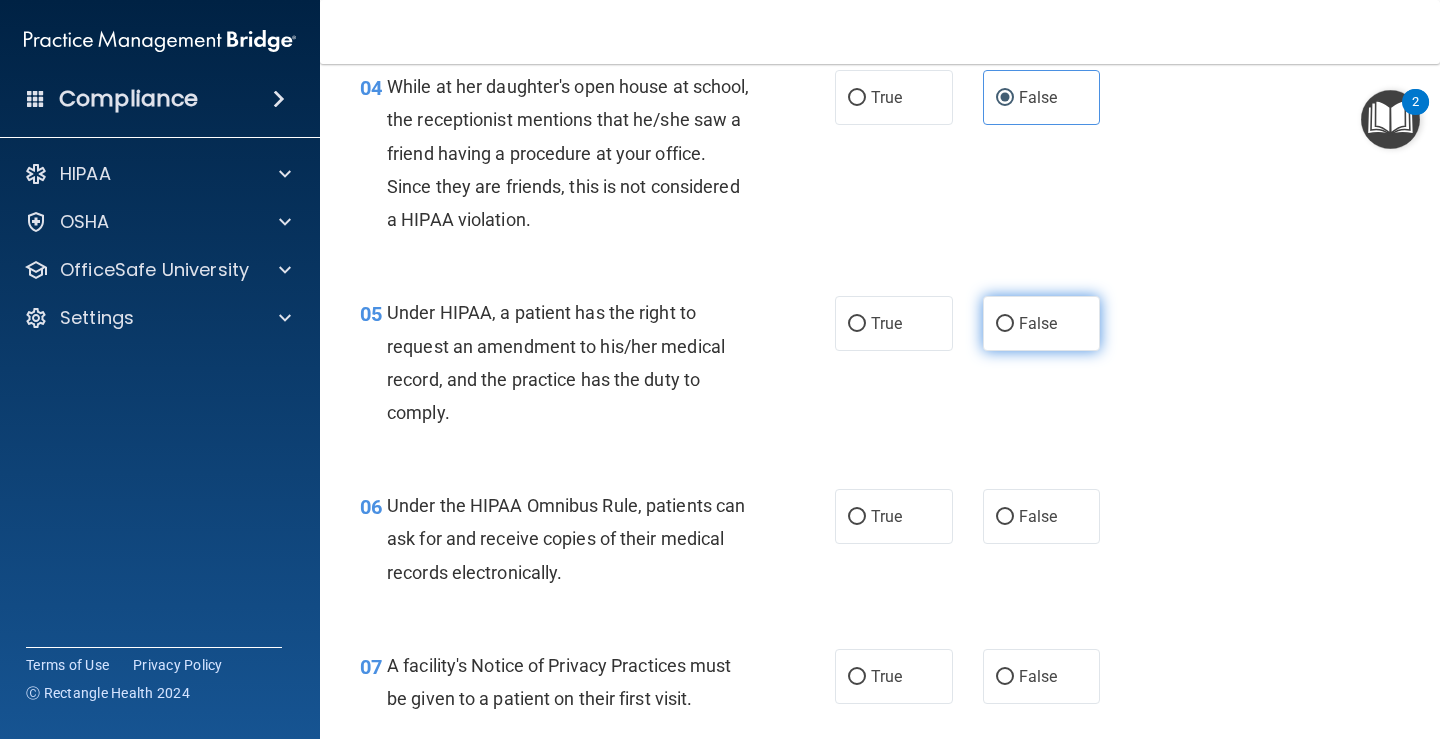 click on "False" at bounding box center [1042, 323] 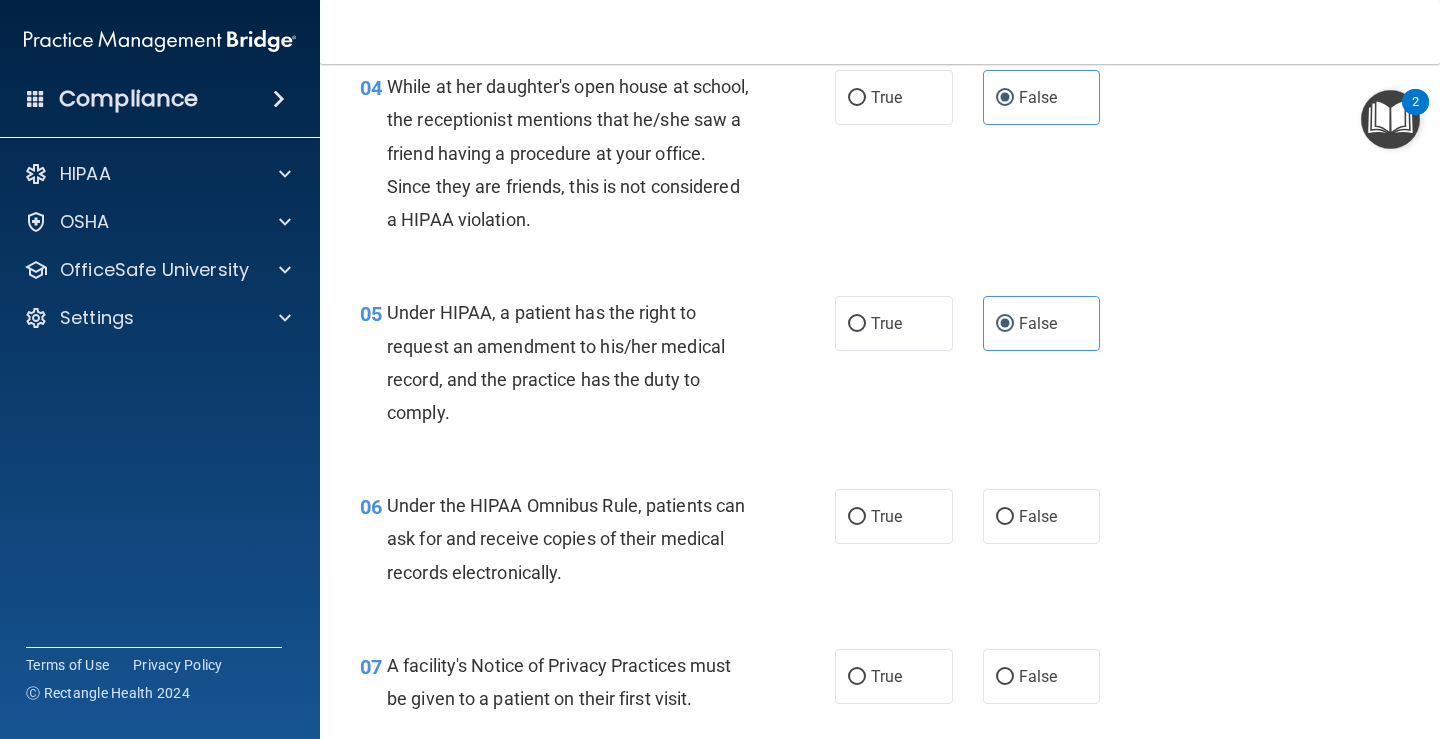 scroll, scrollTop: 800, scrollLeft: 0, axis: vertical 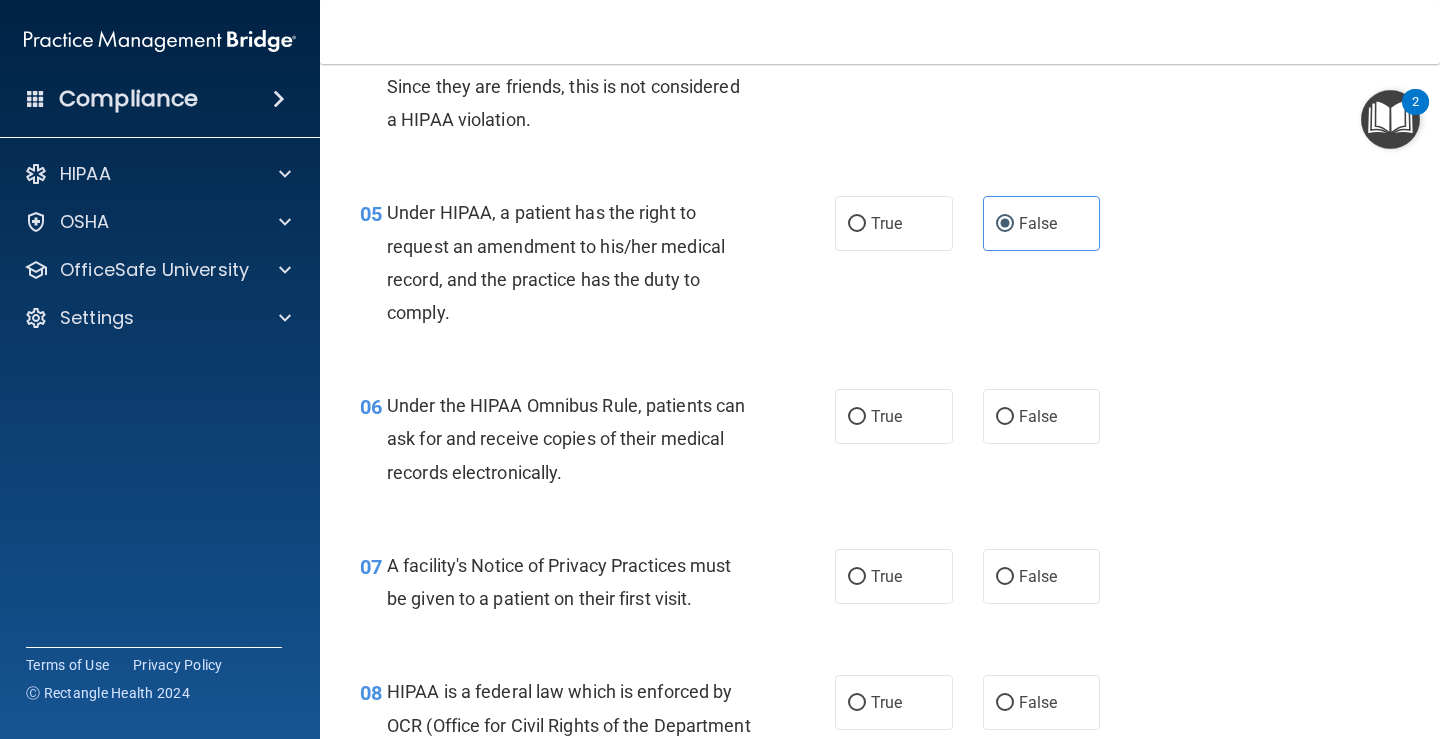 click on "06       Under the HIPAA Omnibus Rule, patients can ask for and receive copies of their medical records electronically." at bounding box center (597, 444) 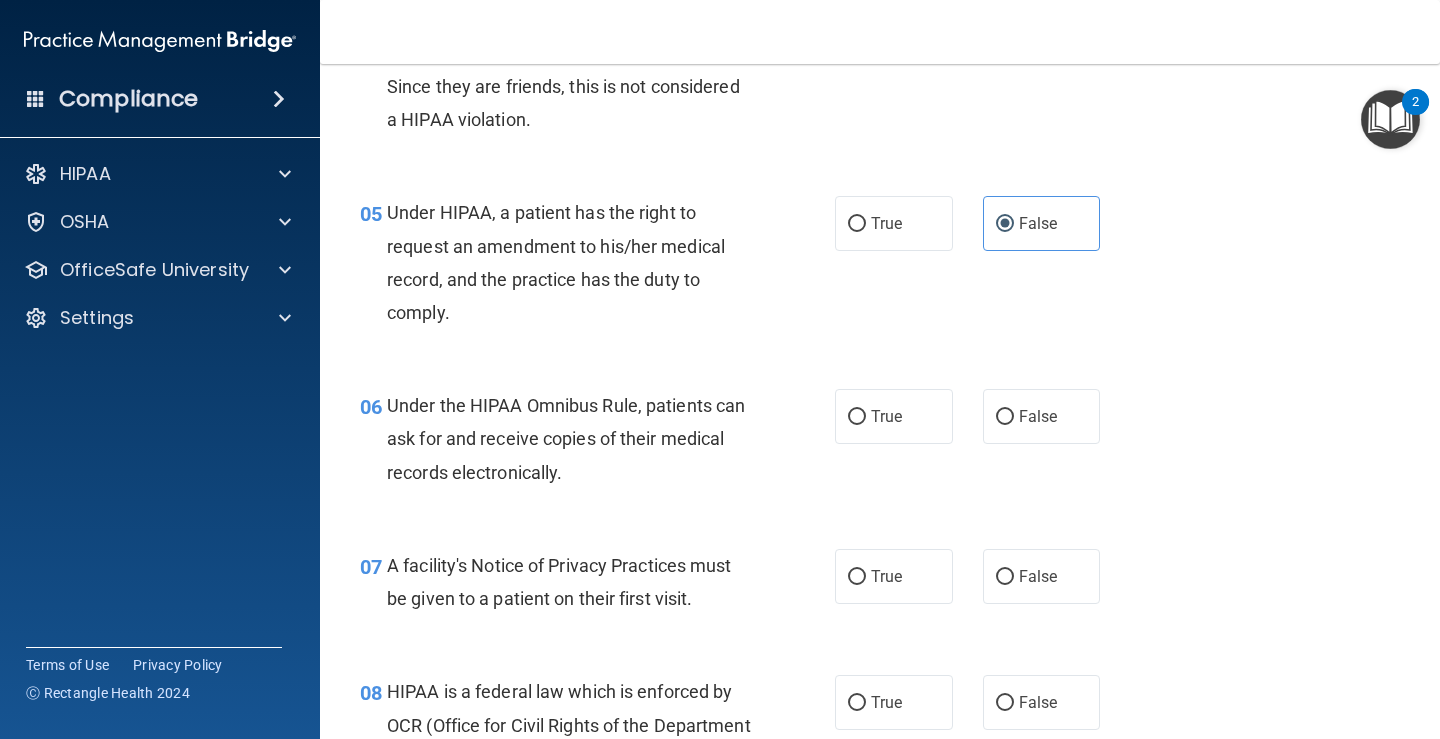 drag, startPoint x: 867, startPoint y: 414, endPoint x: 870, endPoint y: 509, distance: 95.047356 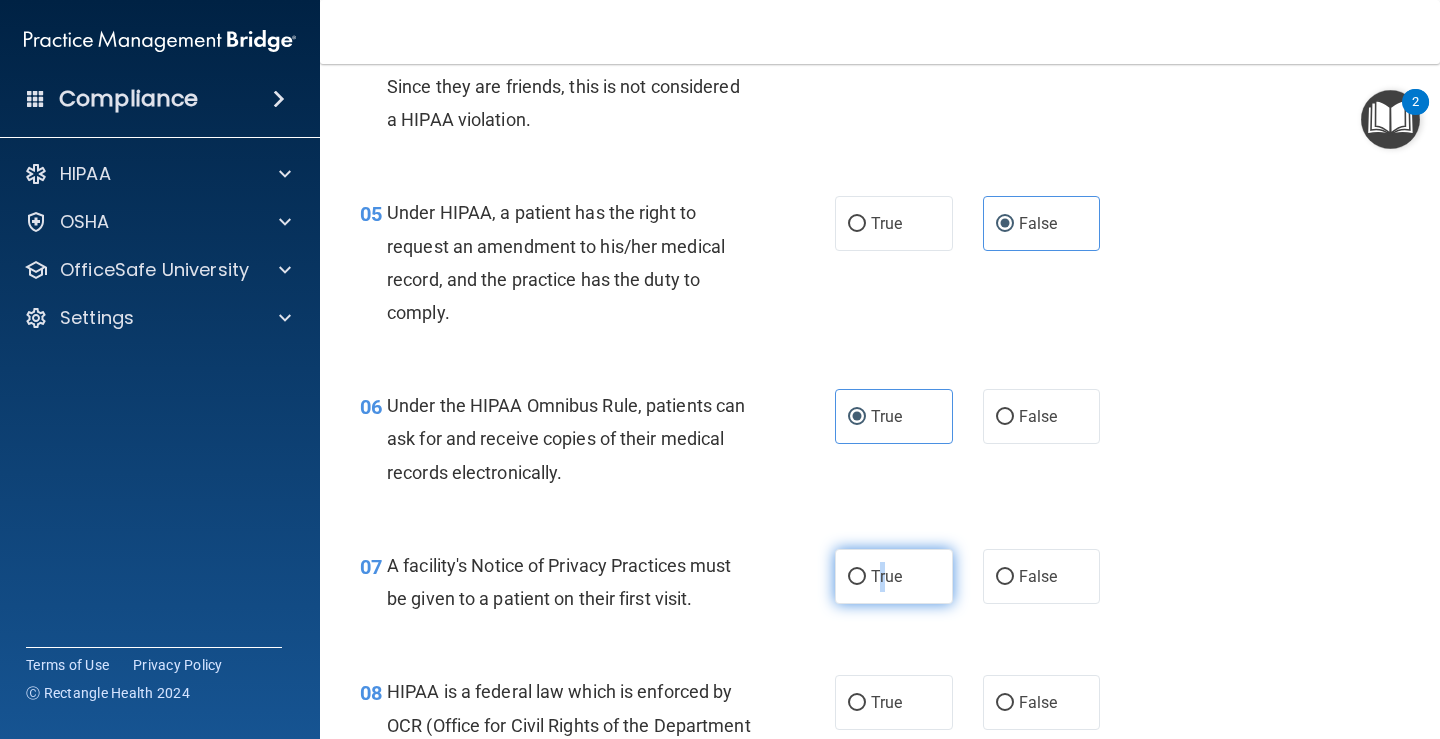 drag, startPoint x: 876, startPoint y: 566, endPoint x: 878, endPoint y: 577, distance: 11.18034 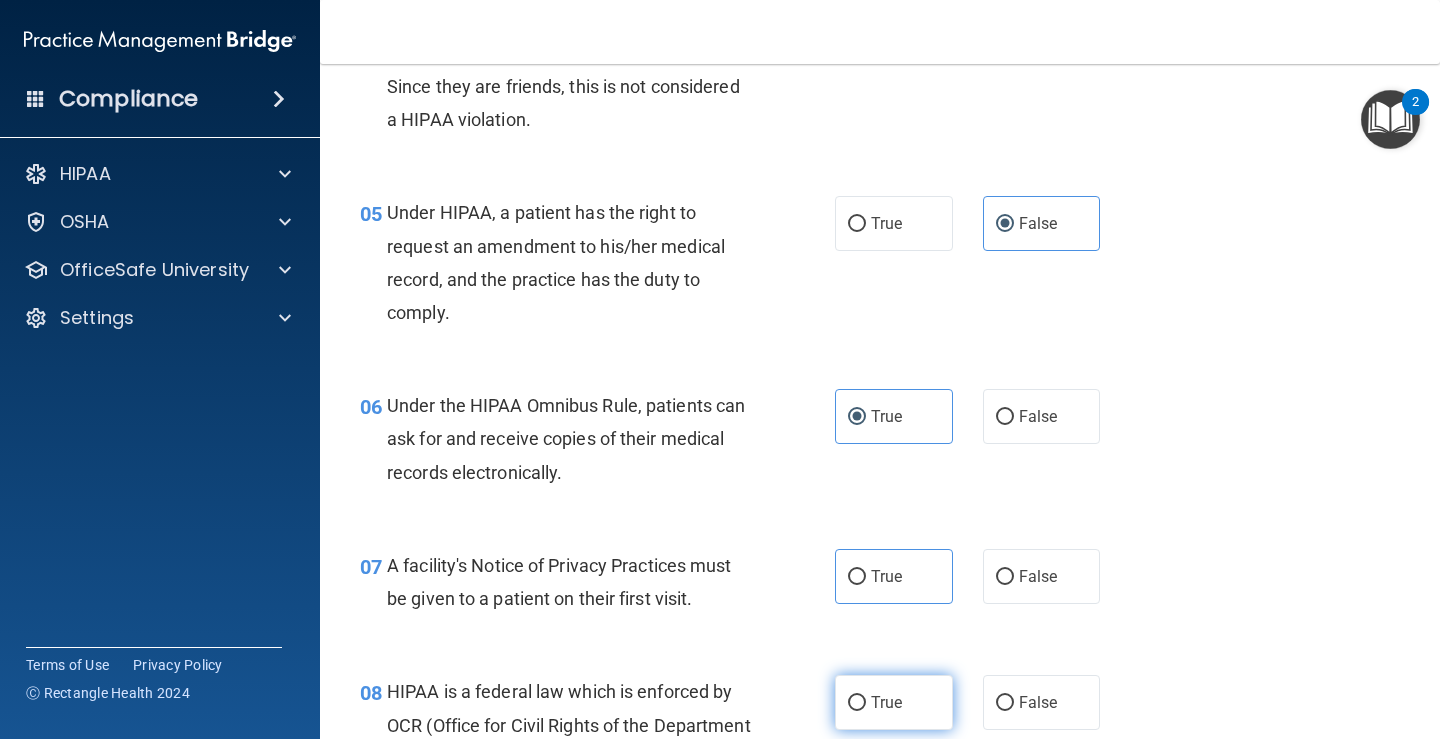 click on "True" at bounding box center [886, 702] 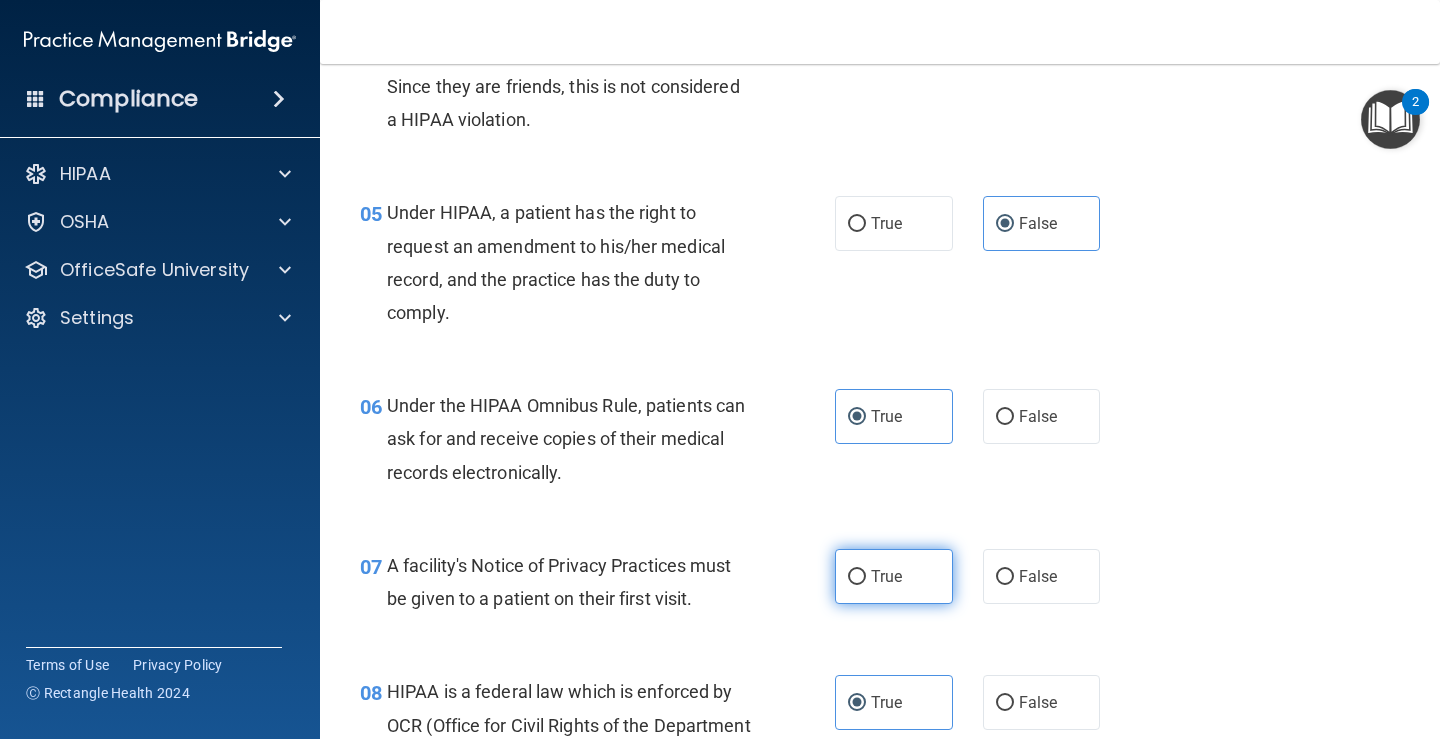 click on "True" at bounding box center (886, 576) 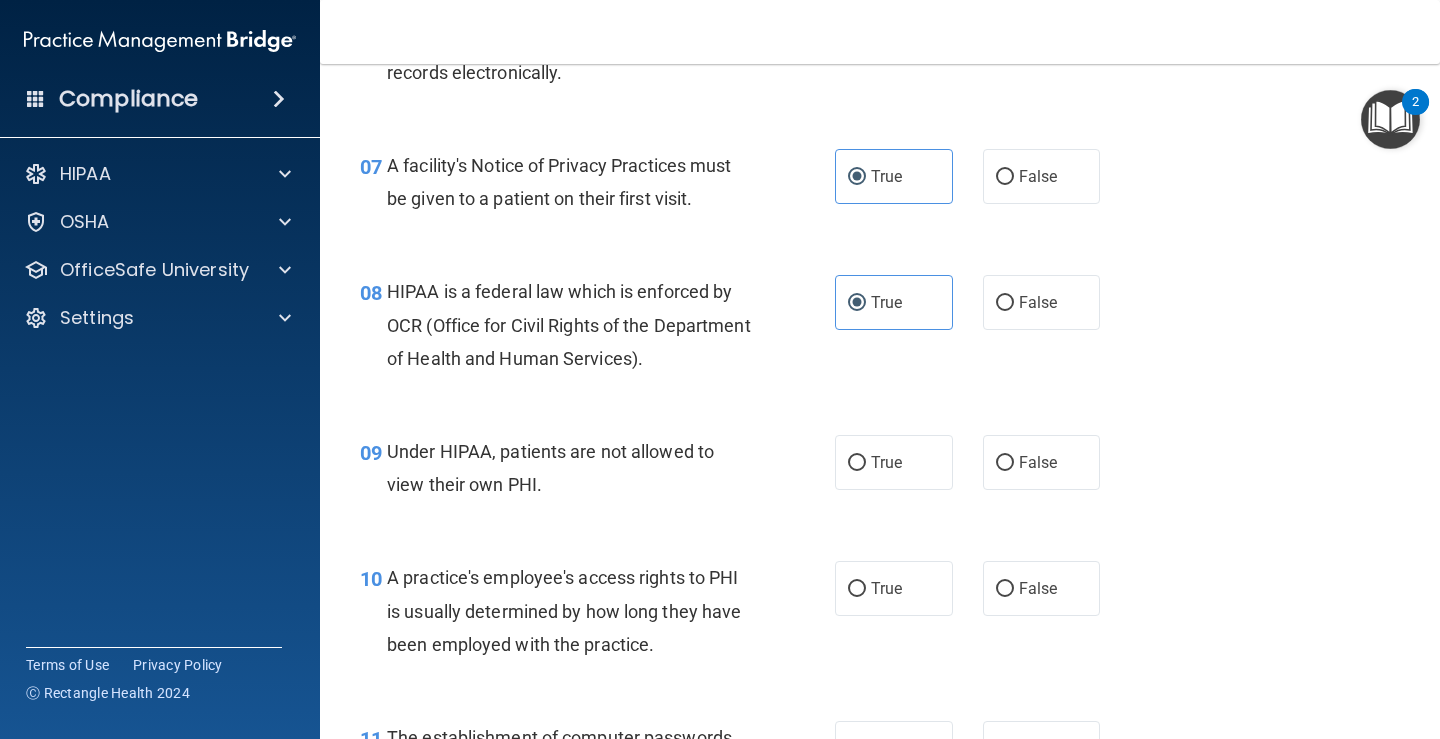 scroll, scrollTop: 1300, scrollLeft: 0, axis: vertical 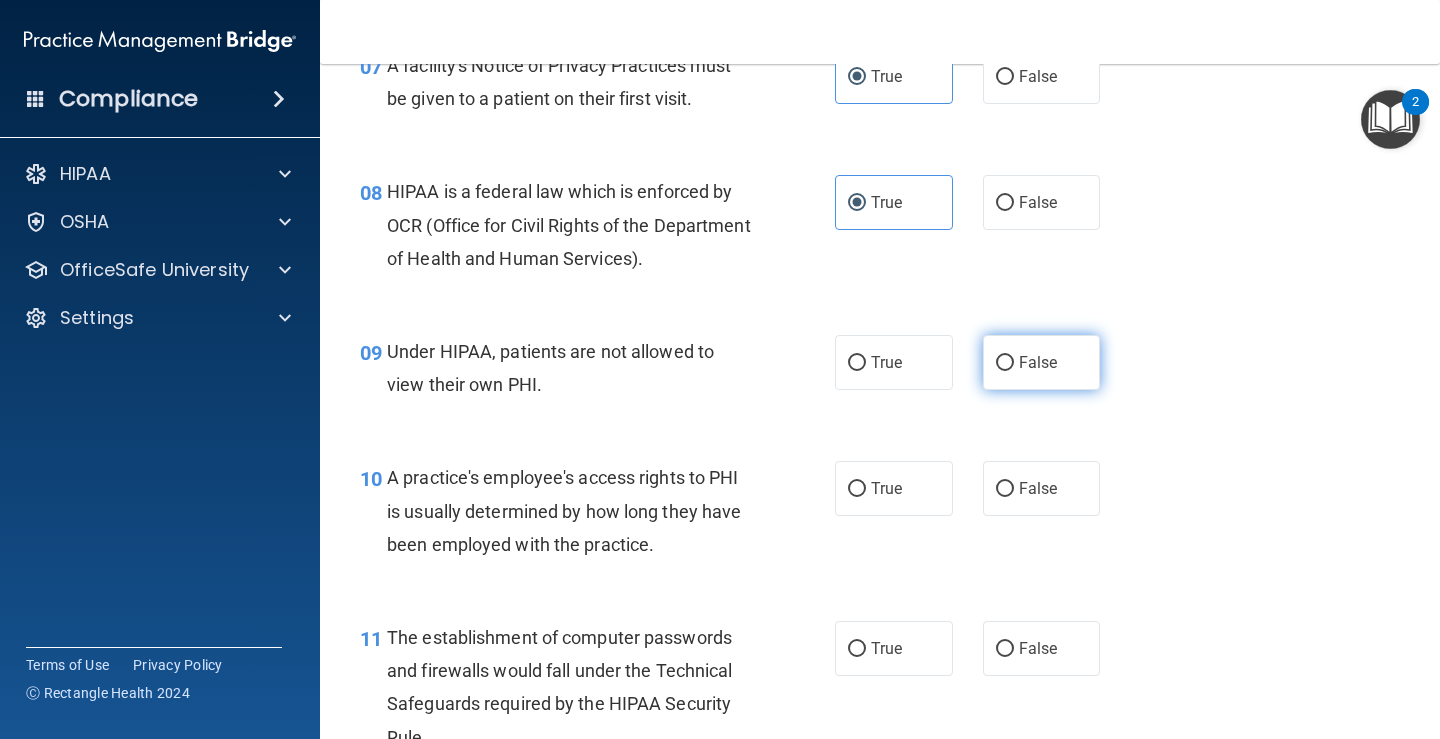 click on "False" at bounding box center (1038, 362) 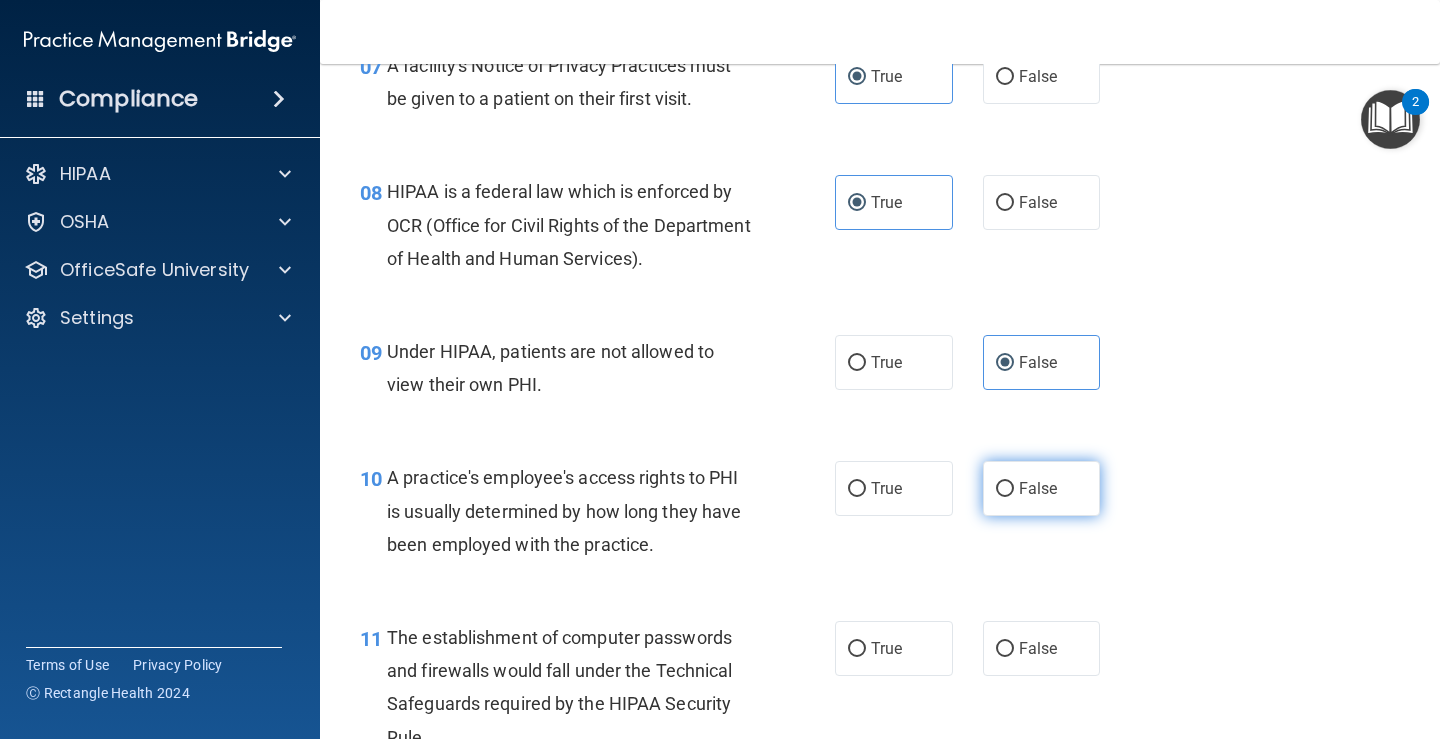 click on "False" at bounding box center (1042, 488) 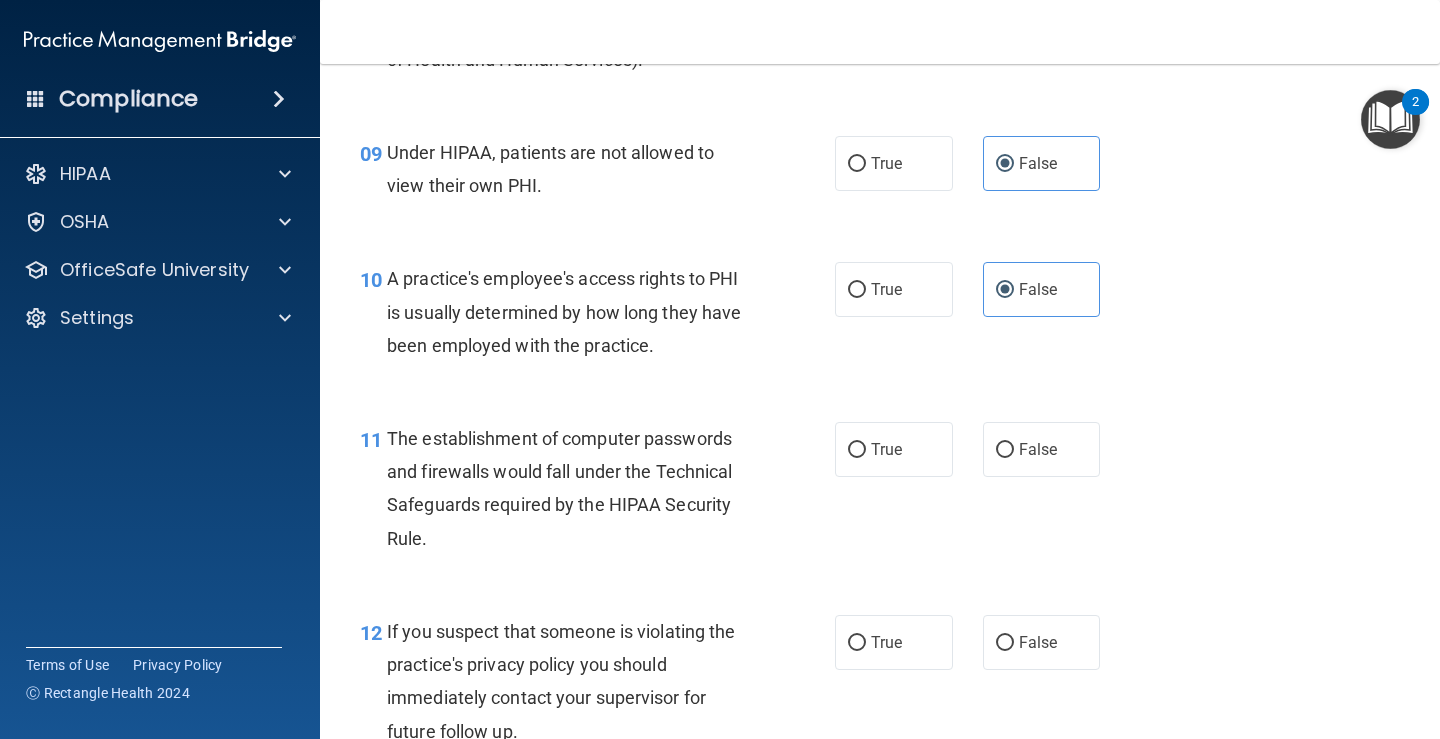 scroll, scrollTop: 1500, scrollLeft: 0, axis: vertical 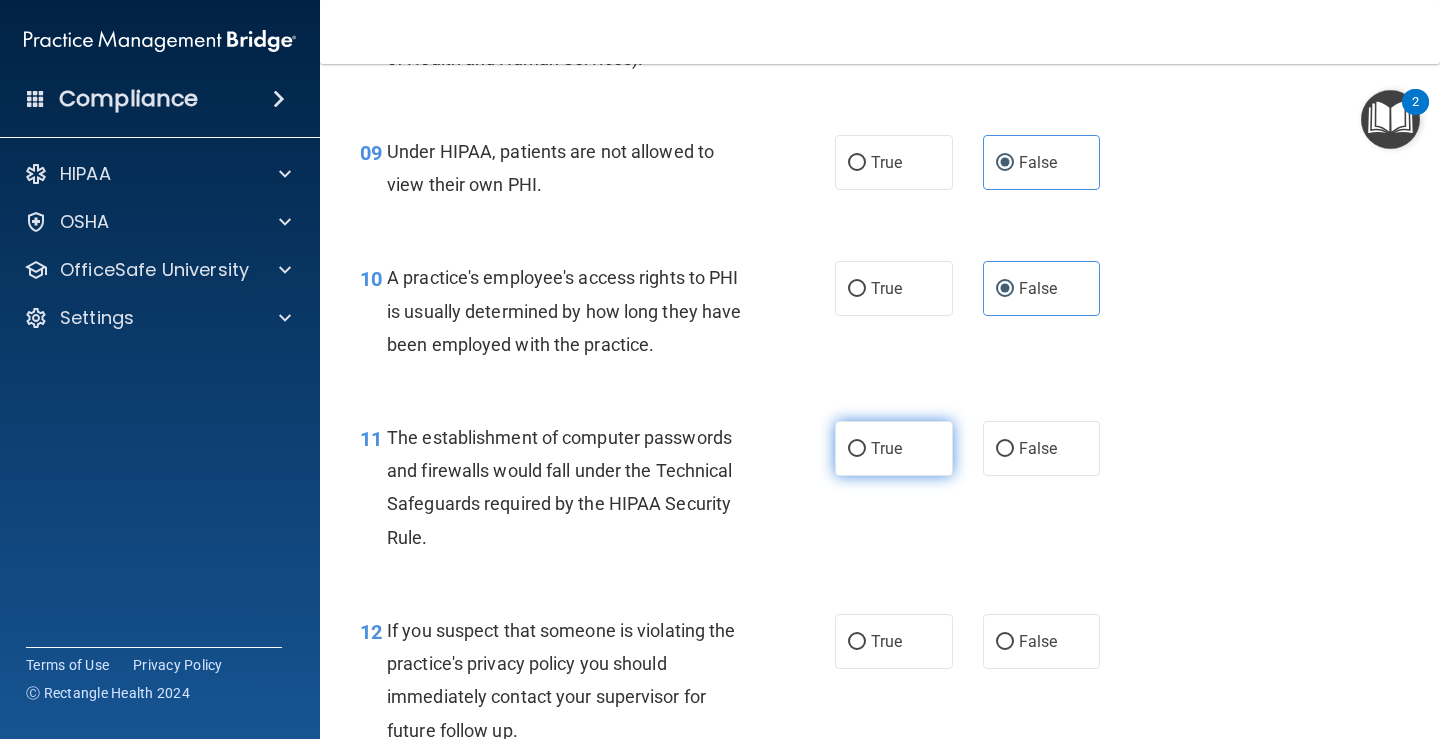 click on "True" at bounding box center [894, 448] 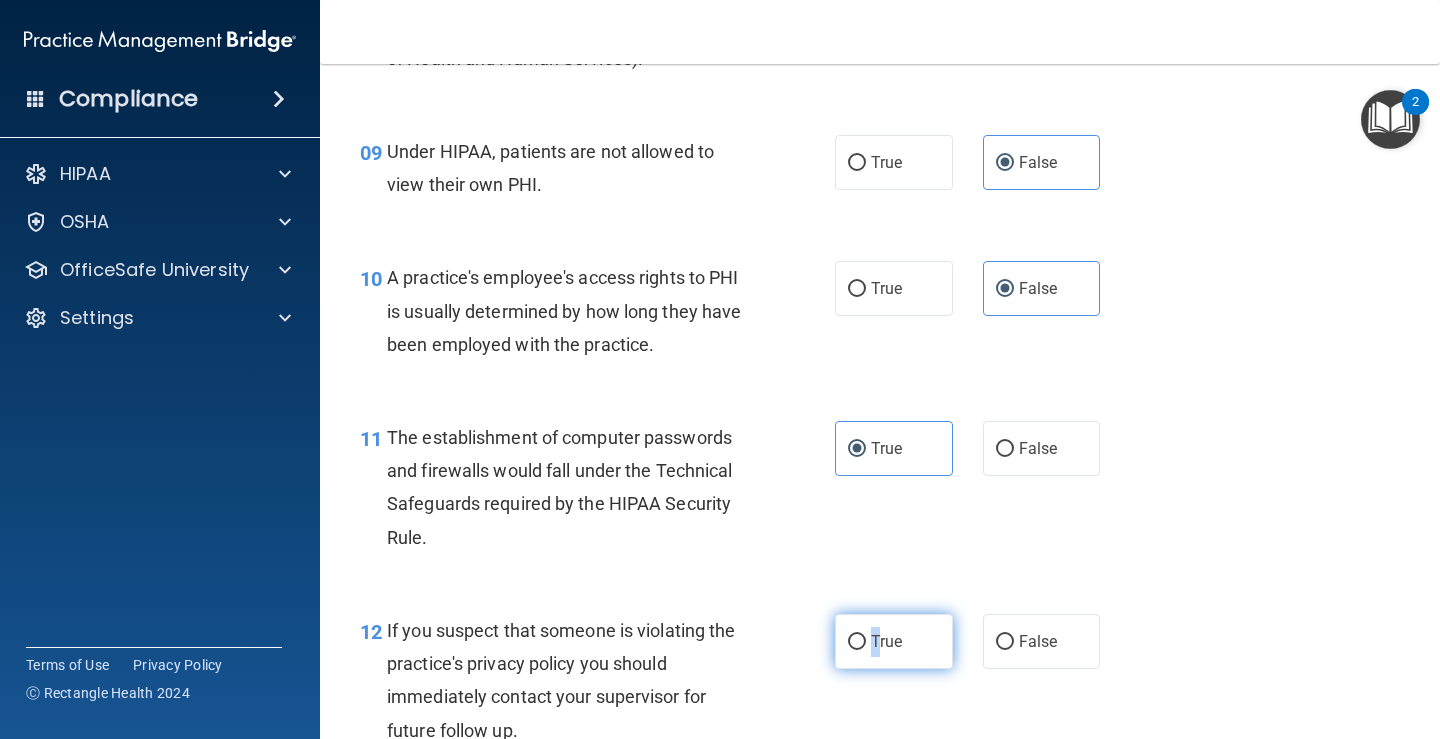click on "True" at bounding box center (894, 641) 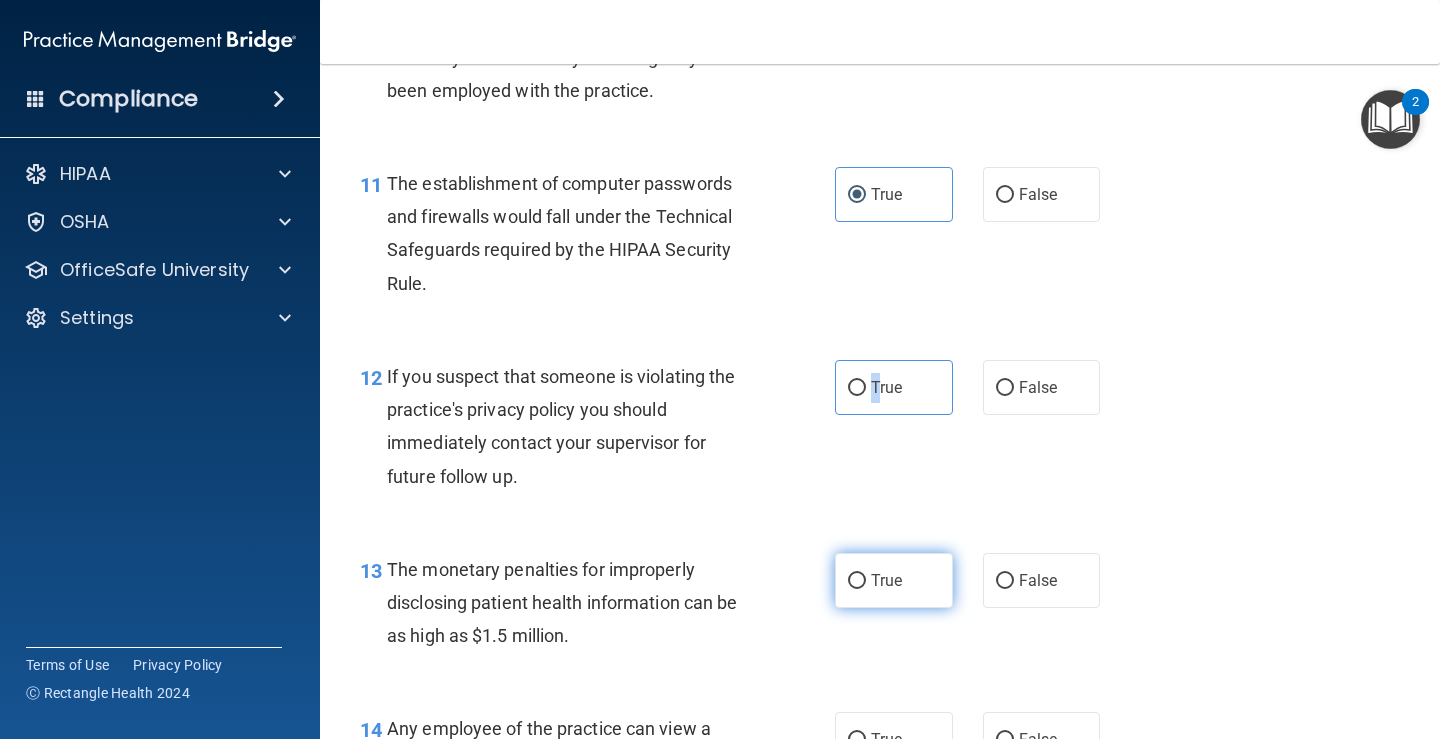 scroll, scrollTop: 1800, scrollLeft: 0, axis: vertical 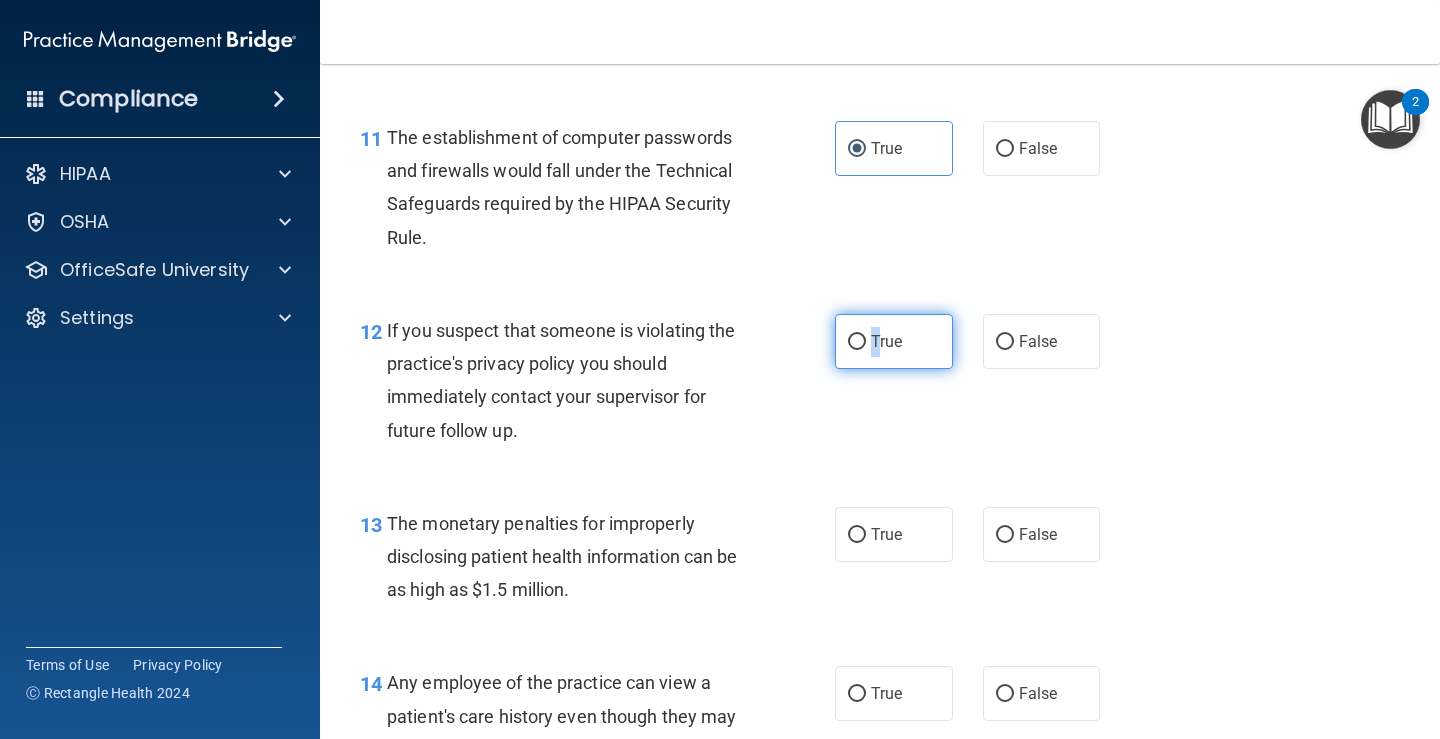 click on "True" at bounding box center (894, 341) 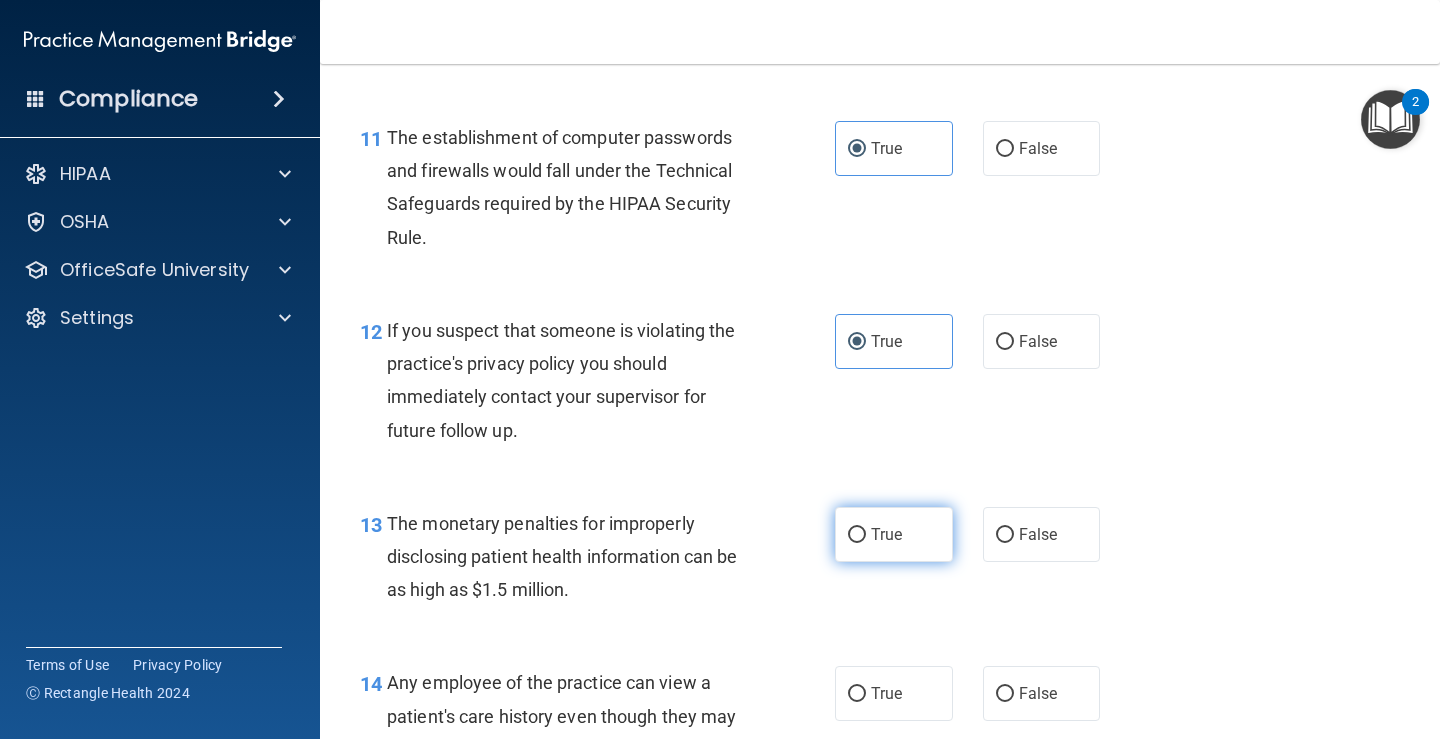click on "True" at bounding box center [894, 534] 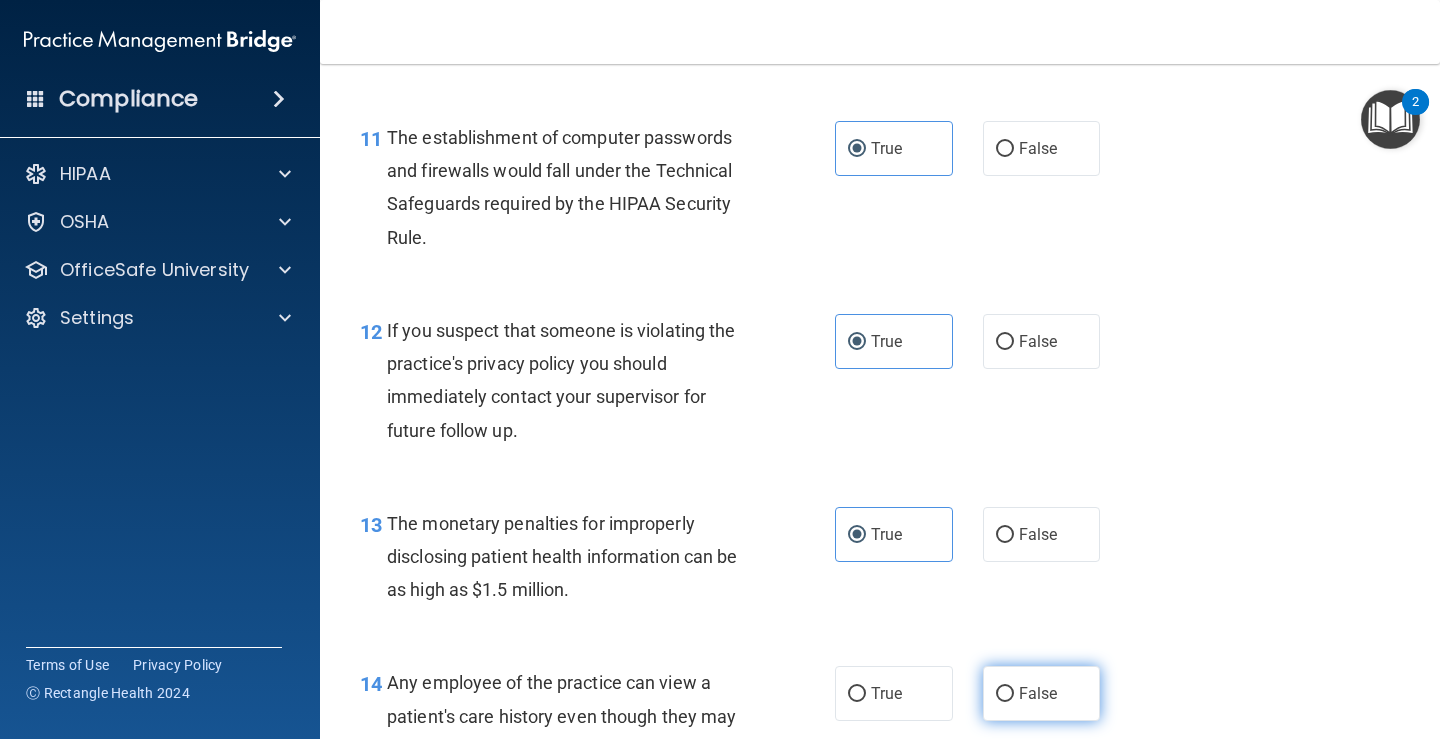 click on "False" at bounding box center (1042, 693) 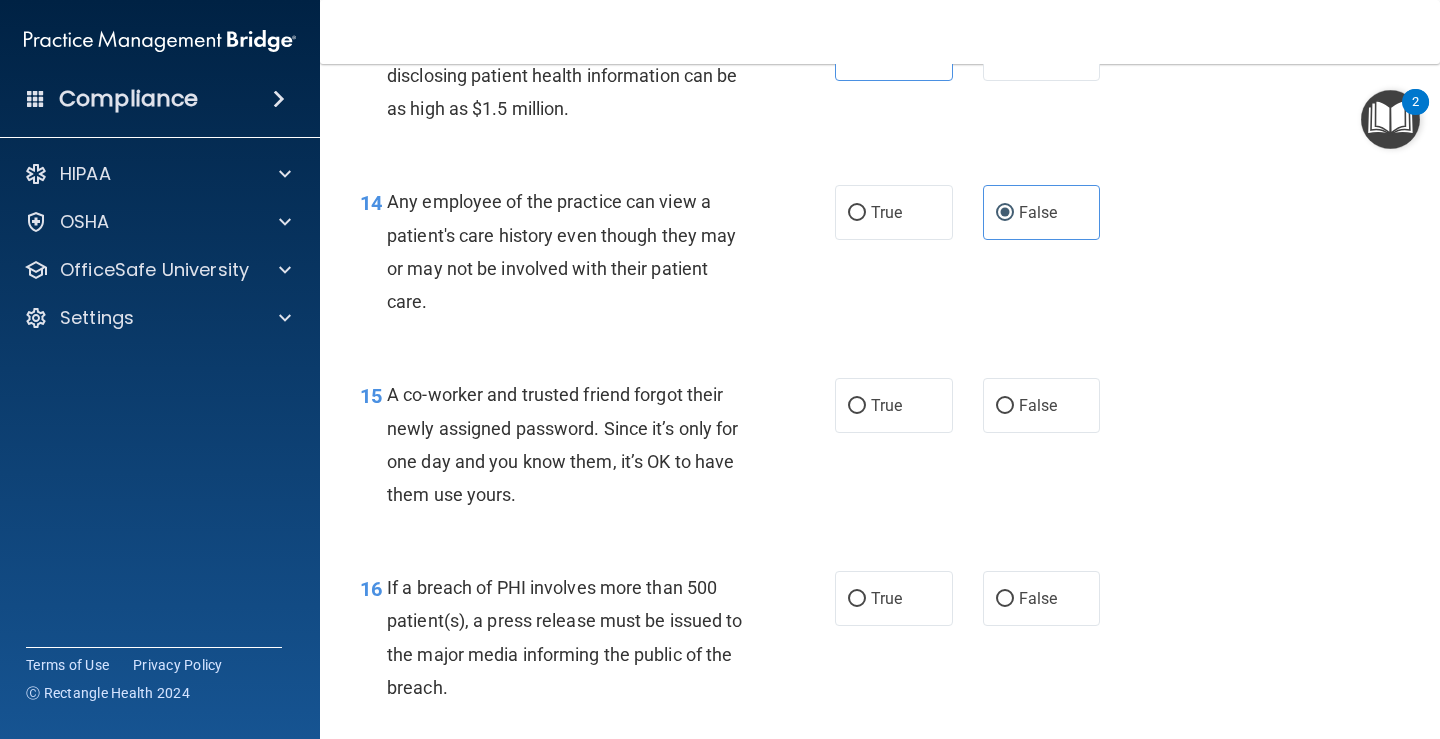 scroll, scrollTop: 2300, scrollLeft: 0, axis: vertical 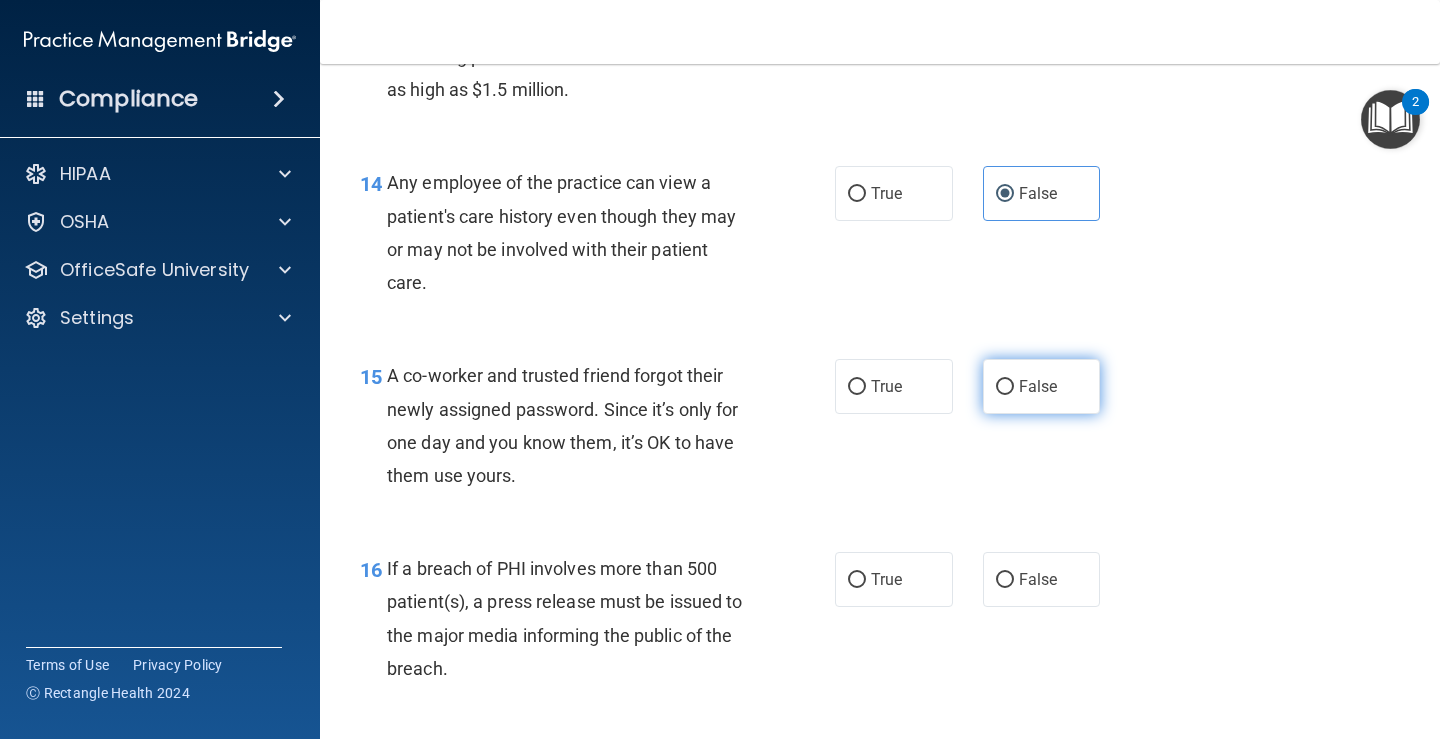 click on "False" at bounding box center (1038, 386) 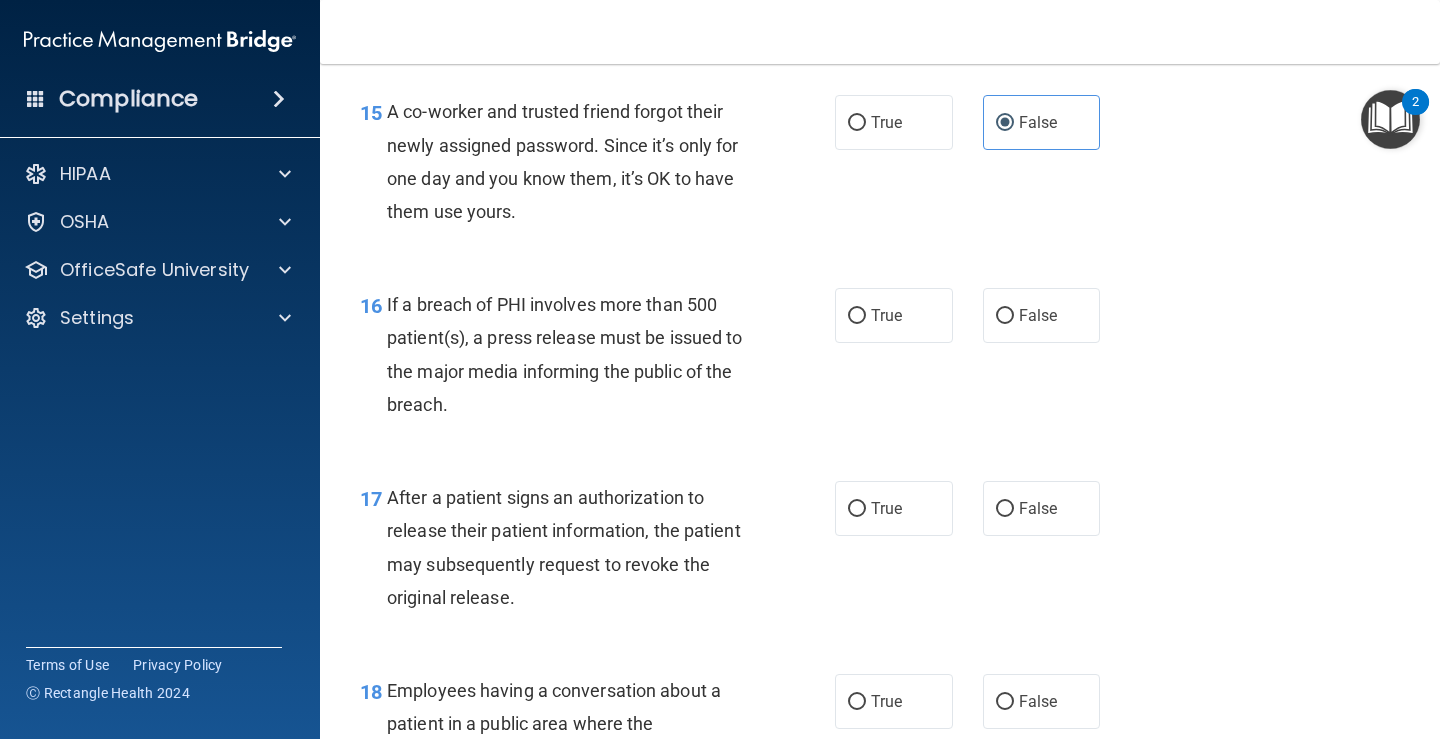 scroll, scrollTop: 2600, scrollLeft: 0, axis: vertical 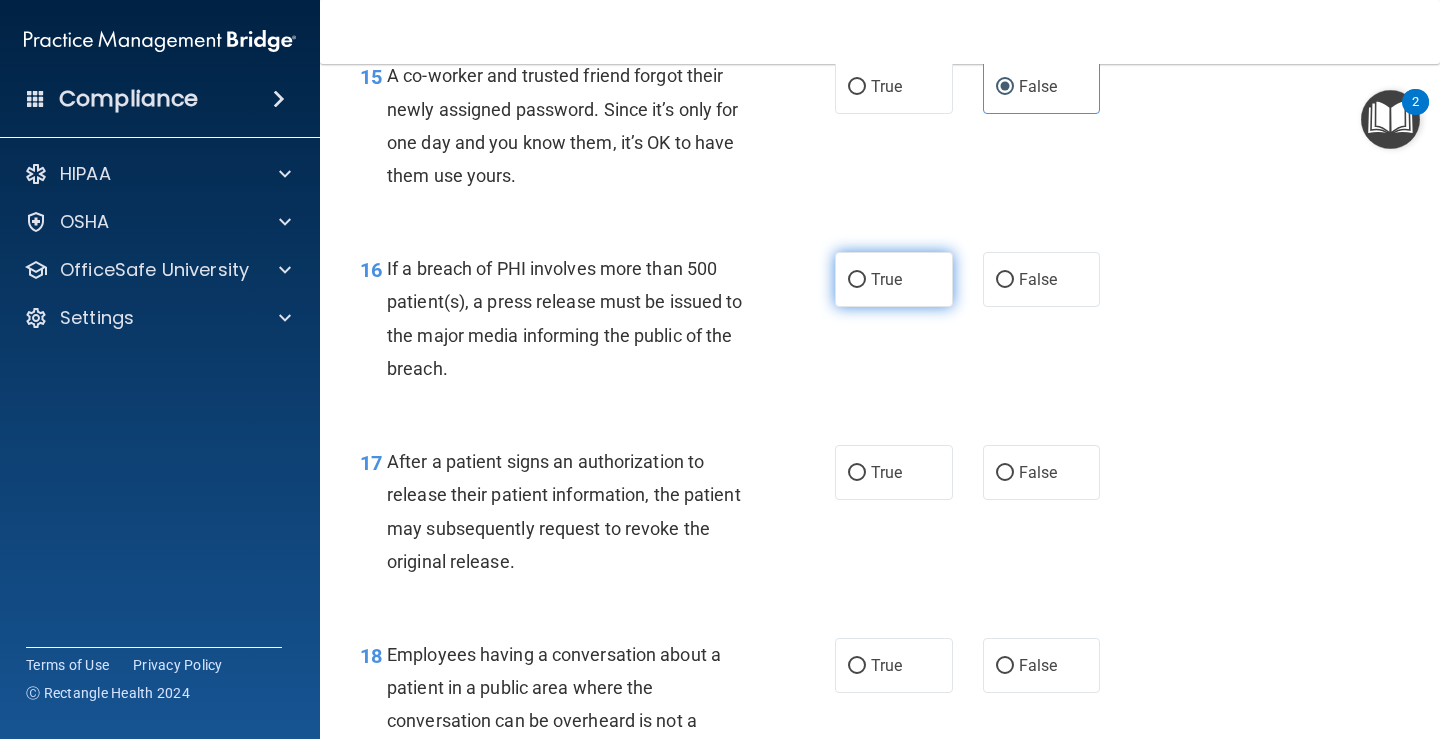 click on "True" at bounding box center [894, 279] 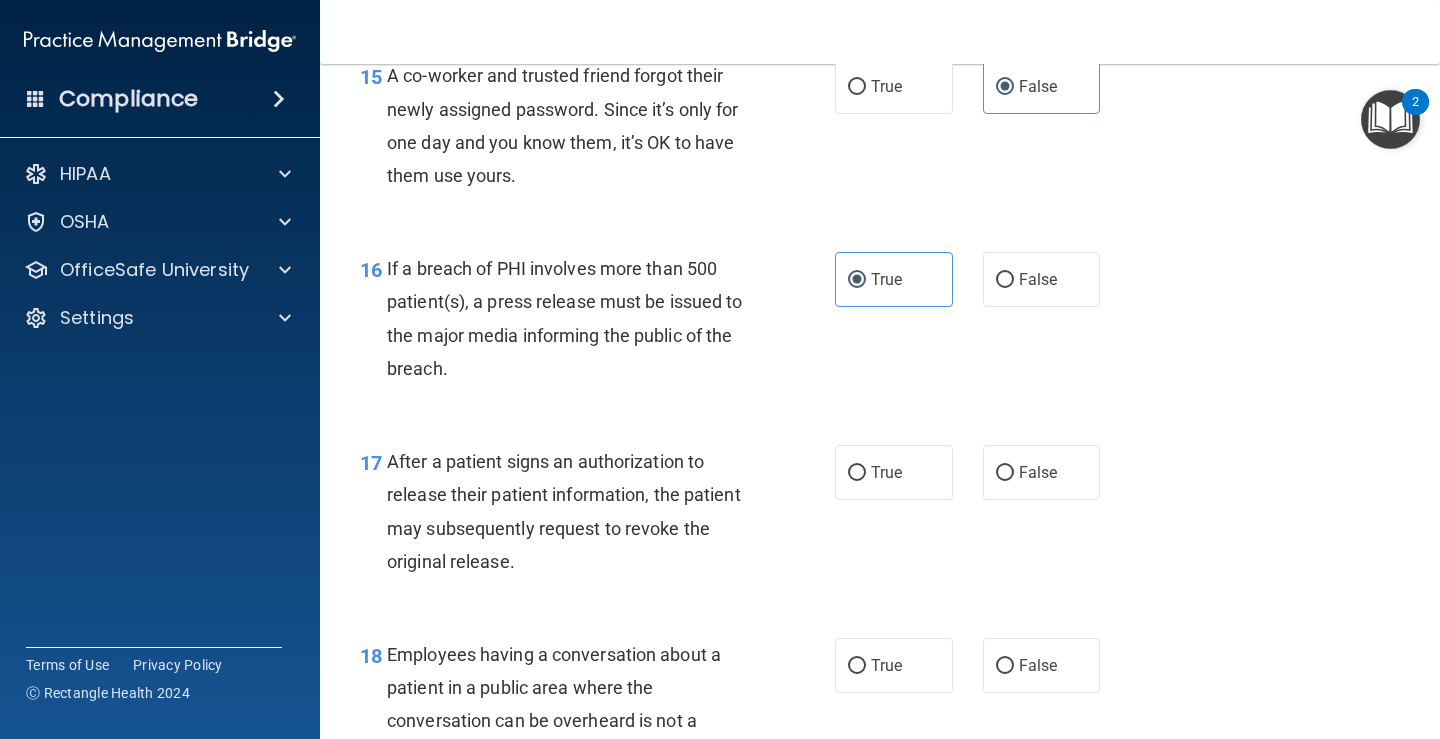 click on "17       After a patient signs an authorization to release their patient information, the patient may subsequently request to revoke the original release.                 True           False" at bounding box center (880, 516) 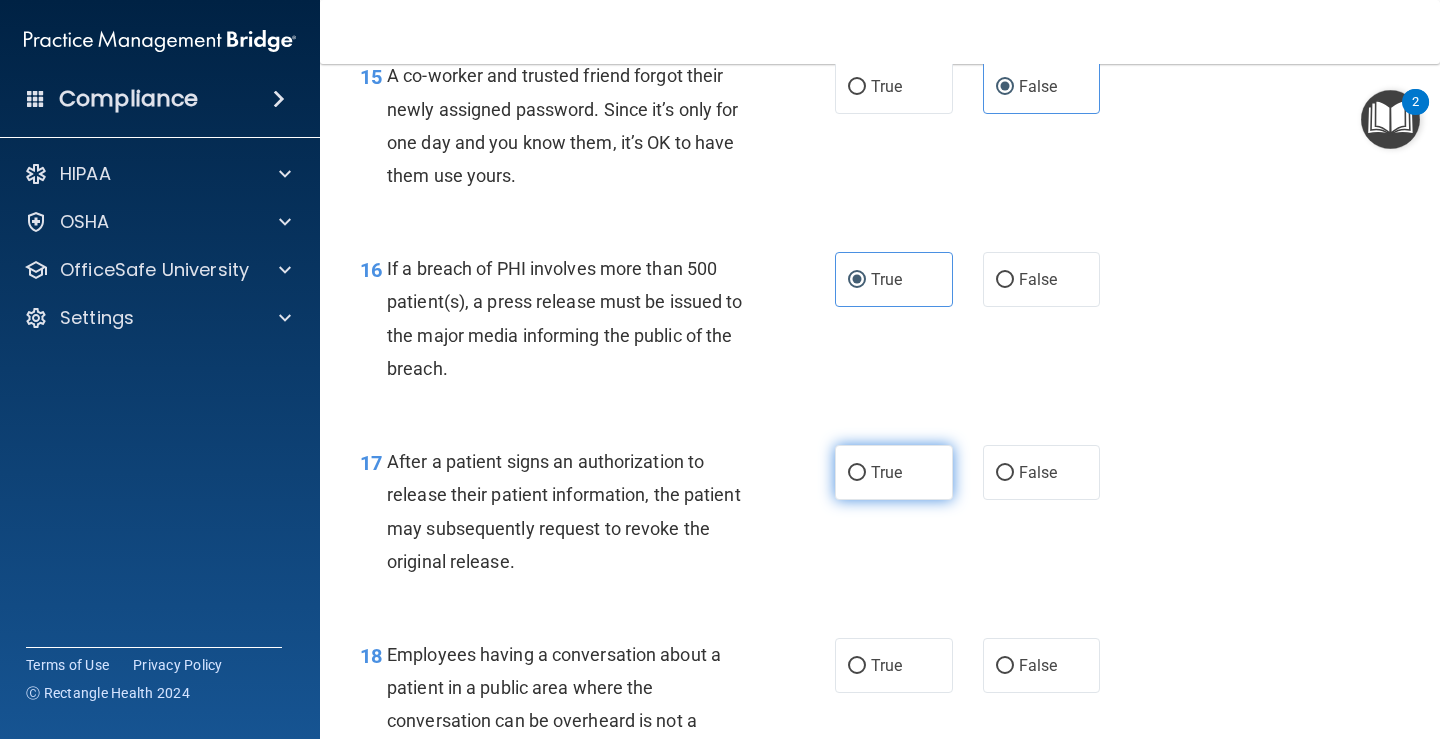 click on "True" at bounding box center [894, 472] 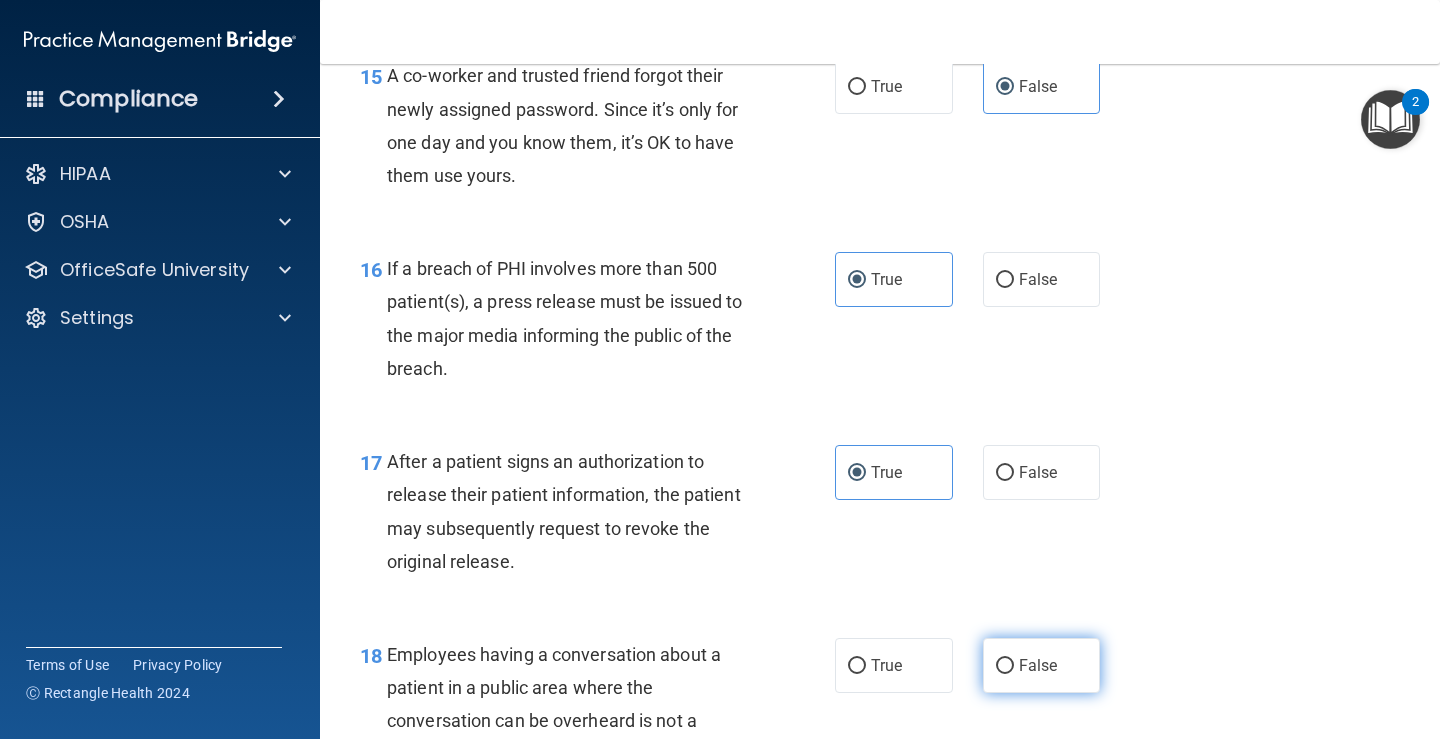 click on "False" at bounding box center (1038, 665) 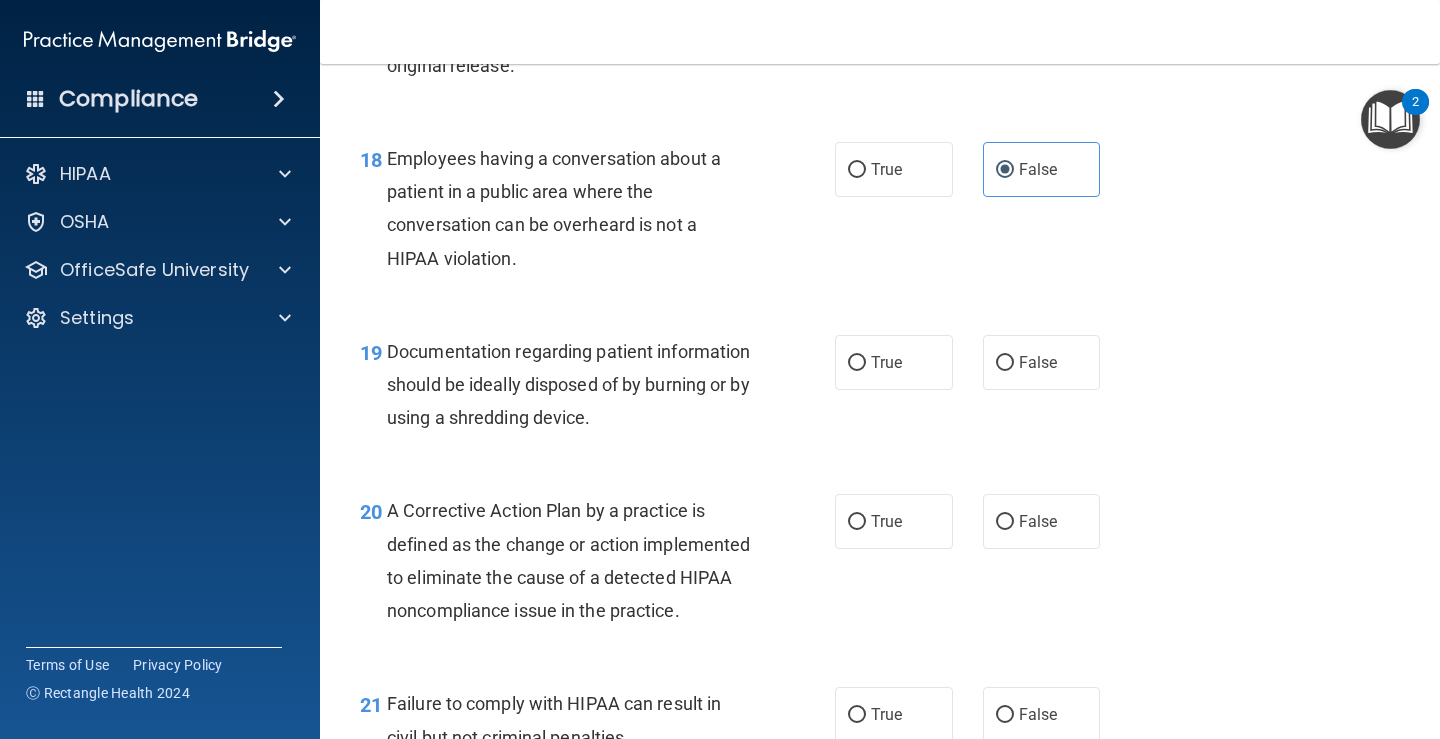 scroll, scrollTop: 3100, scrollLeft: 0, axis: vertical 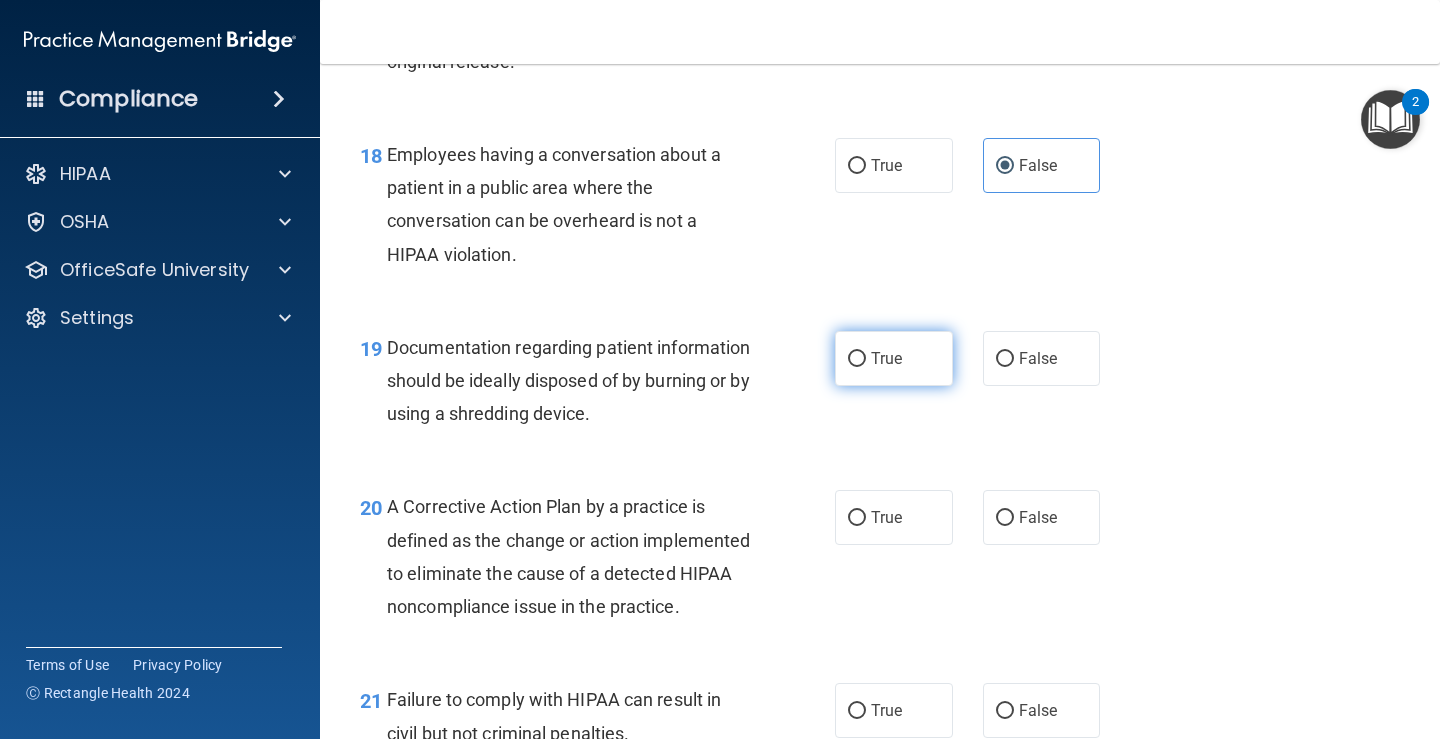 click on "True" at bounding box center [894, 358] 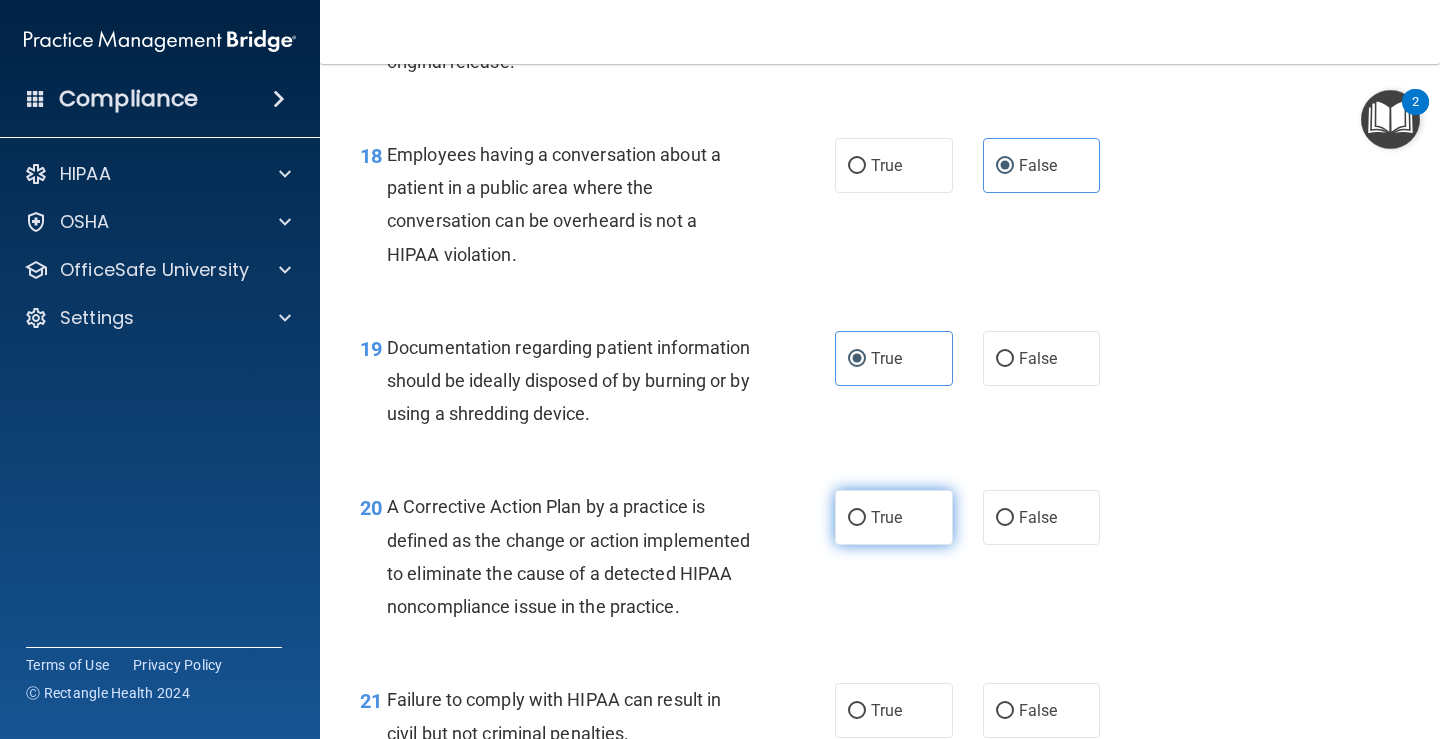 click on "True" at bounding box center [894, 517] 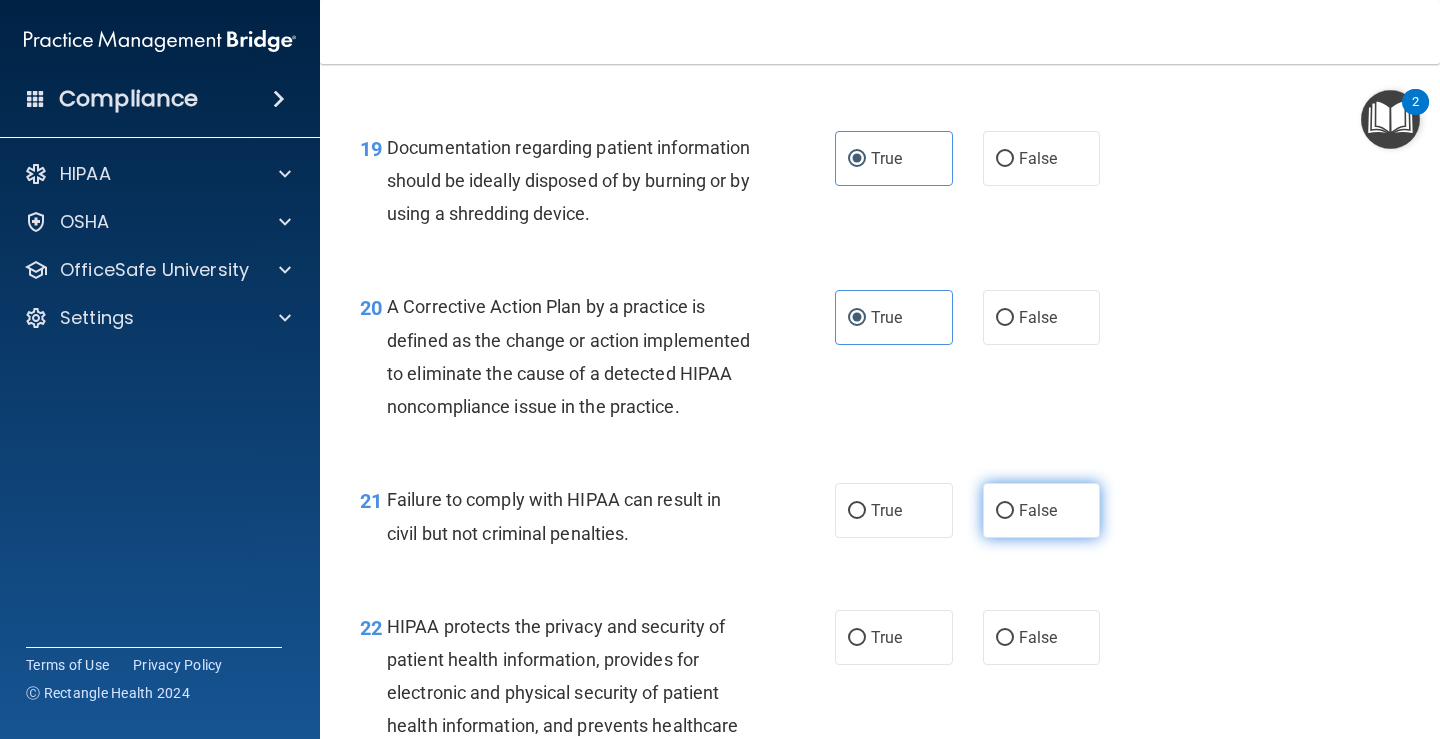 click on "False" at bounding box center [1005, 511] 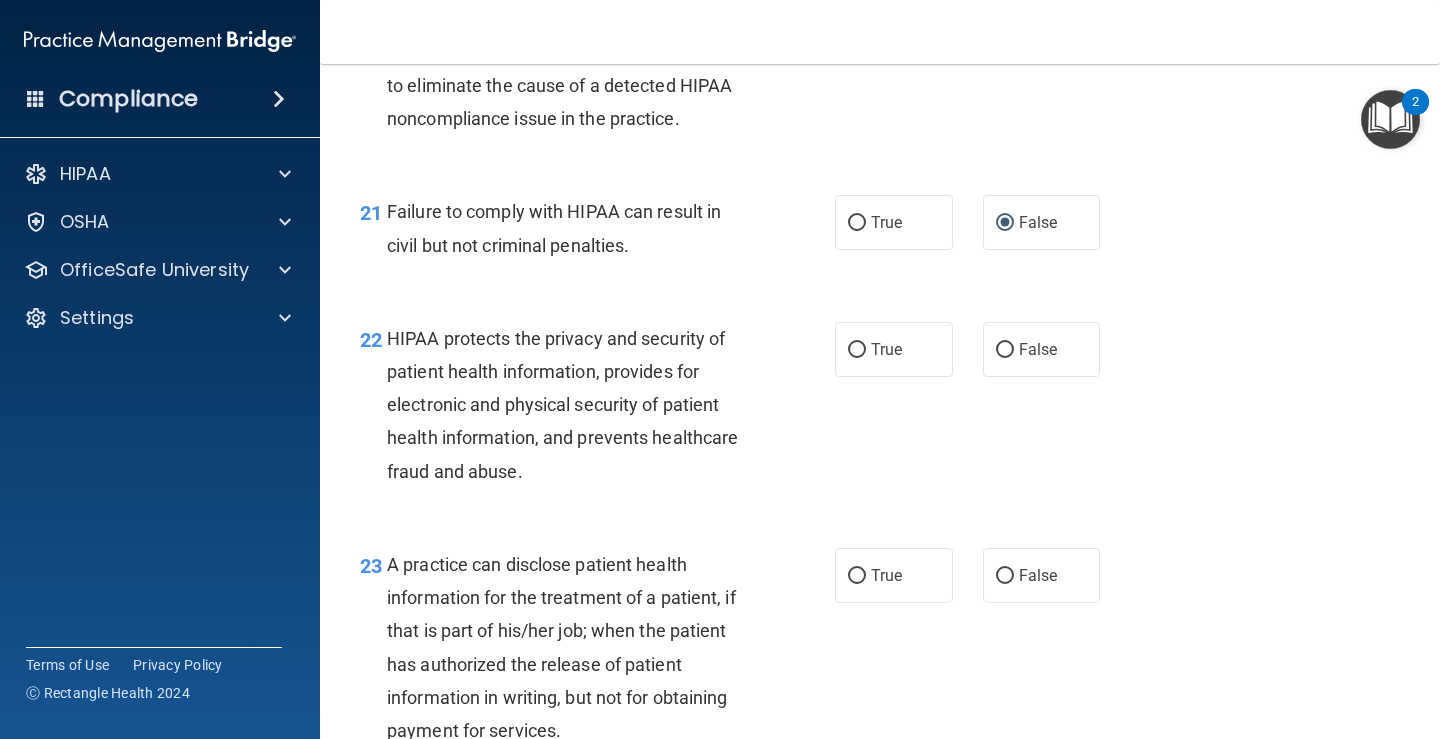 scroll, scrollTop: 3600, scrollLeft: 0, axis: vertical 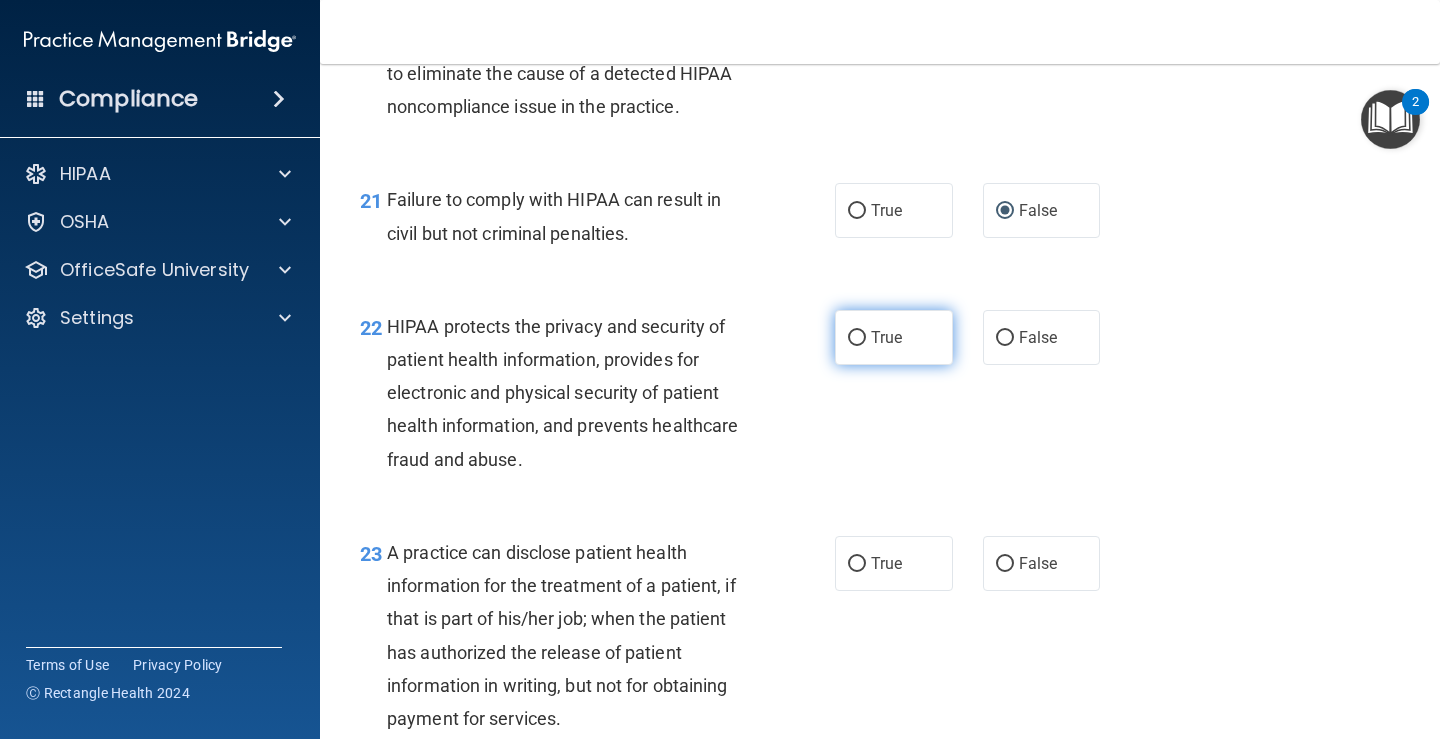 click on "True" at bounding box center [886, 337] 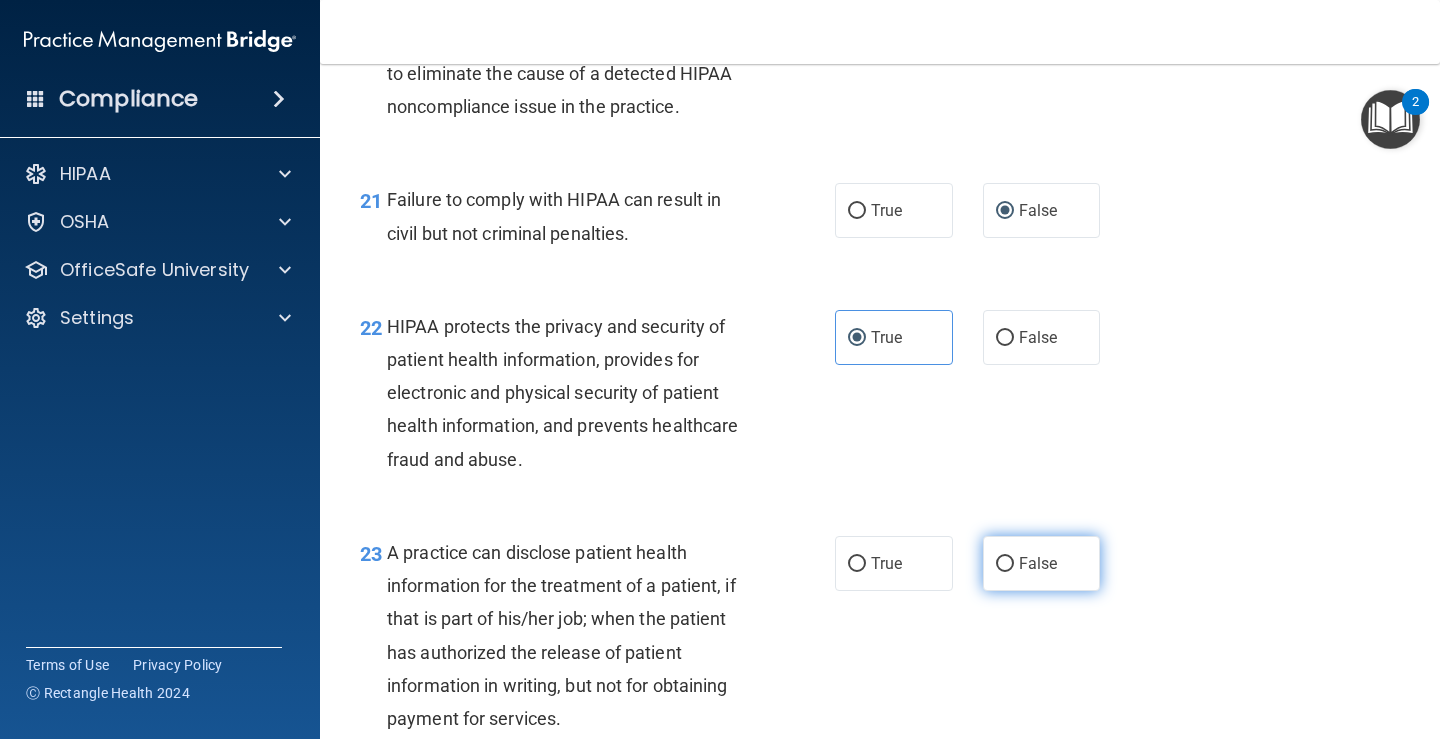 click on "False" at bounding box center (1038, 563) 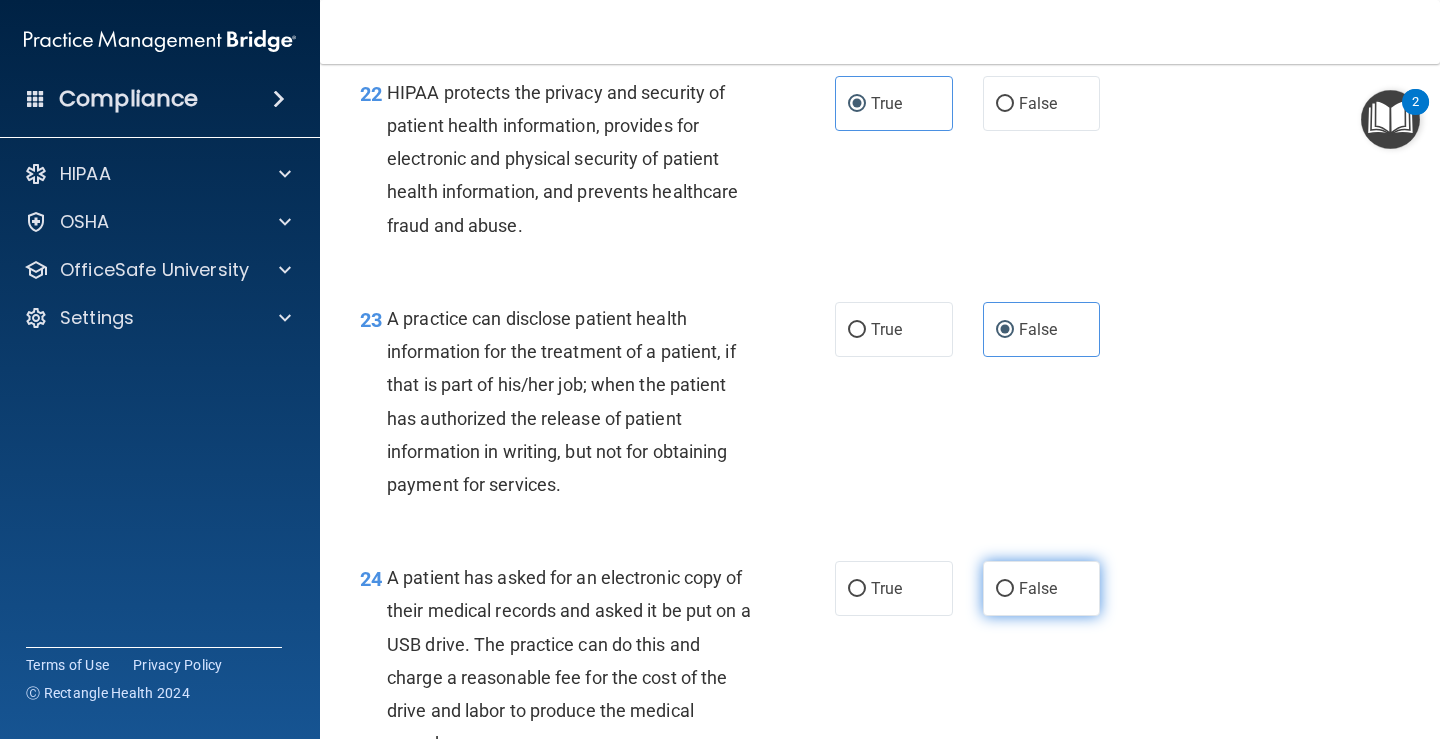 scroll, scrollTop: 3900, scrollLeft: 0, axis: vertical 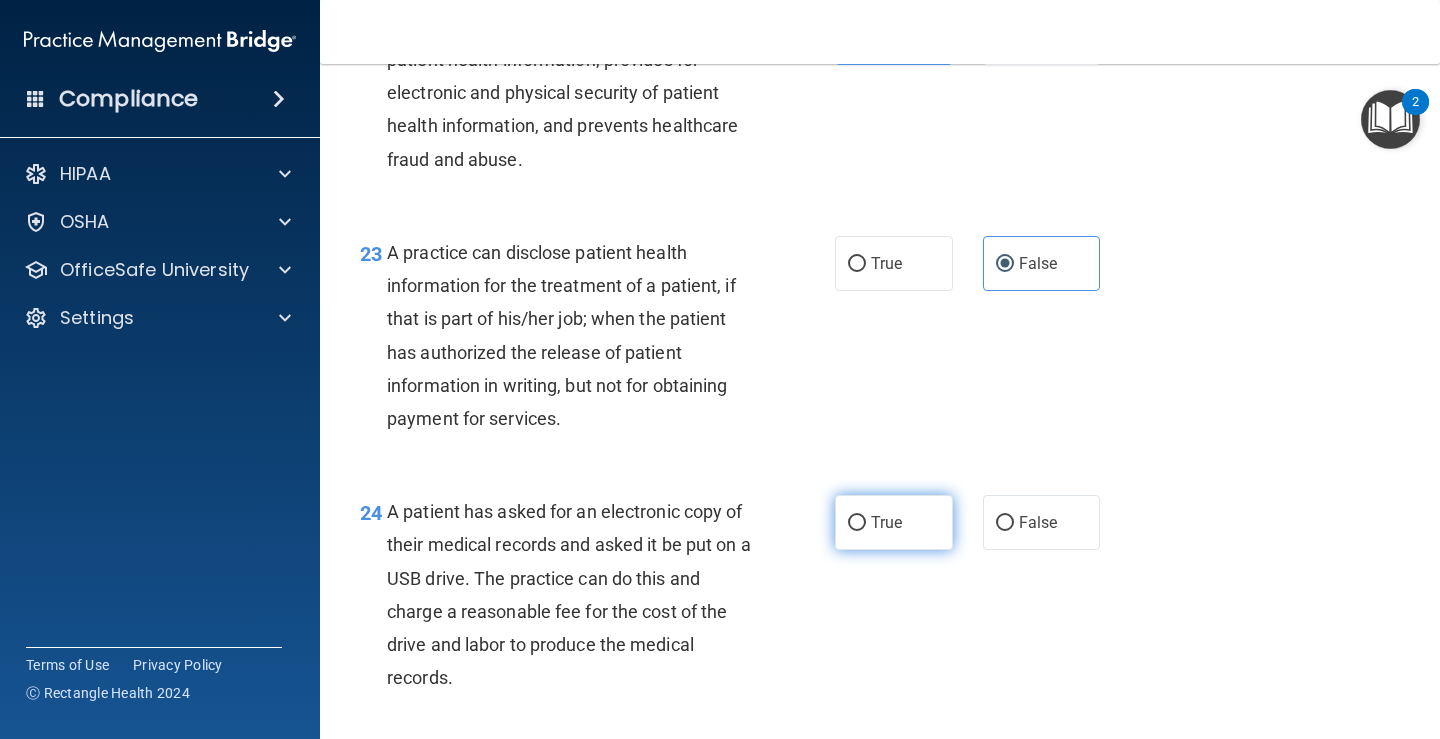 click on "True" at bounding box center (894, 522) 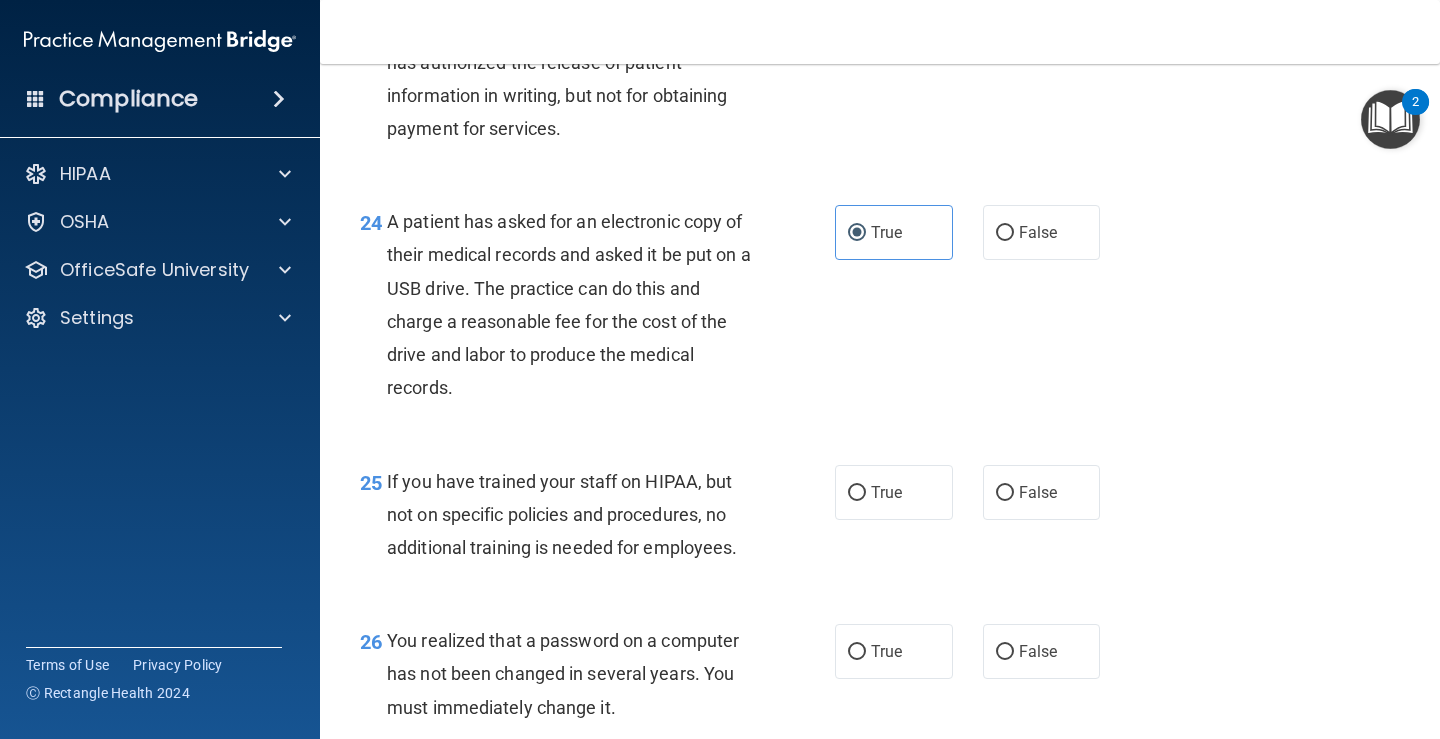 scroll, scrollTop: 4200, scrollLeft: 0, axis: vertical 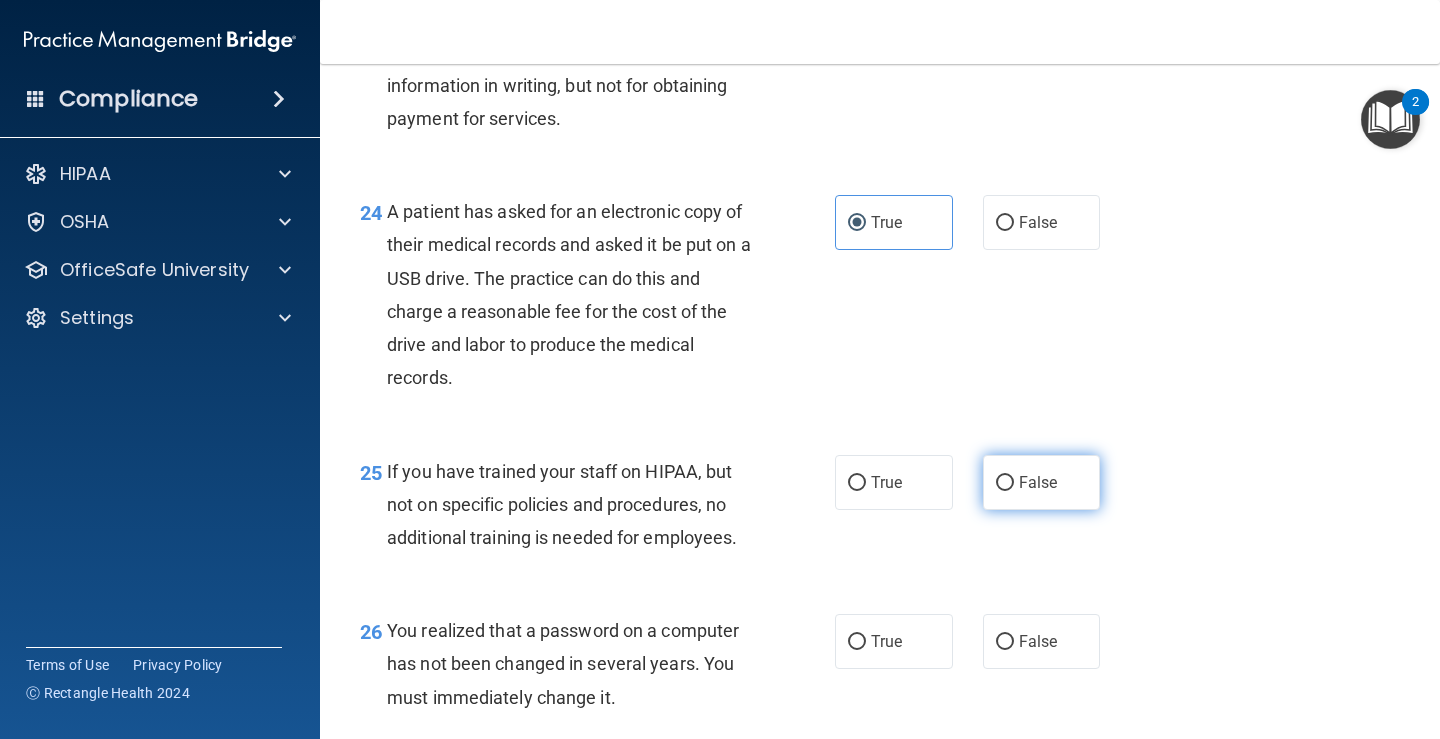 click on "False" at bounding box center (1042, 482) 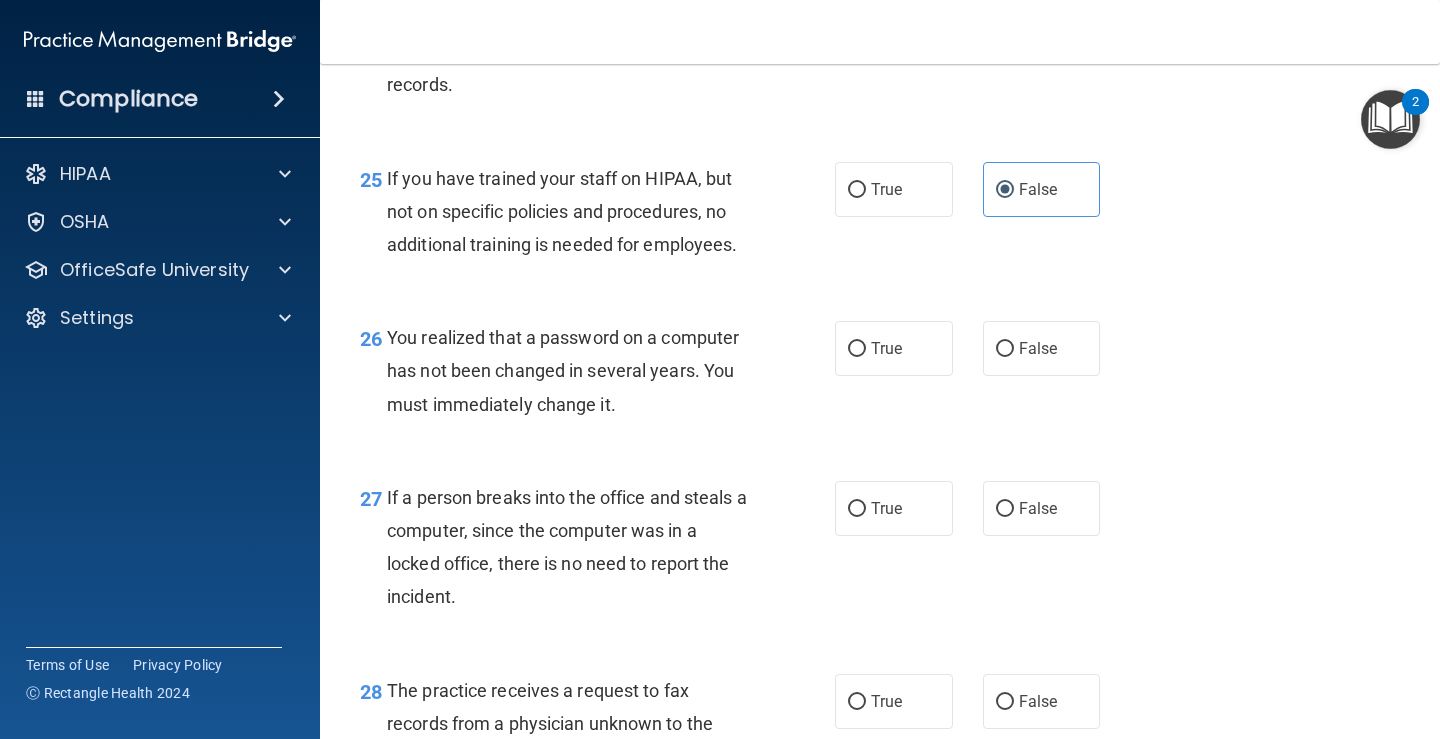scroll, scrollTop: 4500, scrollLeft: 0, axis: vertical 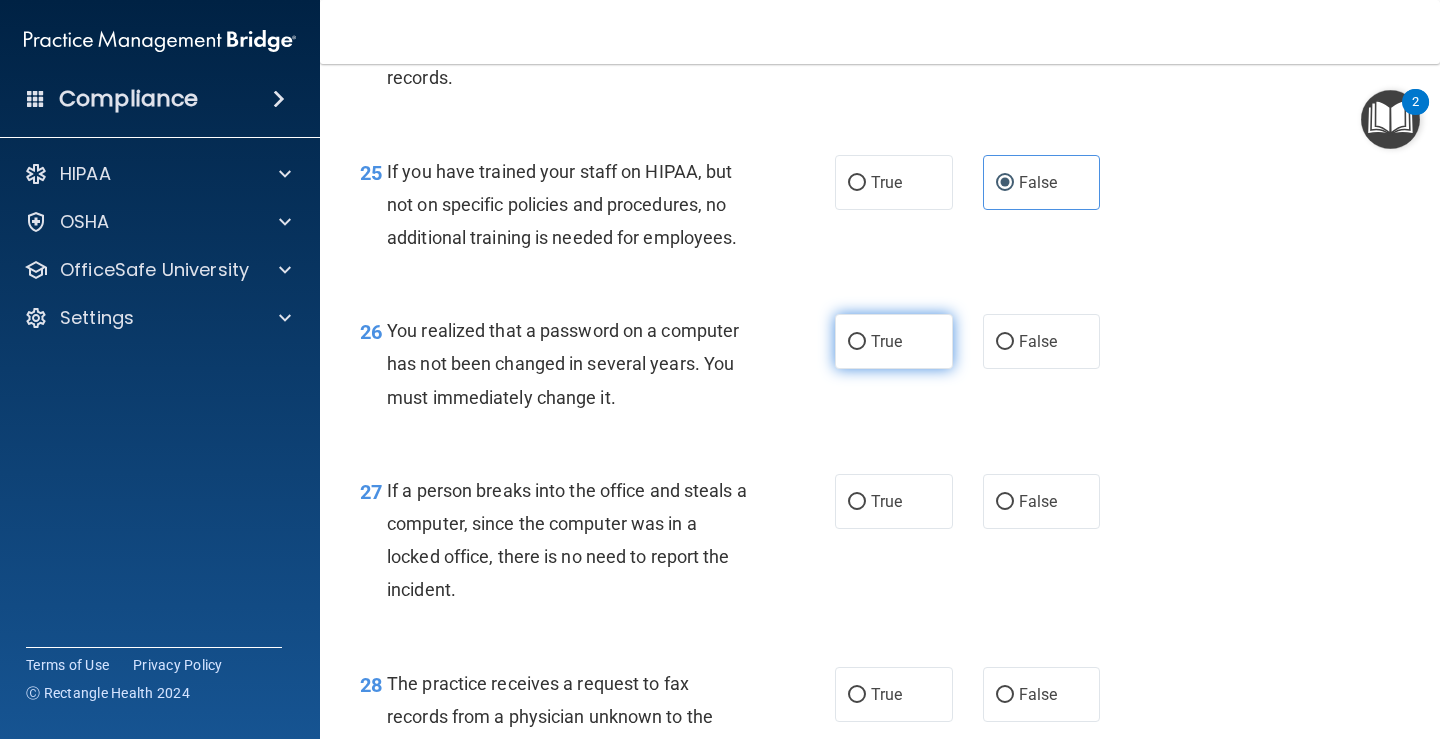click on "True" at bounding box center [894, 341] 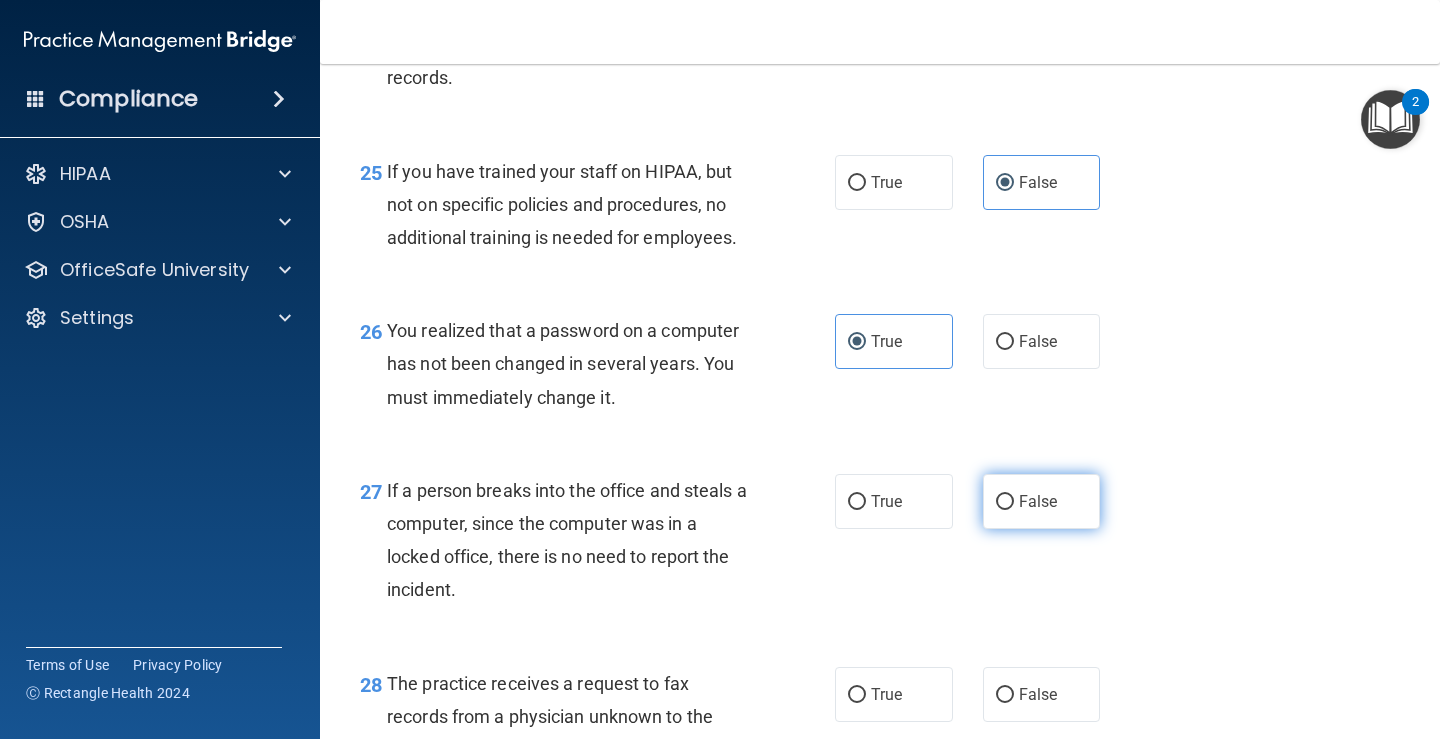 click on "False" at bounding box center (1038, 501) 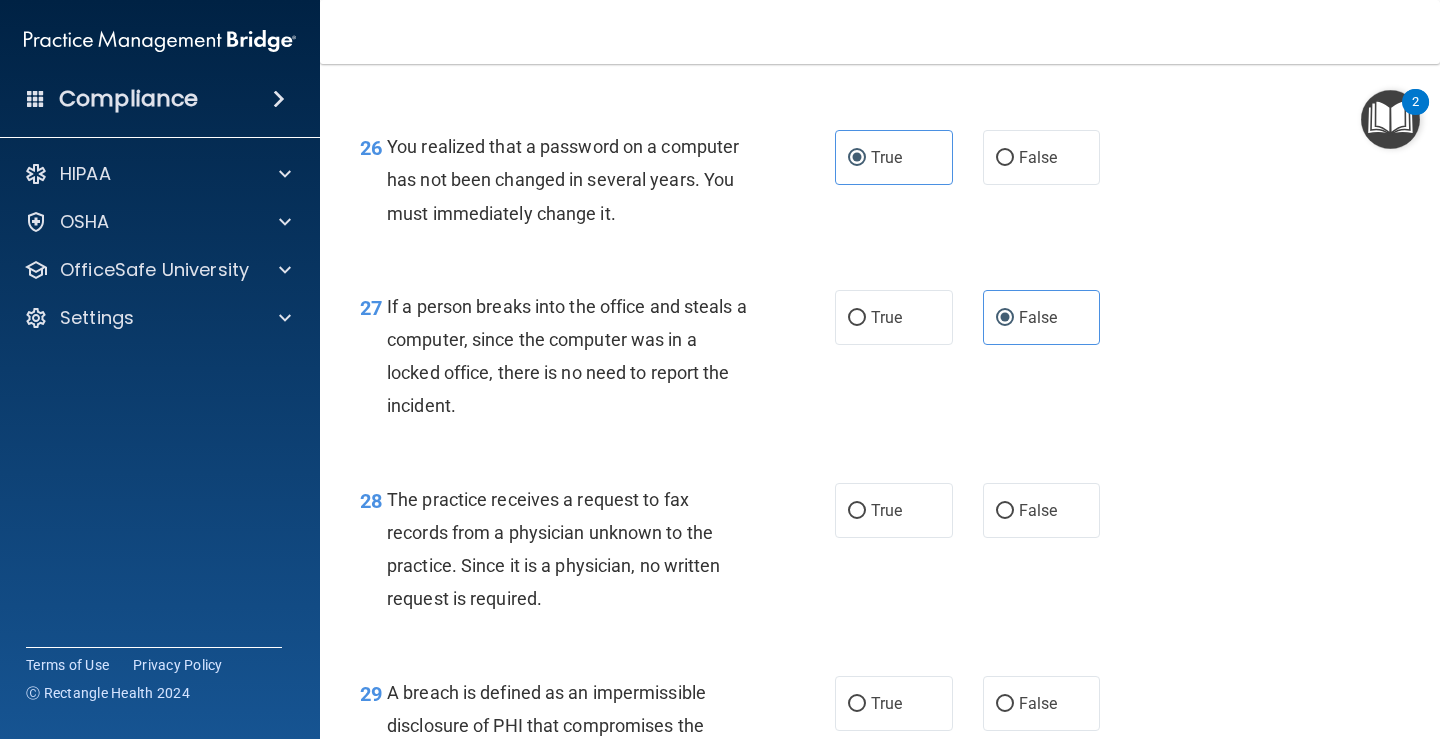scroll, scrollTop: 4800, scrollLeft: 0, axis: vertical 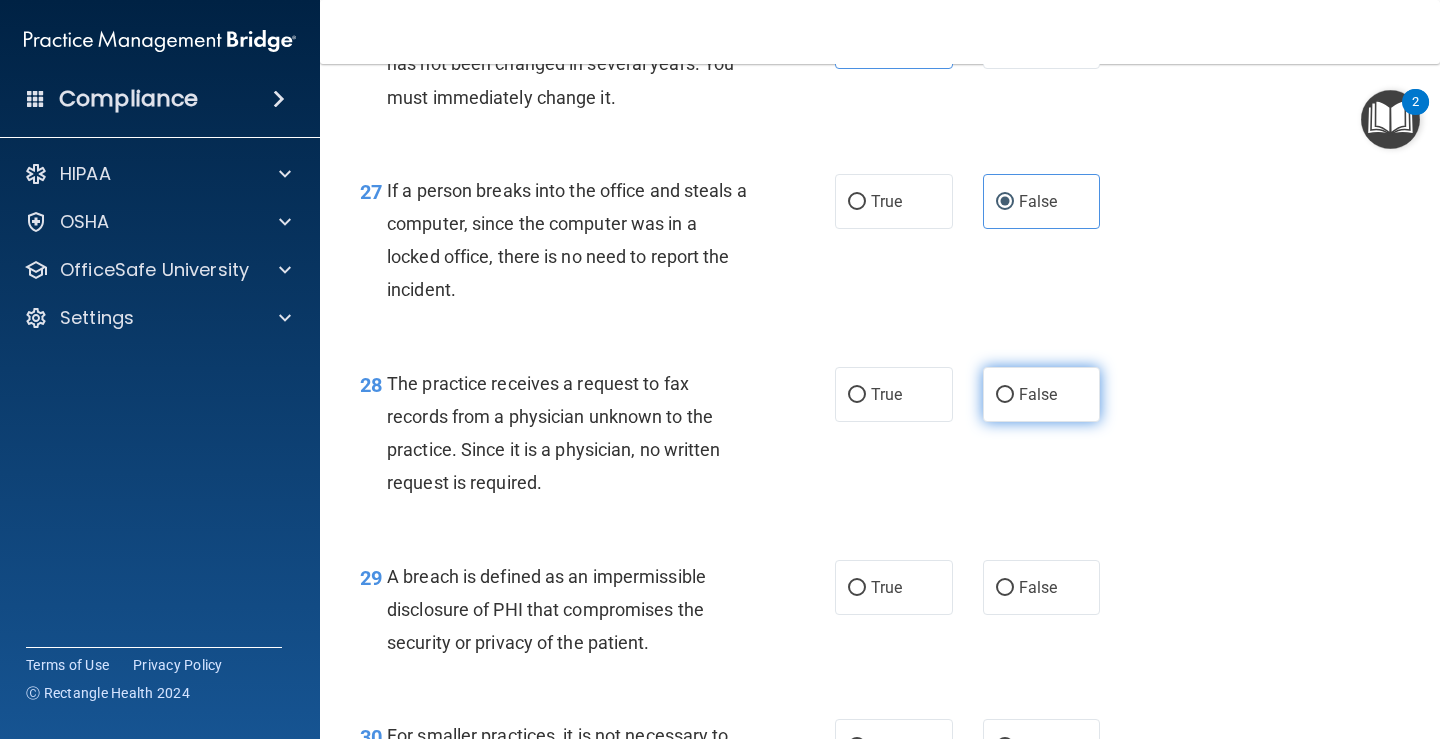 click on "False" at bounding box center (1042, 394) 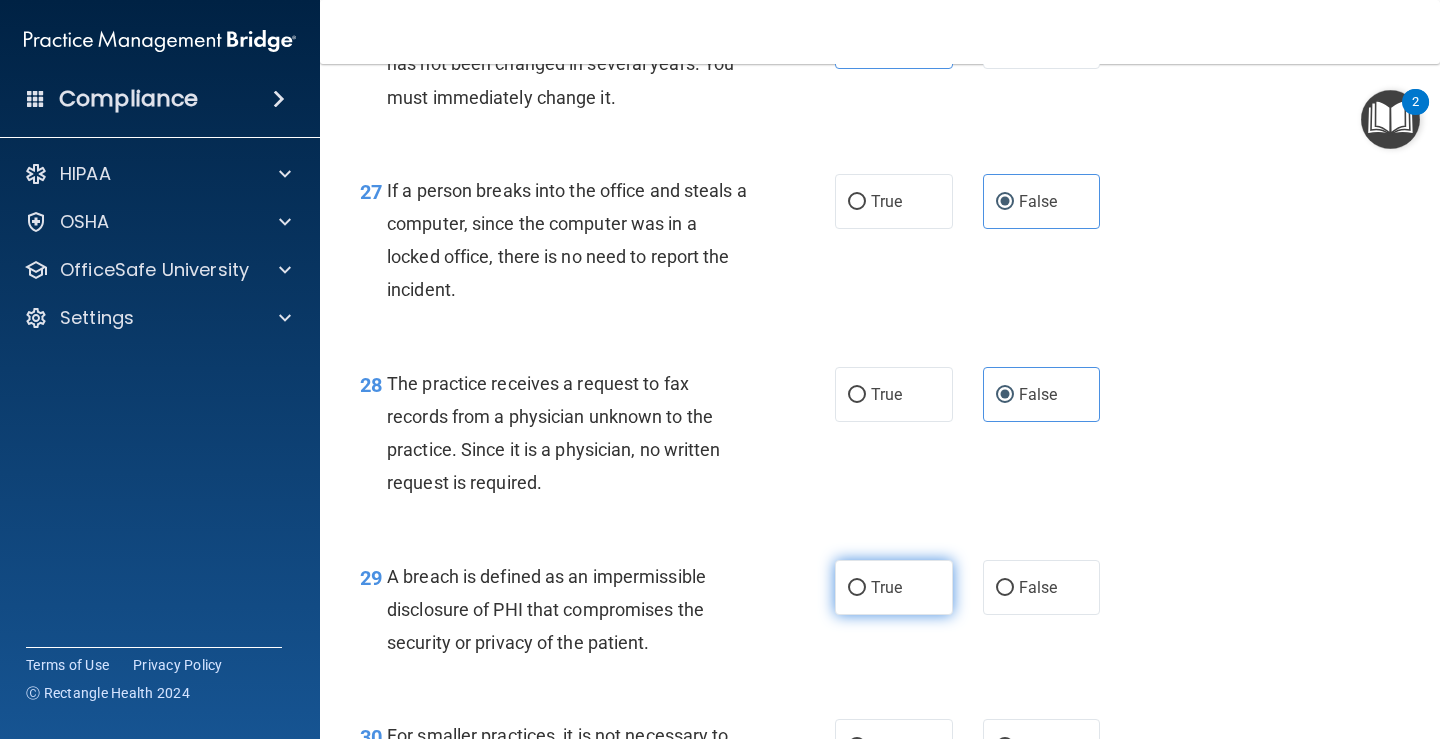 click on "True" at bounding box center (894, 587) 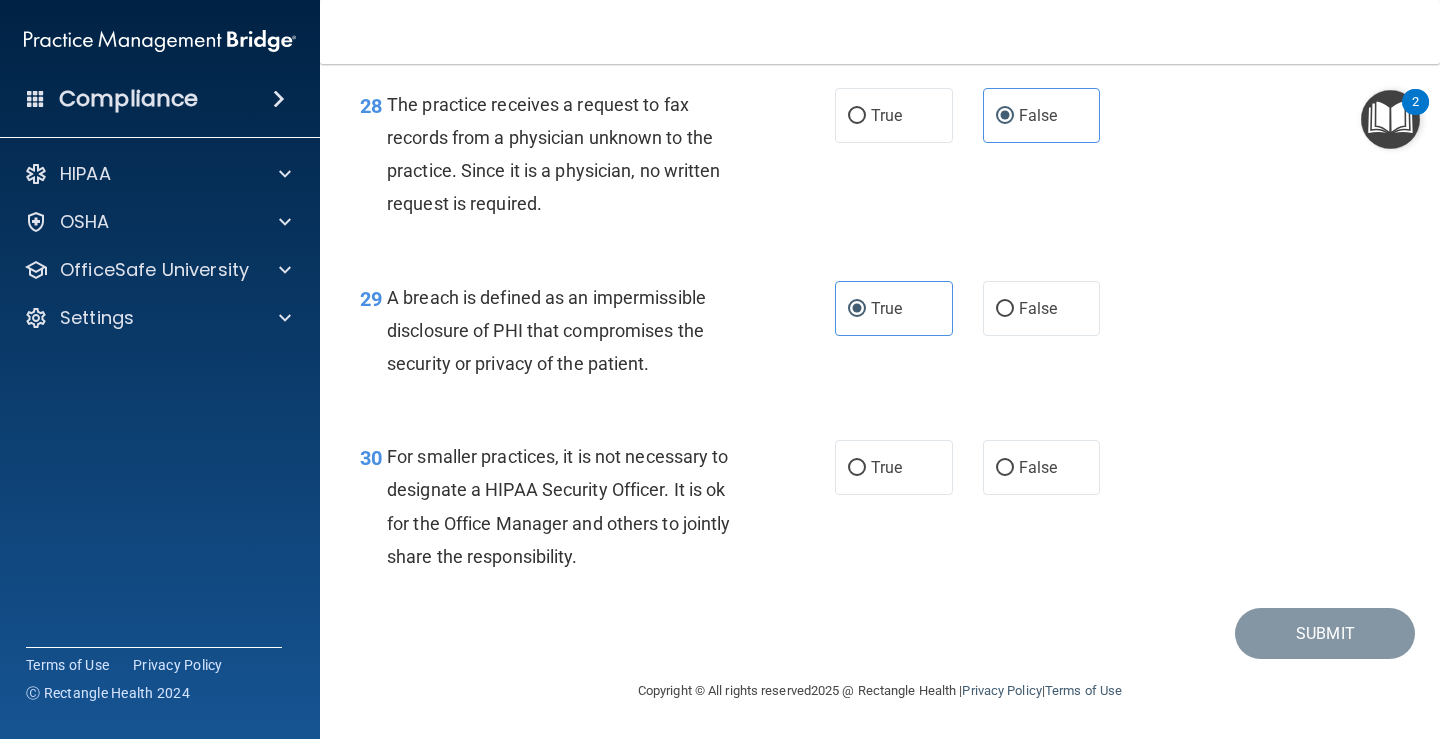 scroll, scrollTop: 5112, scrollLeft: 0, axis: vertical 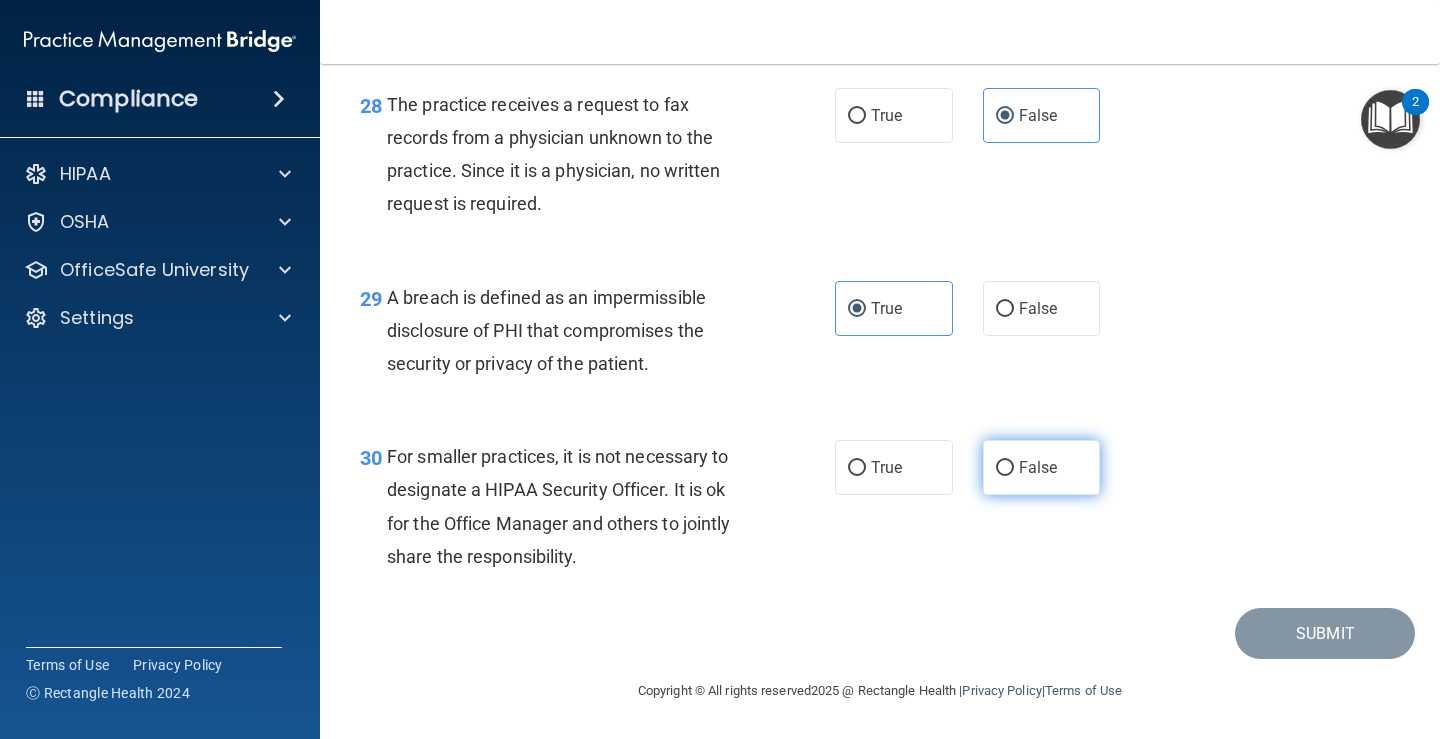 click on "30       For smaller practices, it is not necessary to designate a HIPAA Security Officer.  It is ok for the Office Manager and others to jointly share the responsibility.                 True           False" at bounding box center [880, 511] 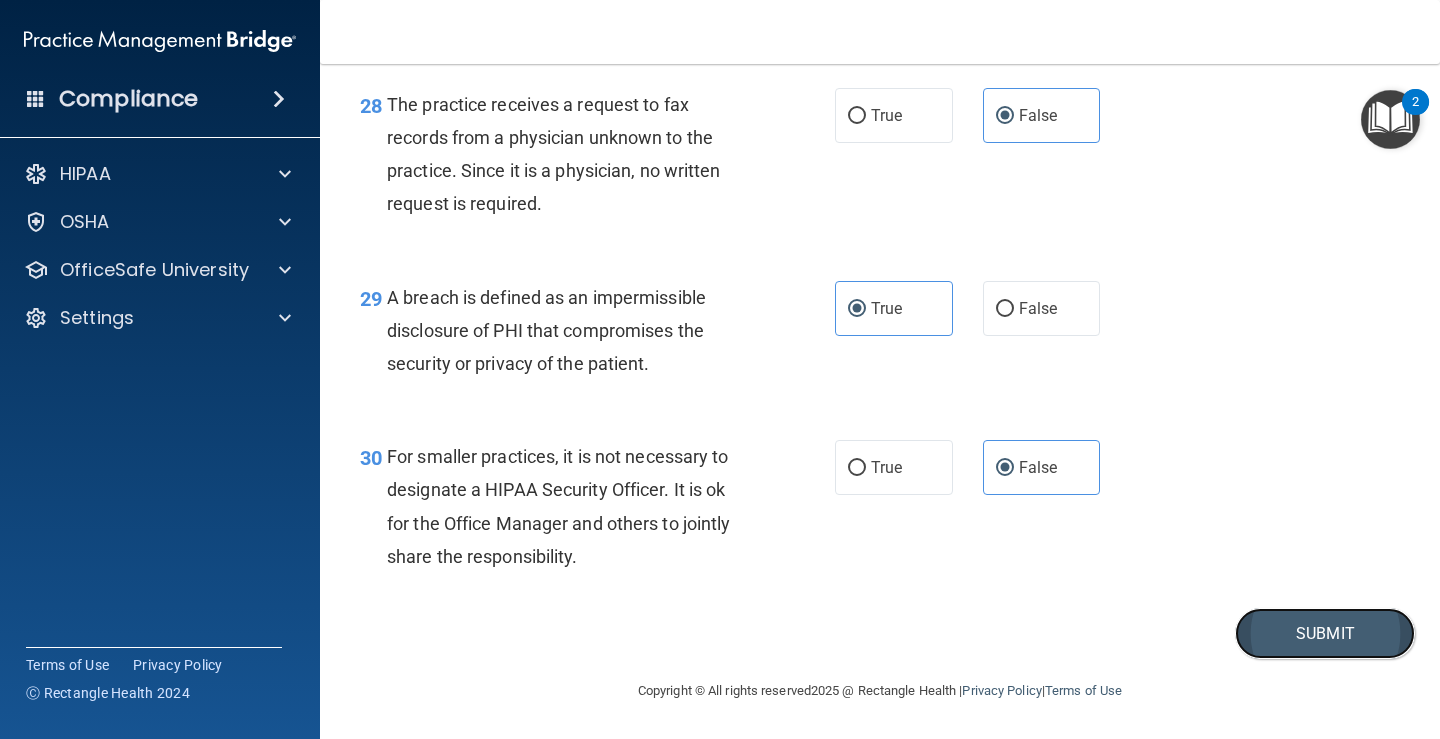 click on "Submit" at bounding box center (1325, 633) 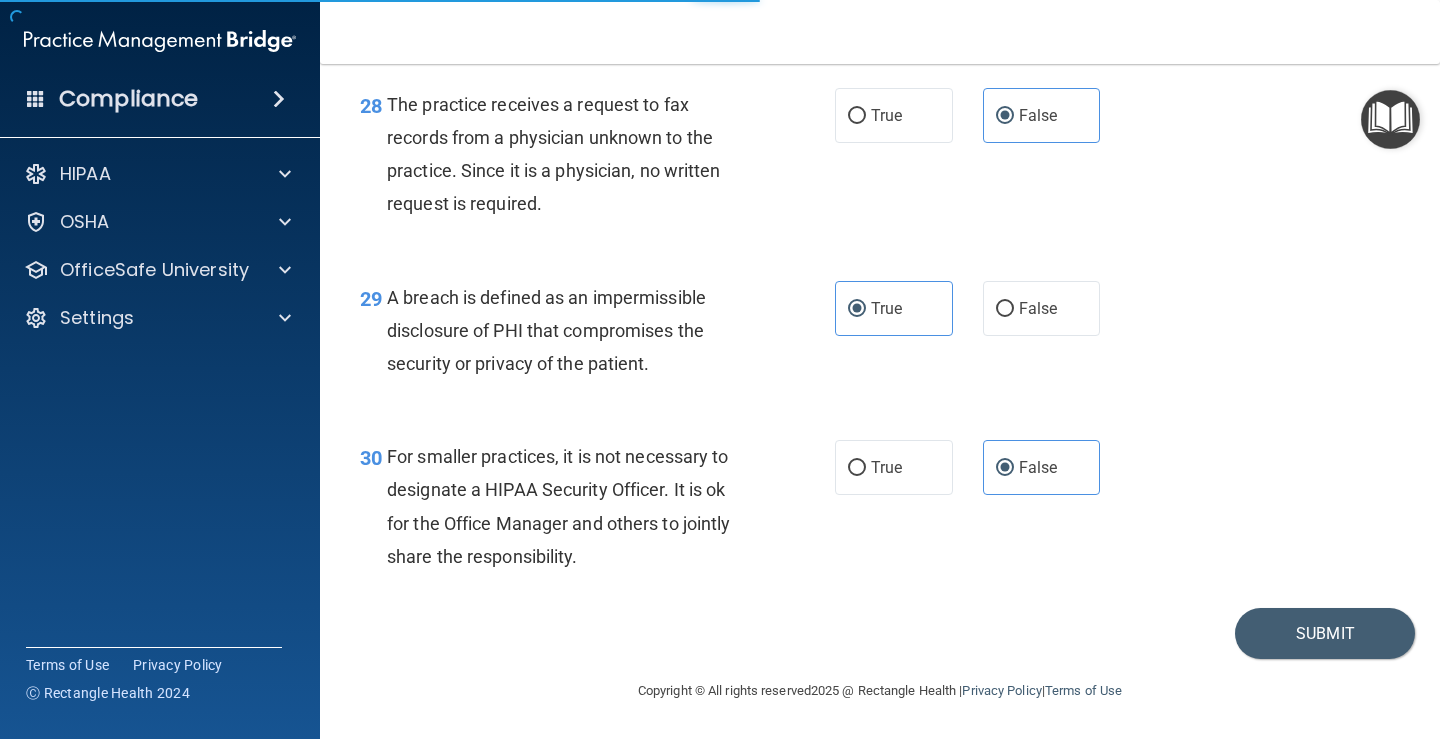 scroll, scrollTop: 0, scrollLeft: 0, axis: both 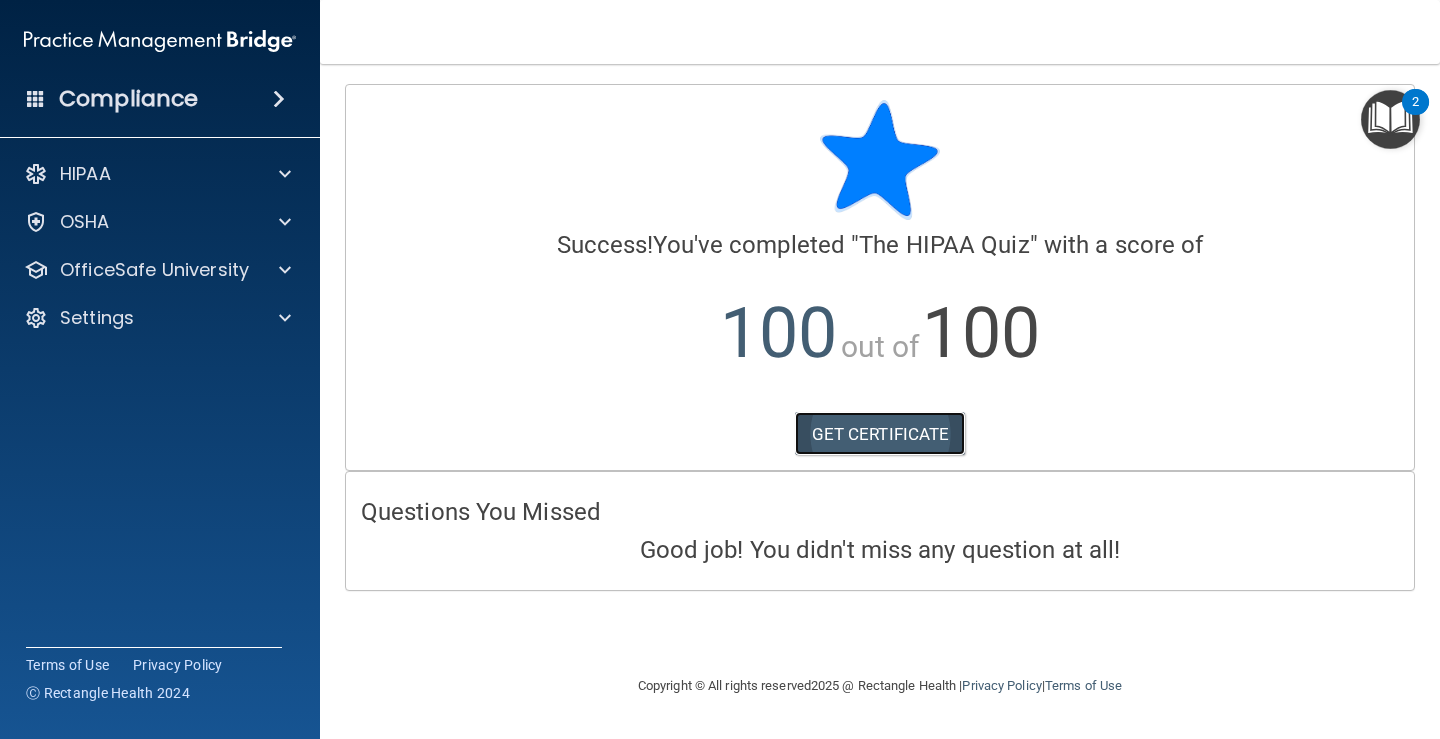 click on "GET CERTIFICATE" at bounding box center [880, 434] 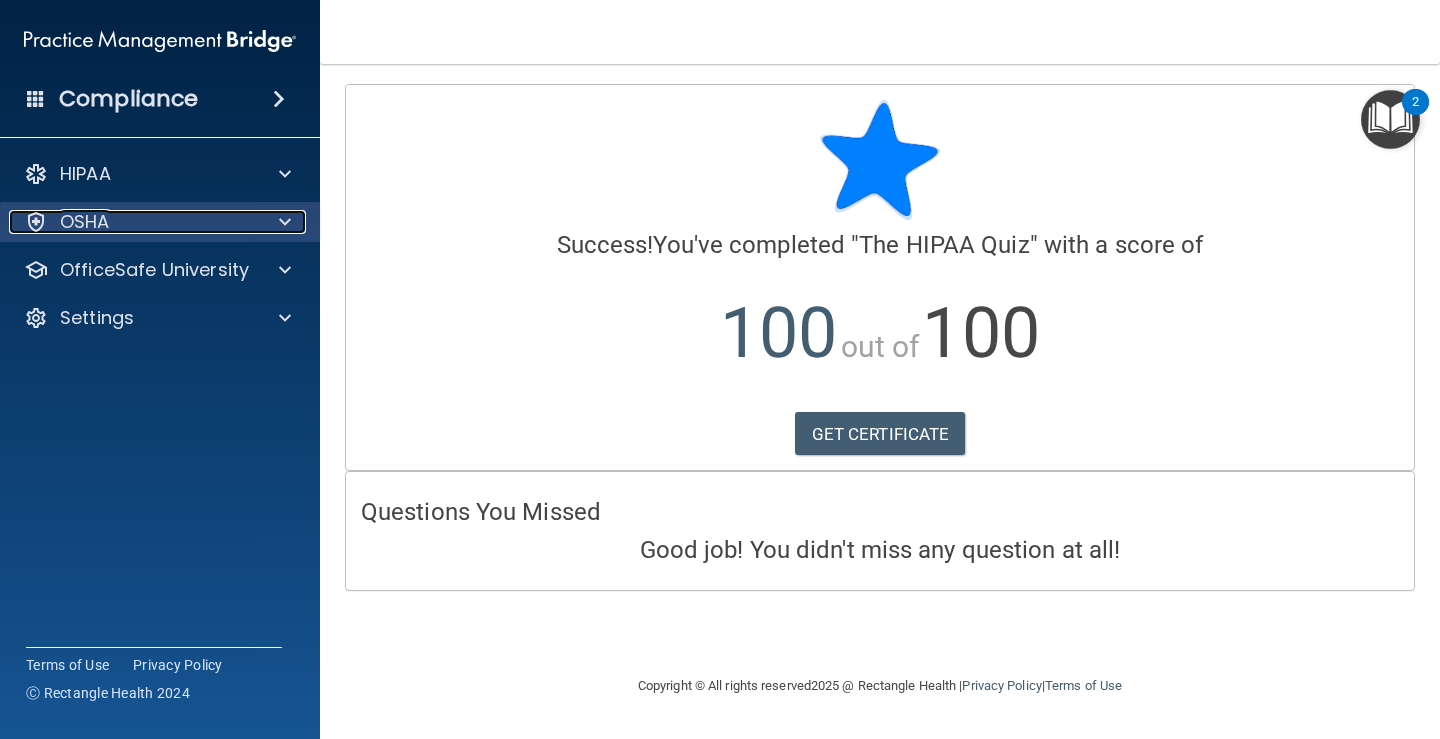 click on "OSHA" at bounding box center [133, 222] 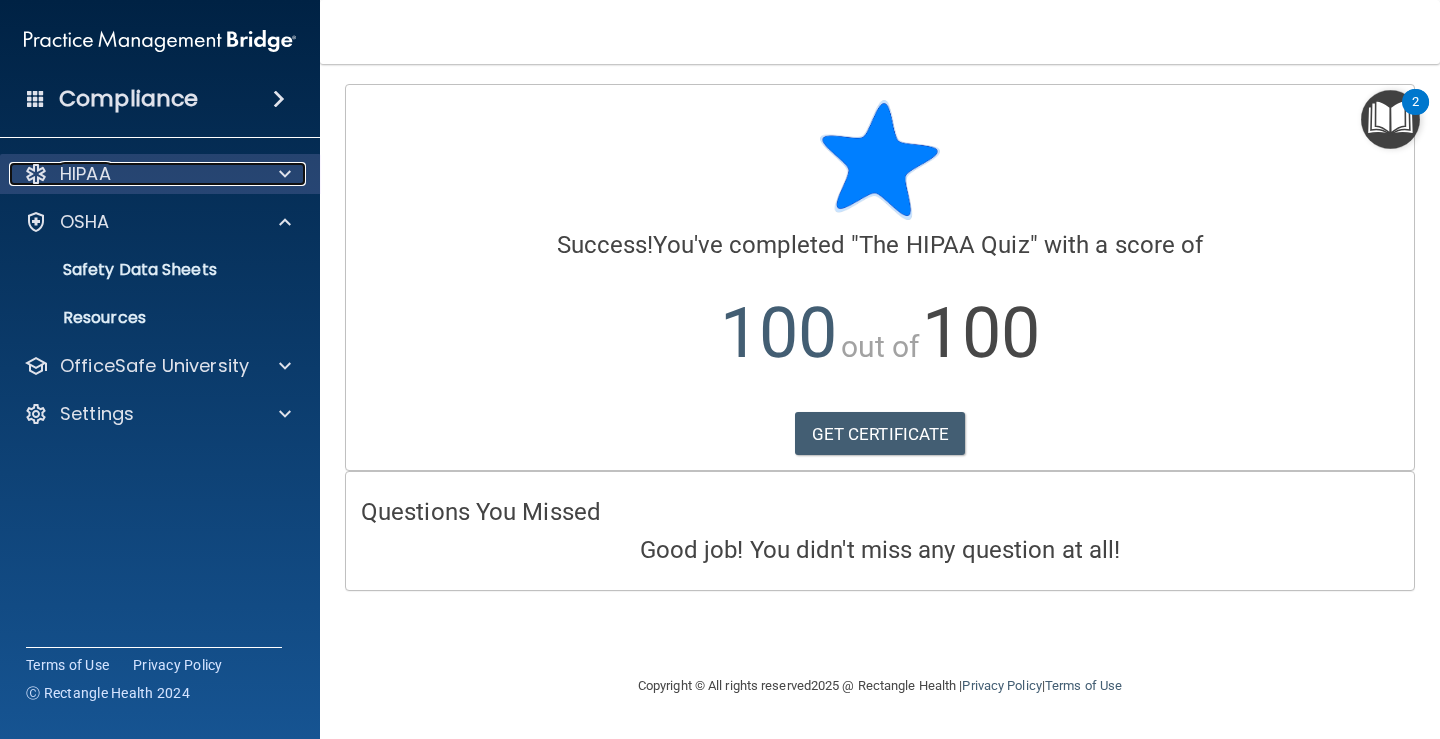 click on "HIPAA" at bounding box center (133, 174) 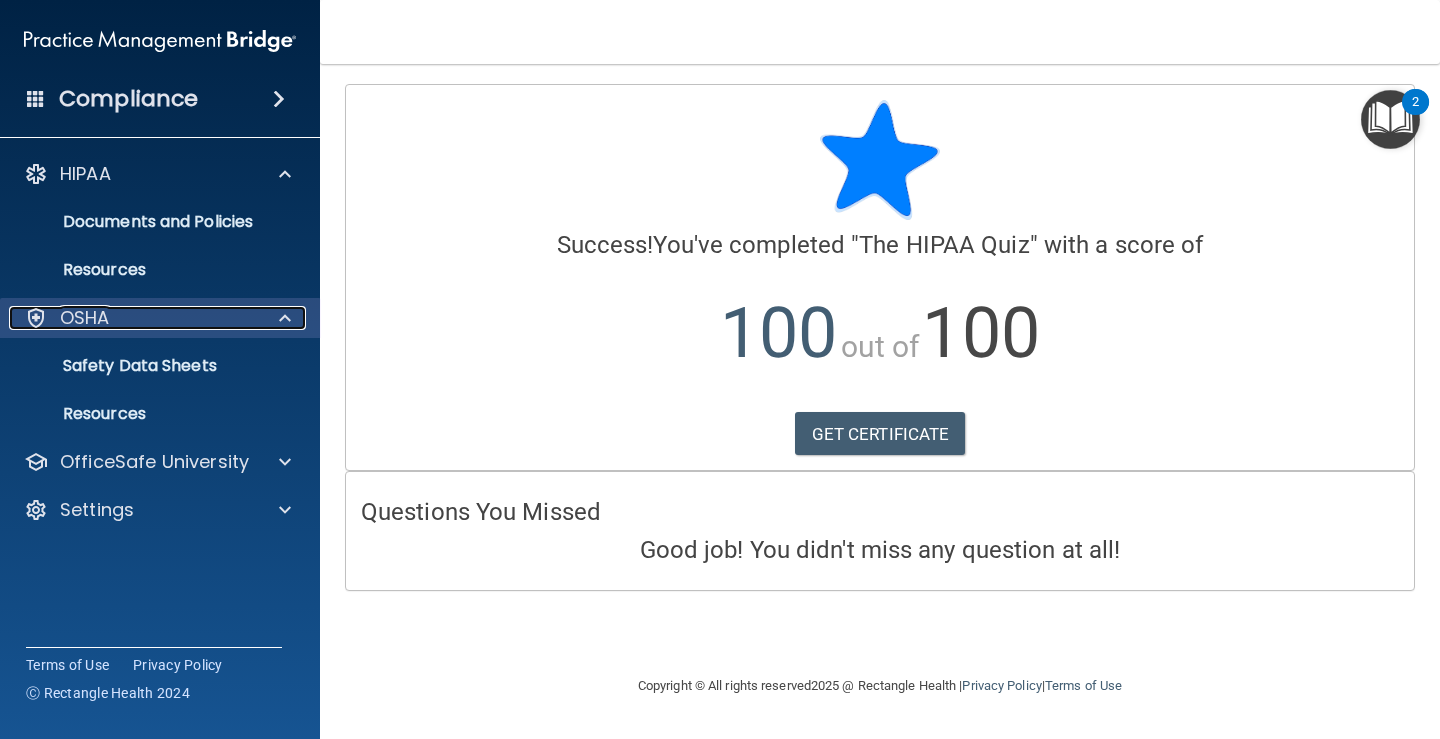click on "OSHA" at bounding box center (85, 318) 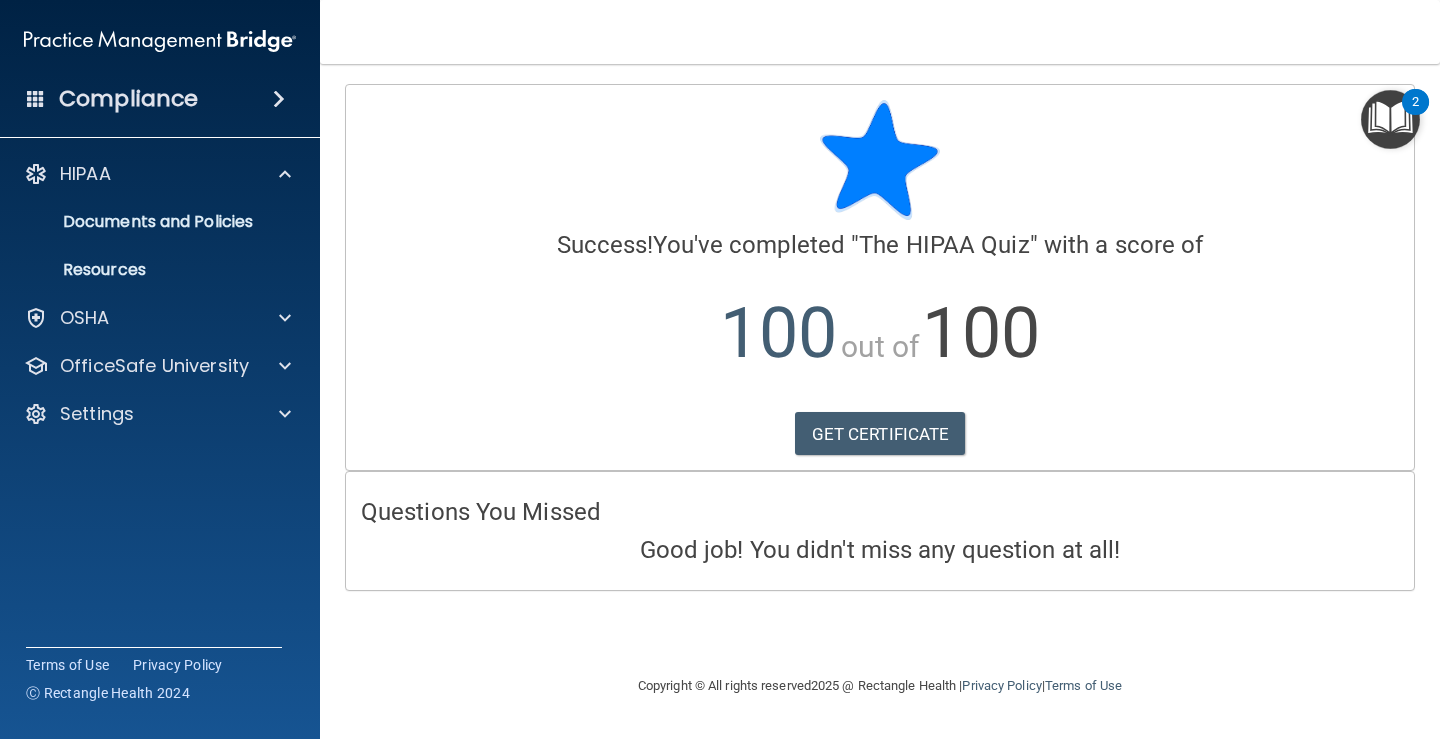 click on "Compliance" at bounding box center (128, 99) 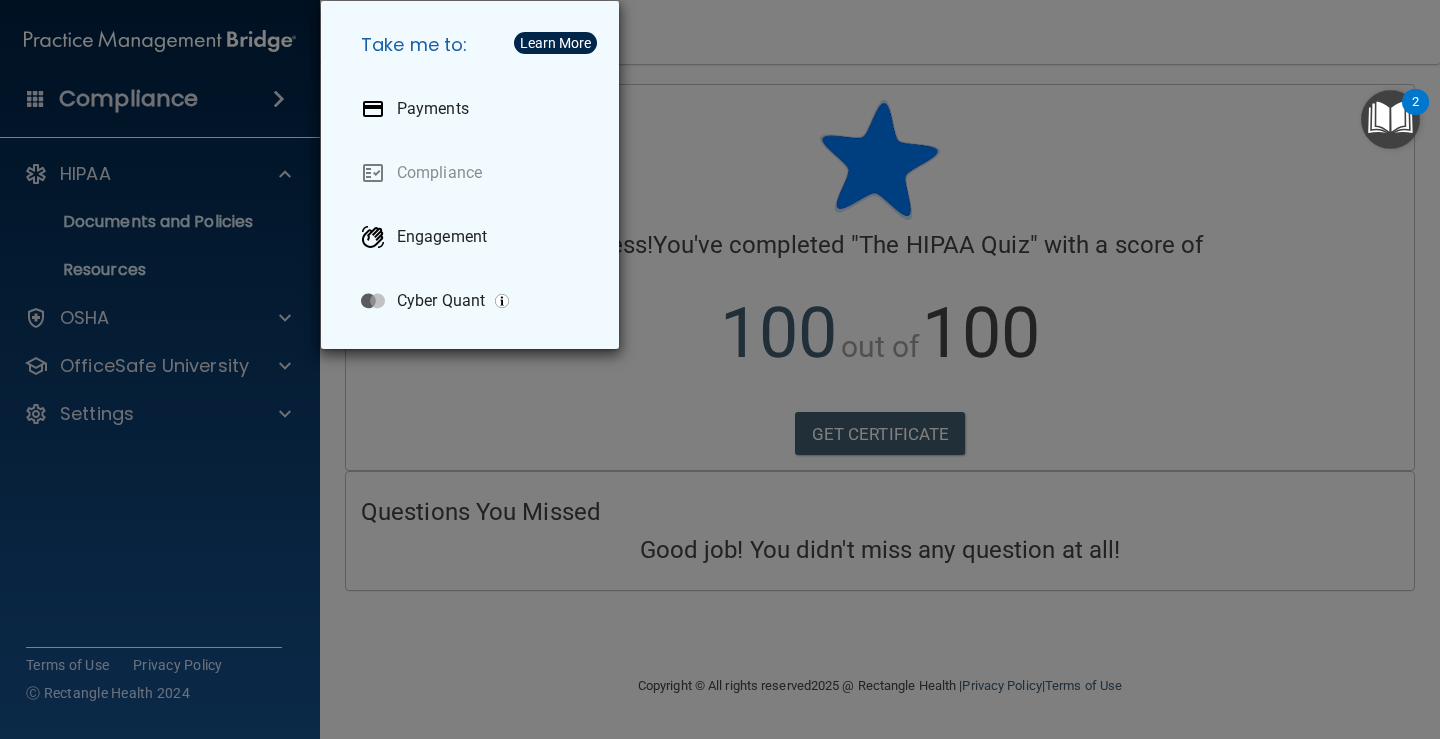 drag, startPoint x: 463, startPoint y: 392, endPoint x: 341, endPoint y: 376, distance: 123.04471 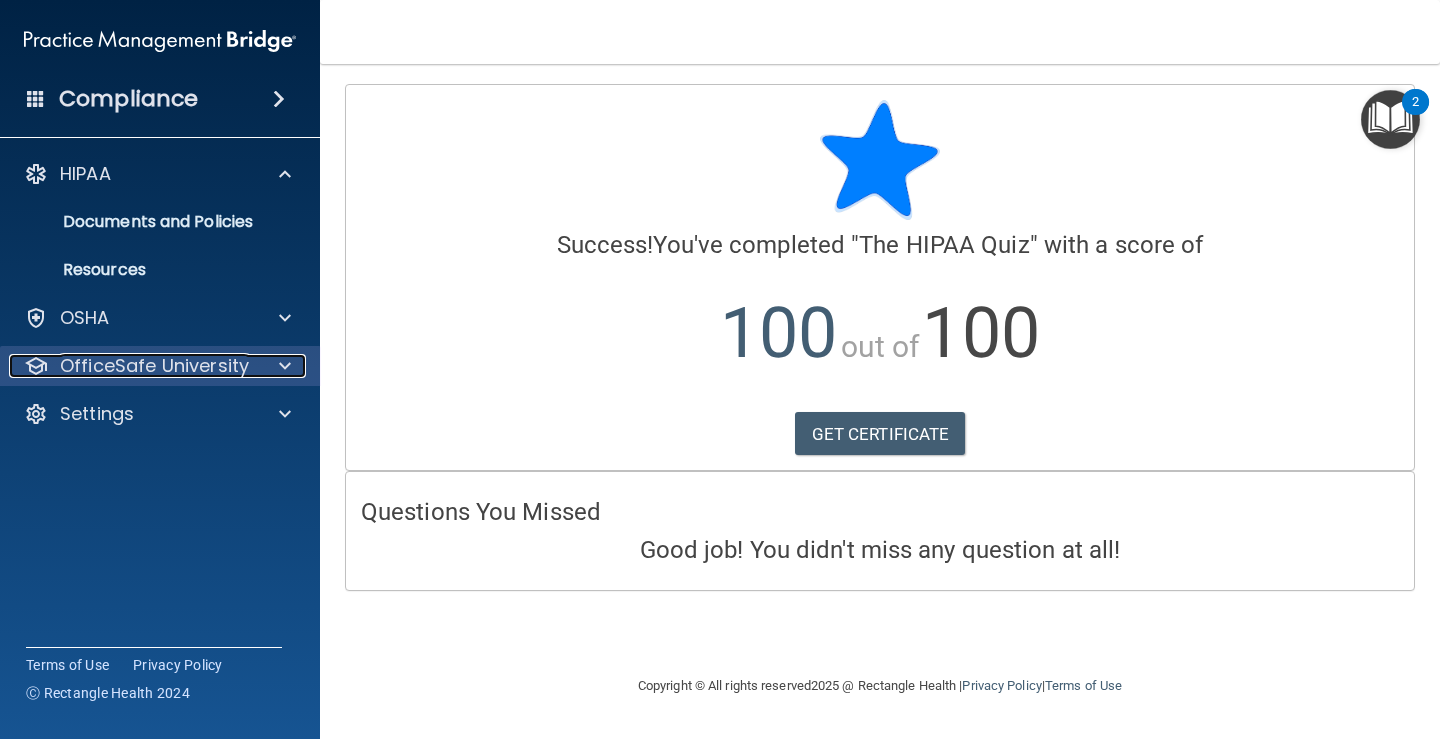 click on "OfficeSafe University" at bounding box center [154, 366] 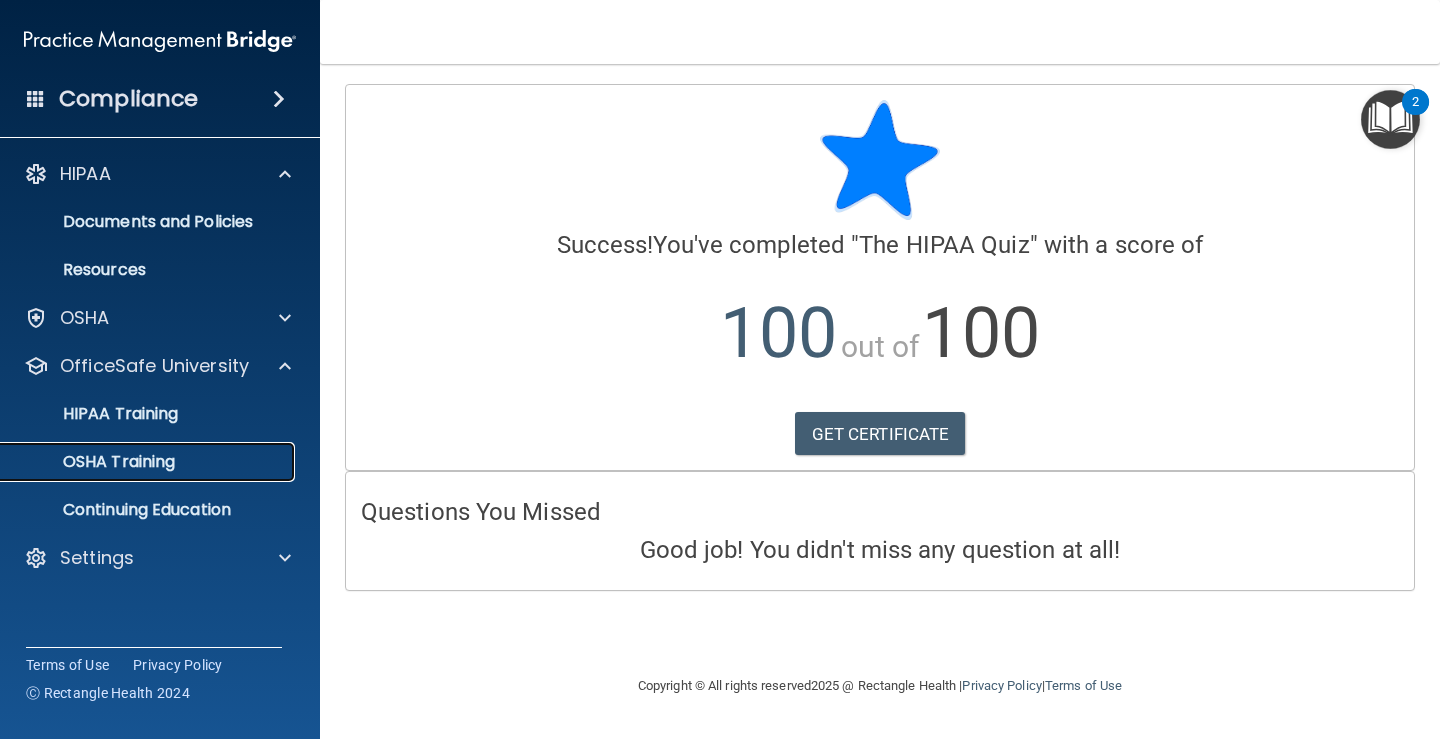 click on "OSHA Training" at bounding box center [94, 462] 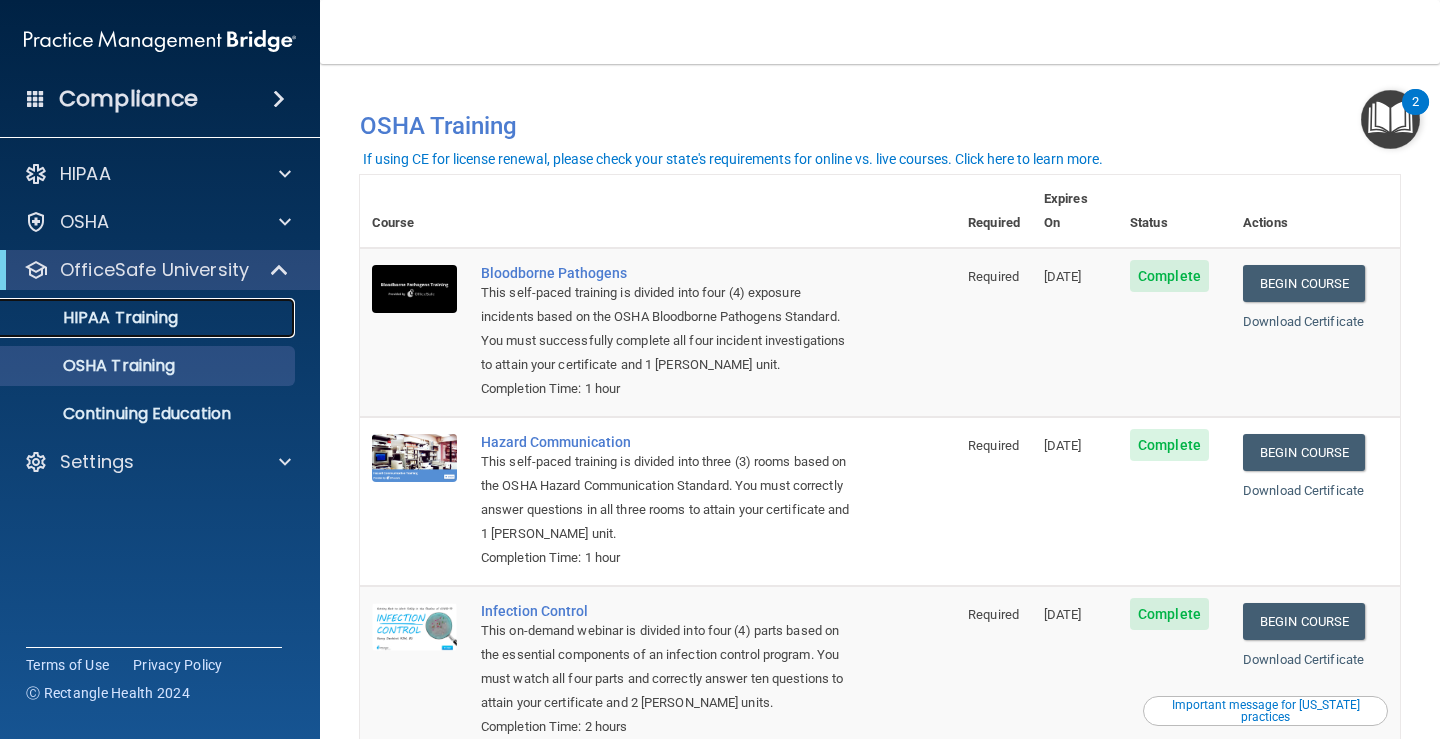 click on "HIPAA Training" at bounding box center [95, 318] 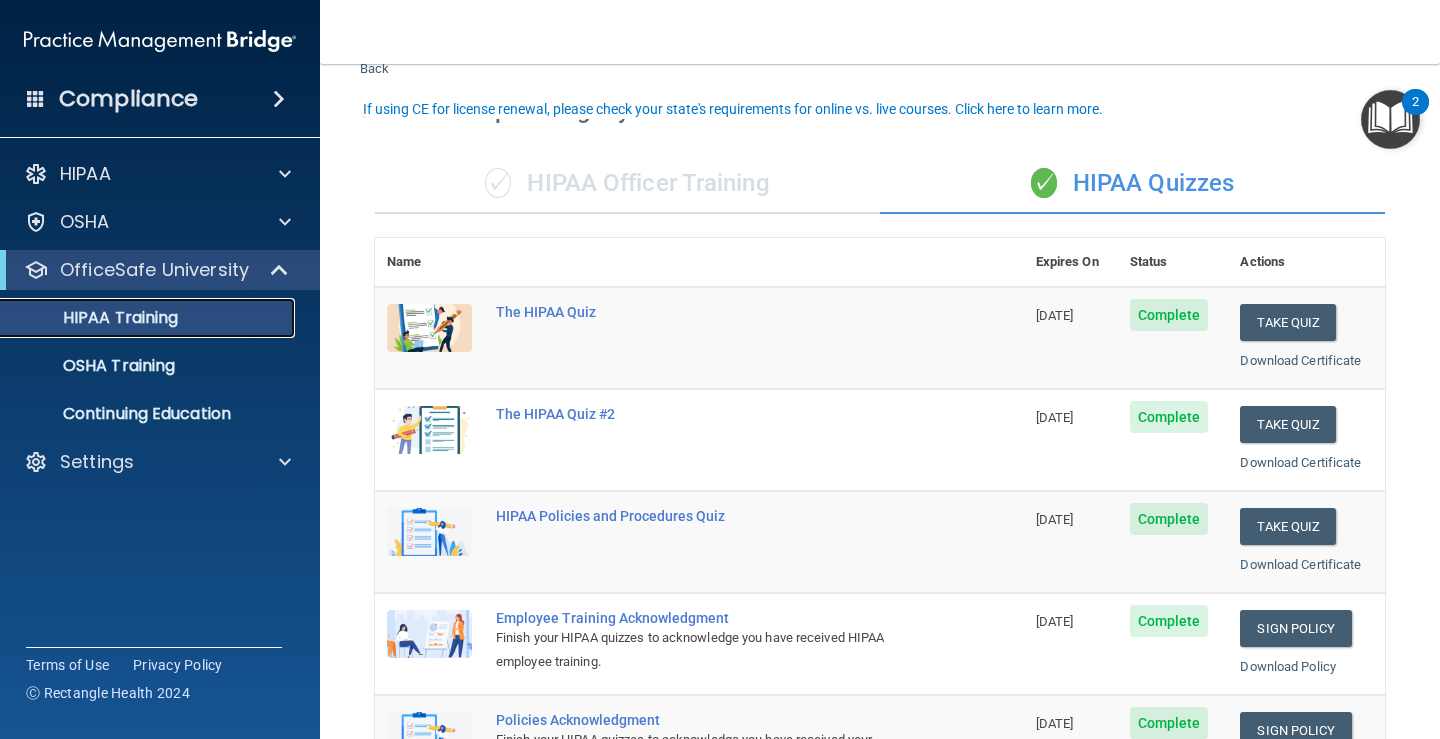 scroll, scrollTop: 100, scrollLeft: 0, axis: vertical 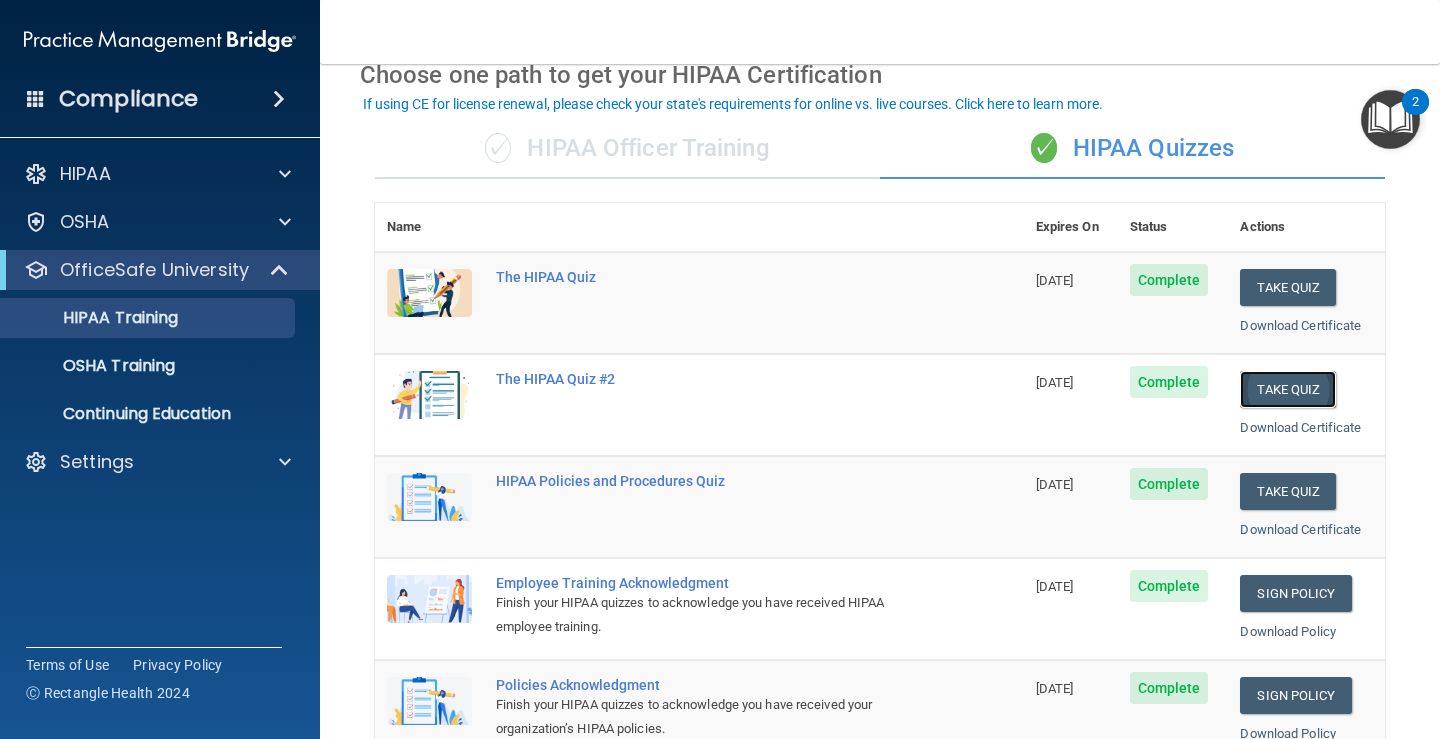 click on "Take Quiz" at bounding box center (1288, 389) 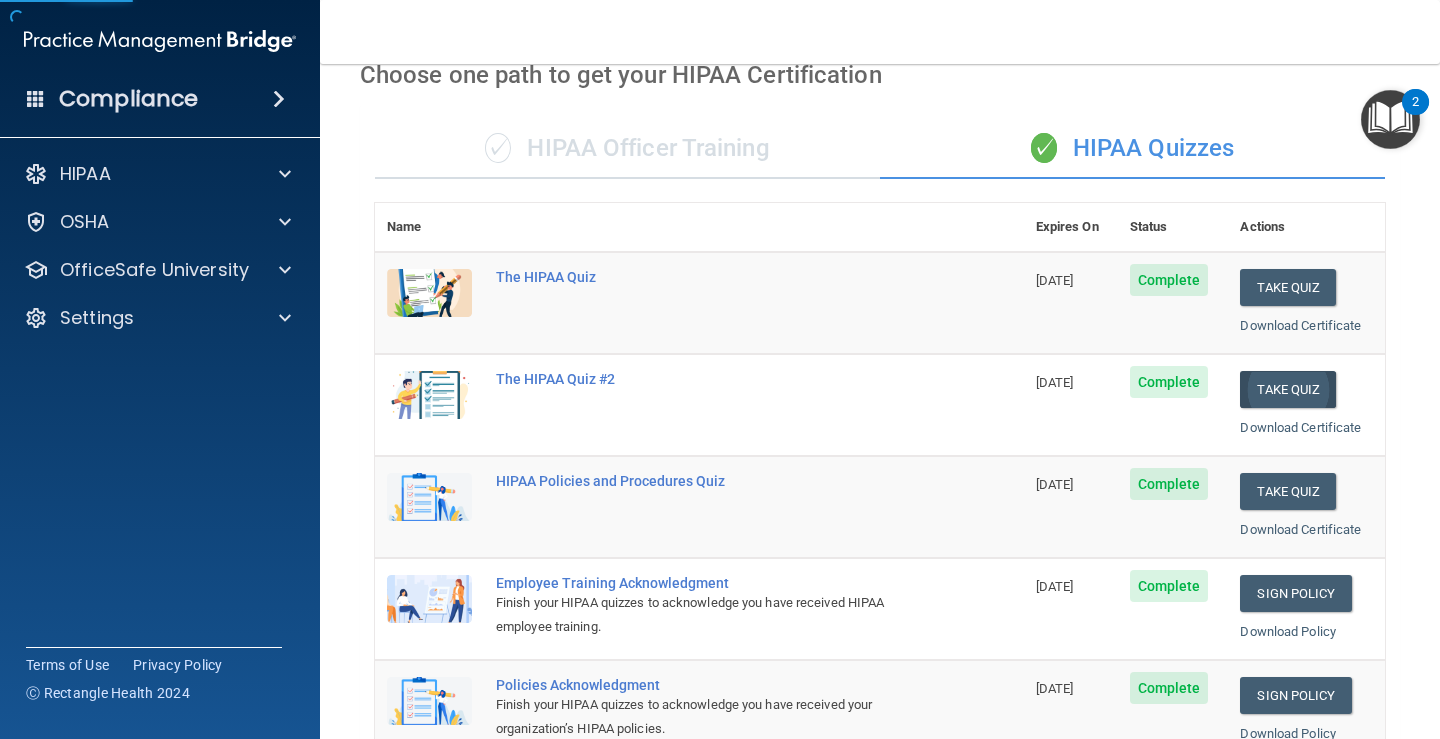scroll, scrollTop: 0, scrollLeft: 0, axis: both 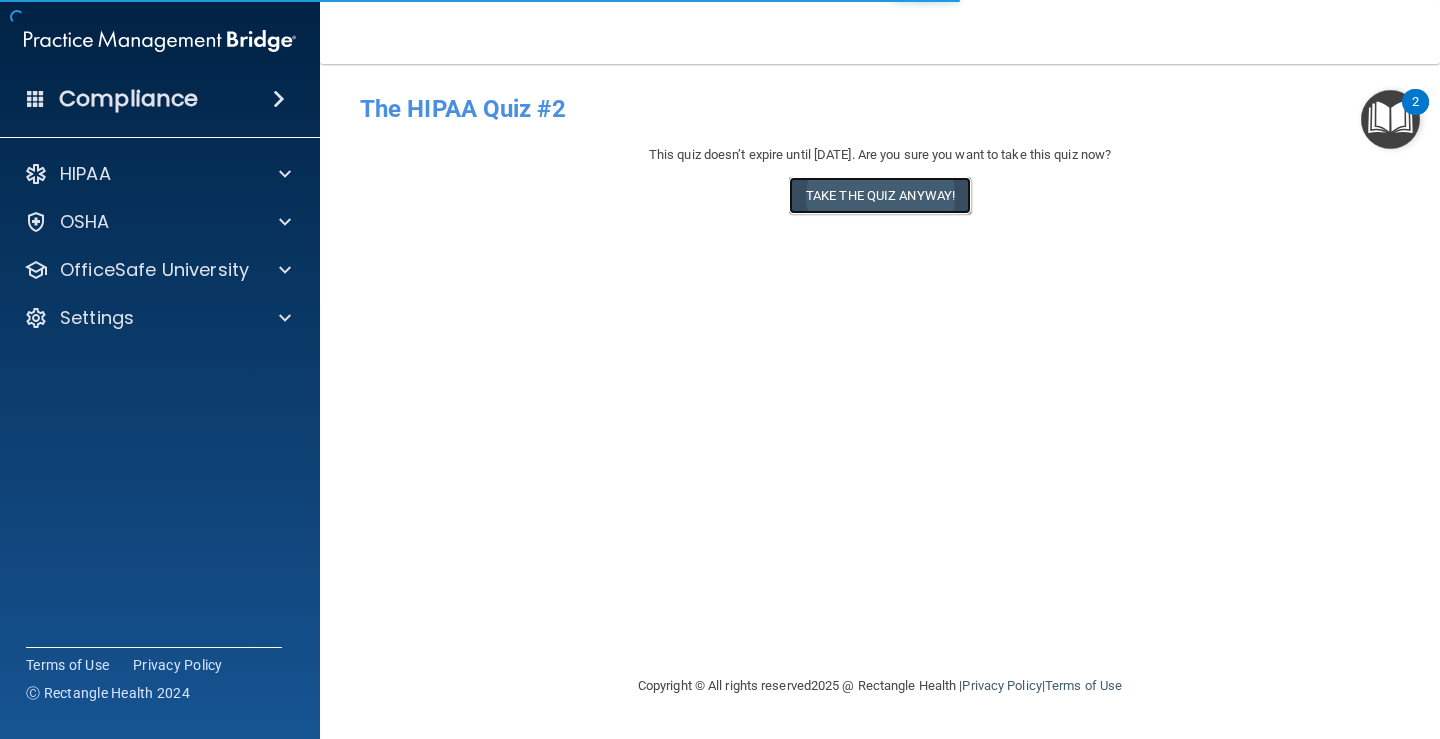 click on "Take the quiz anyway!" at bounding box center [880, 195] 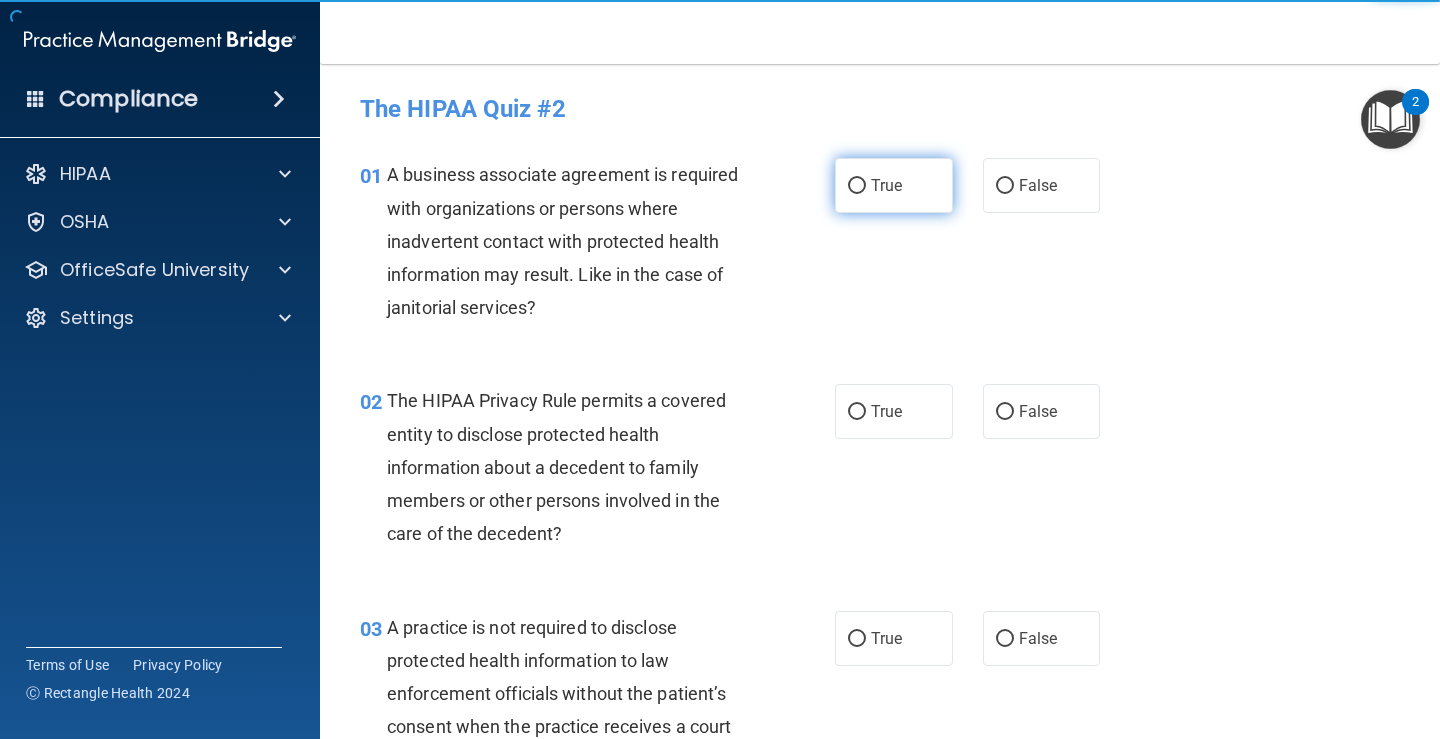 click on "True" at bounding box center (894, 185) 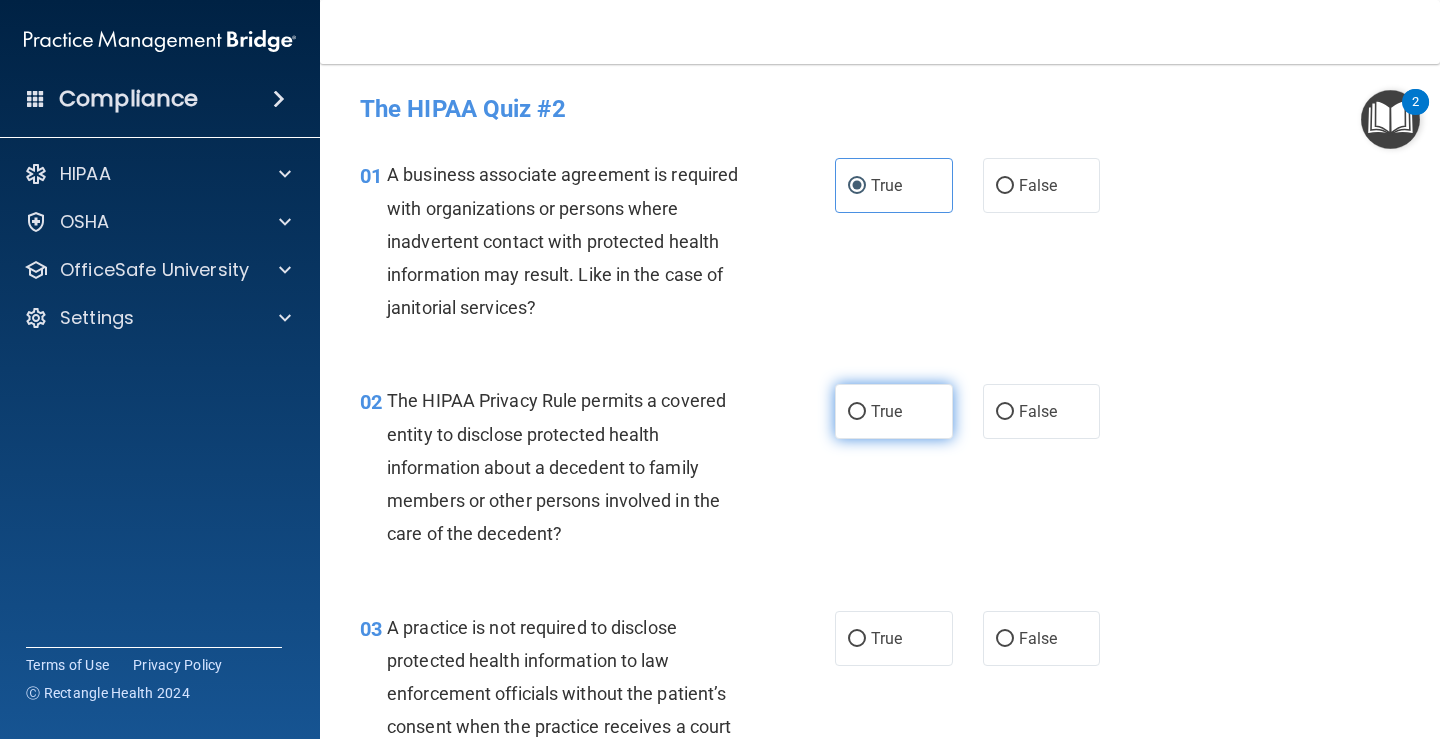 click on "True" at bounding box center (886, 411) 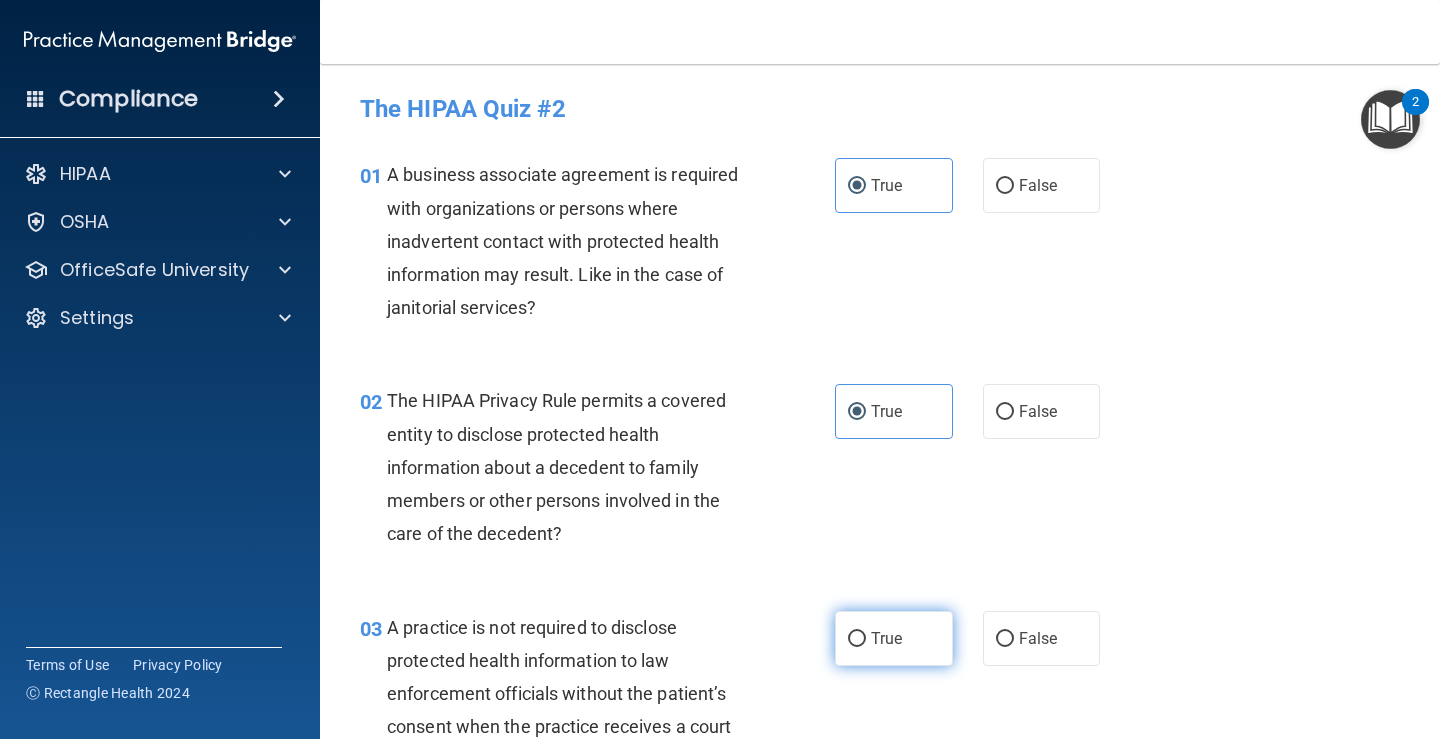 click on "True" at bounding box center (886, 638) 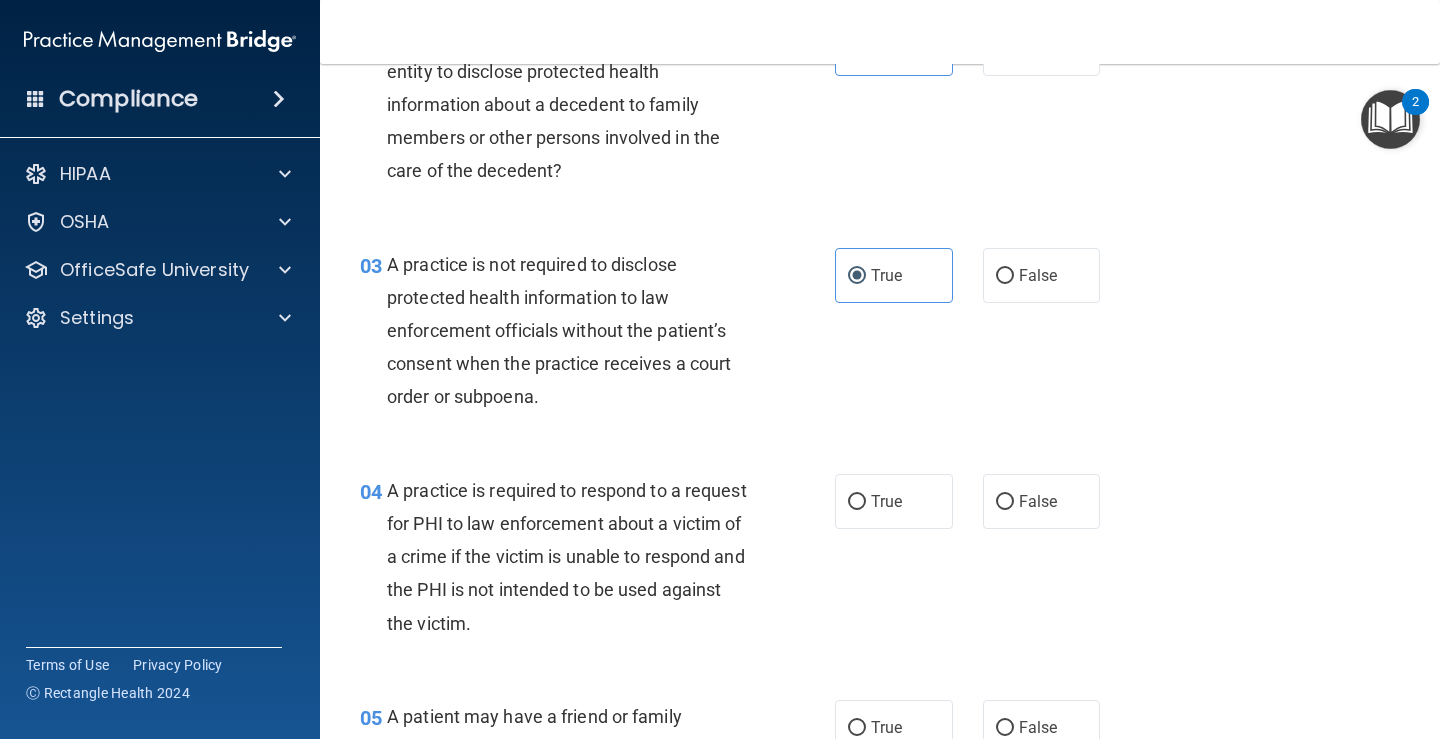 scroll, scrollTop: 400, scrollLeft: 0, axis: vertical 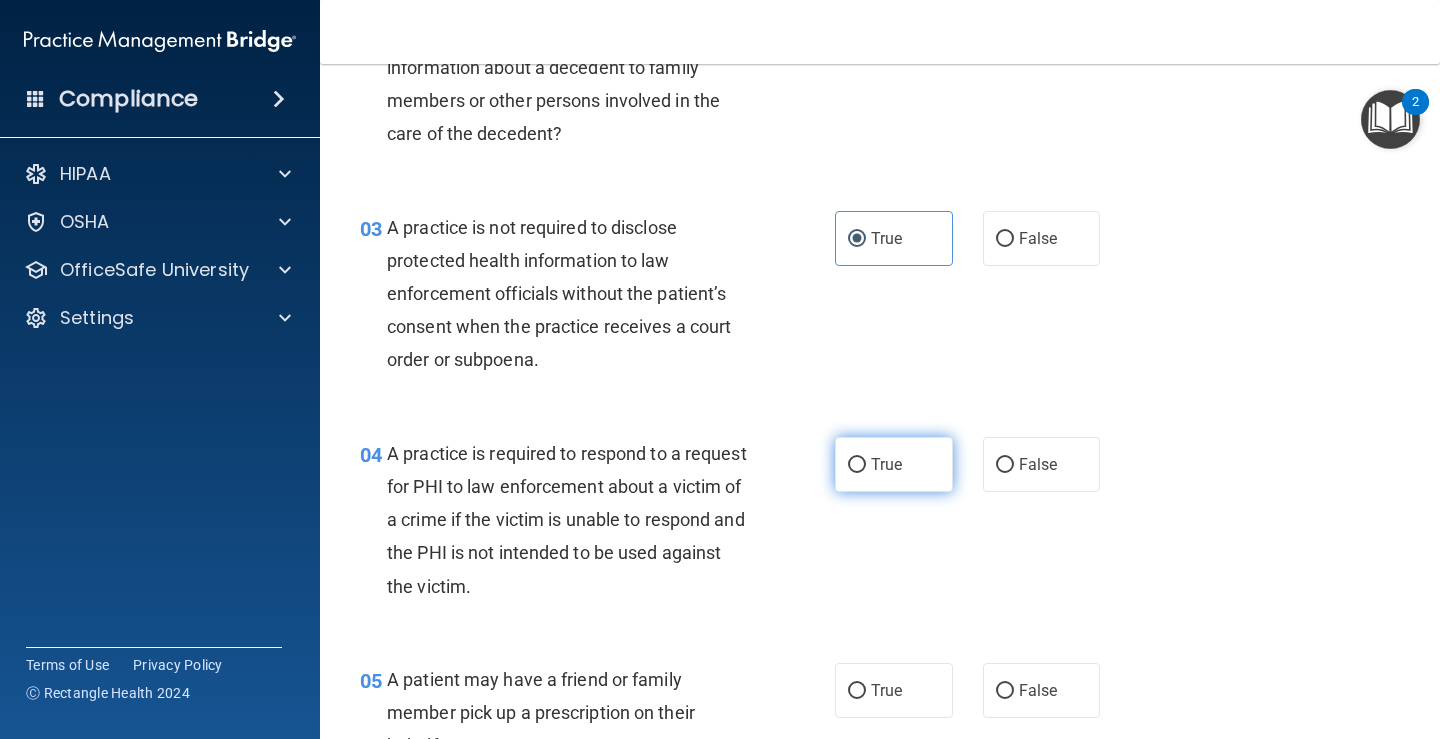 click on "True" at bounding box center [886, 464] 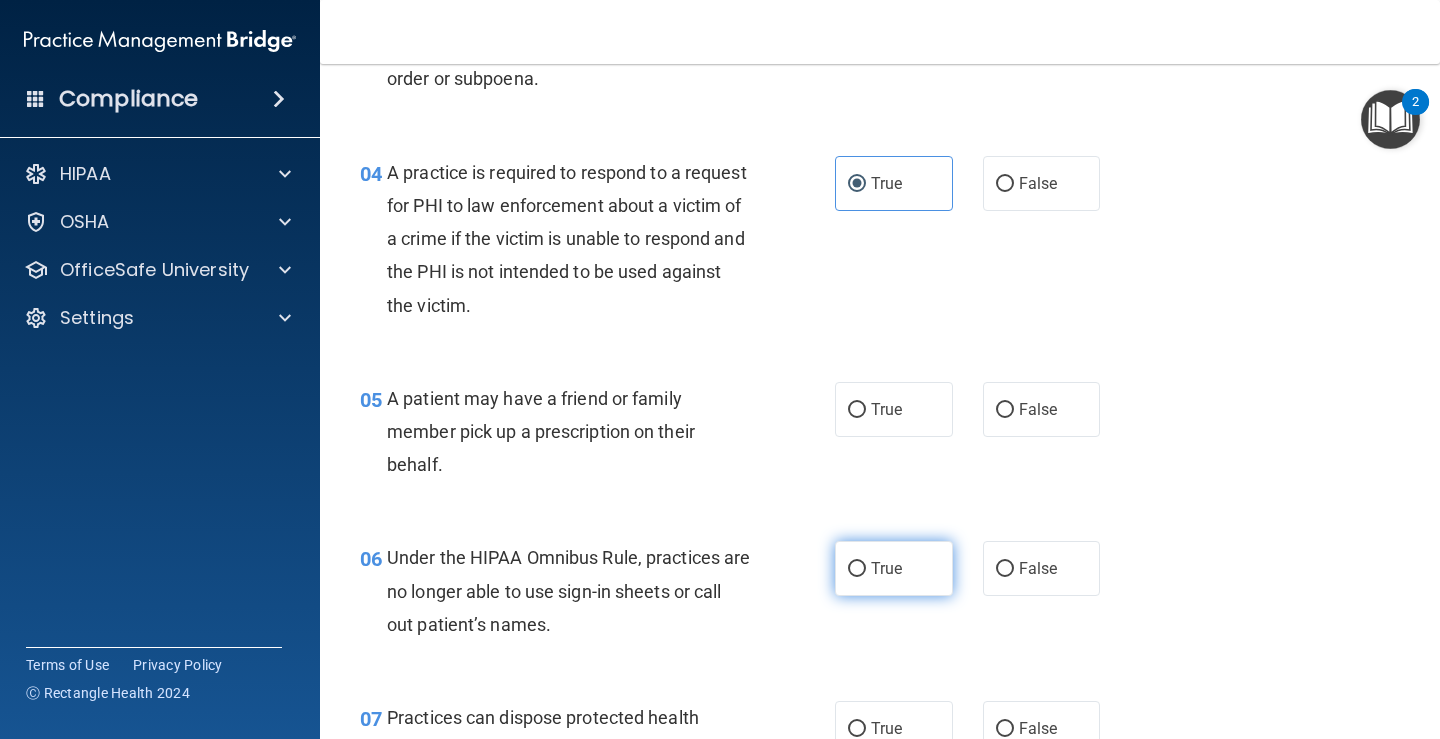 scroll, scrollTop: 700, scrollLeft: 0, axis: vertical 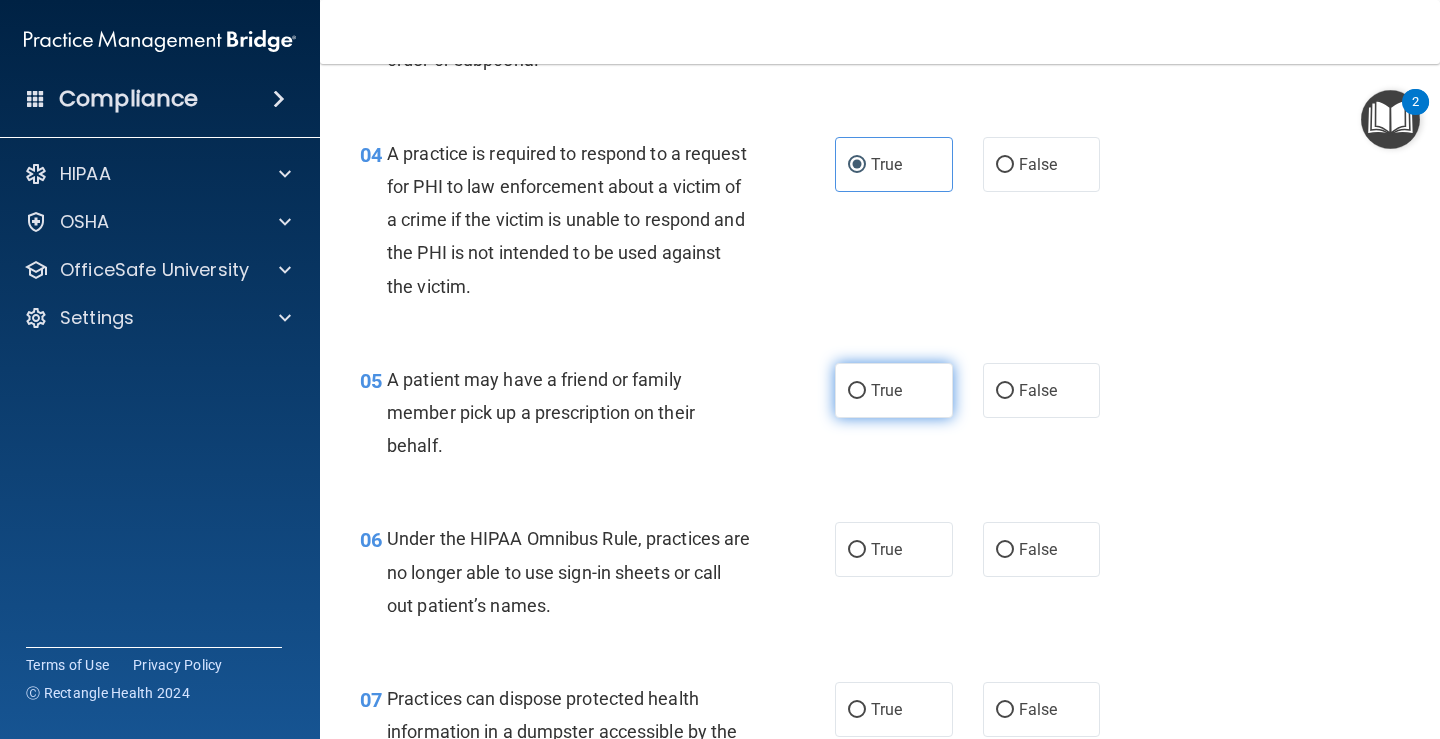 click on "True" at bounding box center (894, 390) 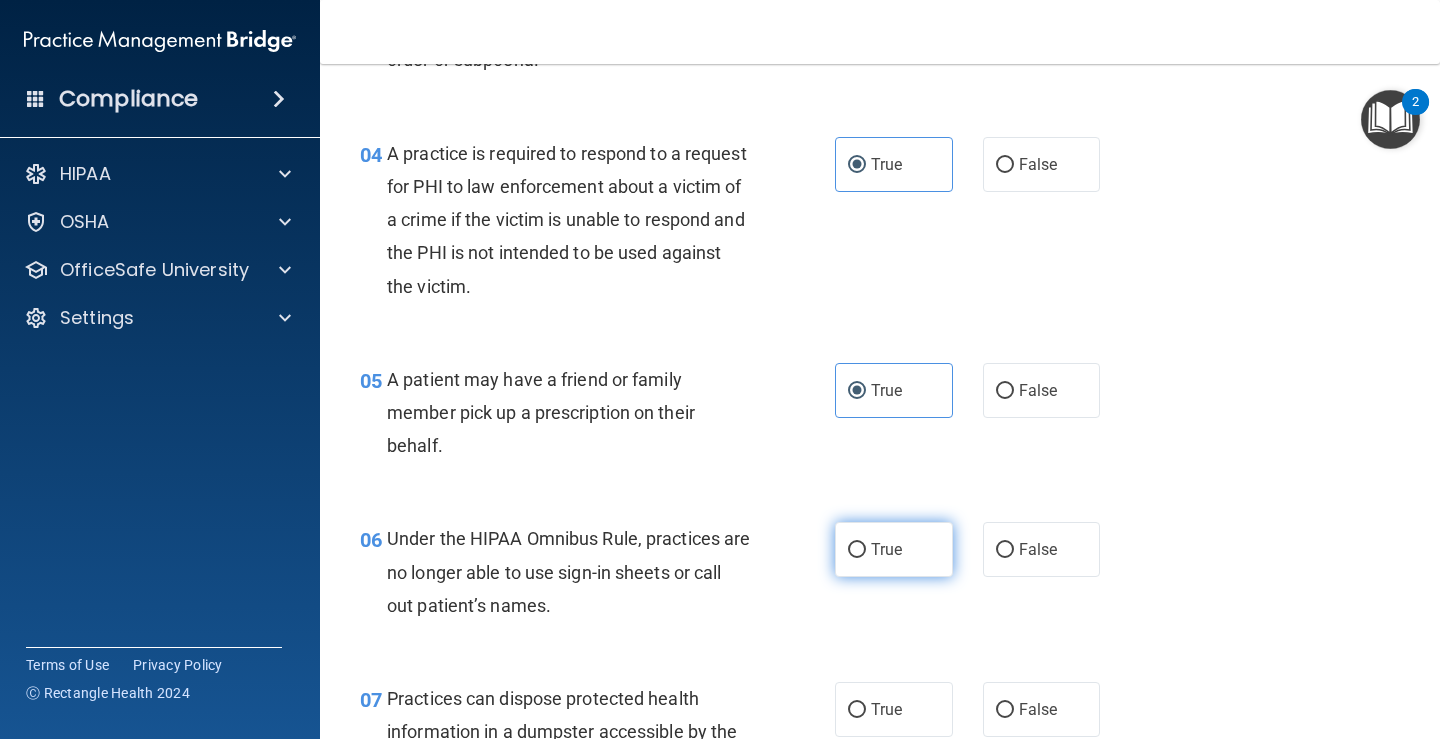 click on "True" at bounding box center [886, 549] 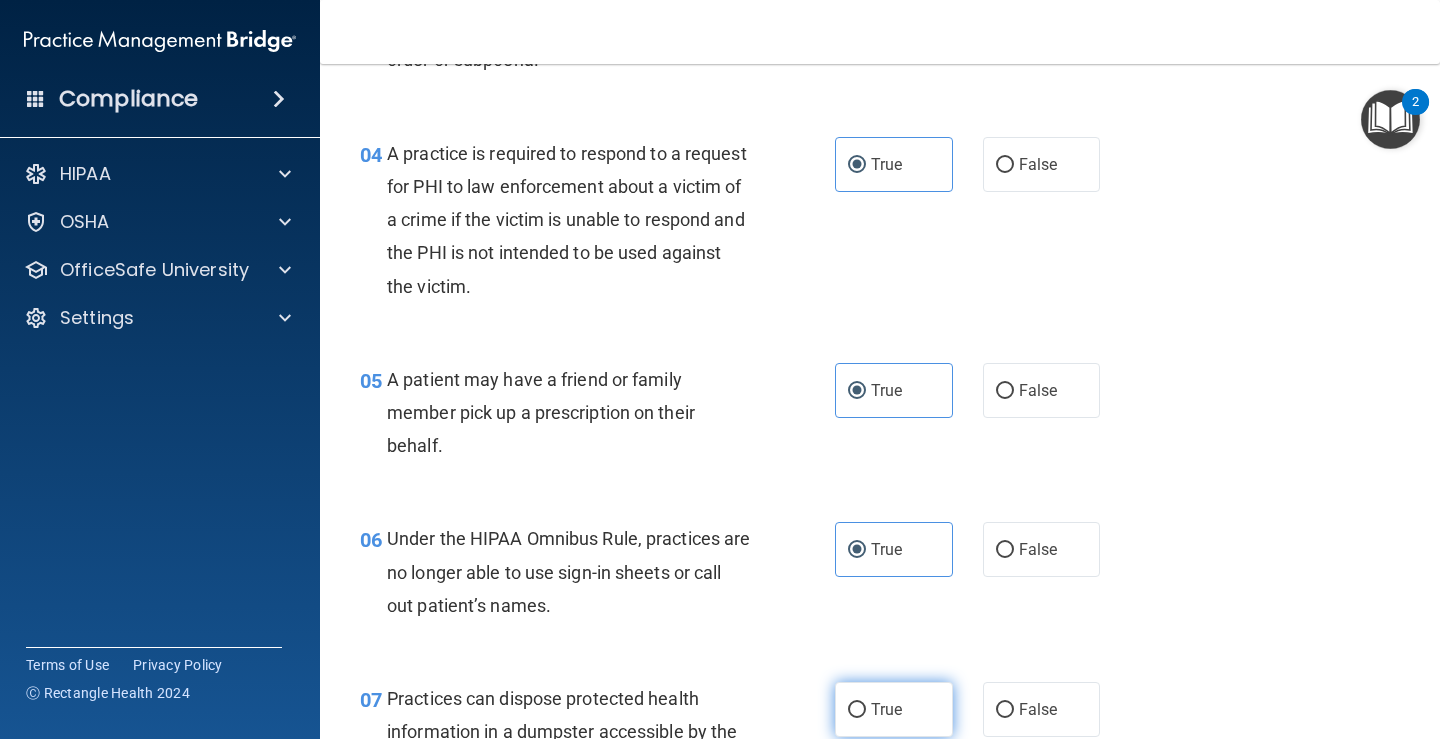 click on "True" at bounding box center [894, 709] 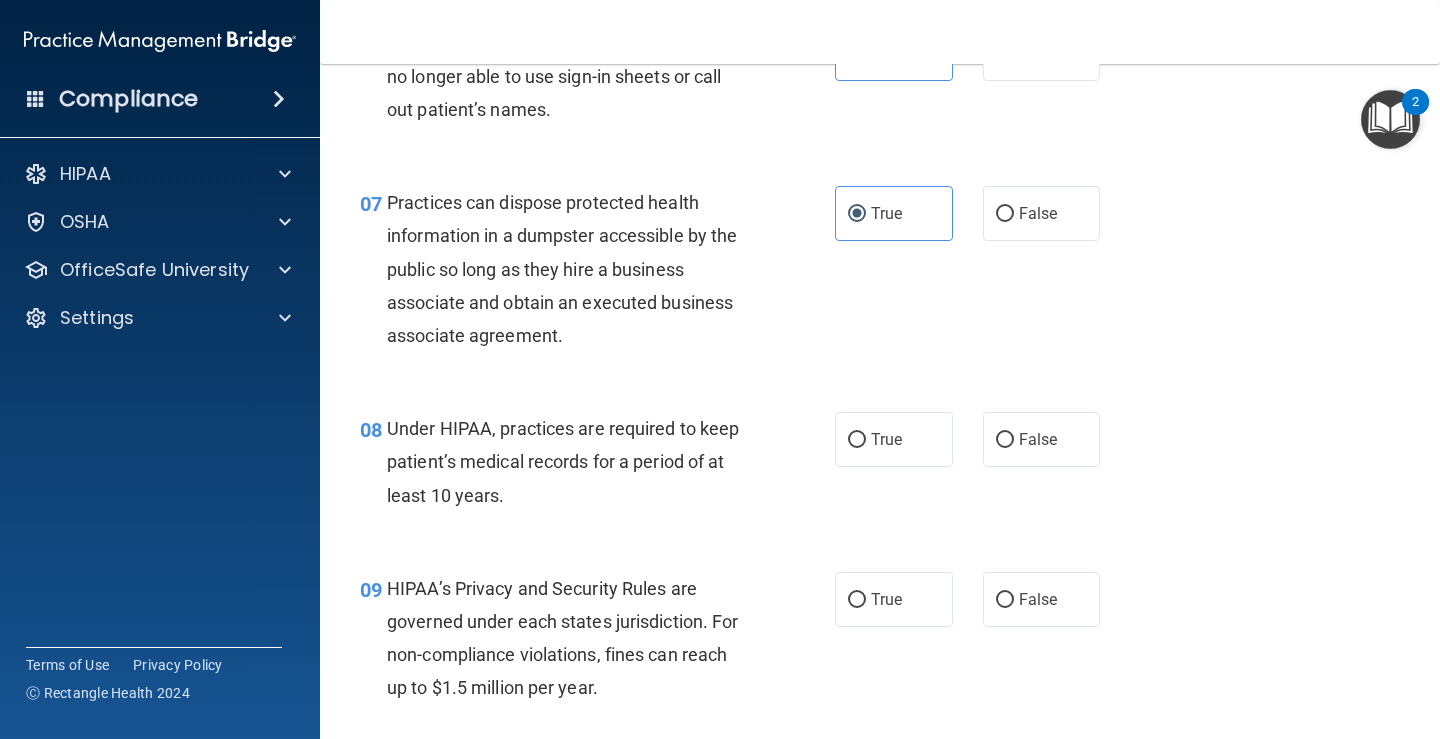 scroll, scrollTop: 1200, scrollLeft: 0, axis: vertical 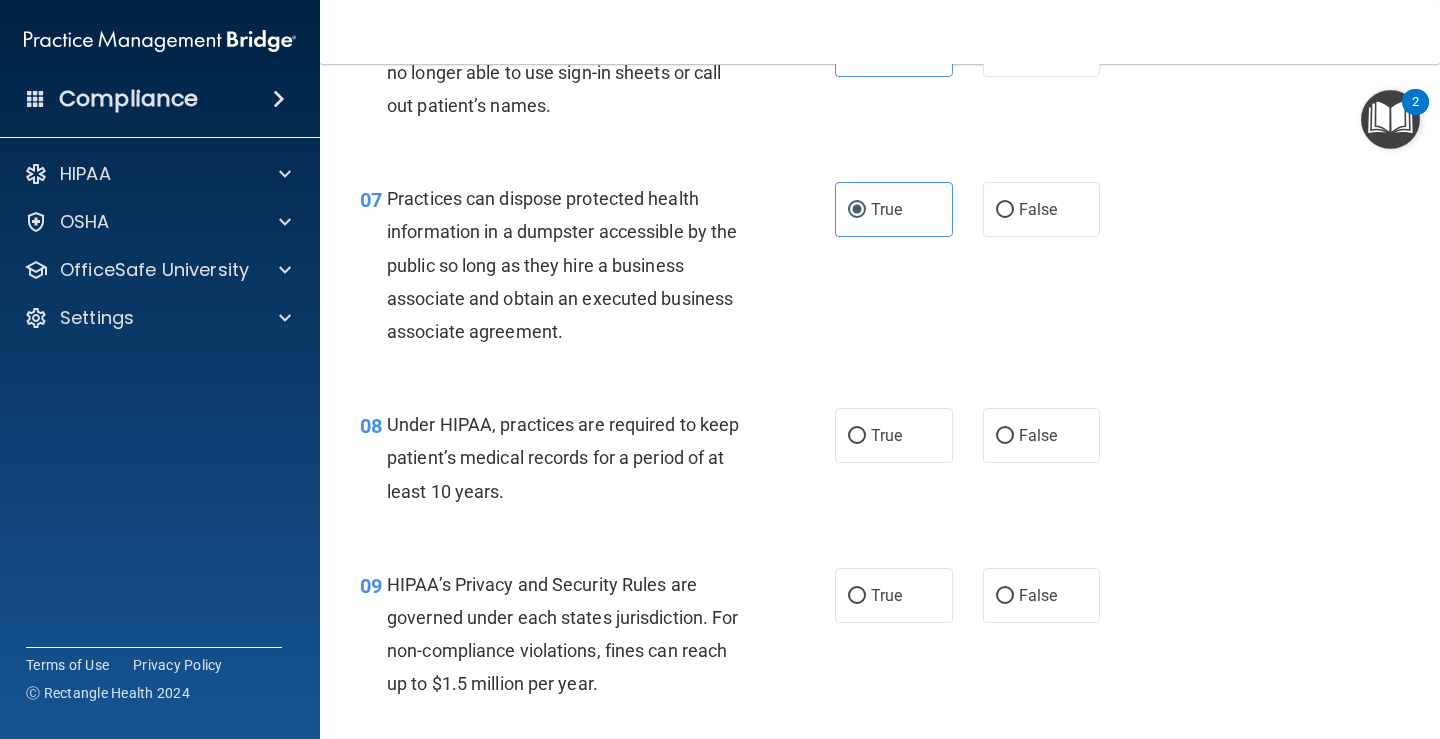 click on "08       Under HIPAA, practices are required to keep patient’s medical records for a period of at least 10 years.                 True           False" at bounding box center (880, 463) 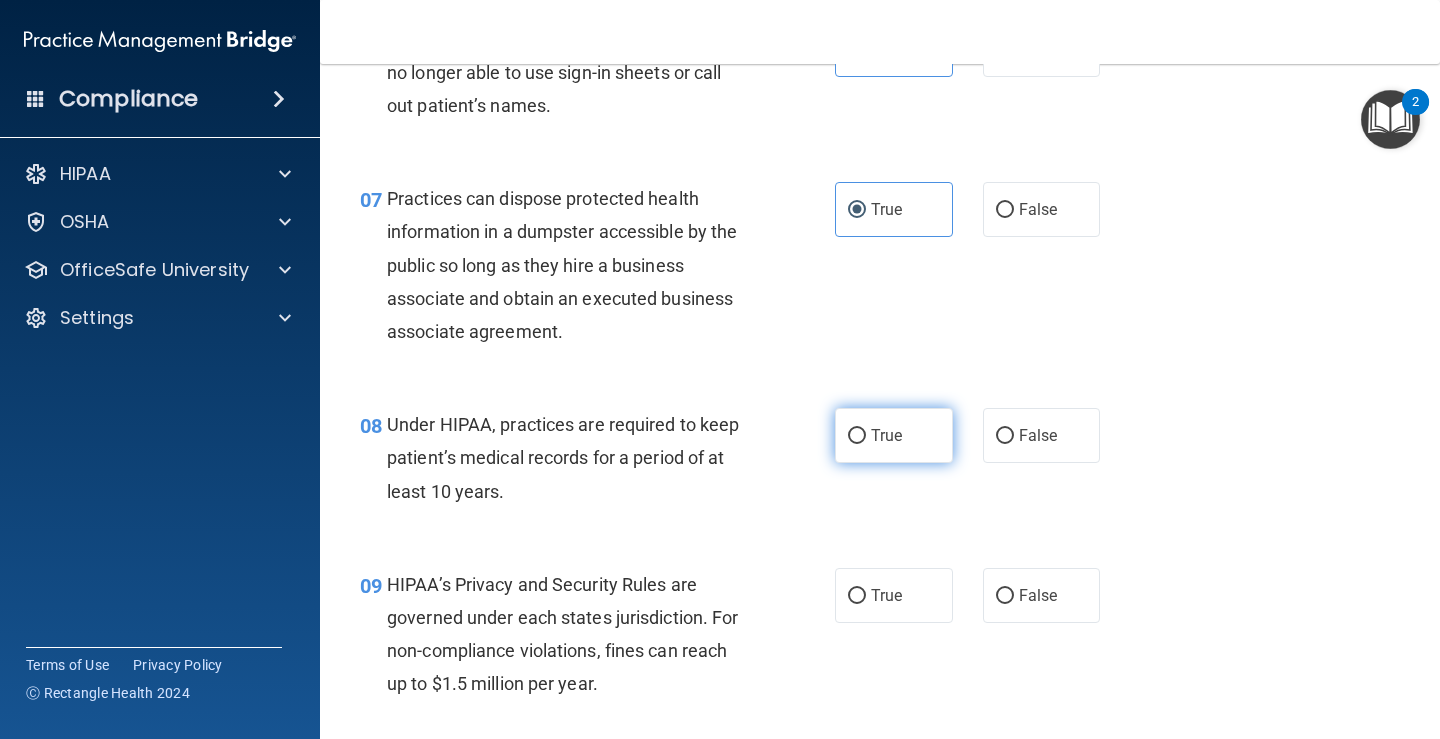 click on "True" at bounding box center (886, 435) 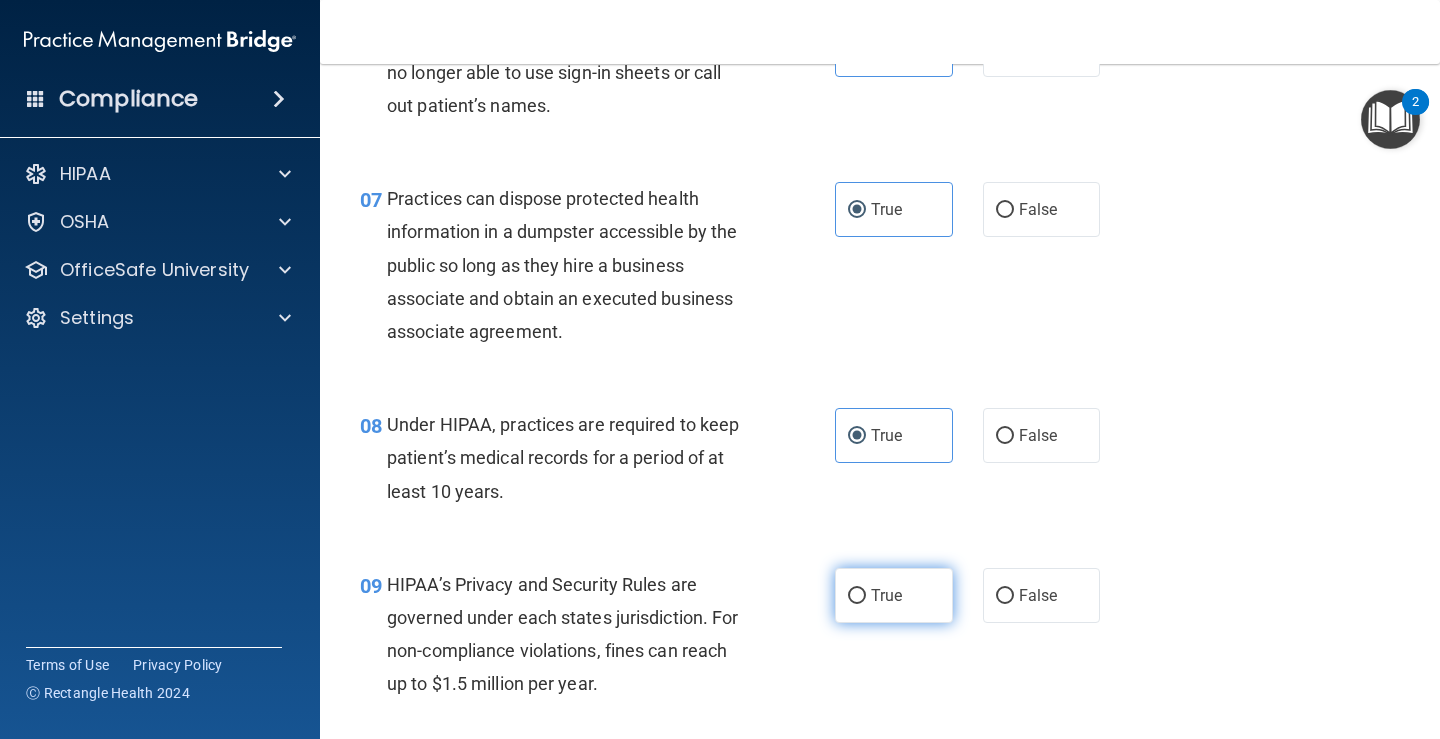 click on "True" at bounding box center [886, 595] 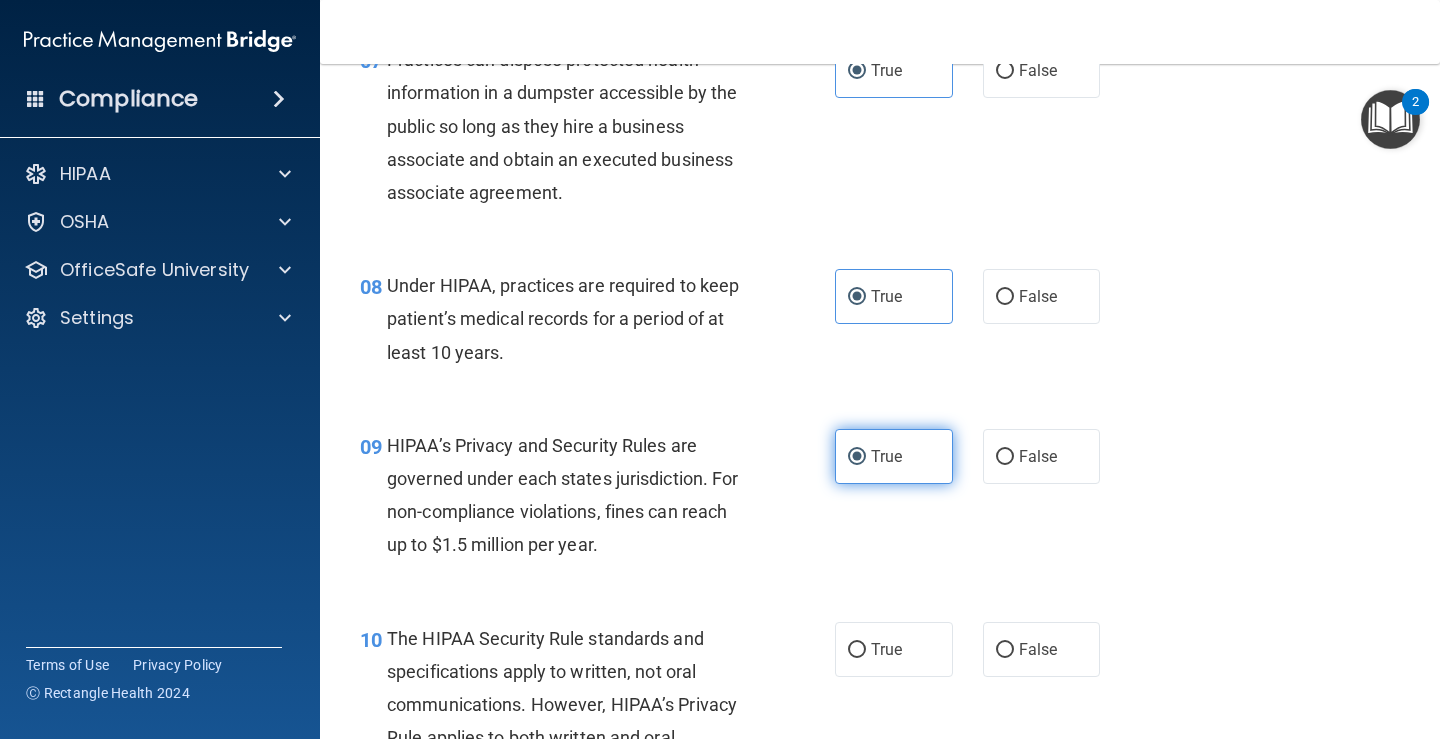 scroll, scrollTop: 1600, scrollLeft: 0, axis: vertical 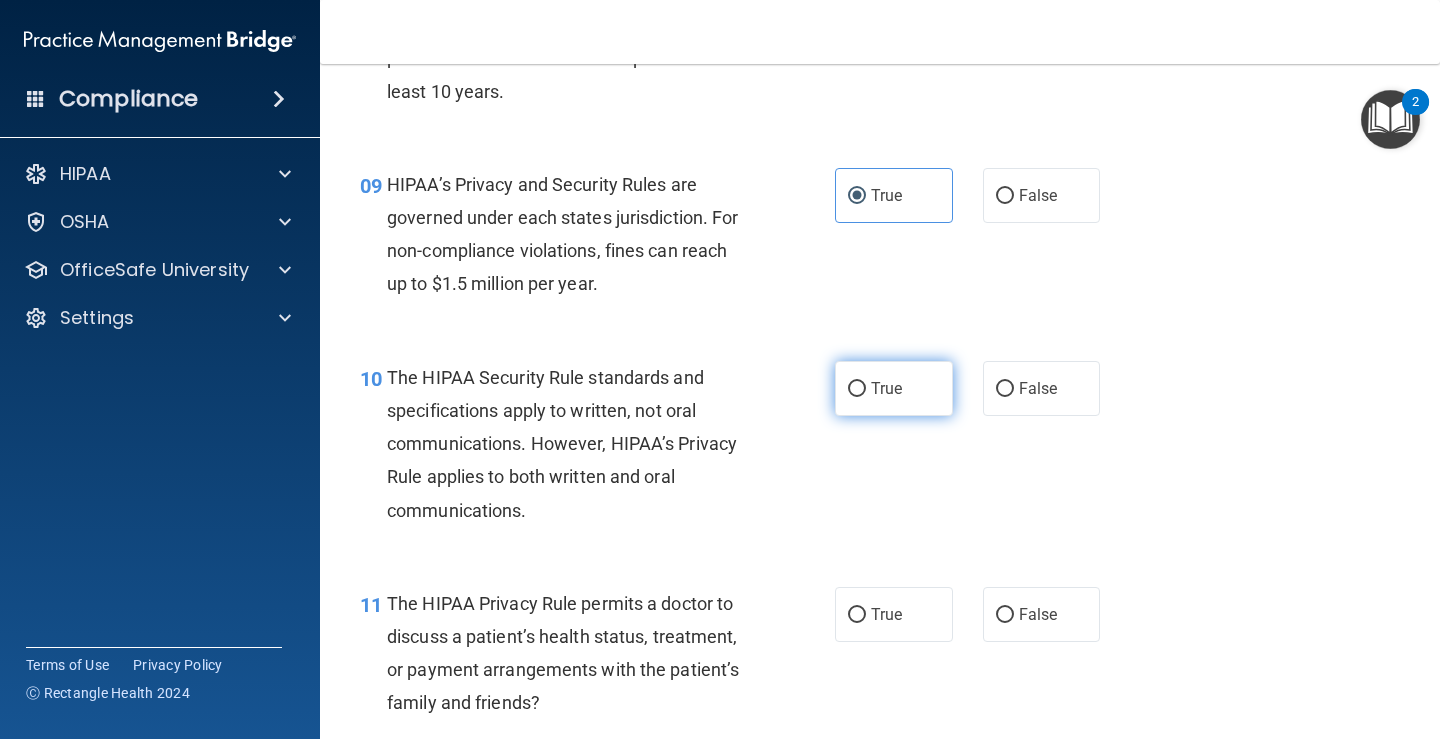 click on "True" at bounding box center [886, 388] 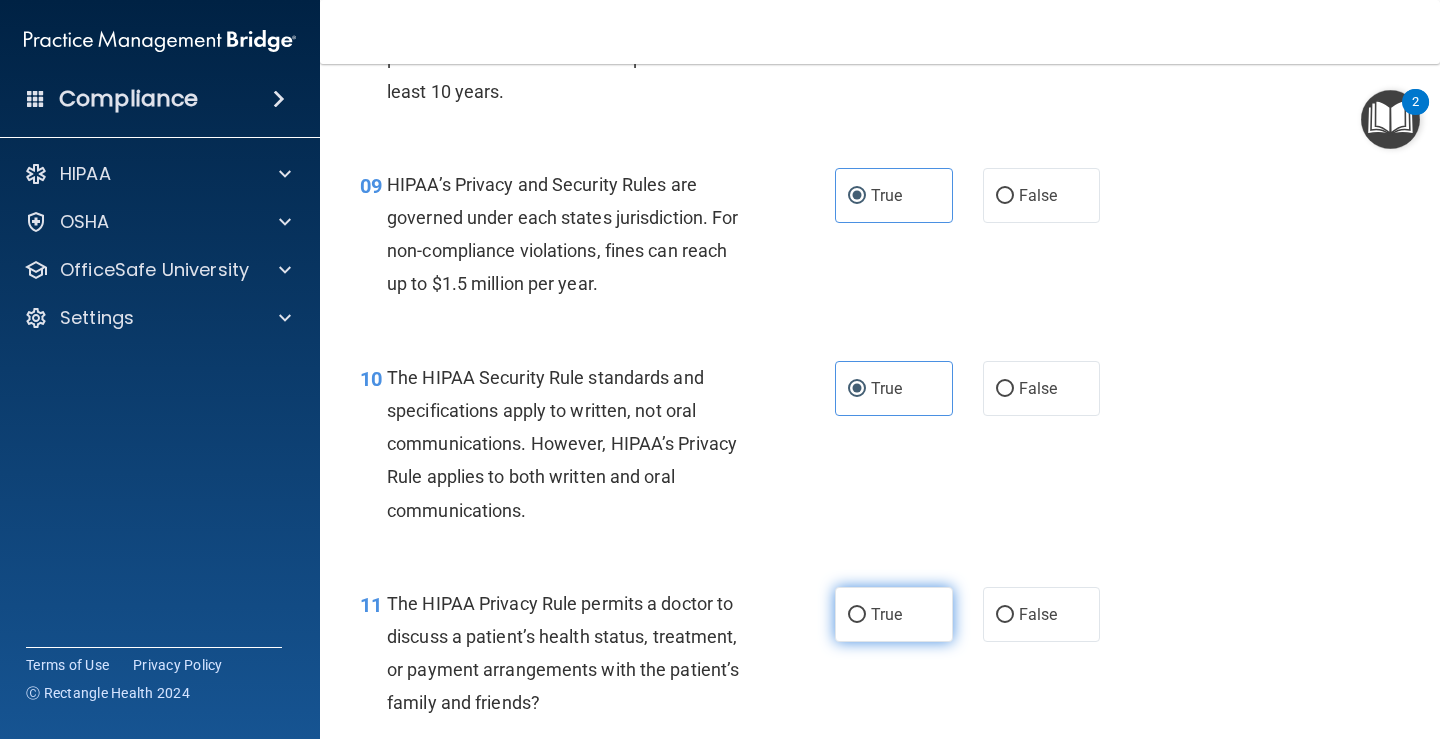 click on "True" at bounding box center [894, 614] 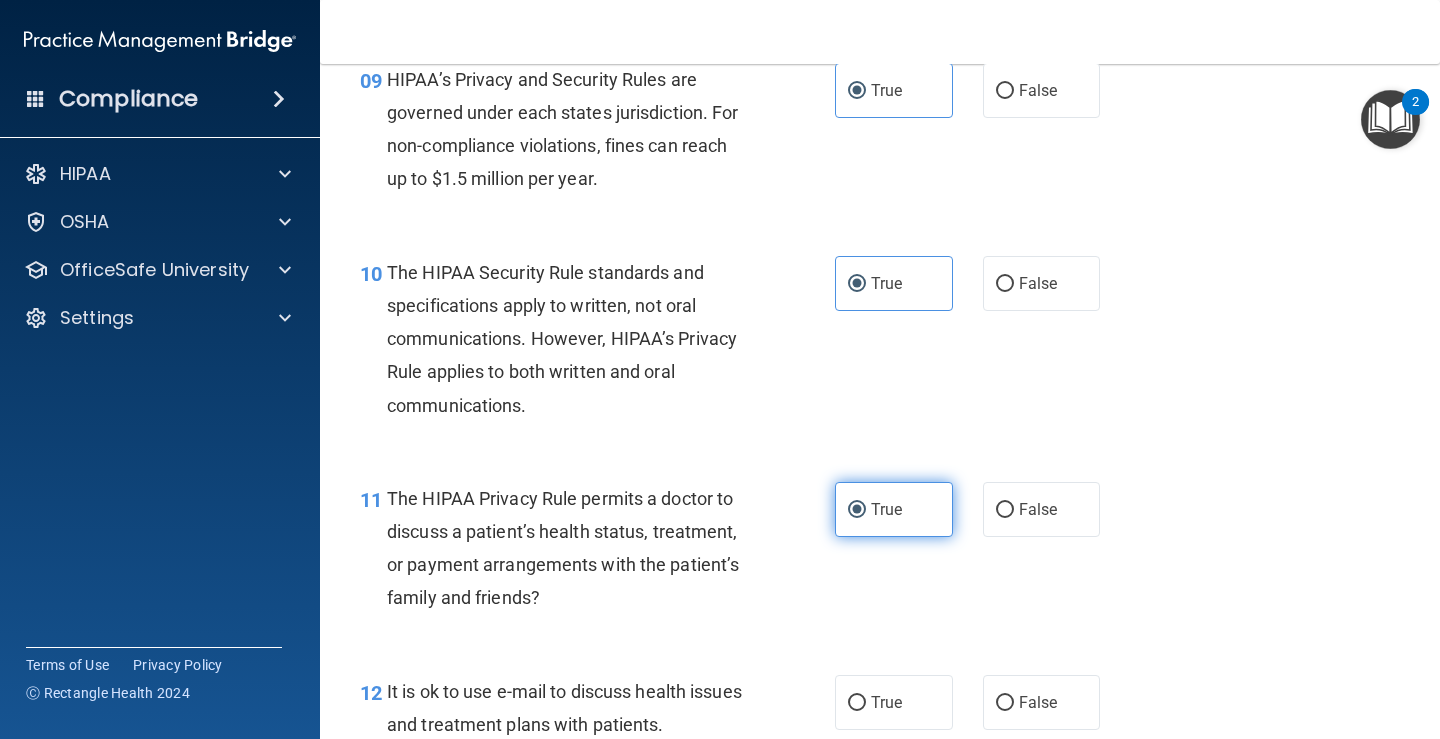 scroll, scrollTop: 2000, scrollLeft: 0, axis: vertical 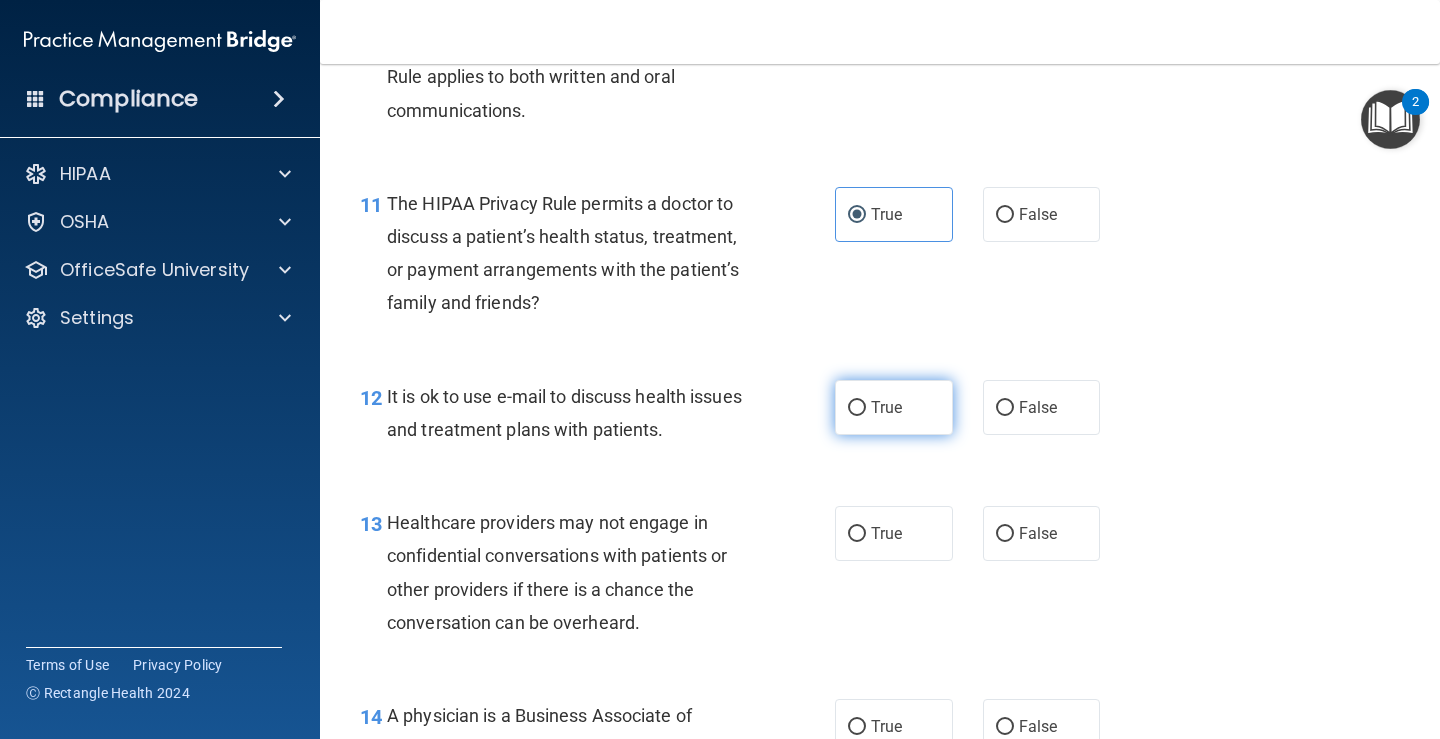click on "True" at bounding box center [894, 407] 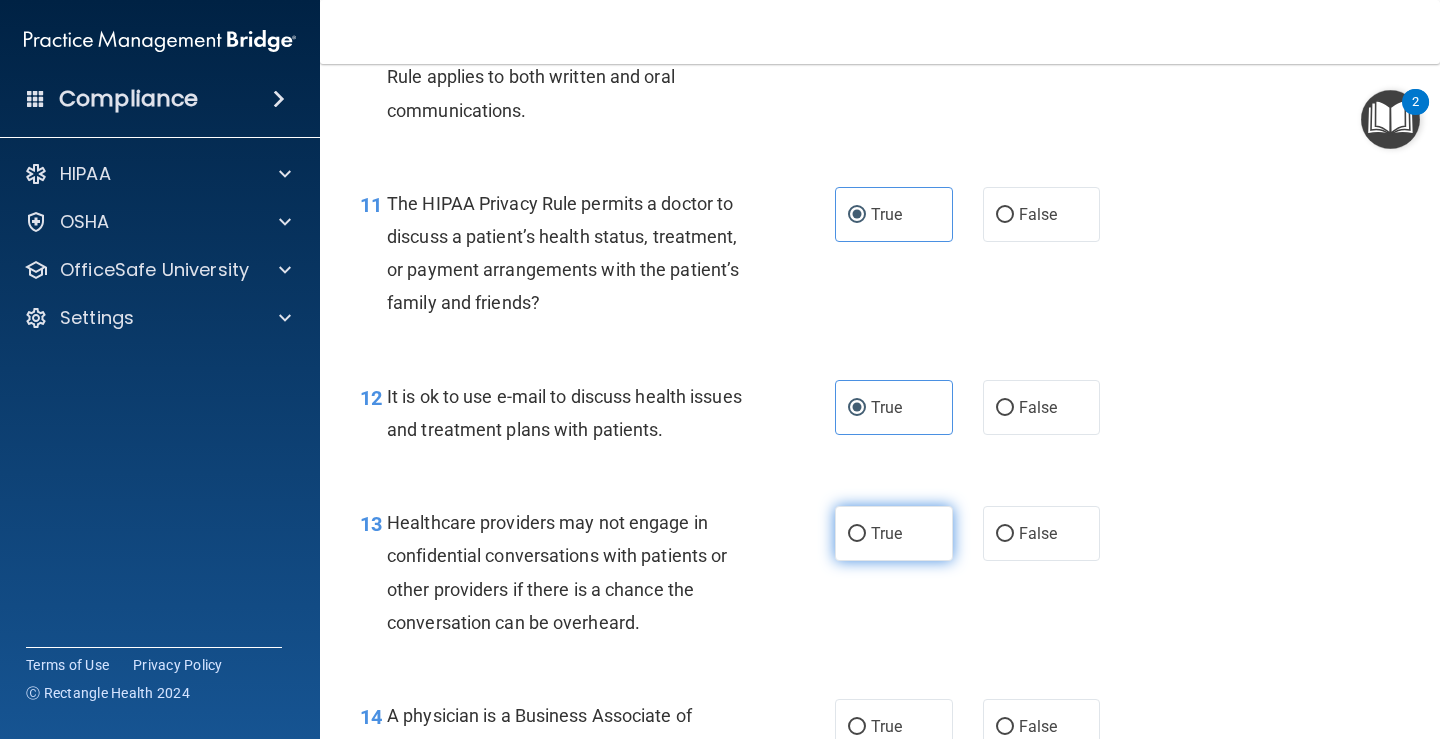 click on "True" at bounding box center [894, 533] 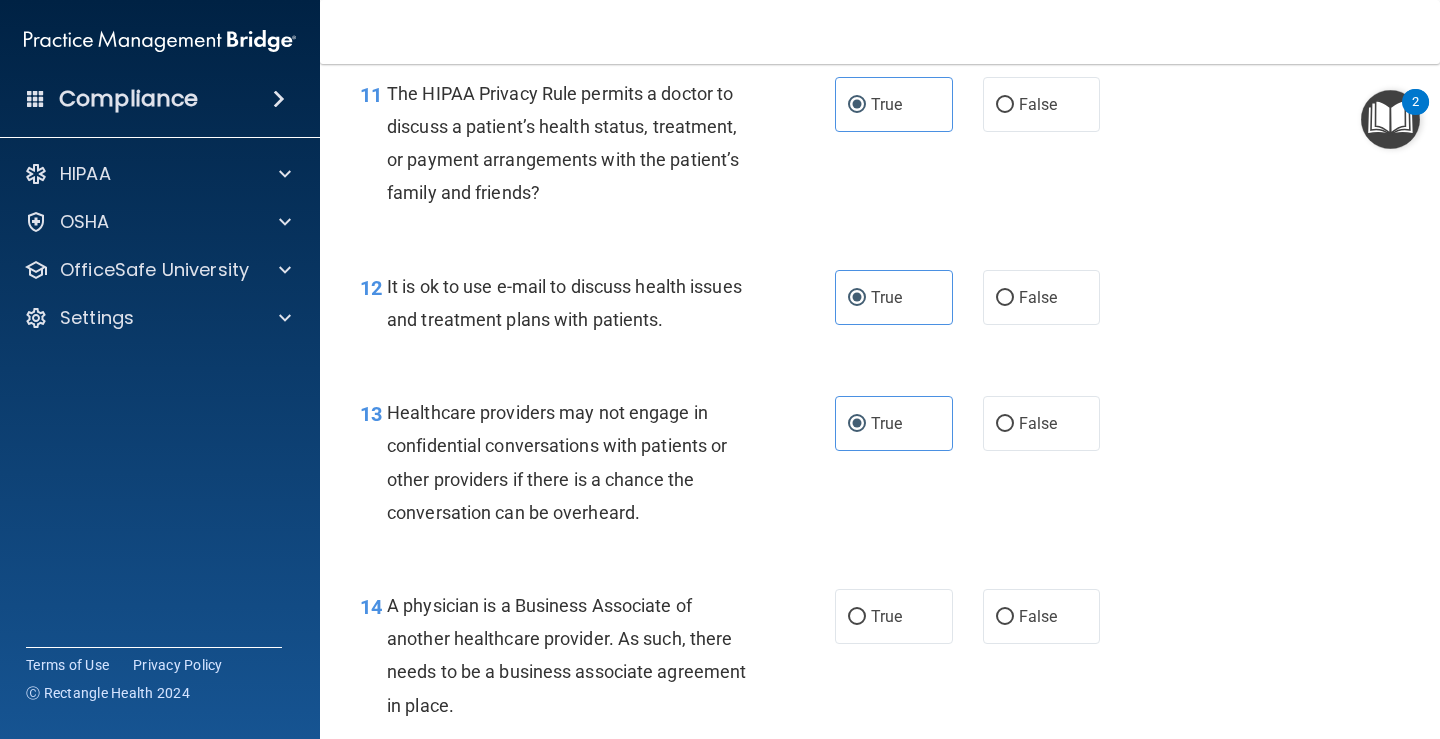 scroll, scrollTop: 2300, scrollLeft: 0, axis: vertical 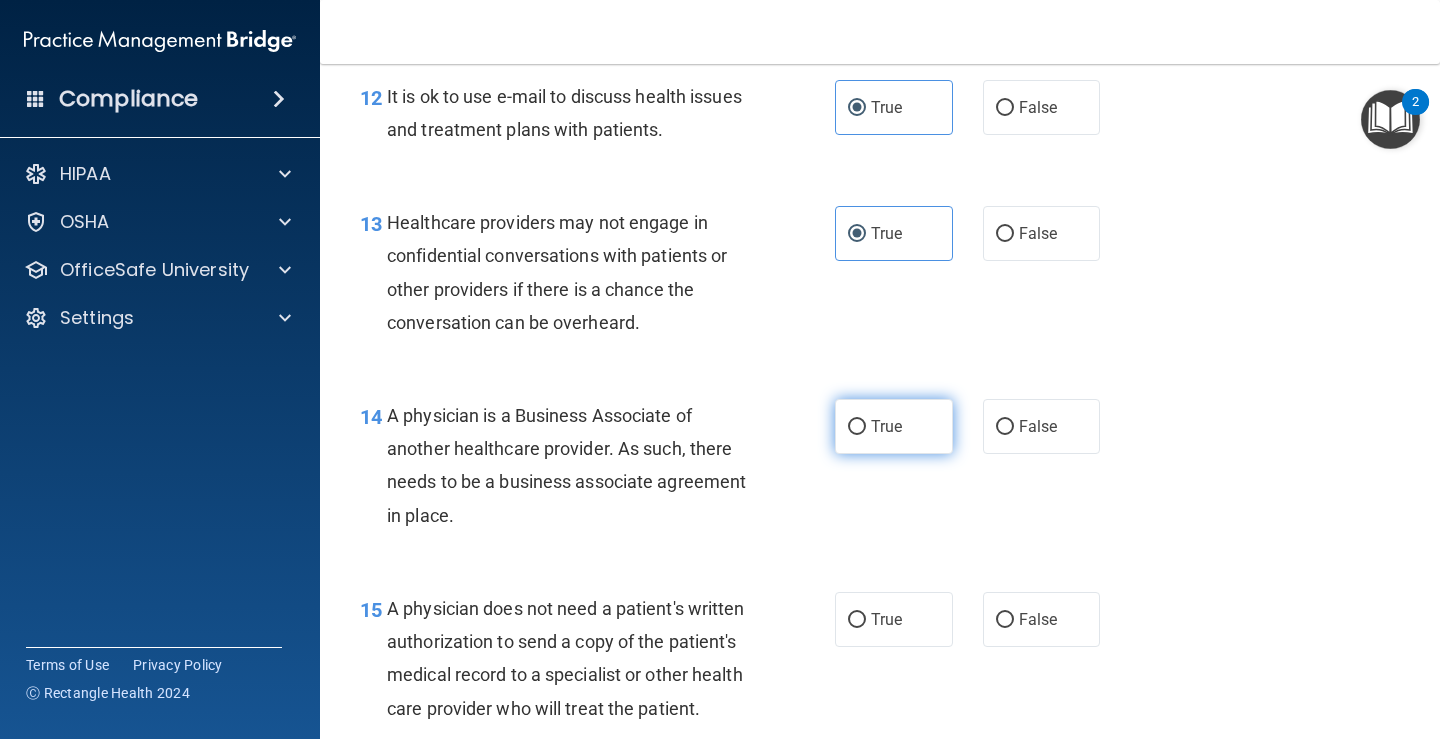 click on "True" at bounding box center (886, 426) 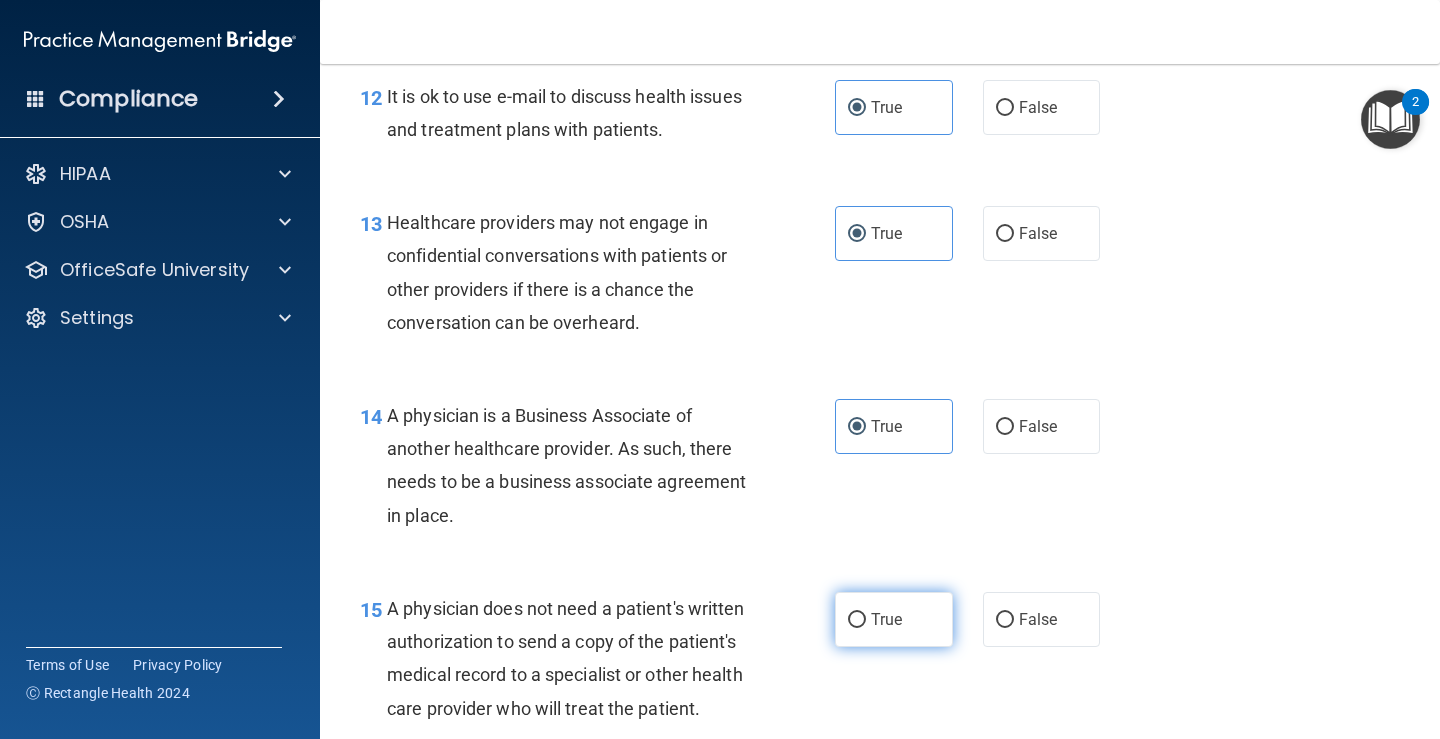 click on "True" at bounding box center (886, 619) 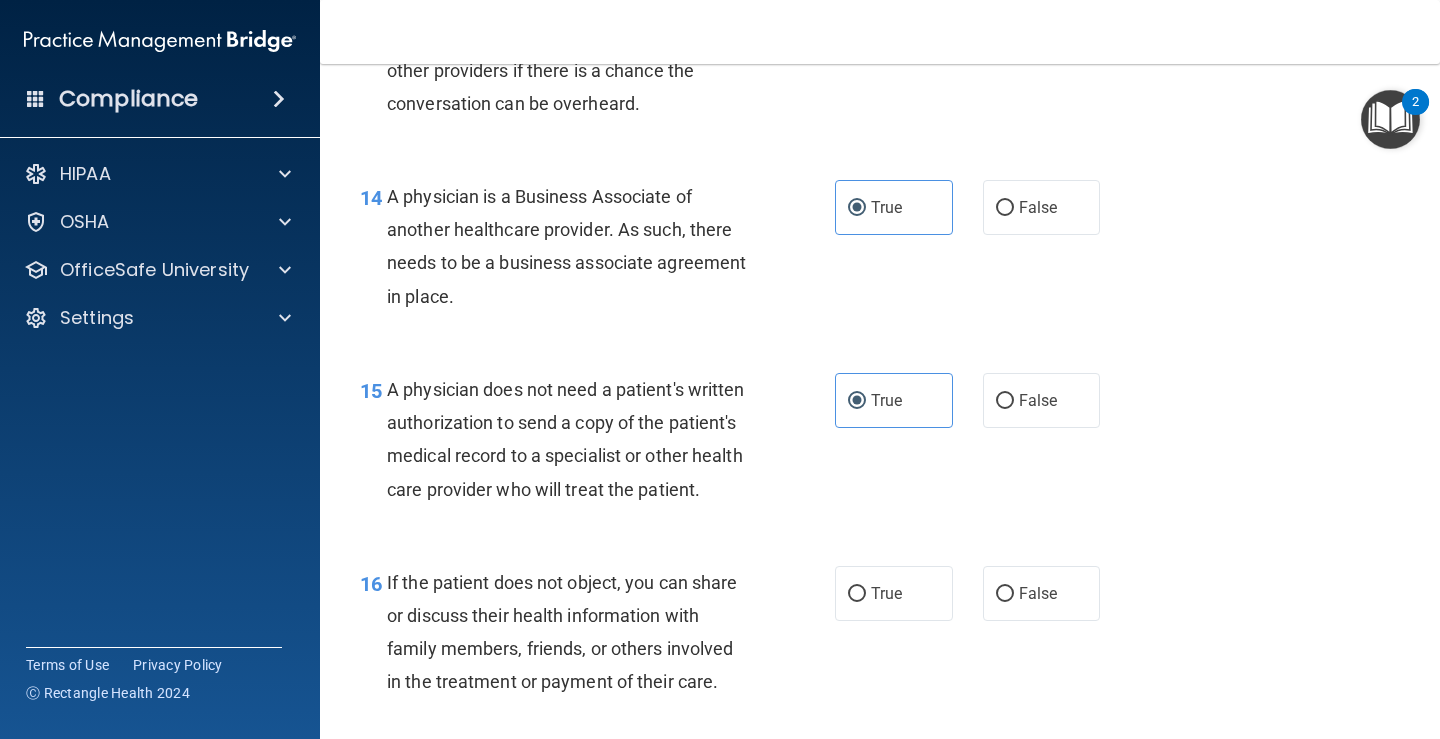 scroll, scrollTop: 2700, scrollLeft: 0, axis: vertical 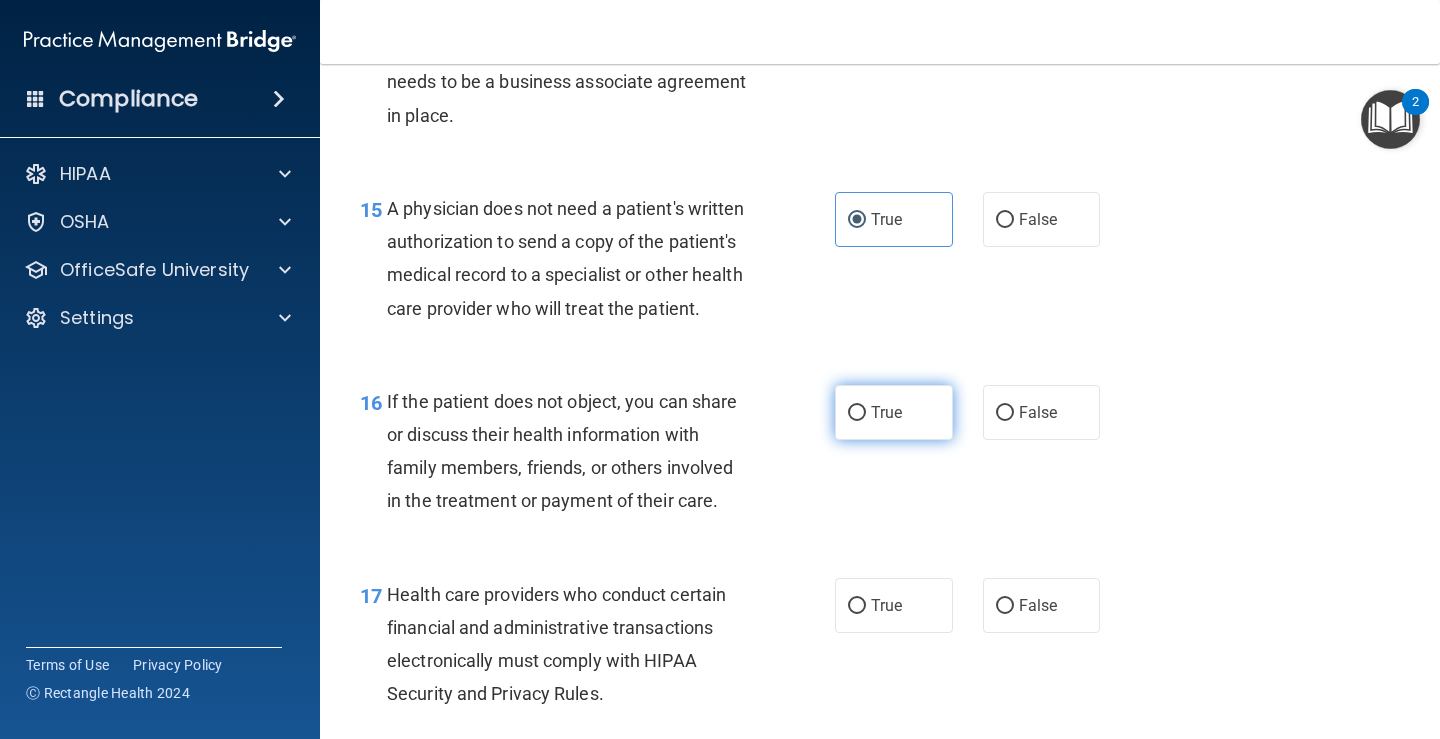 click on "True" at bounding box center [894, 412] 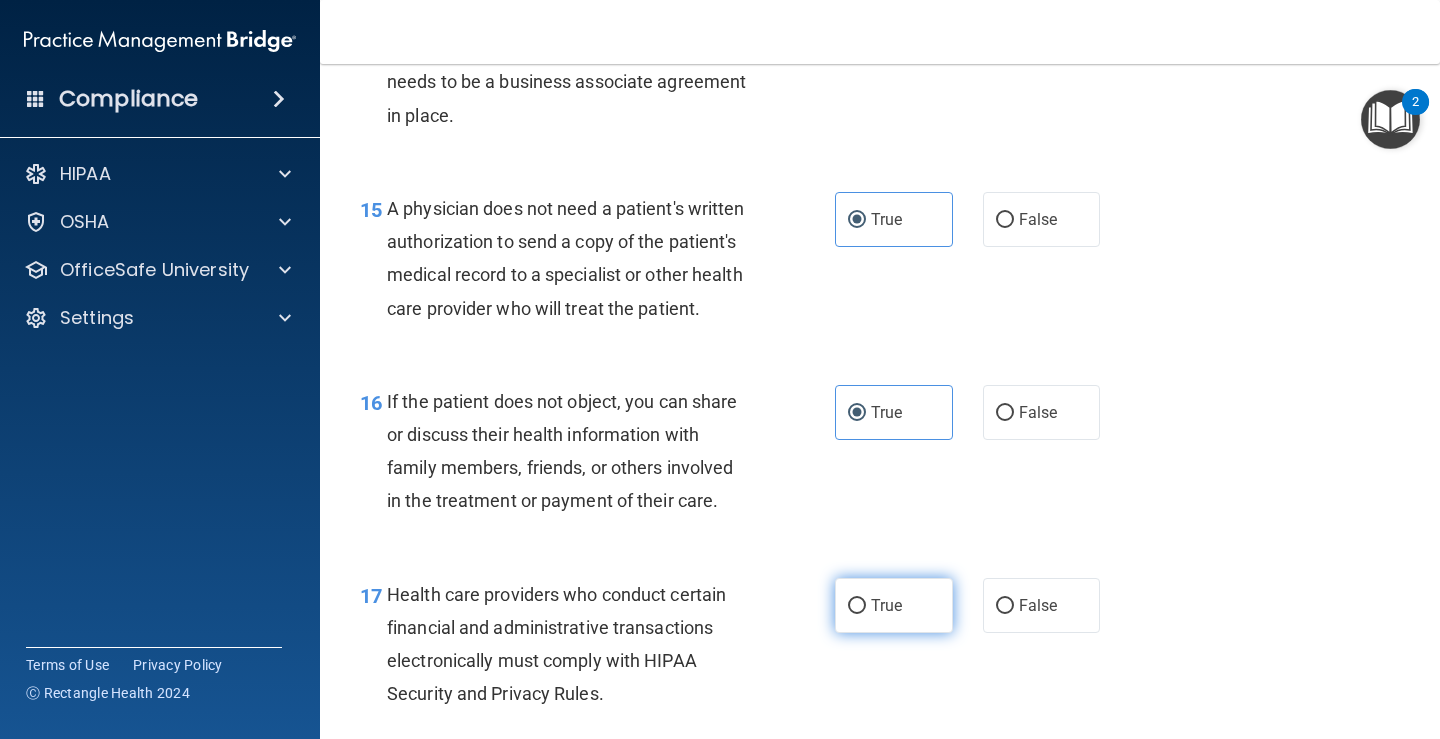 click on "True" at bounding box center (886, 605) 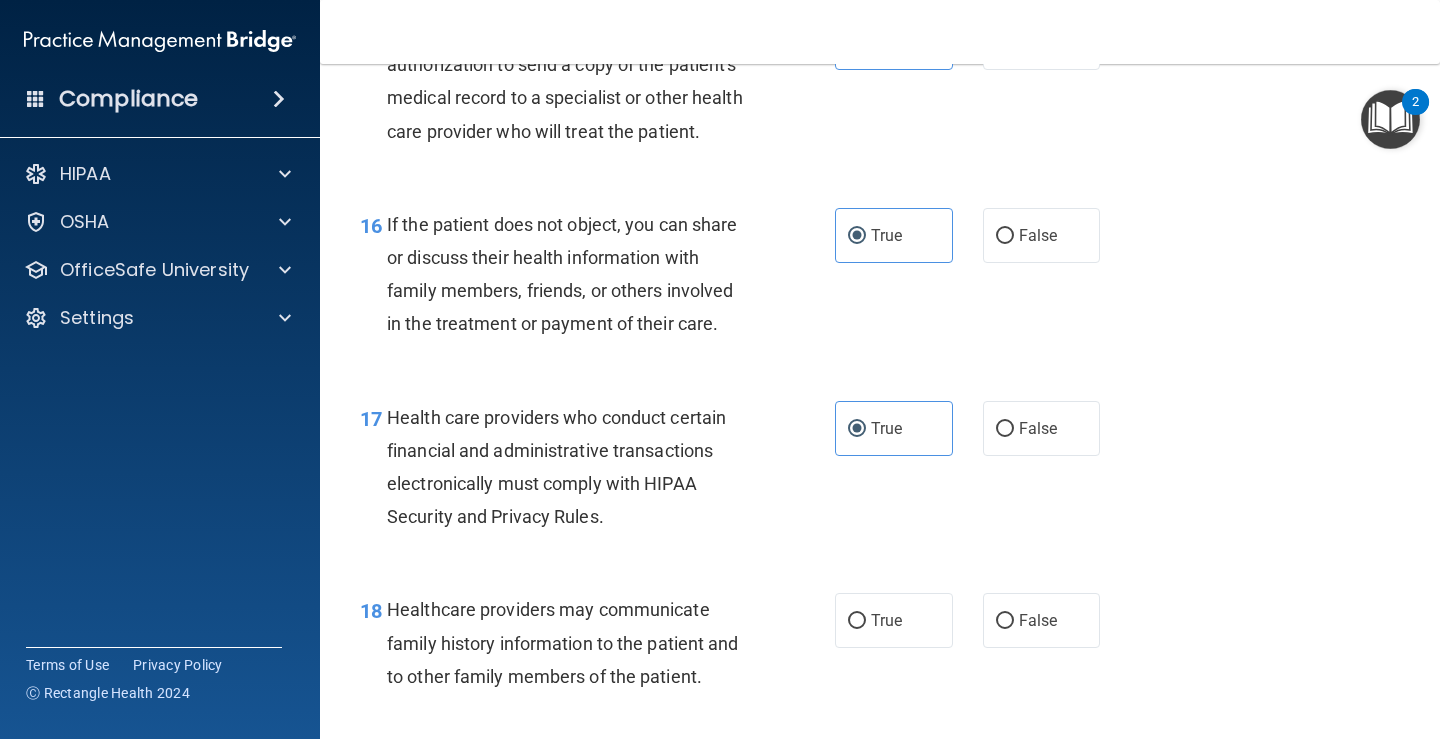 scroll, scrollTop: 3100, scrollLeft: 0, axis: vertical 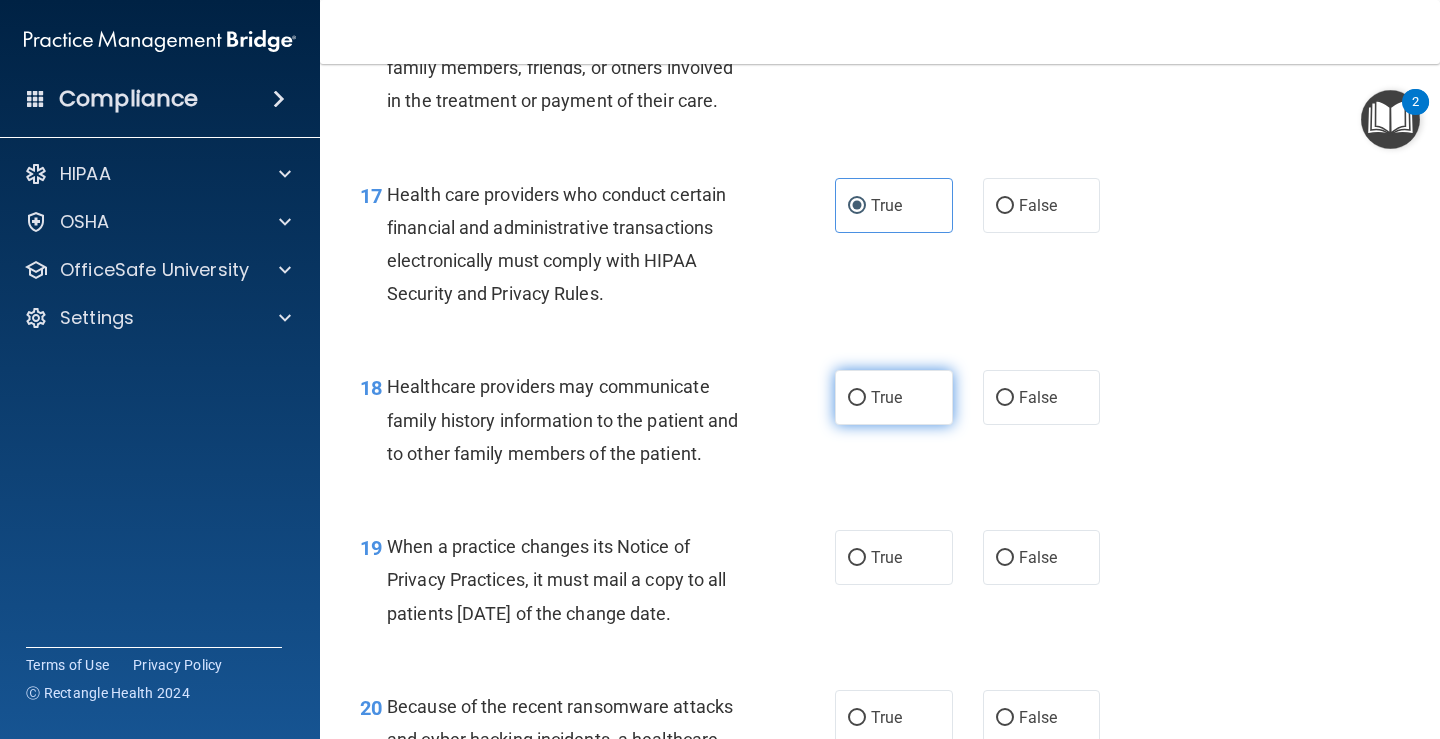 click on "True" at bounding box center (894, 397) 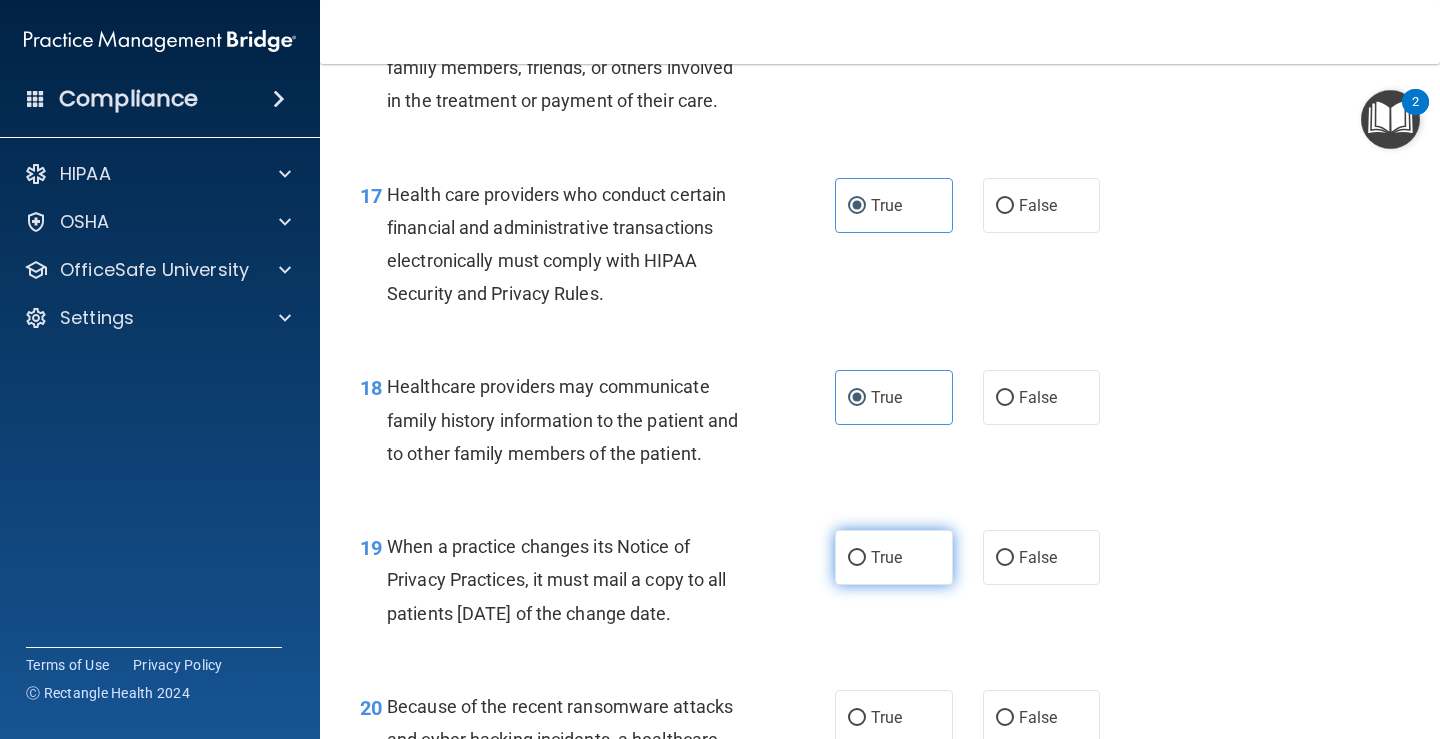 click on "True" at bounding box center [886, 557] 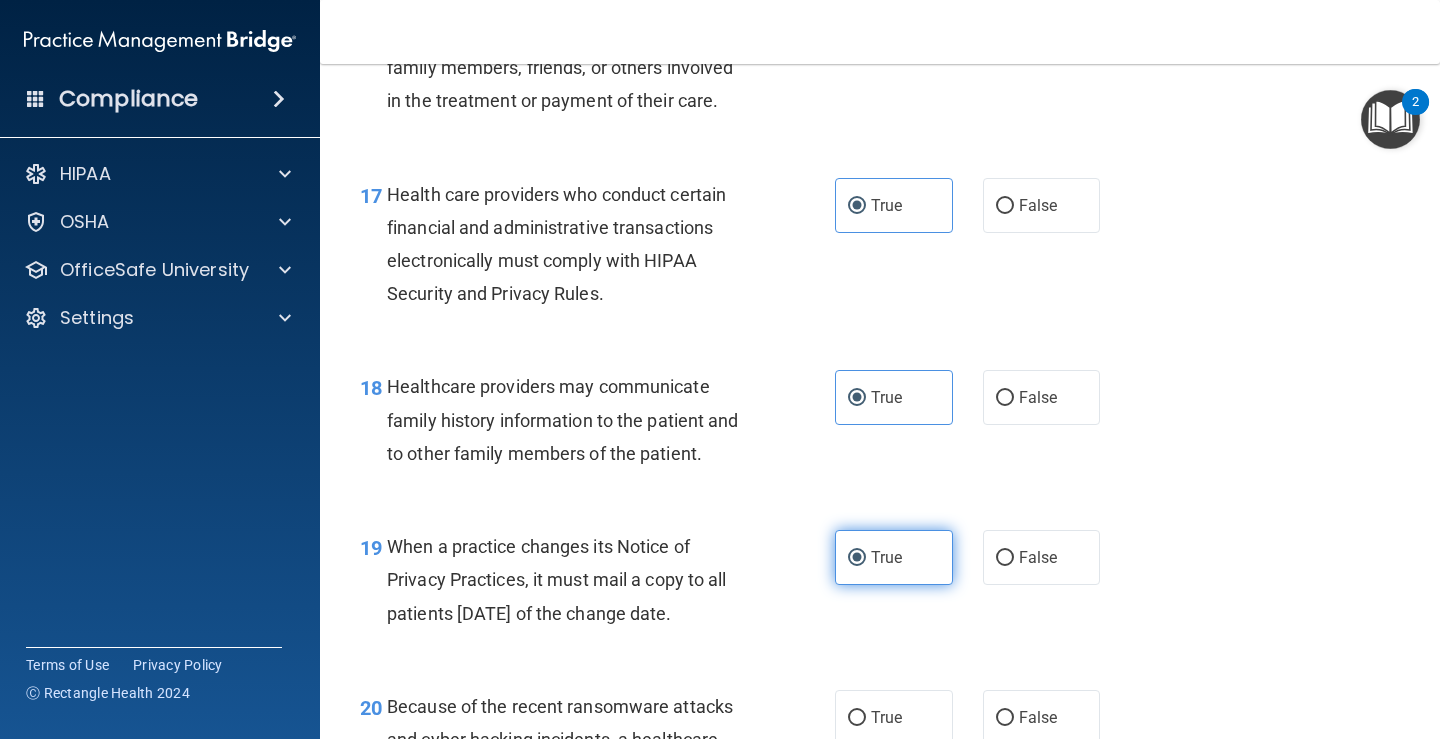 scroll, scrollTop: 3500, scrollLeft: 0, axis: vertical 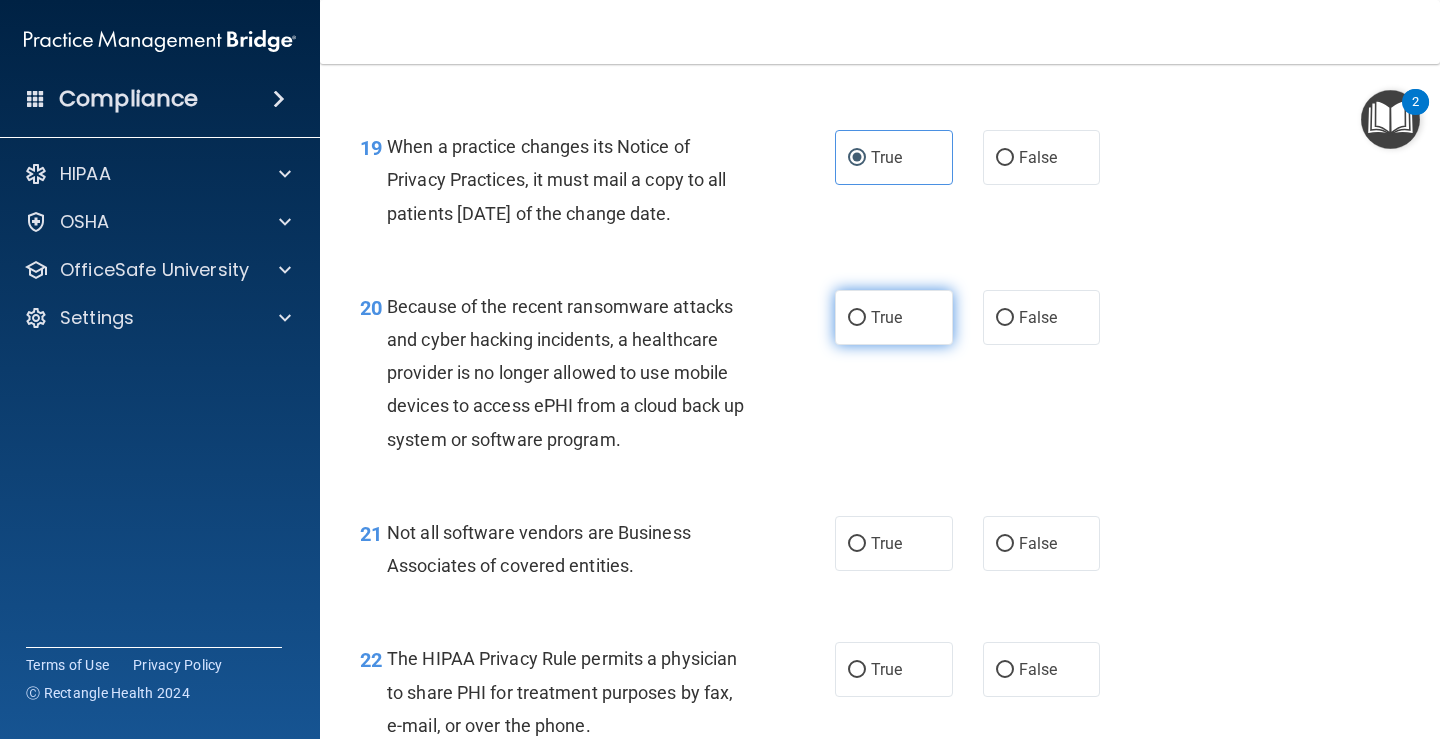 click on "True" at bounding box center (894, 317) 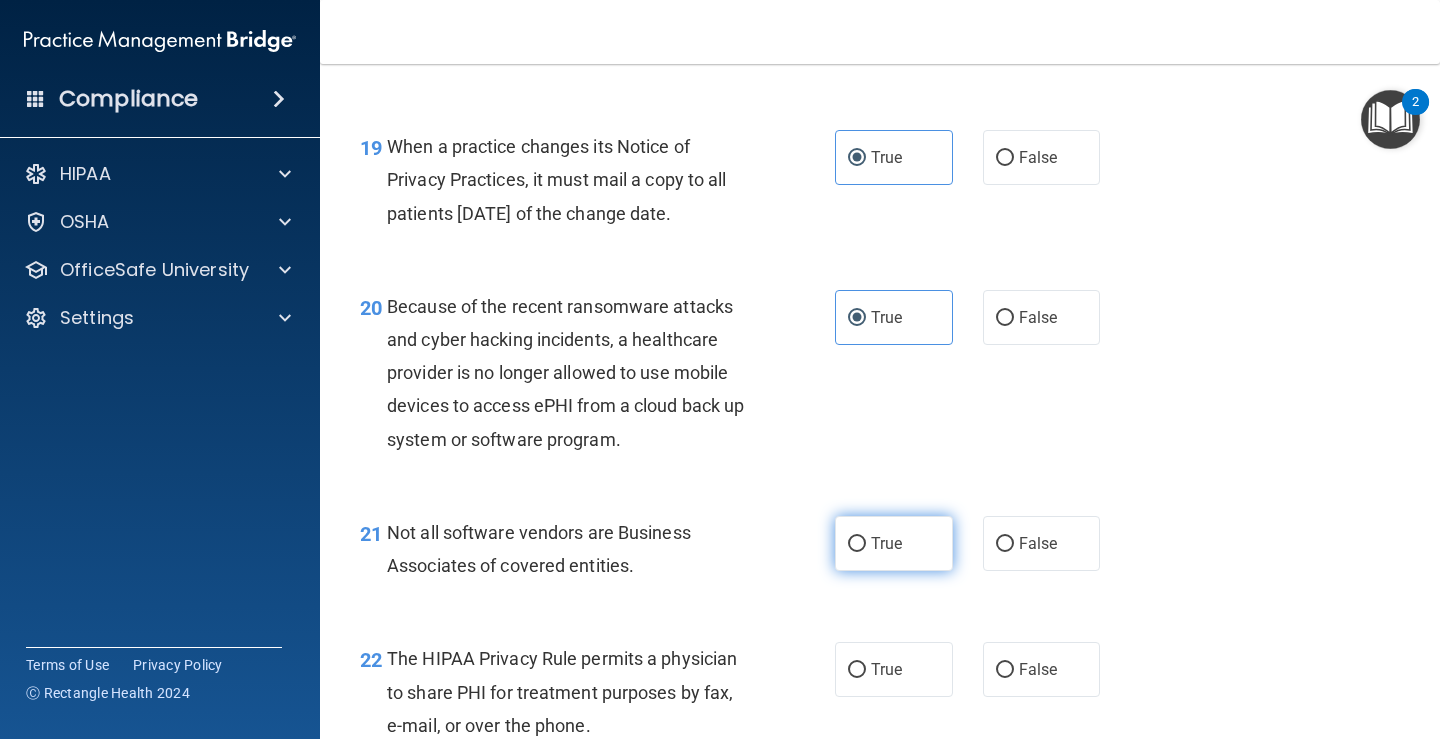 click on "True" at bounding box center [894, 543] 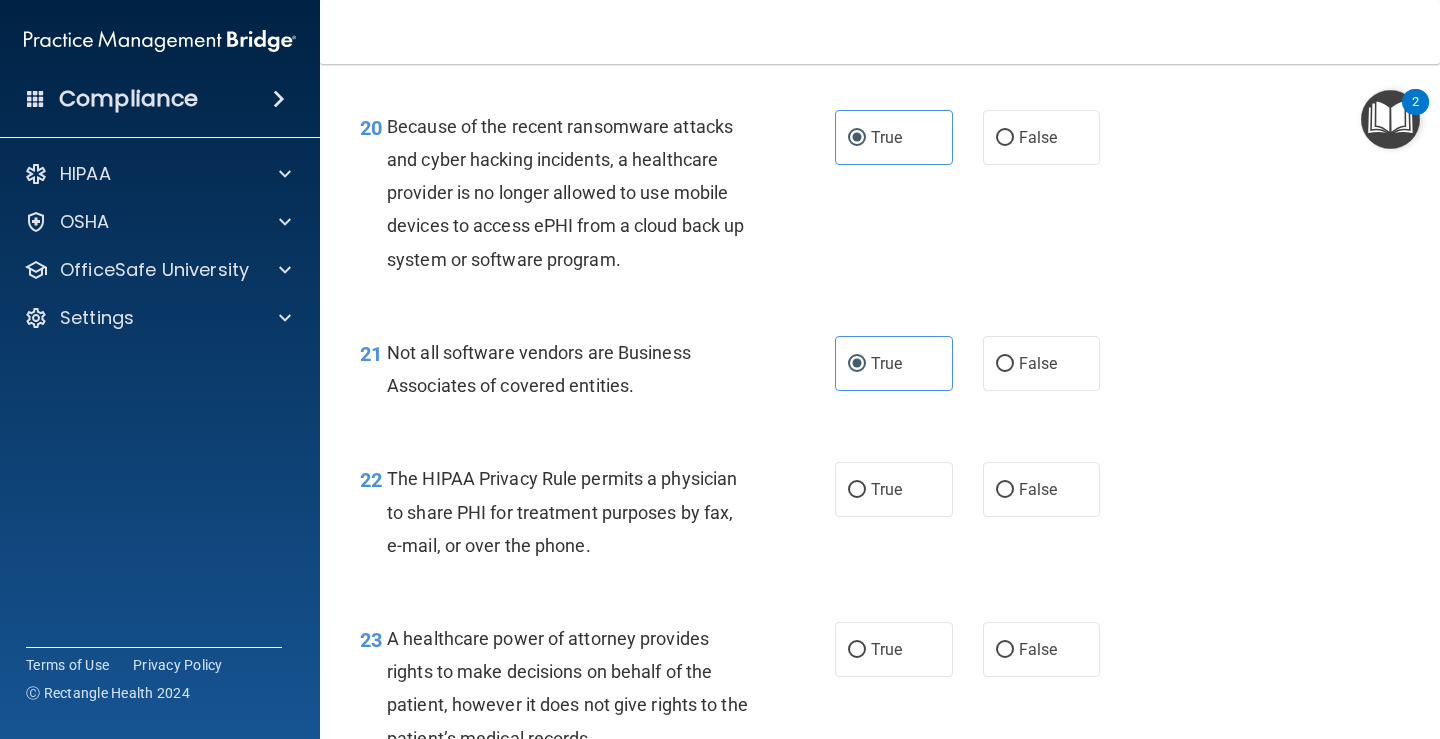 scroll, scrollTop: 3900, scrollLeft: 0, axis: vertical 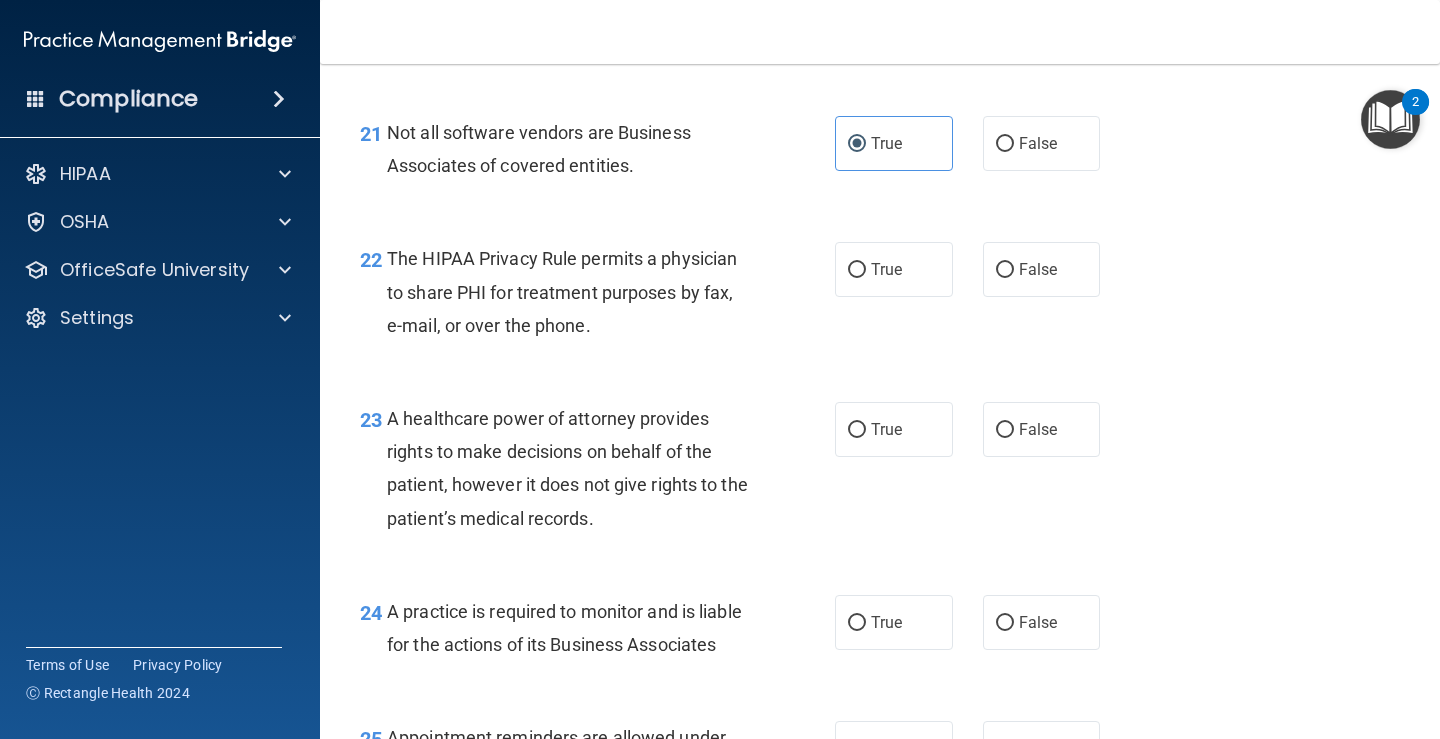 click on "22       The HIPAA Privacy Rule permits a physician to share PHI for treatment purposes by fax, e-mail, or over the phone.                 True           False" at bounding box center (880, 297) 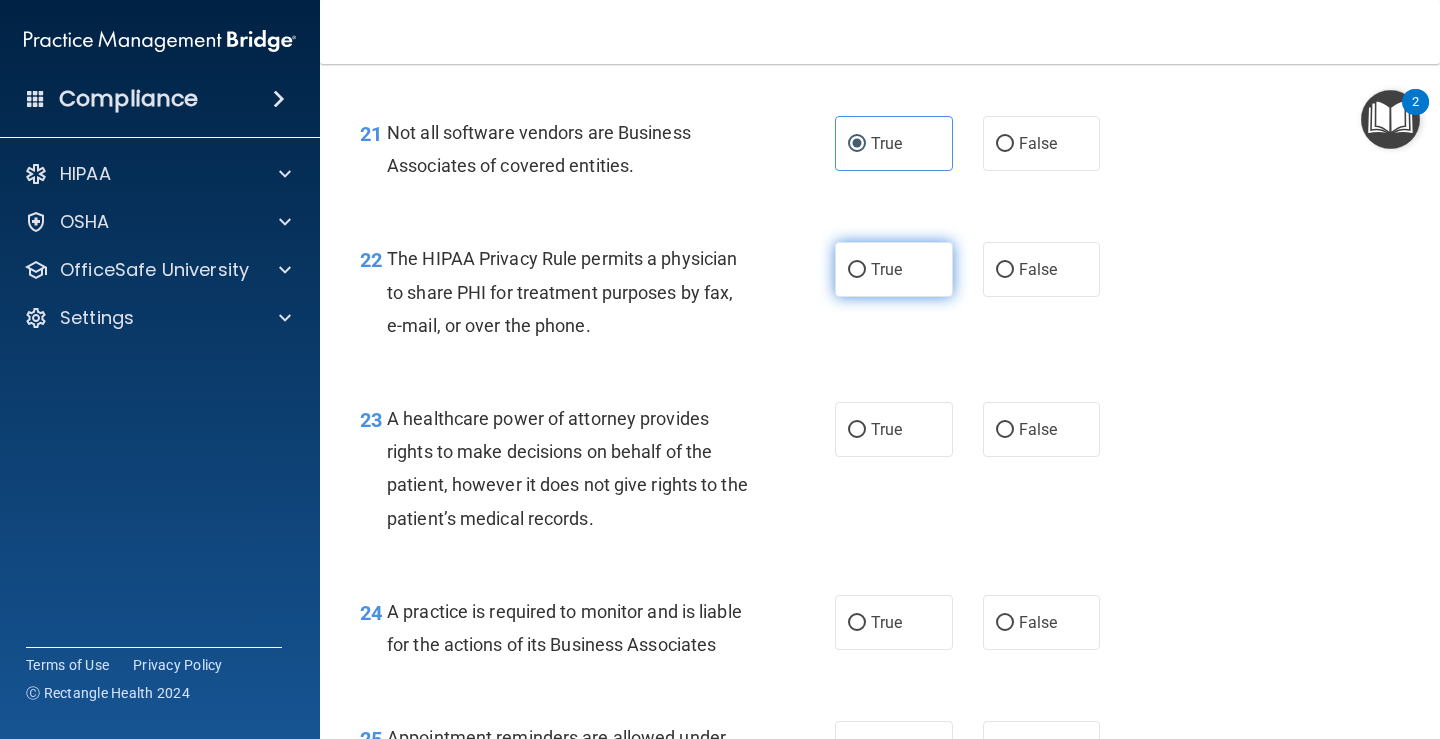 click on "True" at bounding box center (894, 269) 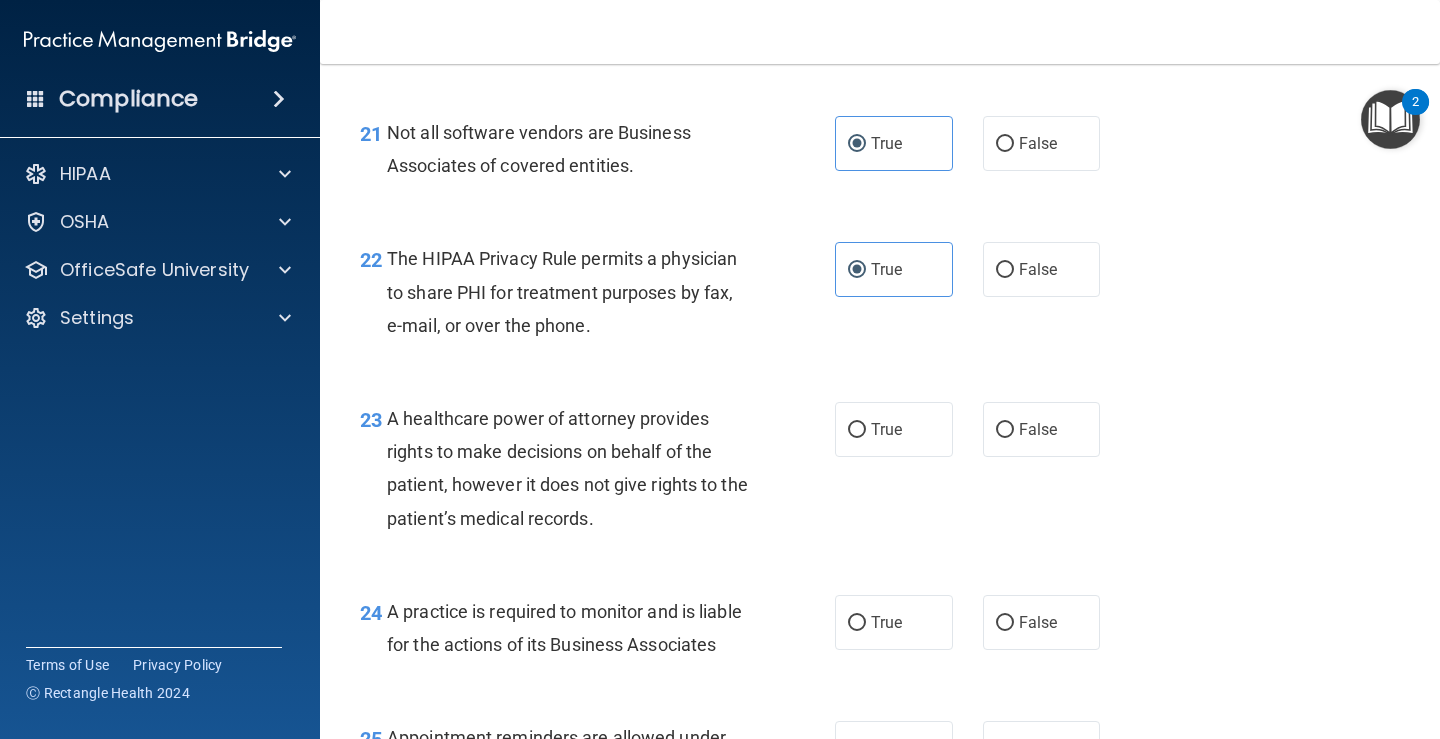 drag, startPoint x: 883, startPoint y: 454, endPoint x: 887, endPoint y: 535, distance: 81.09871 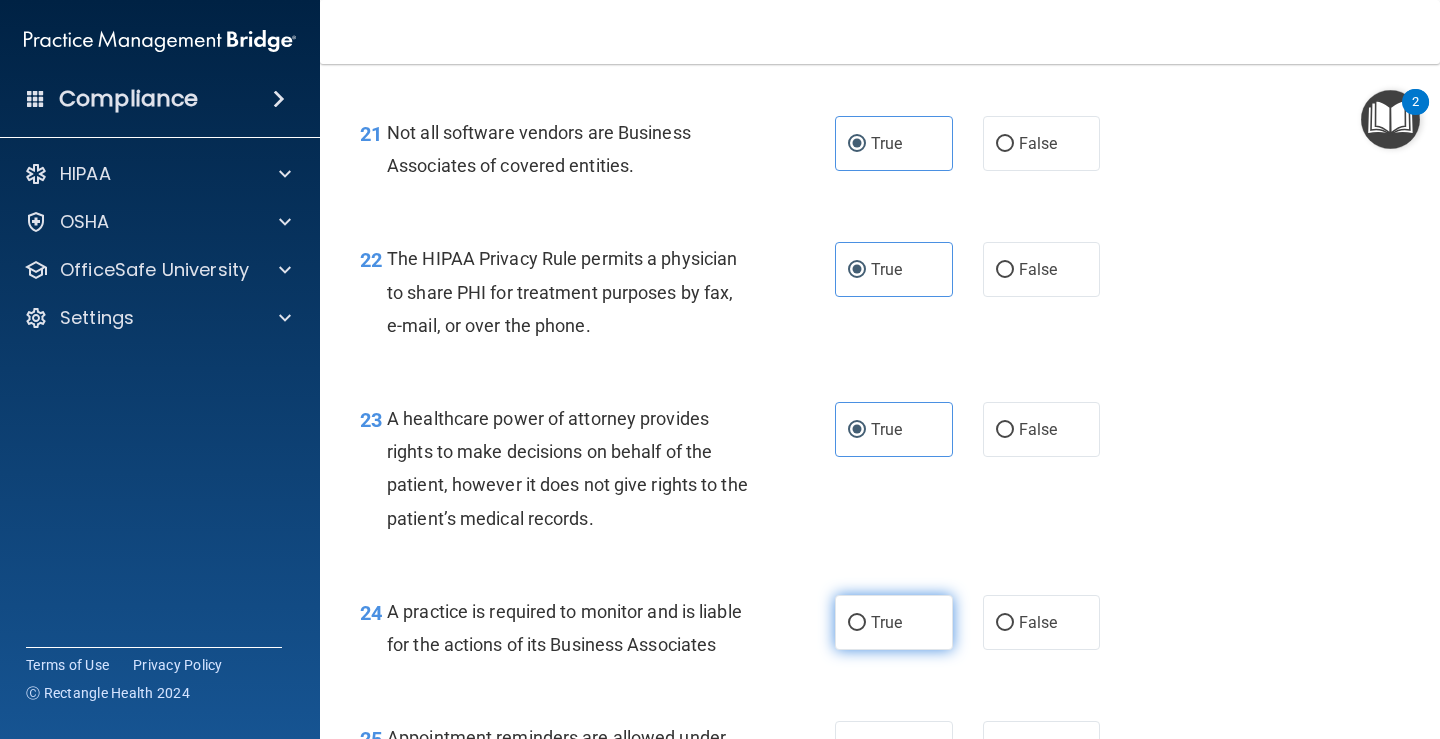 click on "True" at bounding box center [886, 622] 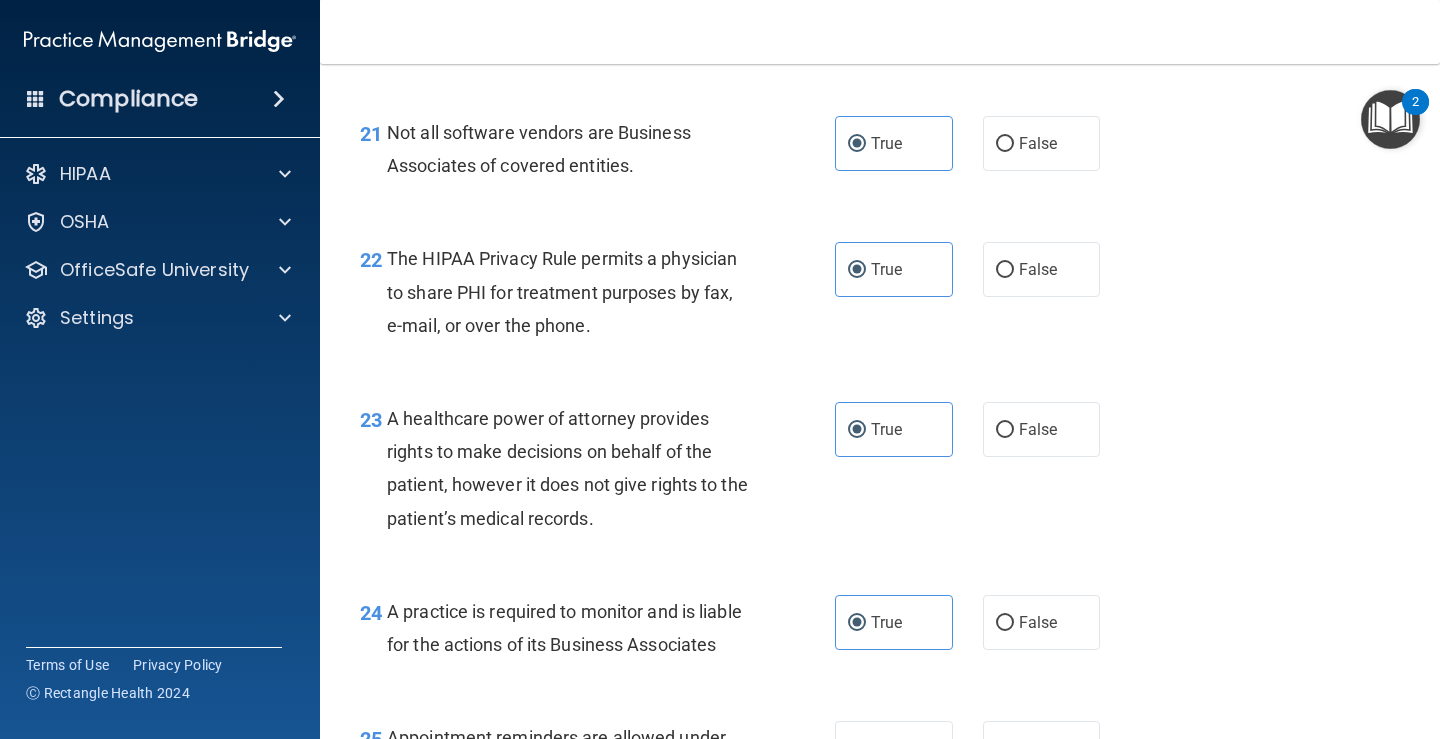 scroll, scrollTop: 4300, scrollLeft: 0, axis: vertical 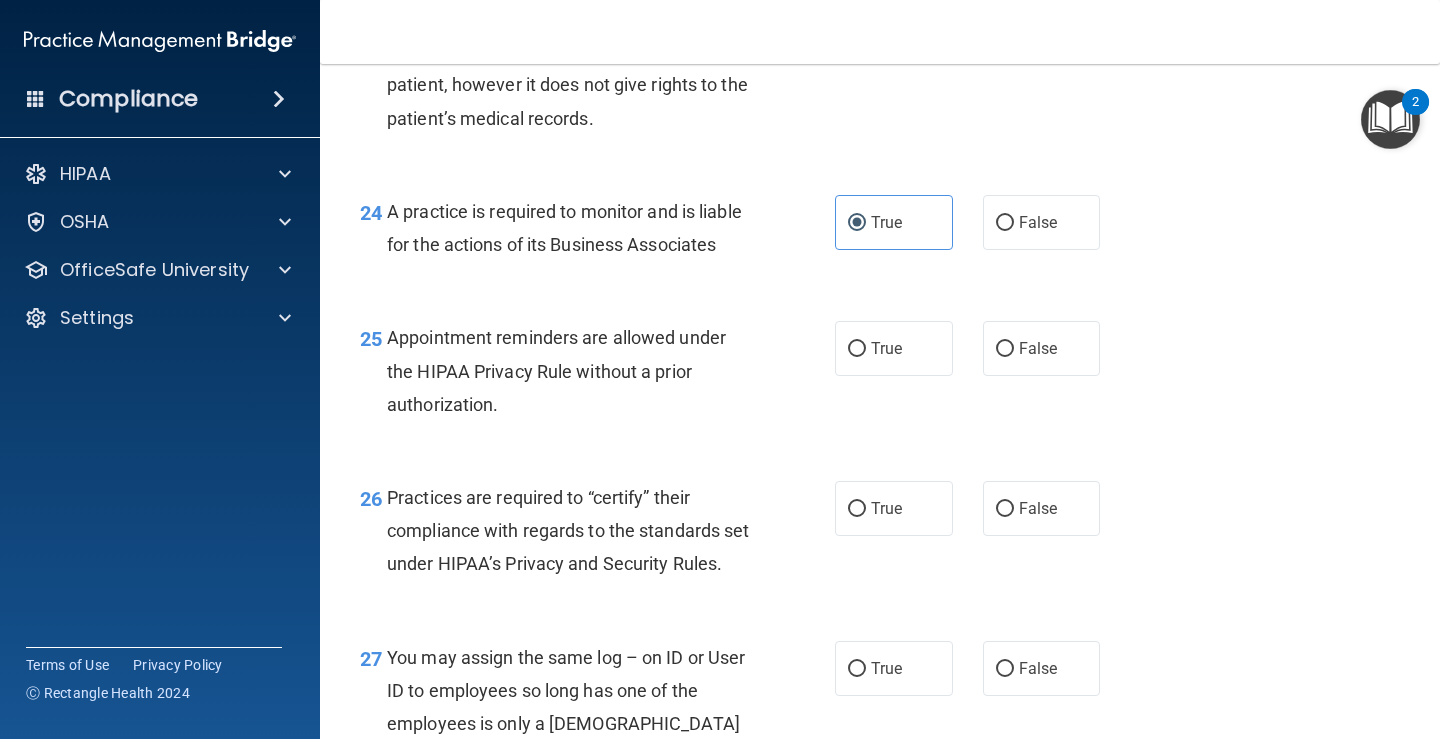click on "25       Appointment reminders are allowed under the HIPAA Privacy Rule without a prior authorization.                 True           False" at bounding box center (880, 376) 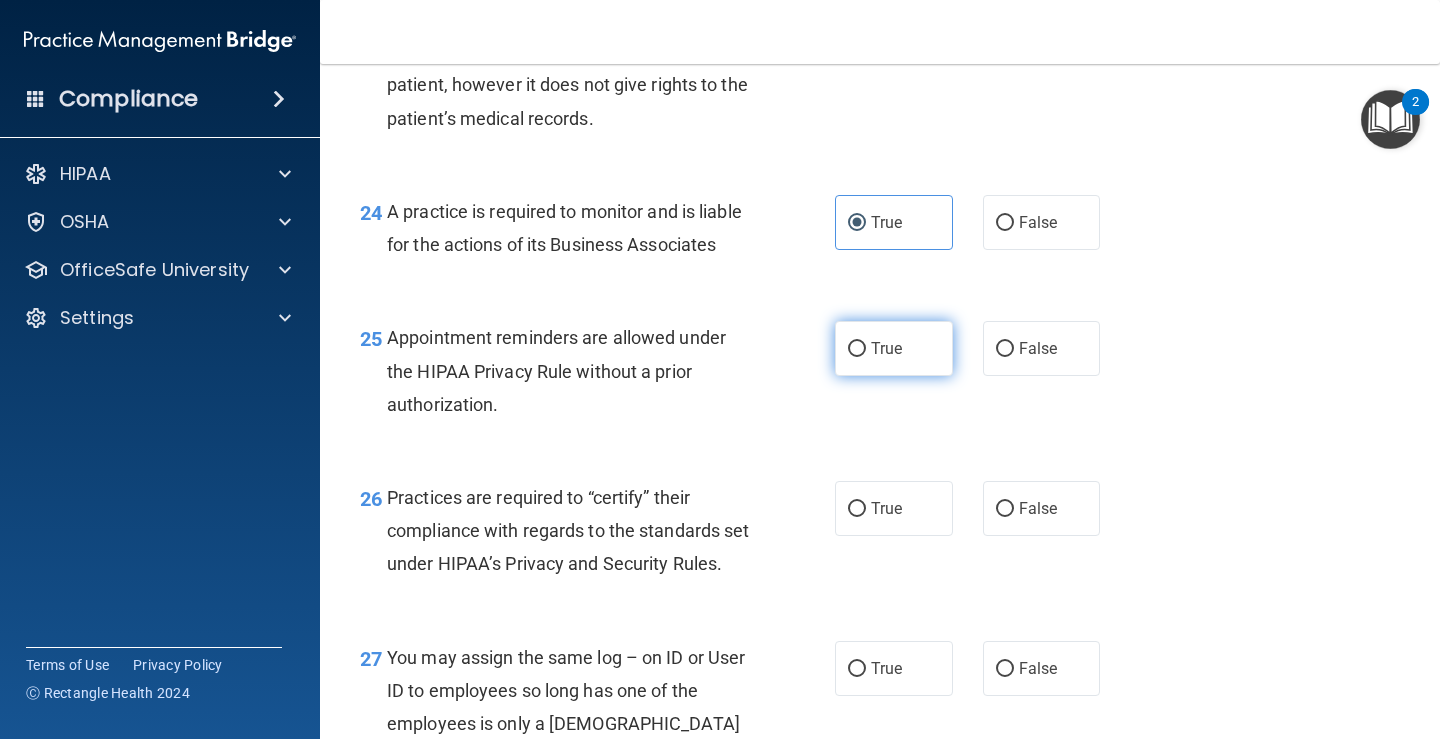 click on "True" at bounding box center [894, 348] 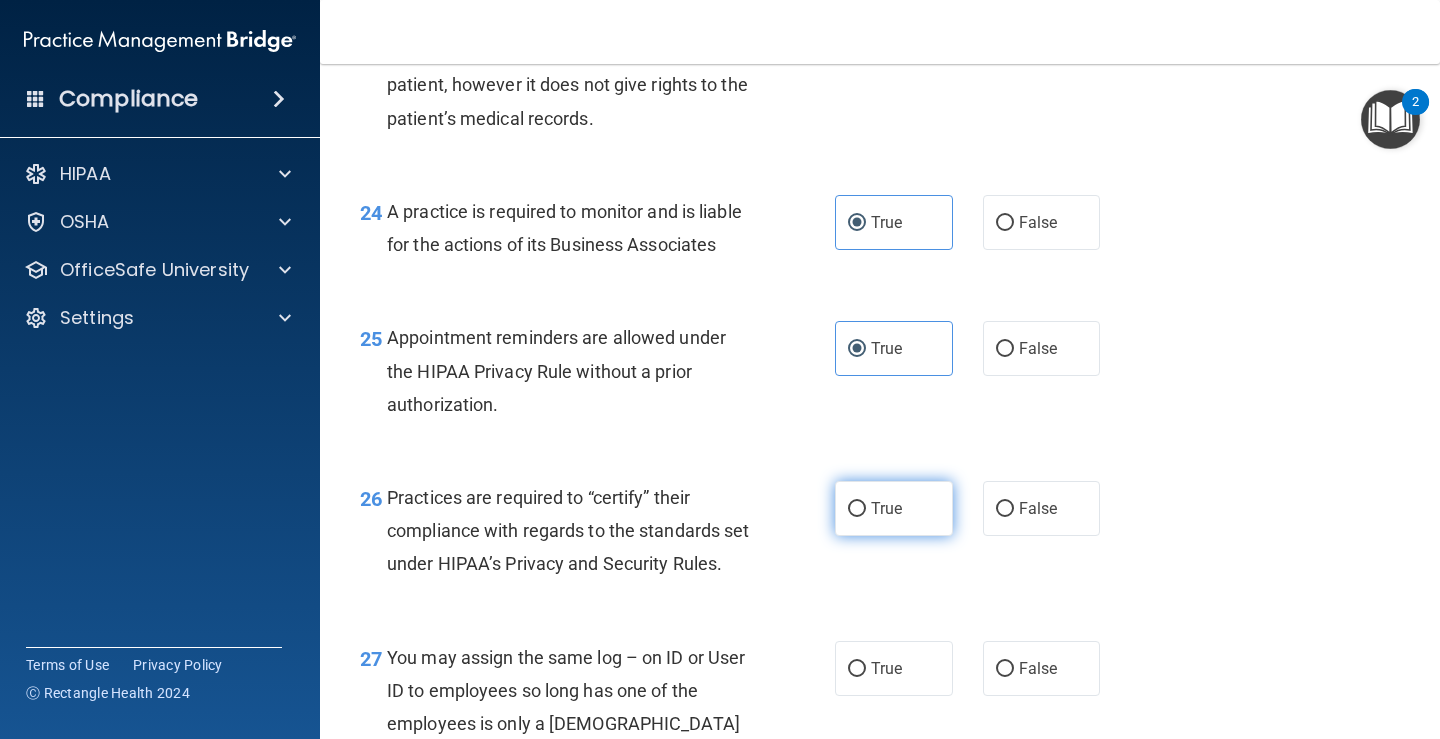 click on "True" at bounding box center [894, 508] 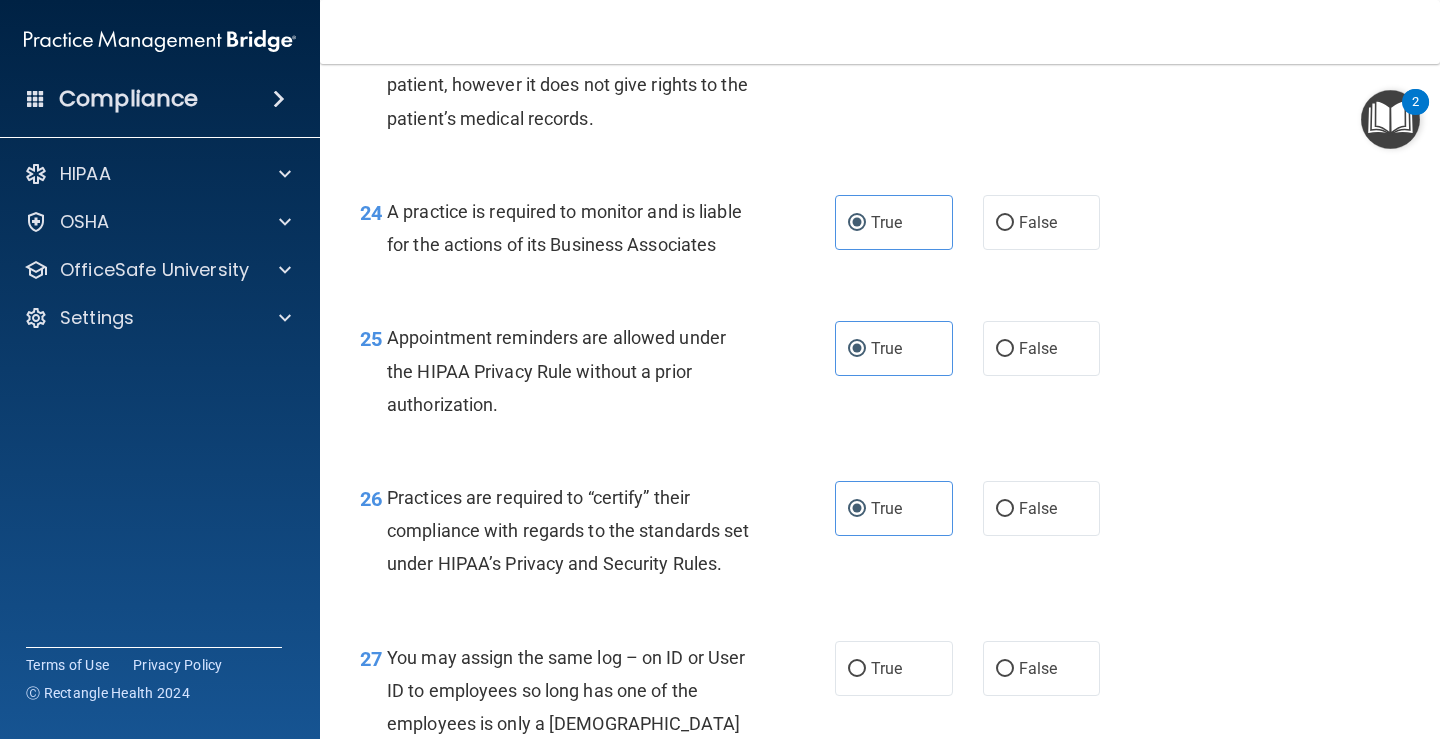 scroll, scrollTop: 4700, scrollLeft: 0, axis: vertical 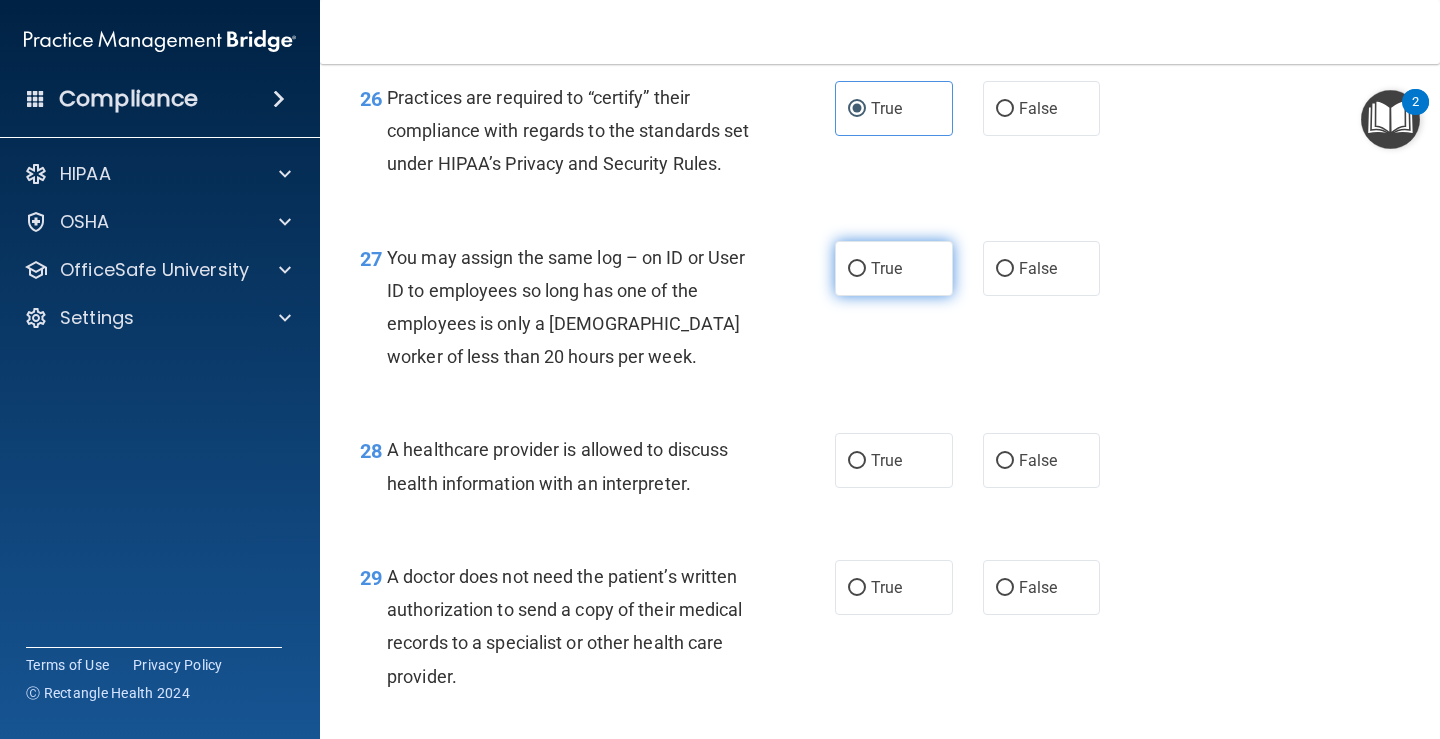 click on "True" at bounding box center [894, 268] 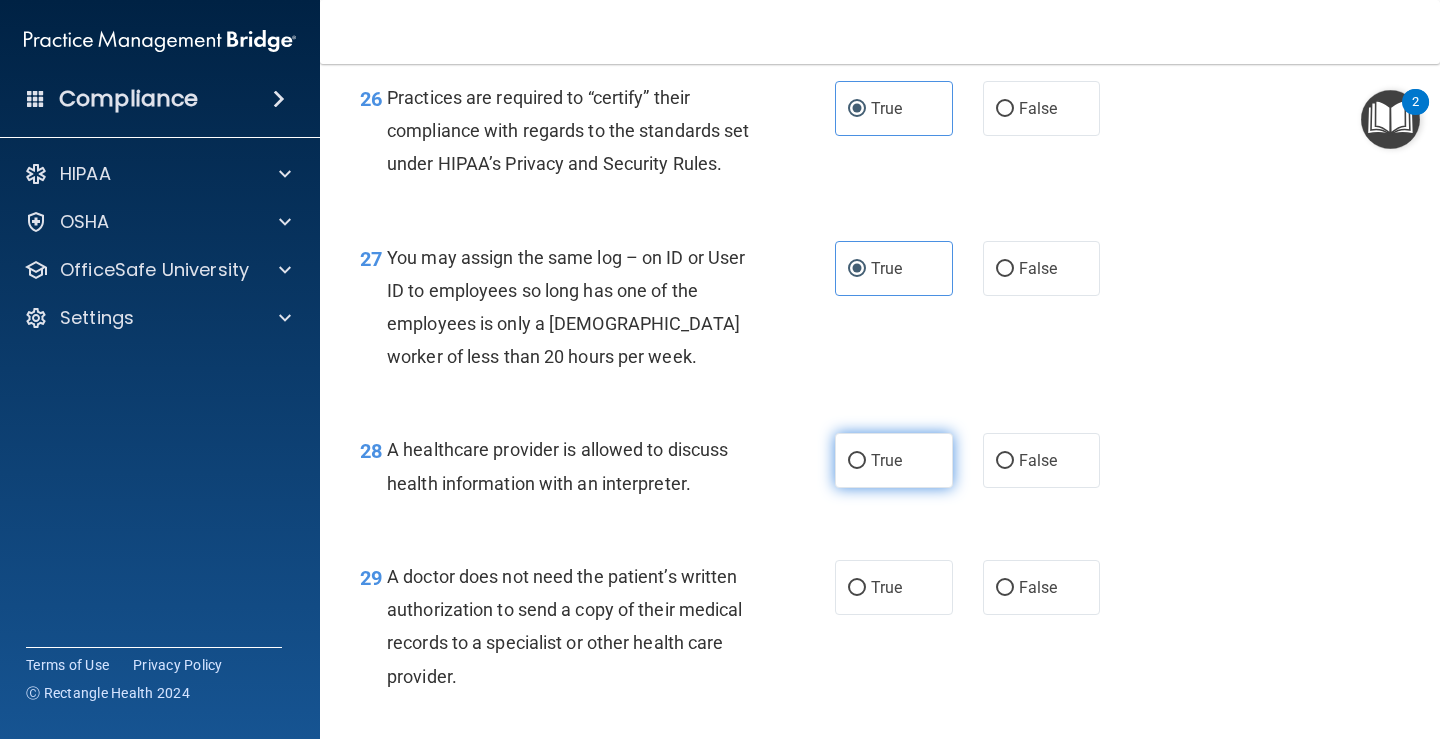 click on "True" at bounding box center [894, 460] 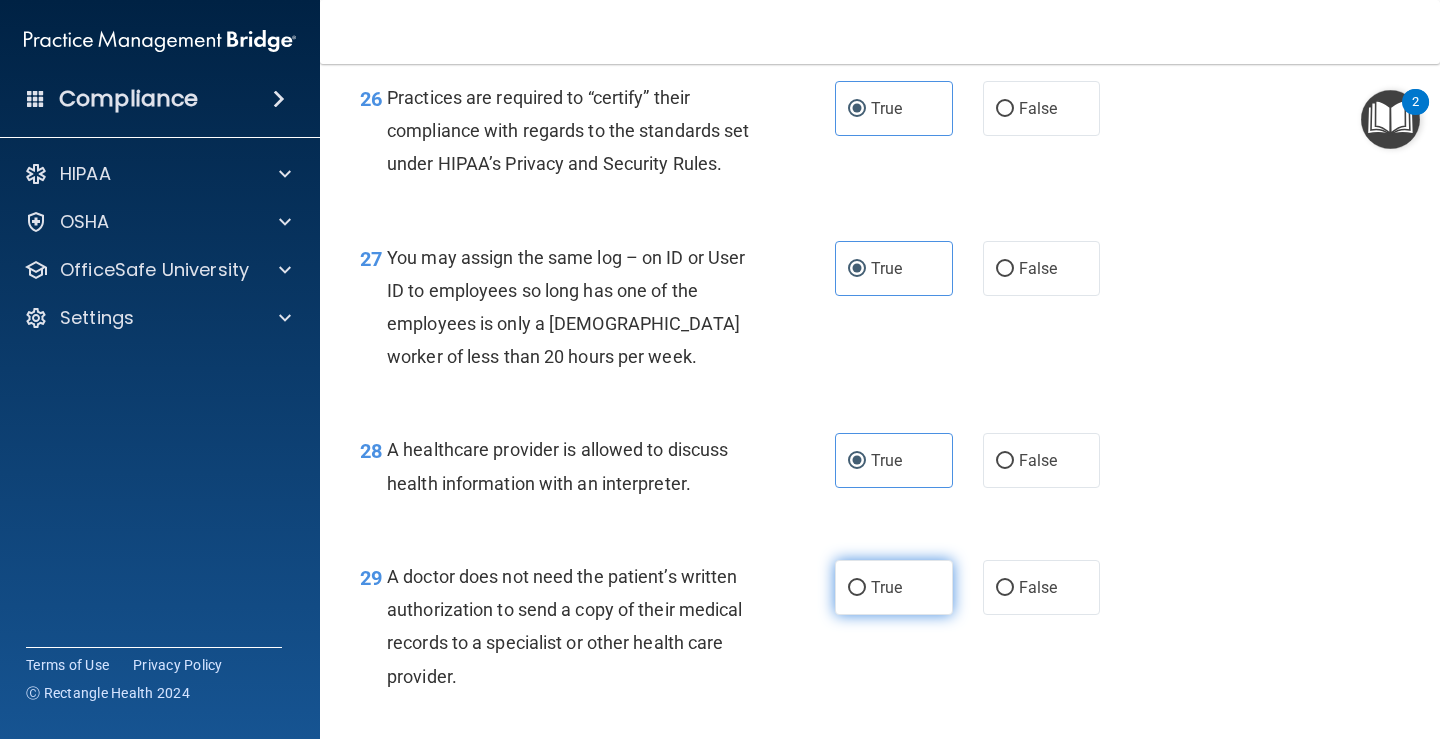click on "True" at bounding box center (894, 587) 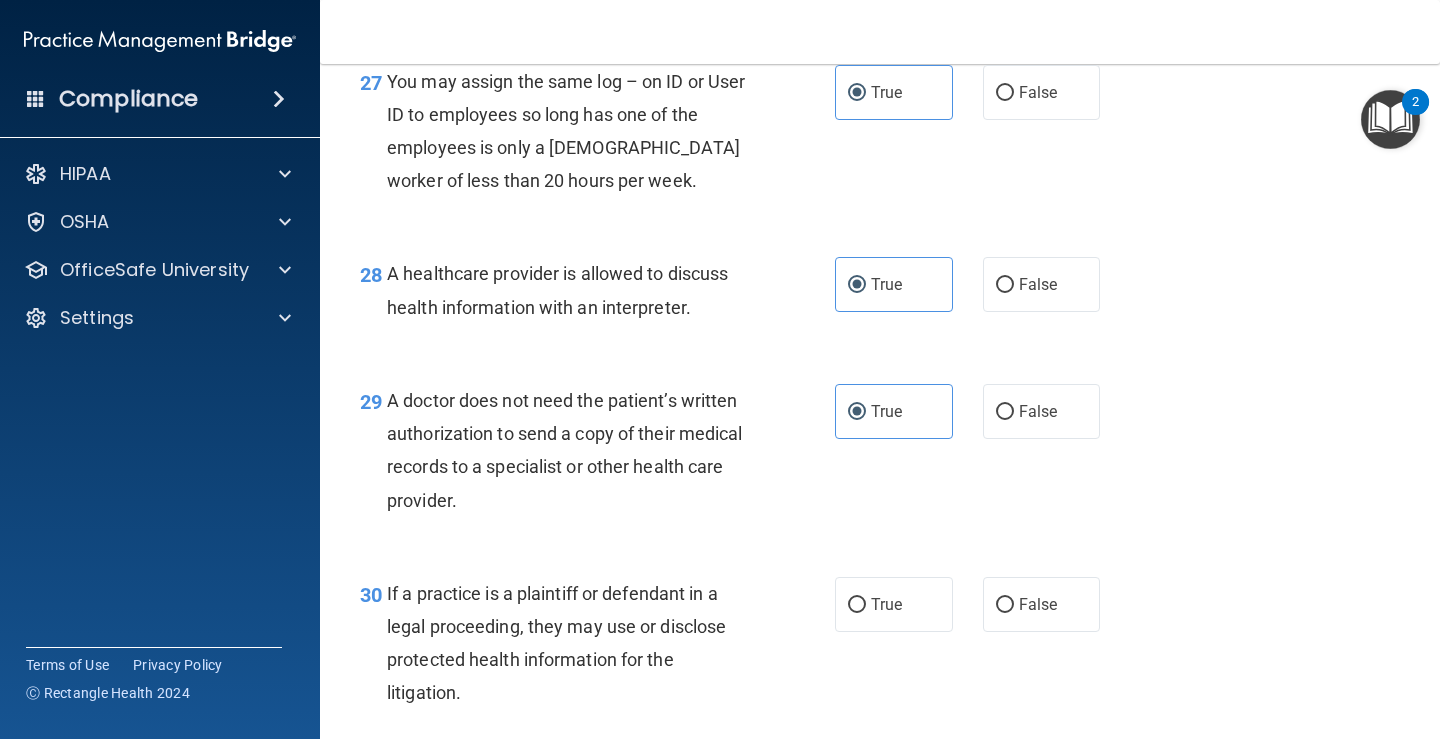 scroll, scrollTop: 5100, scrollLeft: 0, axis: vertical 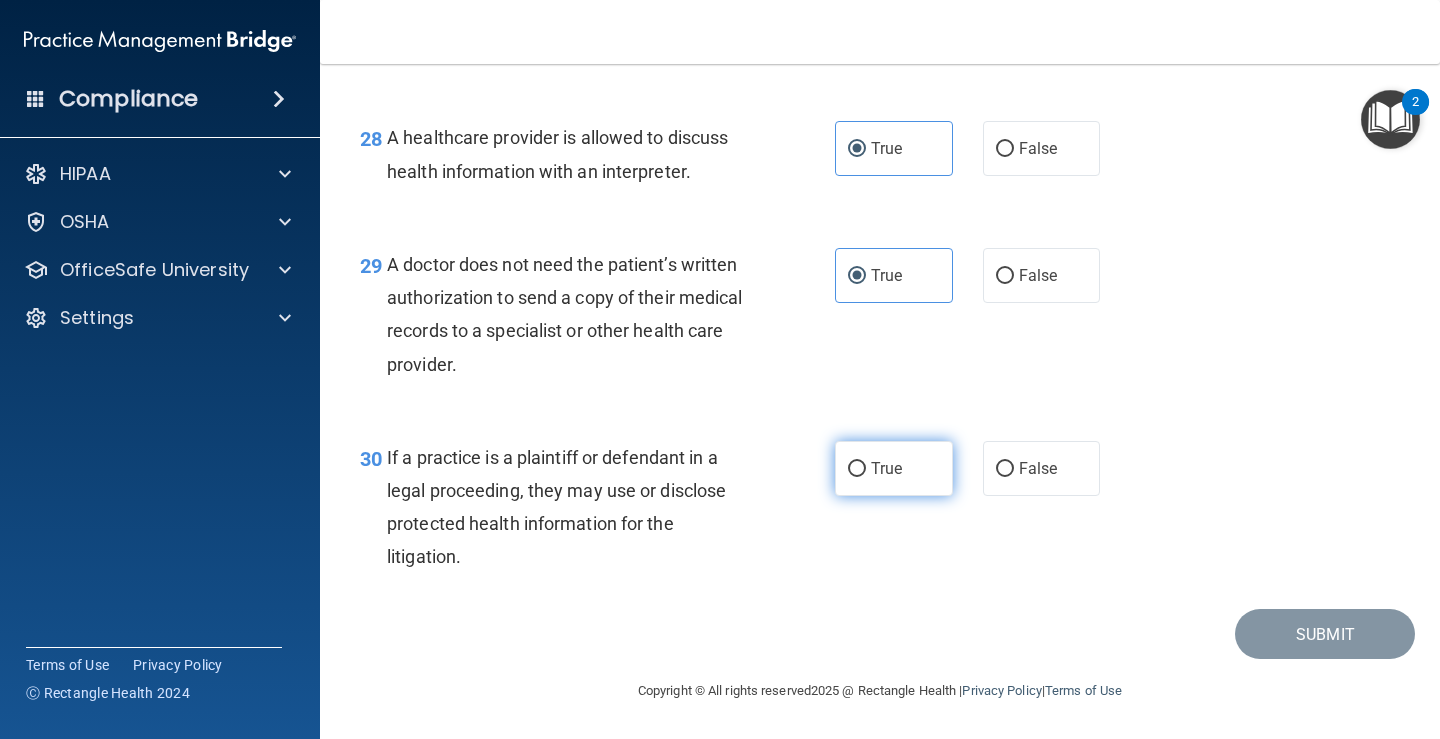 click on "30       If a practice is a plaintiff or defendant in a legal proceeding, they may use or disclose protected health information for the litigation.                 True           False" at bounding box center (880, 512) 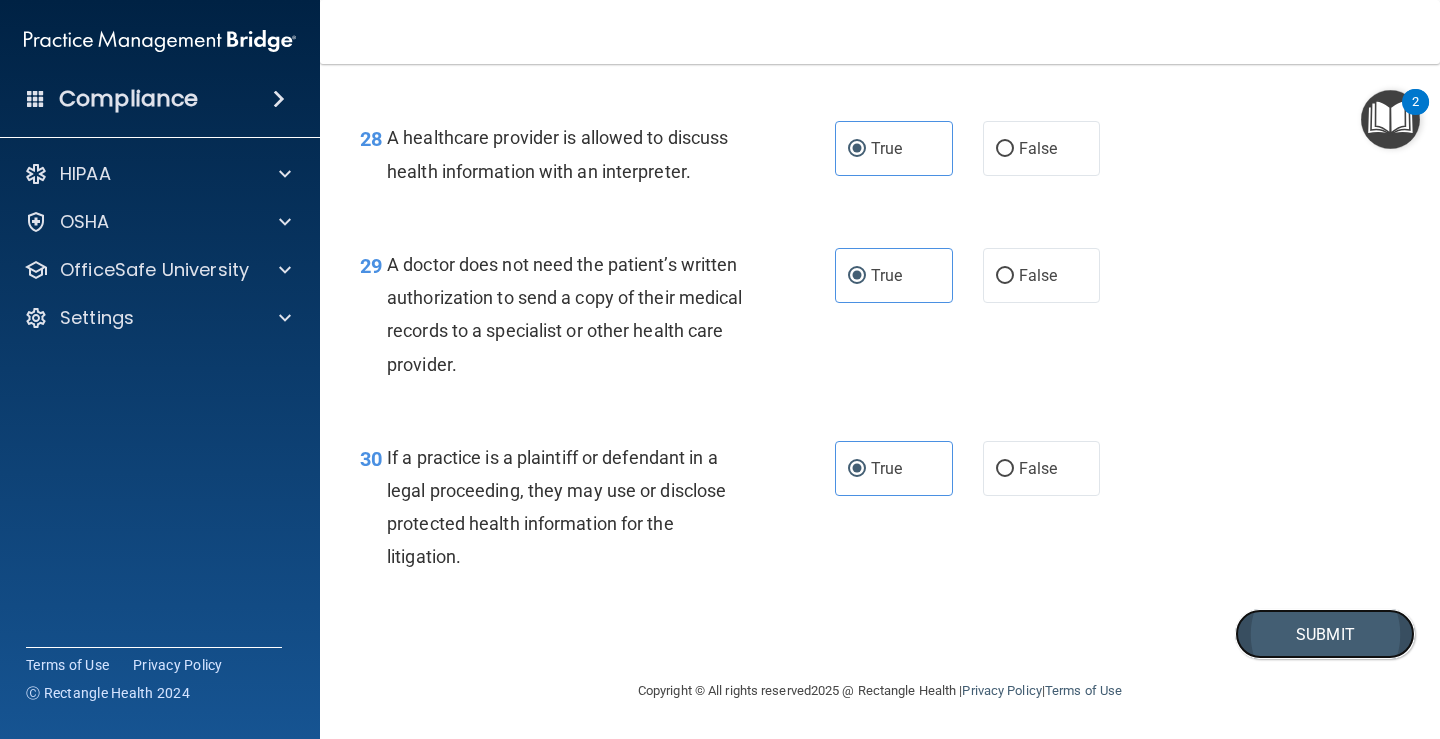 click on "Submit" at bounding box center [1325, 634] 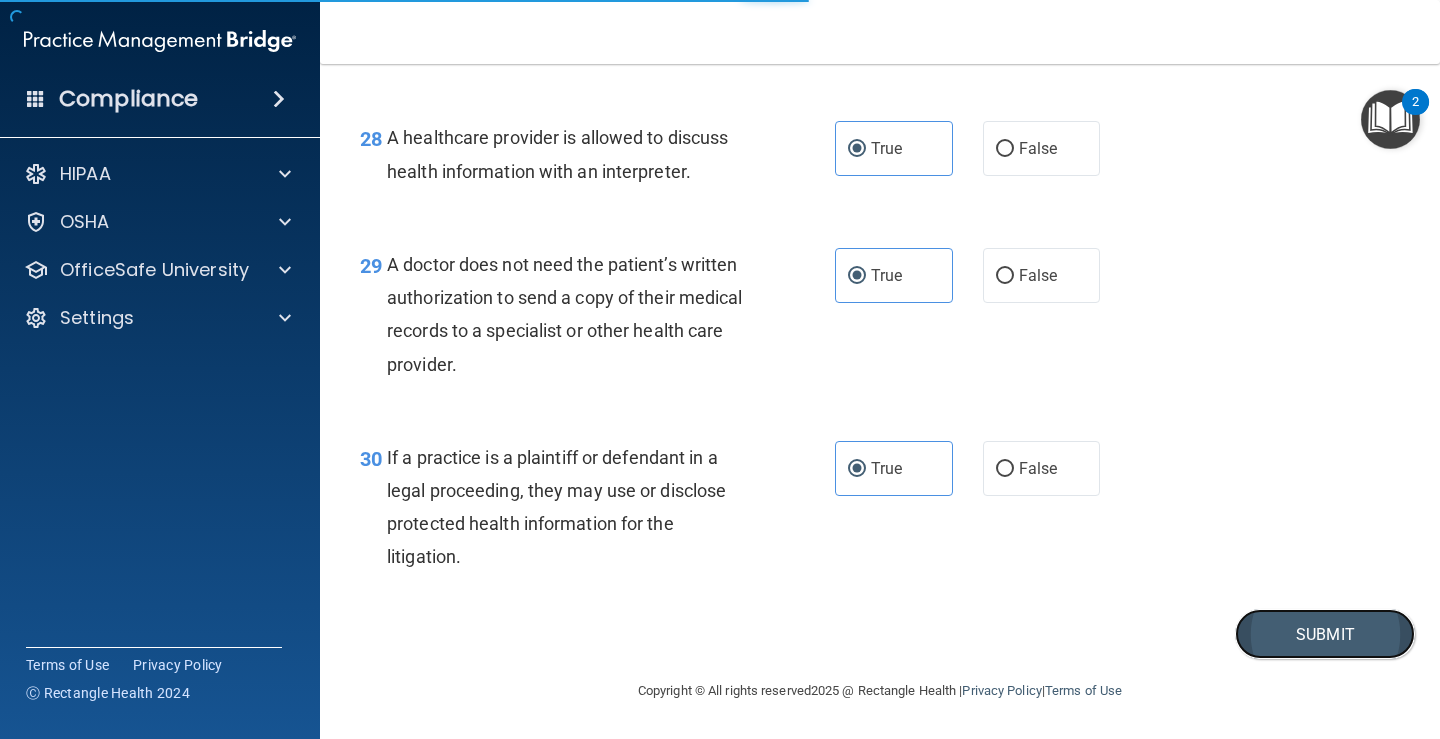 click on "Submit" at bounding box center (1325, 634) 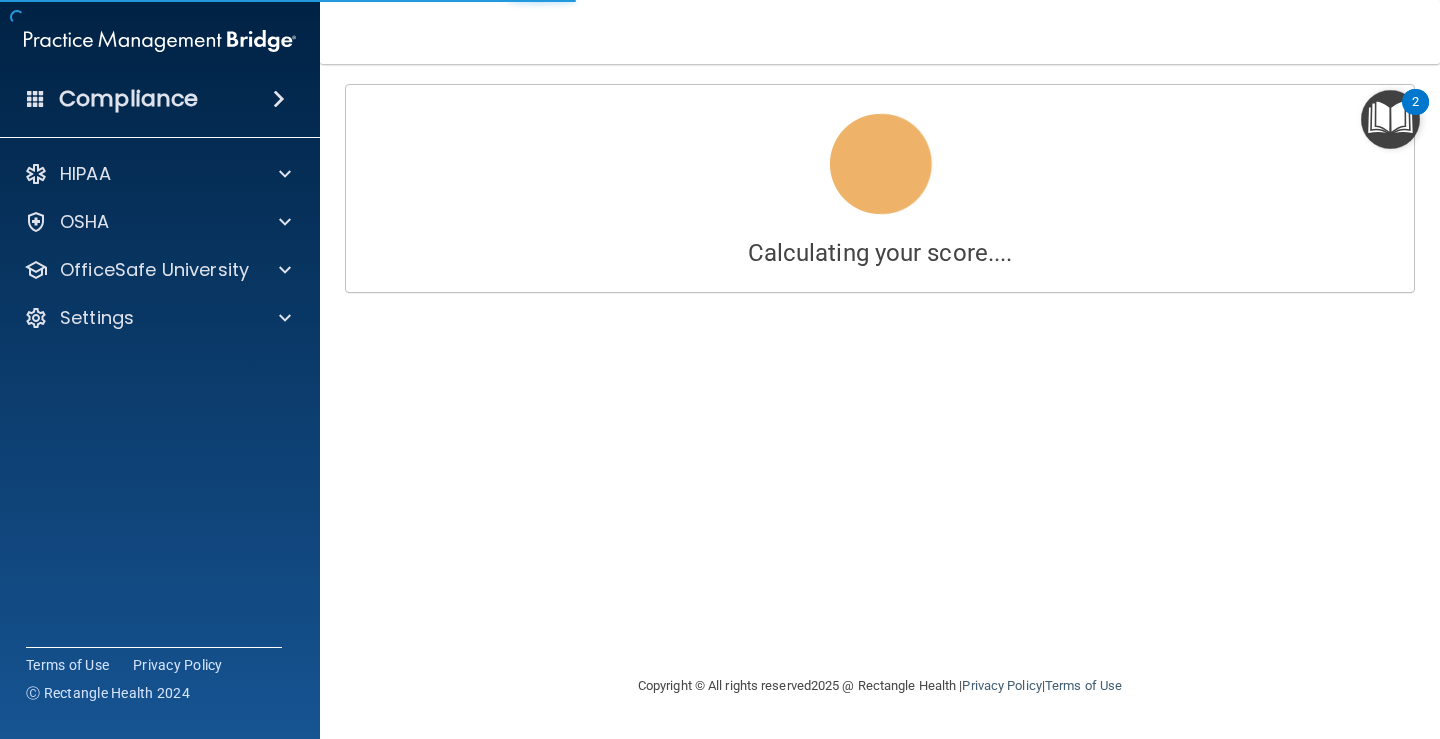 scroll, scrollTop: 0, scrollLeft: 0, axis: both 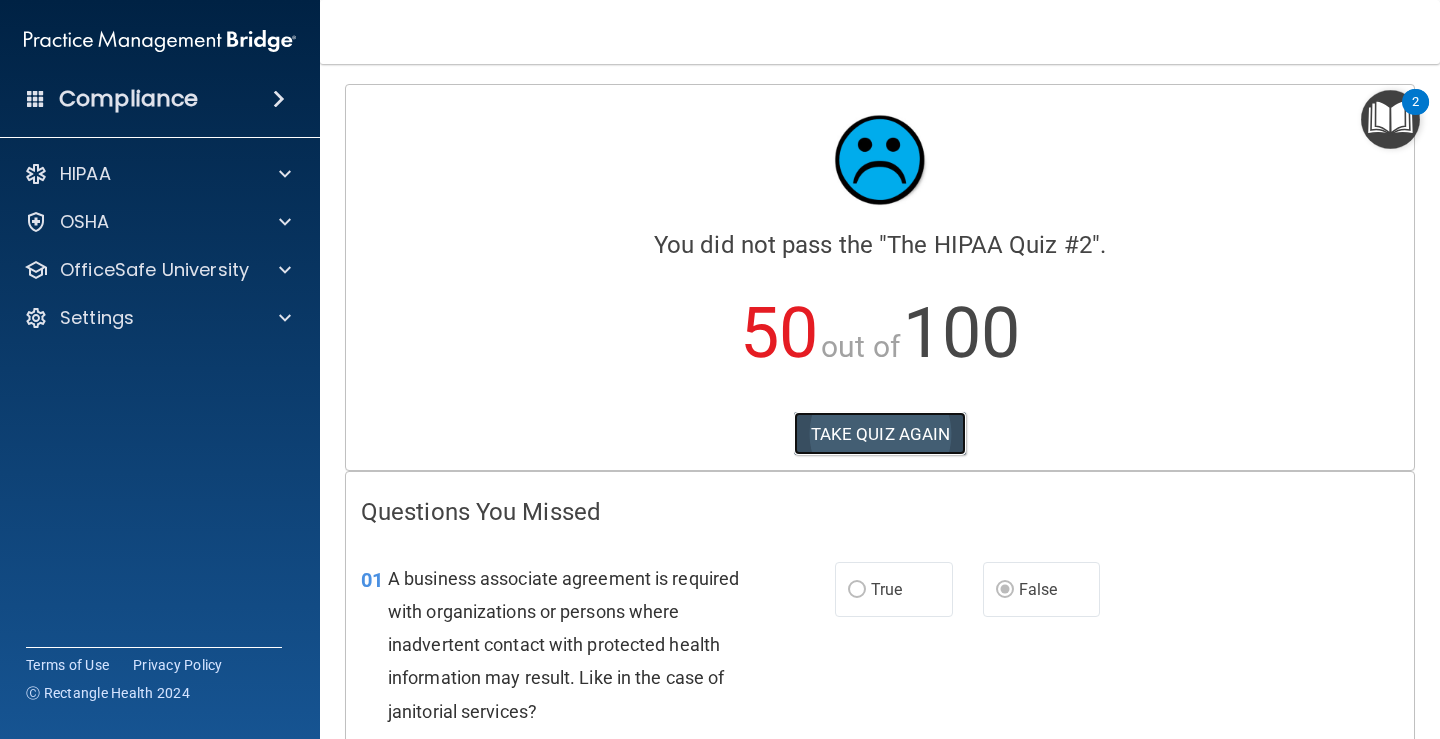 click on "TAKE QUIZ AGAIN" at bounding box center (880, 434) 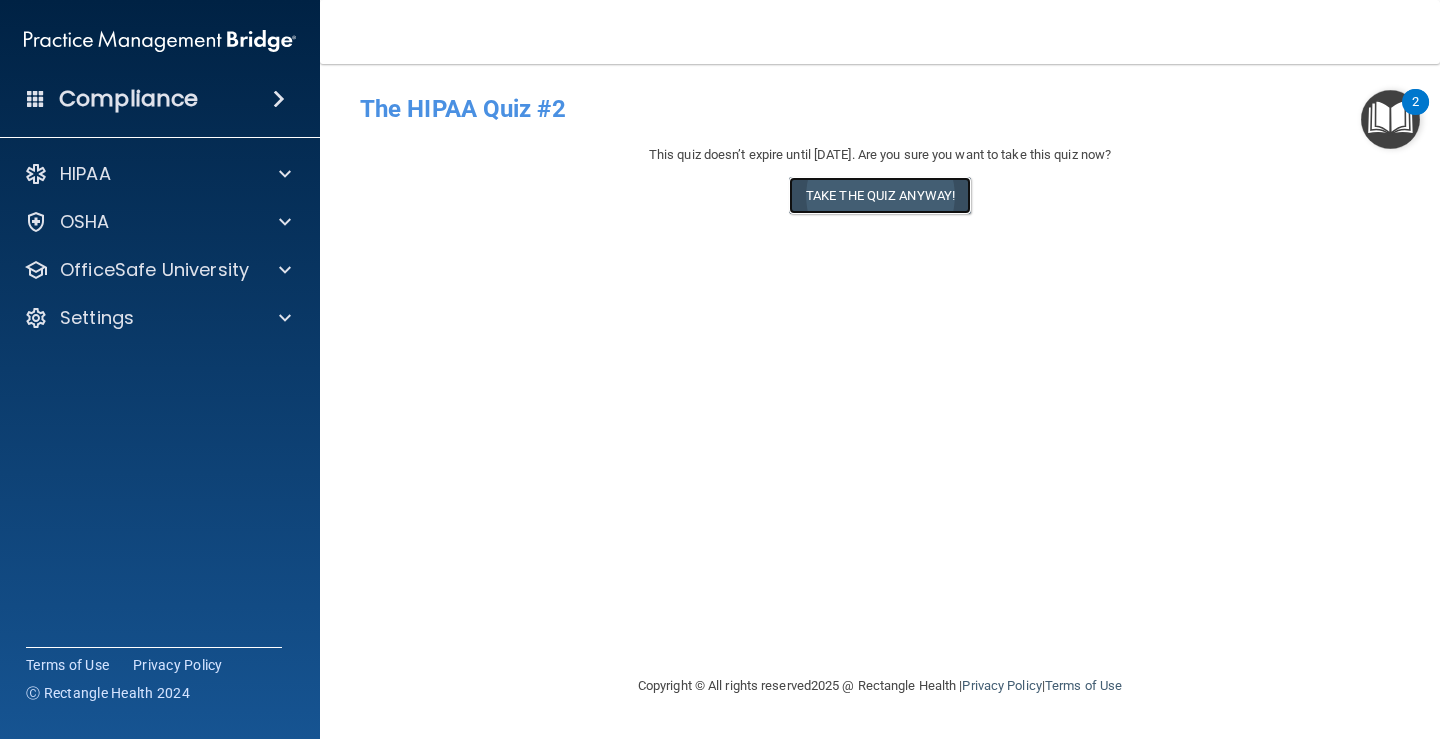 click on "Take the quiz anyway!" at bounding box center (880, 195) 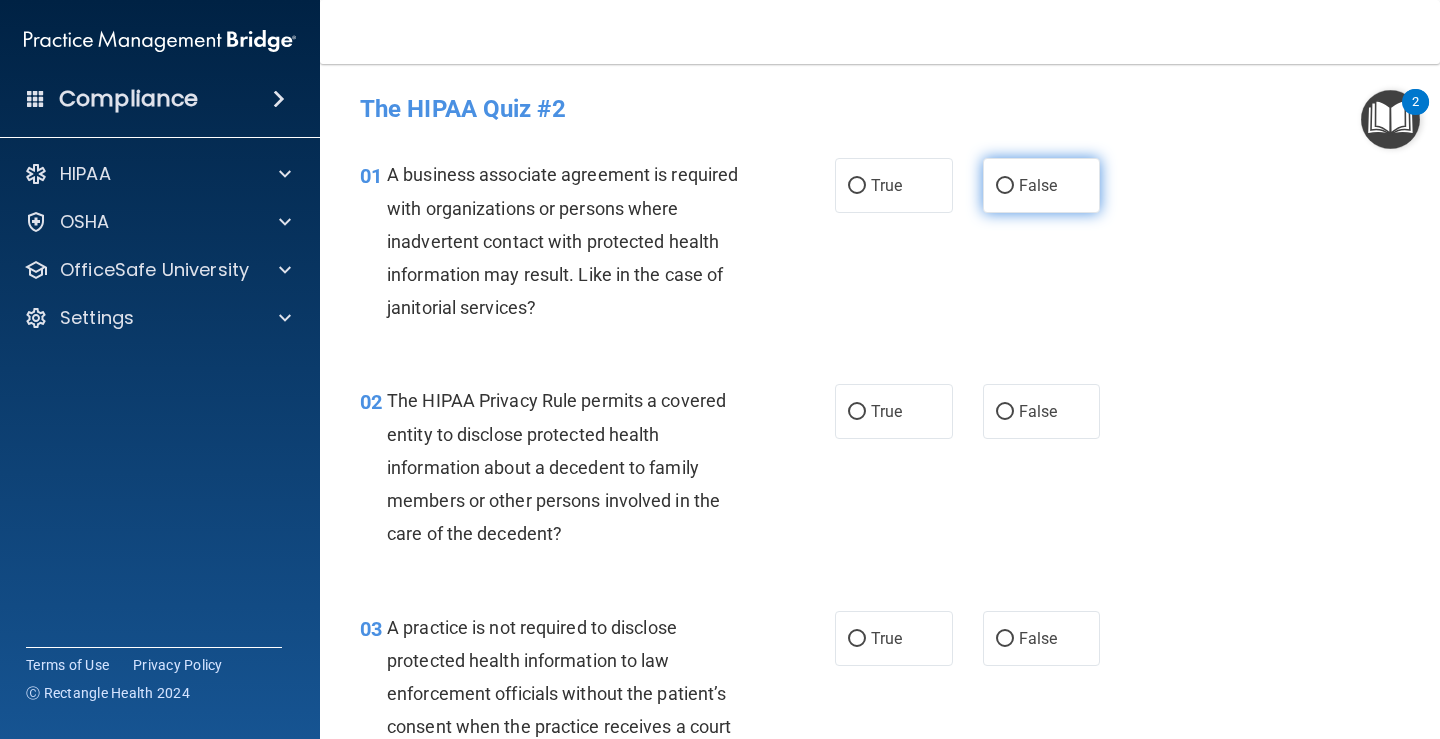 click on "False" at bounding box center [1042, 185] 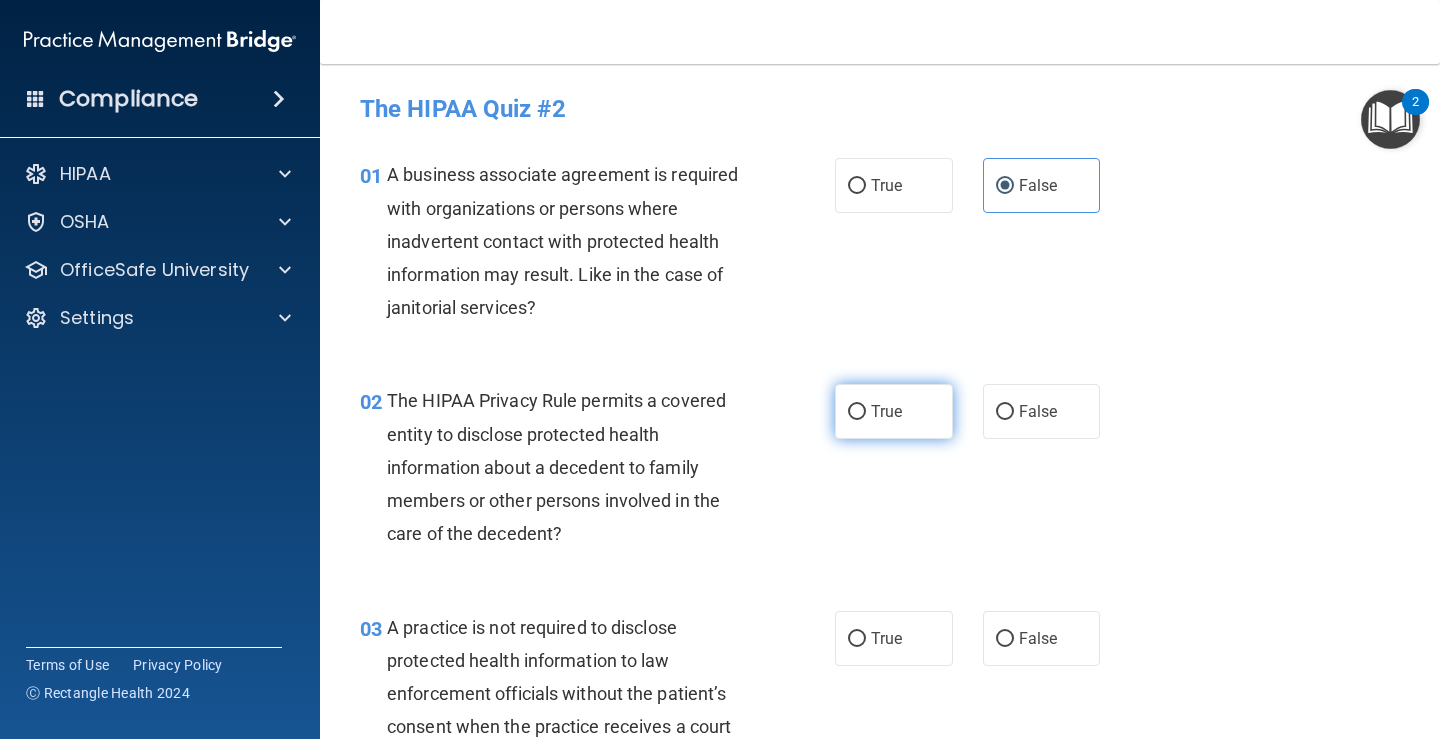 click on "True" at bounding box center [894, 411] 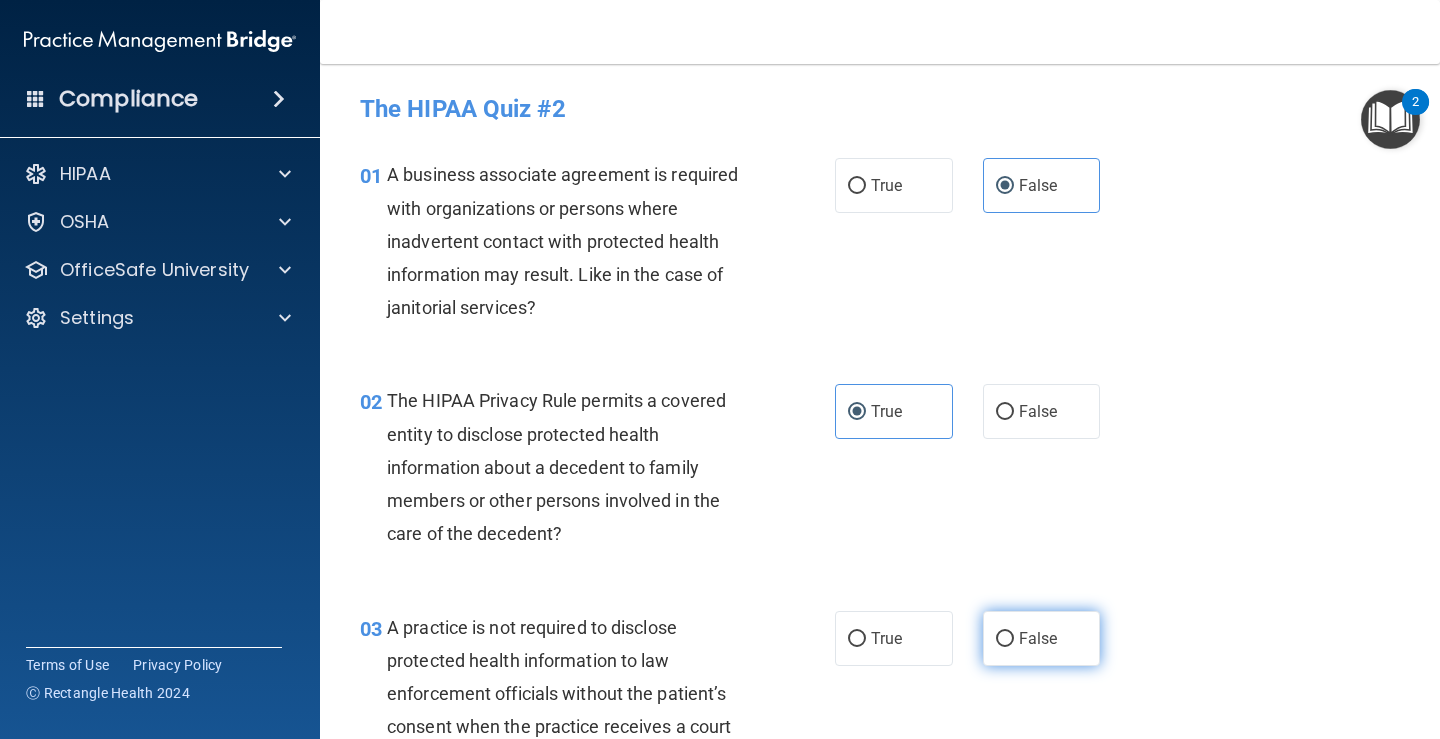 click on "False" at bounding box center (1038, 638) 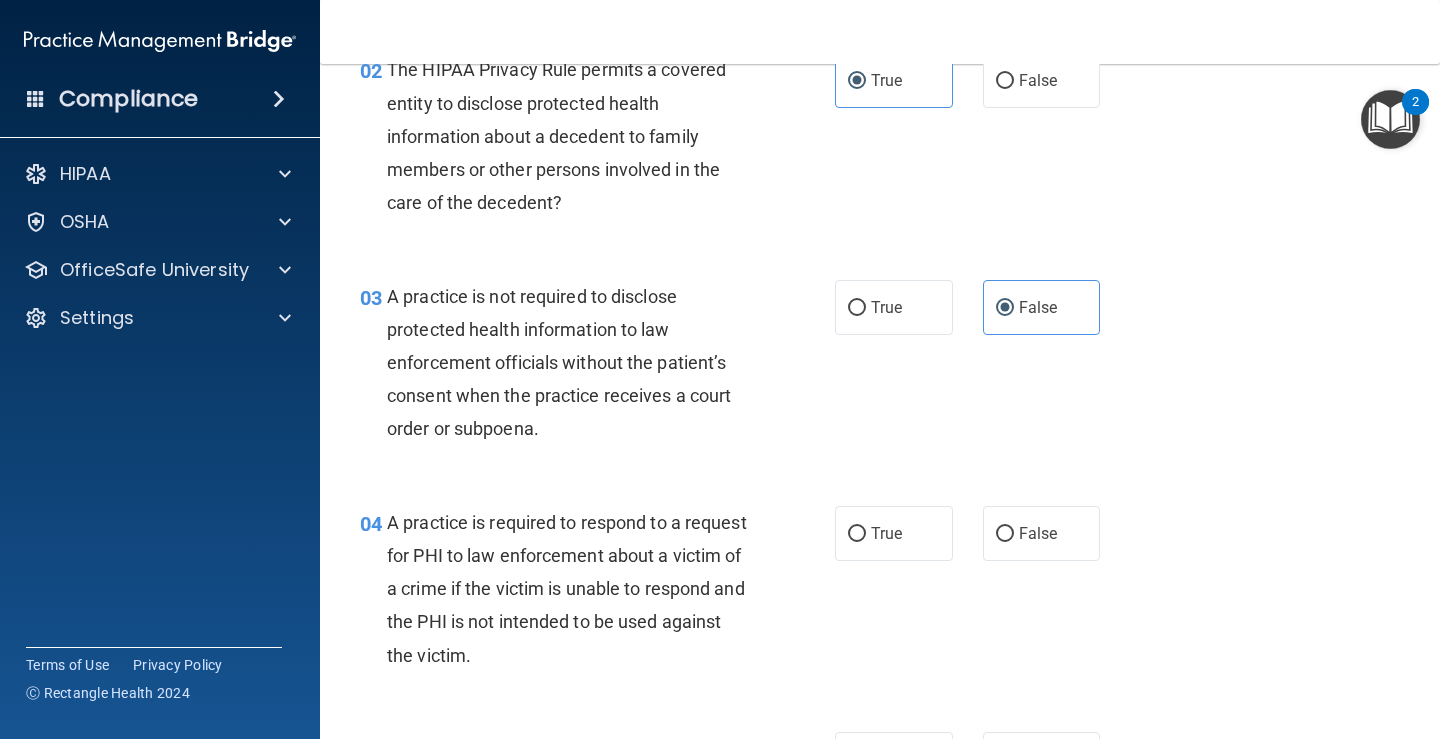 scroll, scrollTop: 400, scrollLeft: 0, axis: vertical 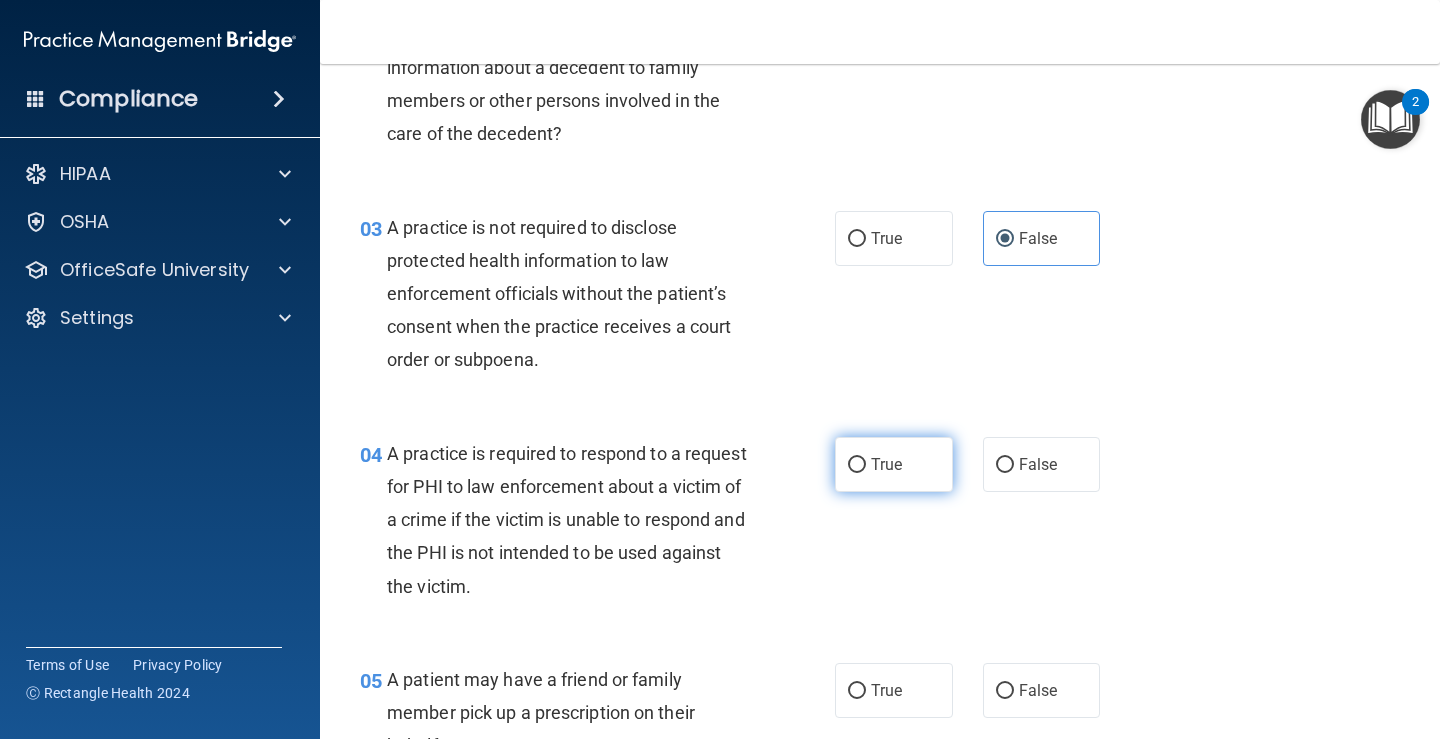 click on "True" at bounding box center [894, 464] 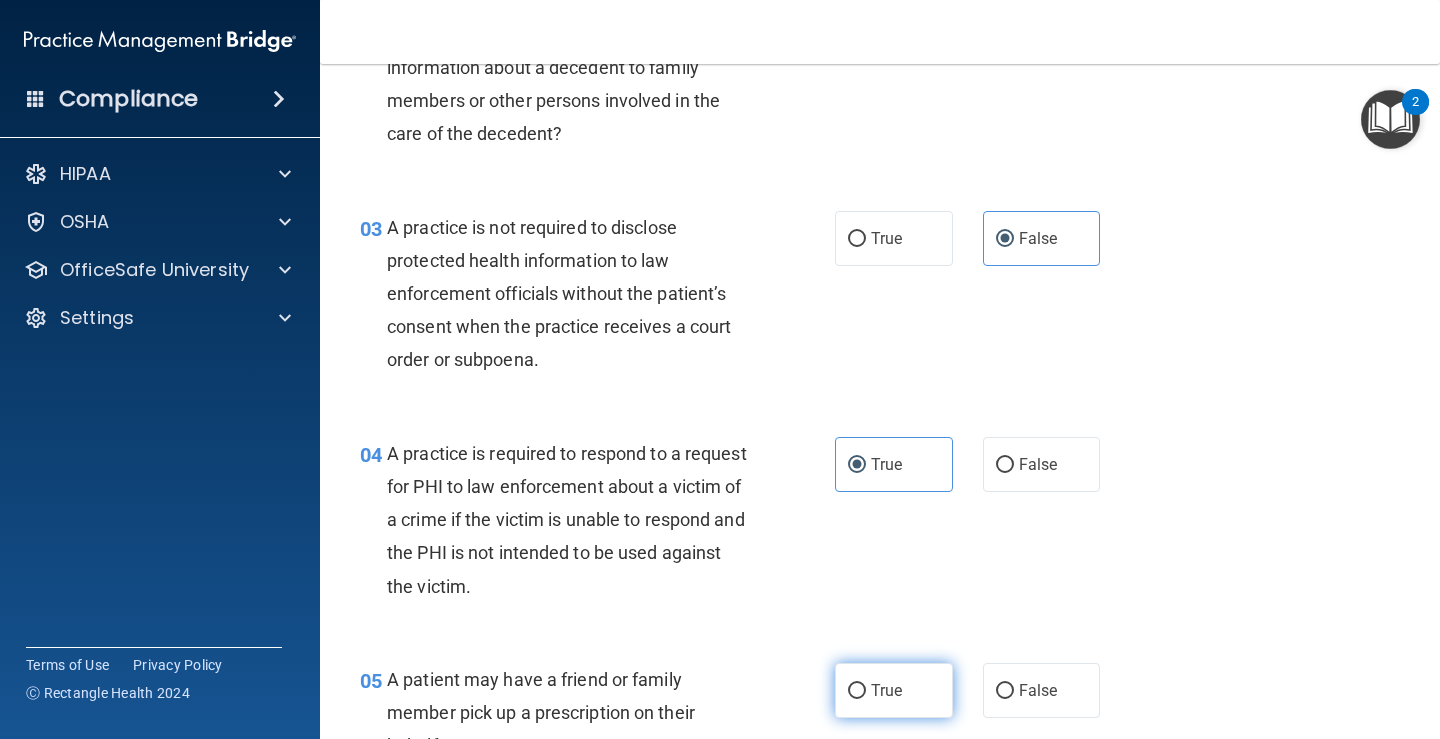 click on "True" at bounding box center [894, 690] 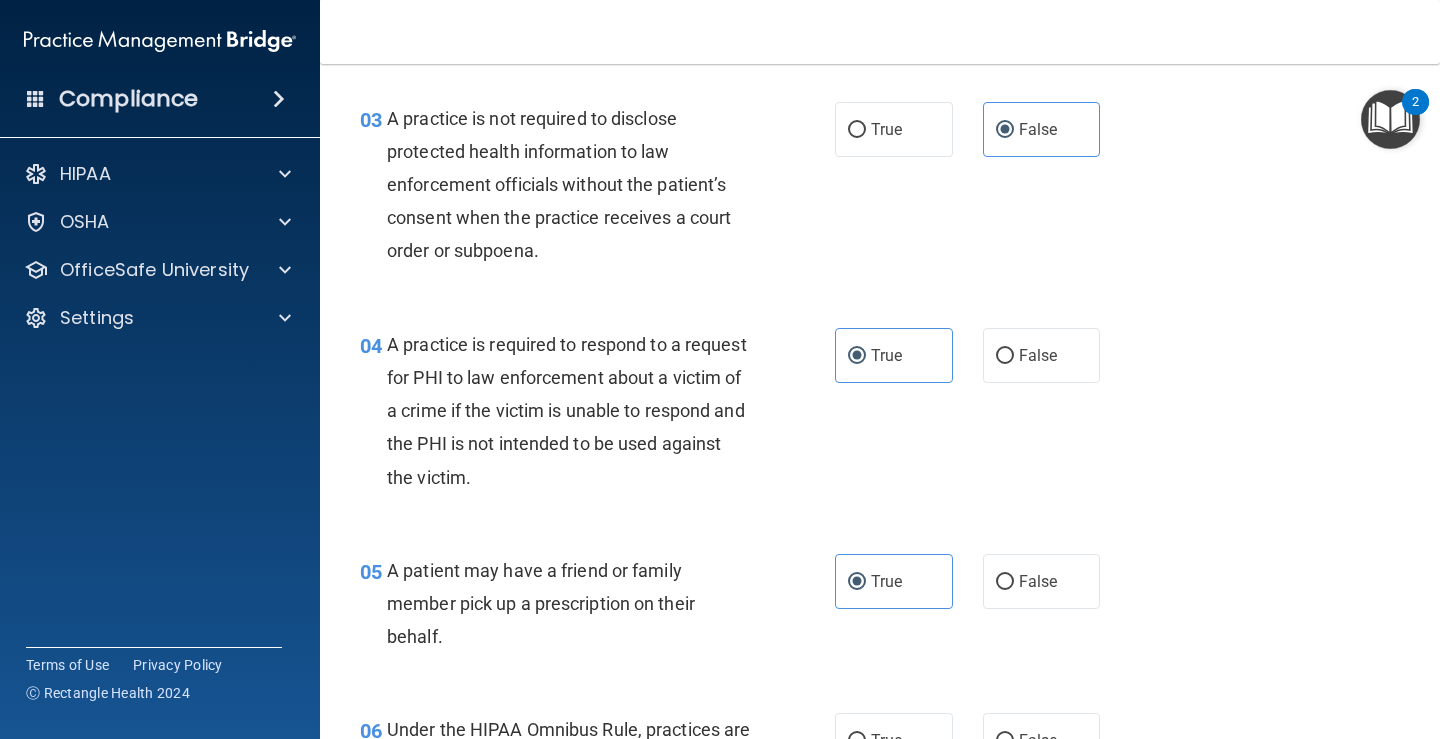 scroll, scrollTop: 800, scrollLeft: 0, axis: vertical 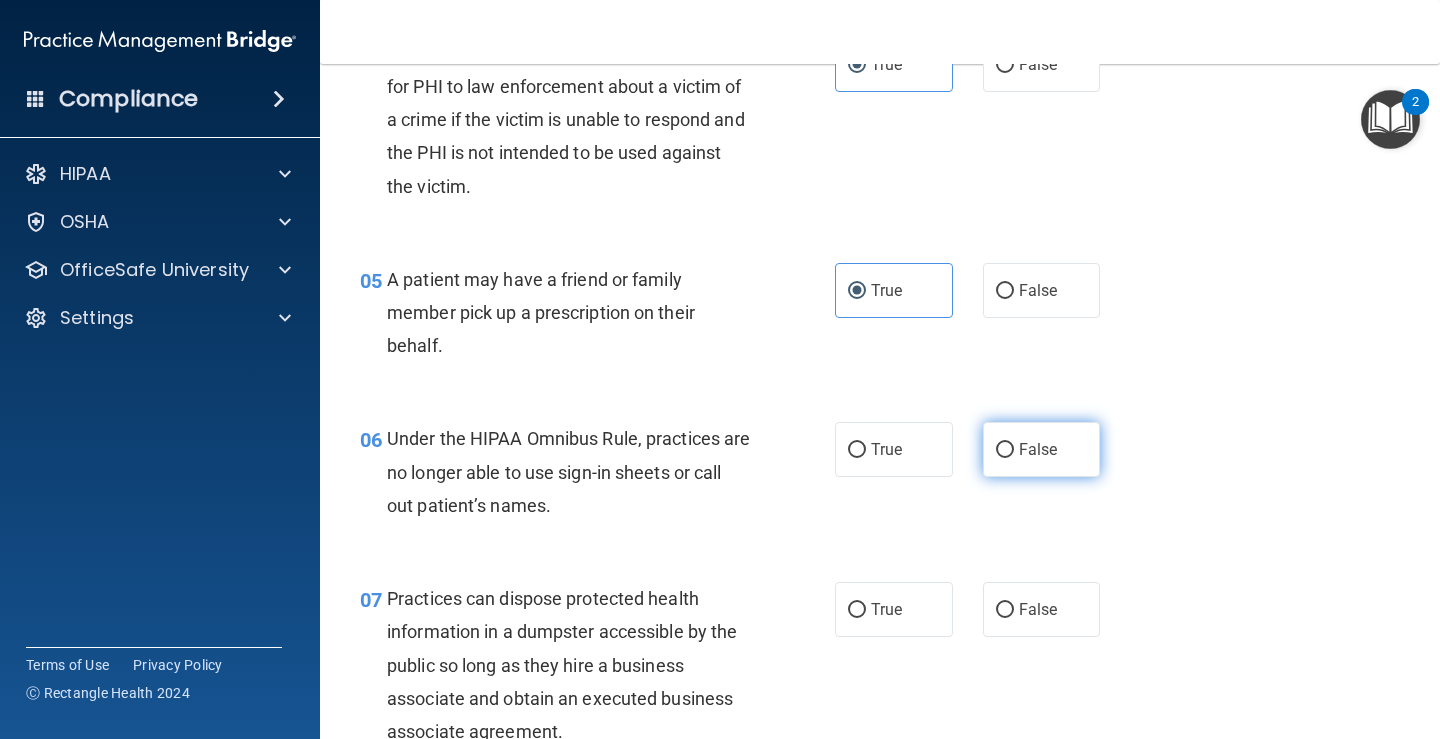 click on "False" at bounding box center (1042, 449) 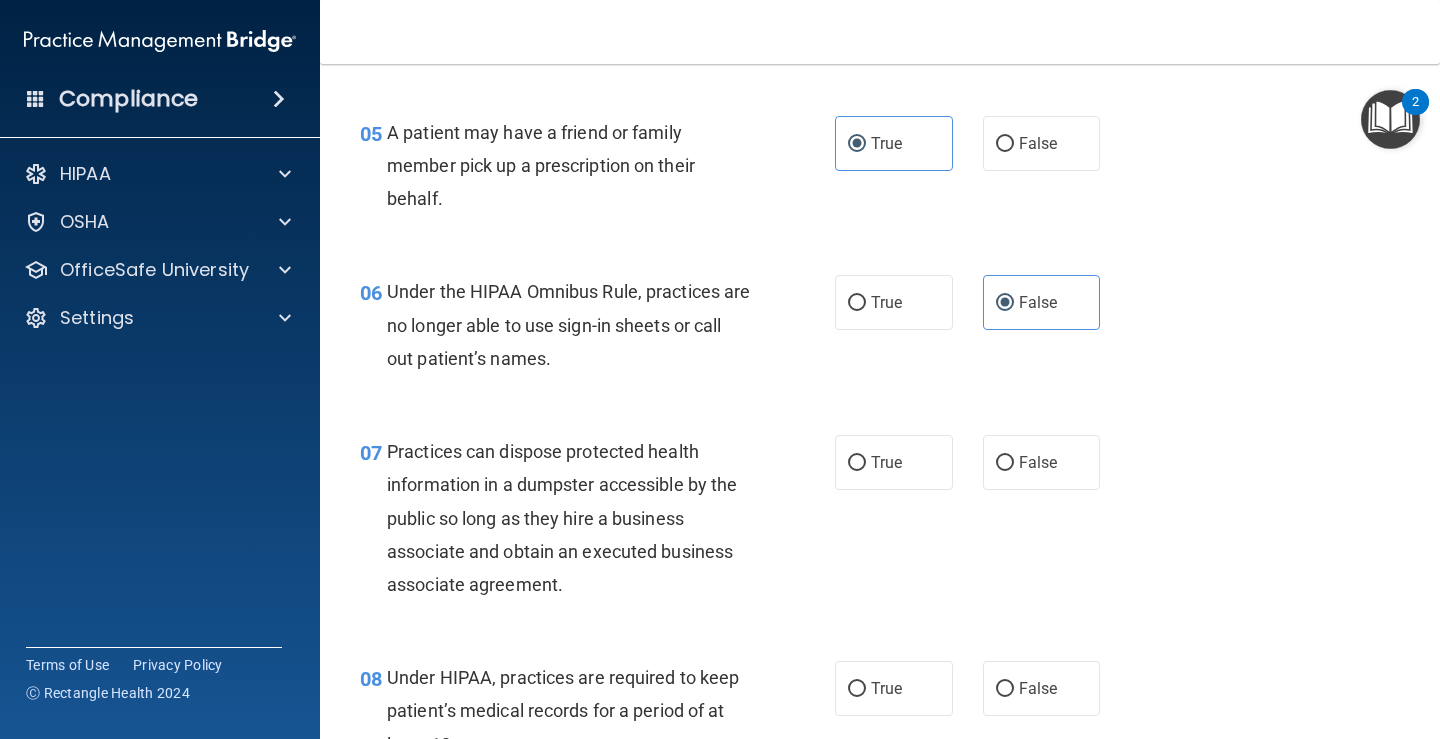 scroll, scrollTop: 1000, scrollLeft: 0, axis: vertical 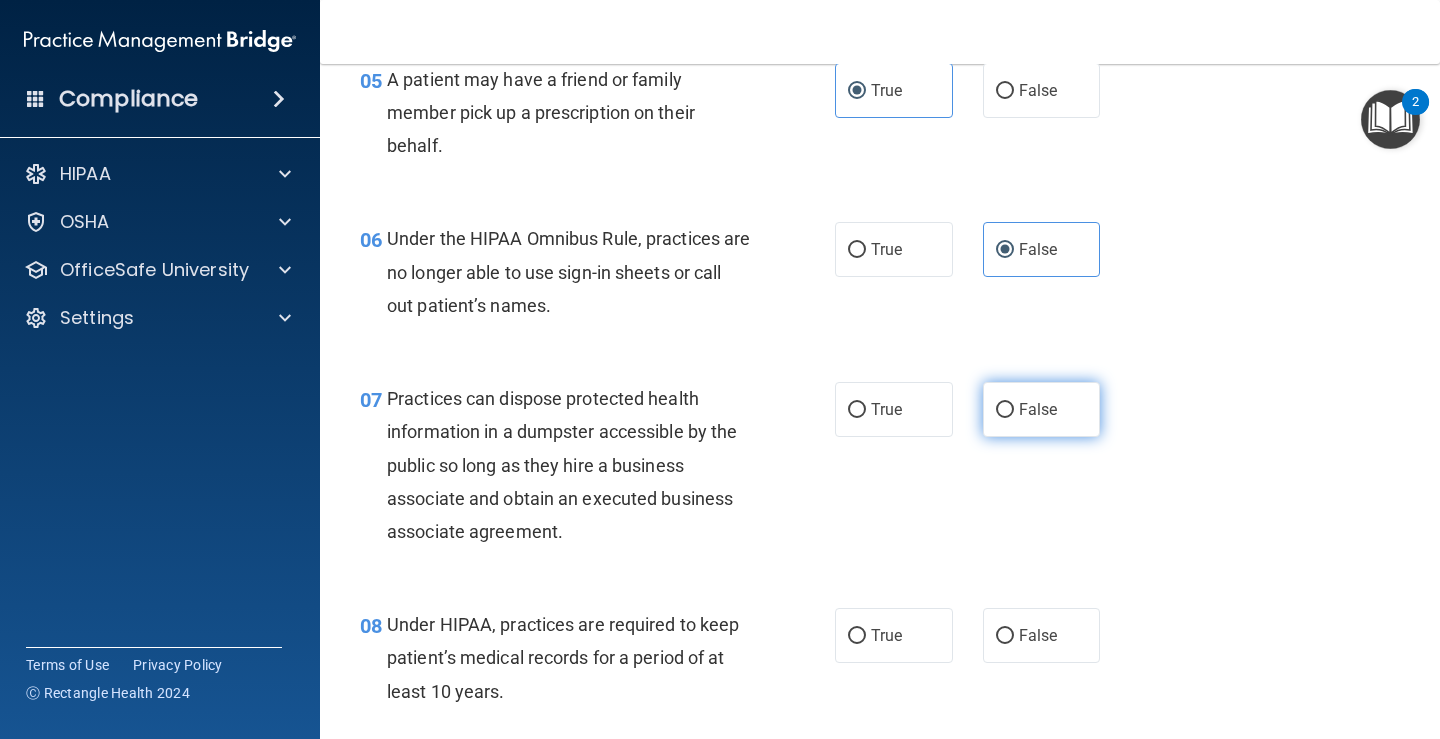 click on "False" at bounding box center [1042, 409] 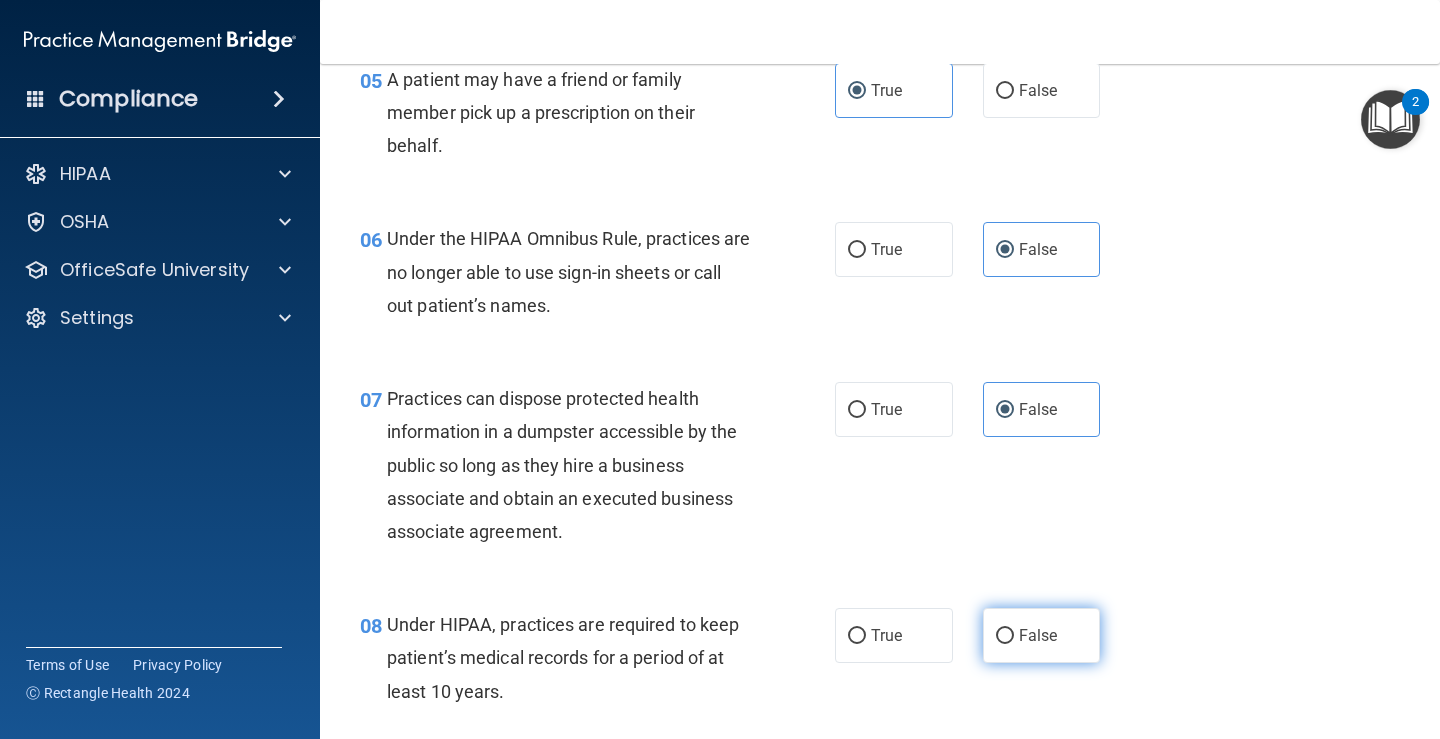 click on "False" at bounding box center (1038, 635) 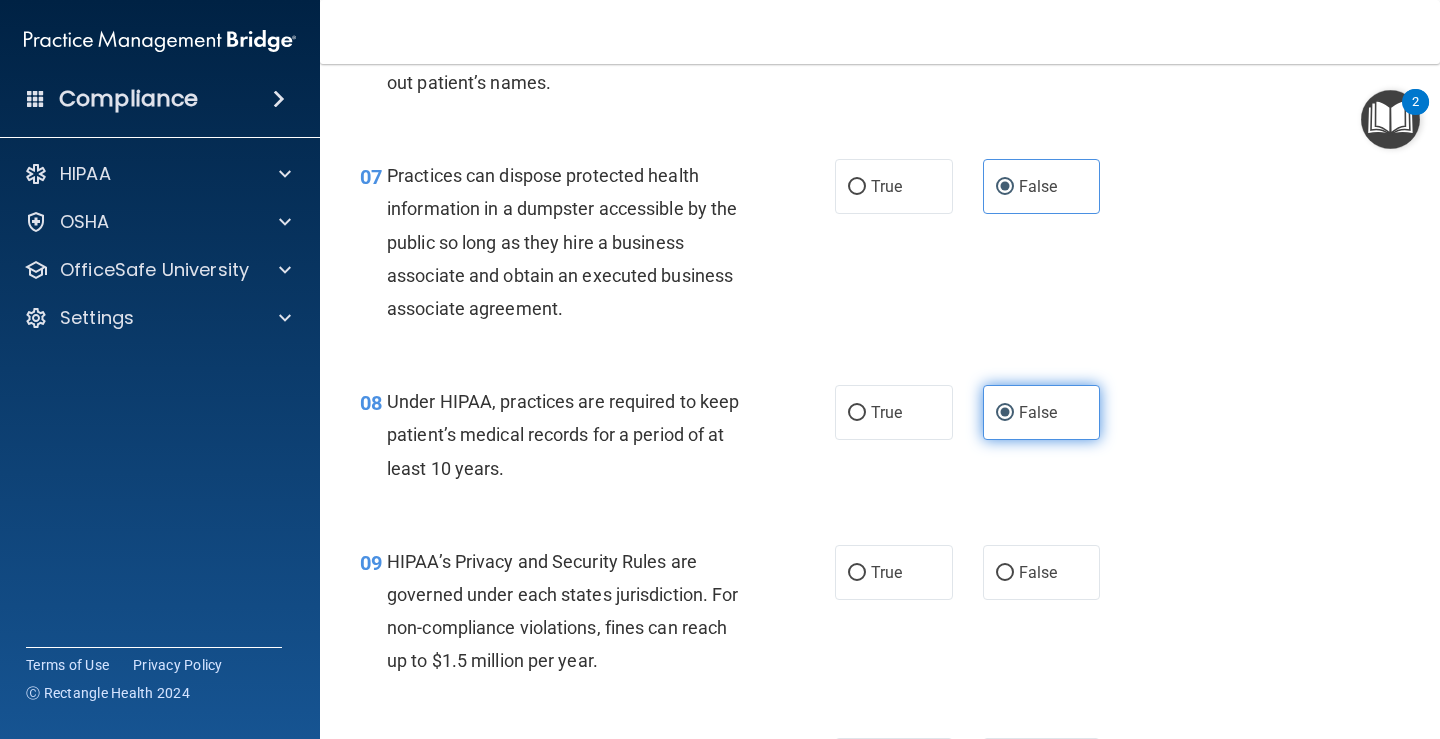 scroll, scrollTop: 1300, scrollLeft: 0, axis: vertical 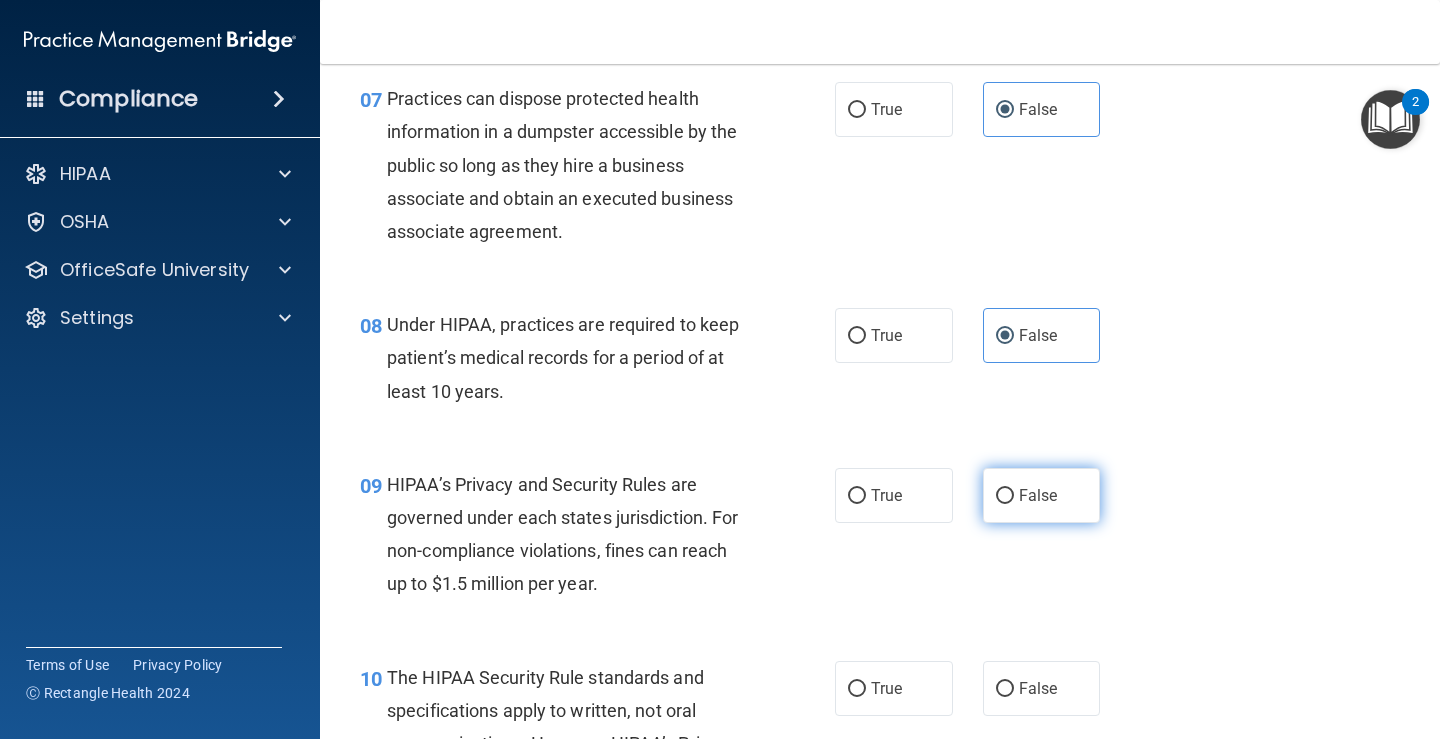 click on "False" at bounding box center [1038, 495] 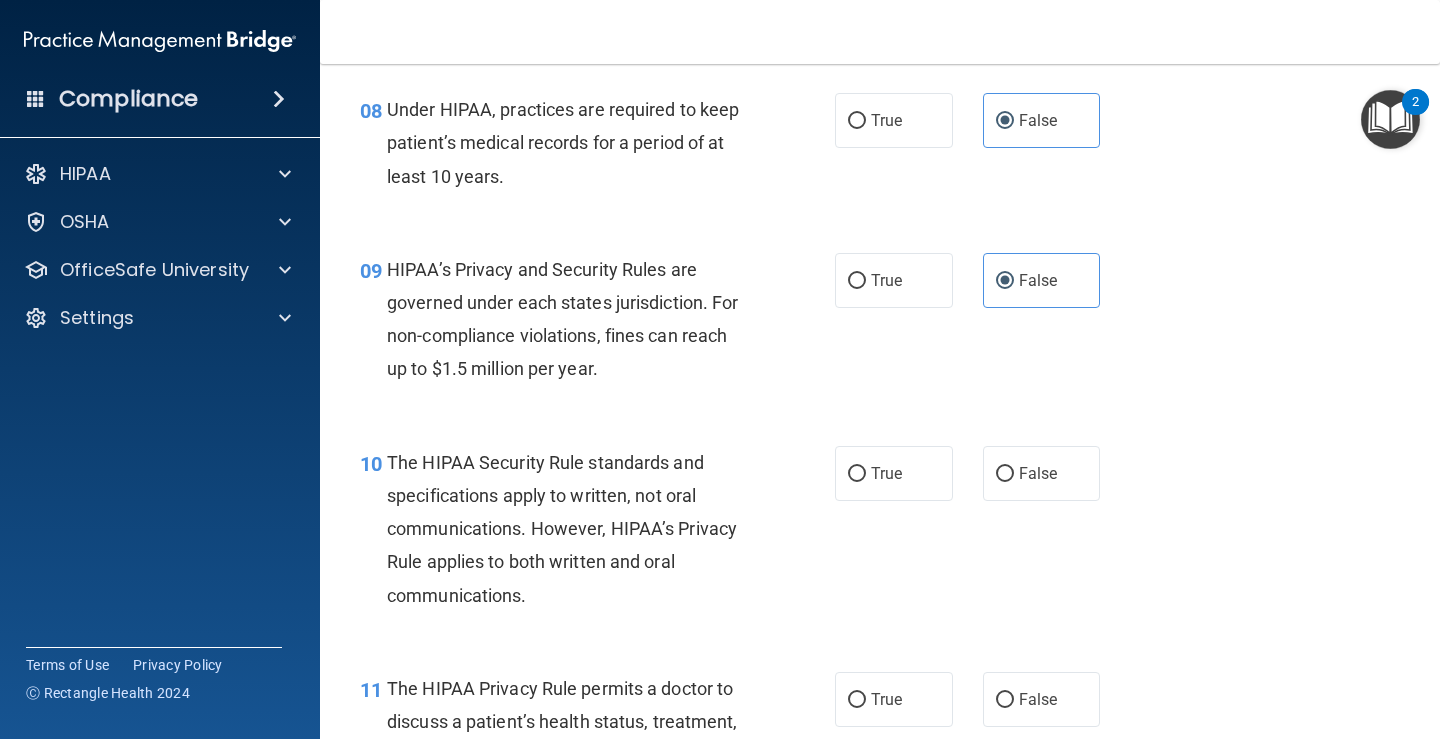 scroll, scrollTop: 1600, scrollLeft: 0, axis: vertical 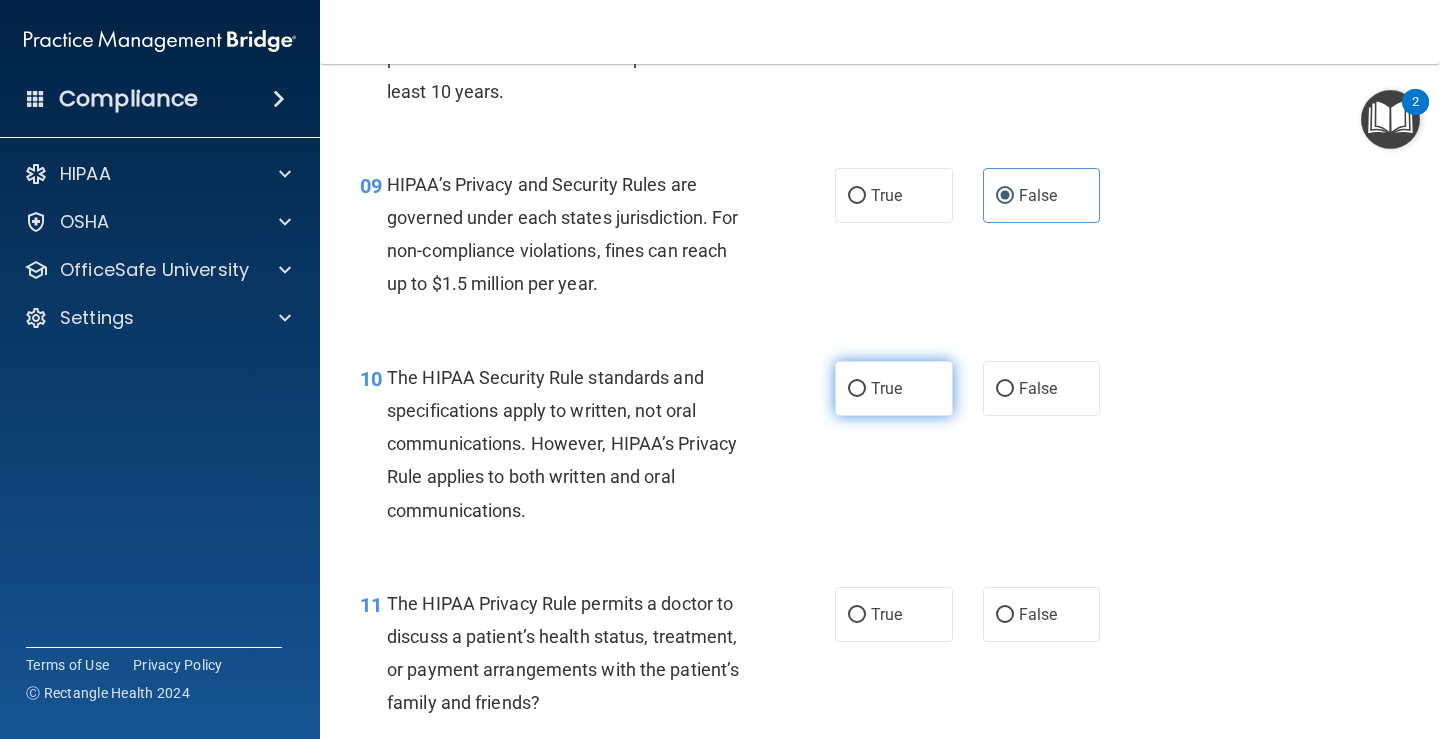 click on "True" at bounding box center [886, 388] 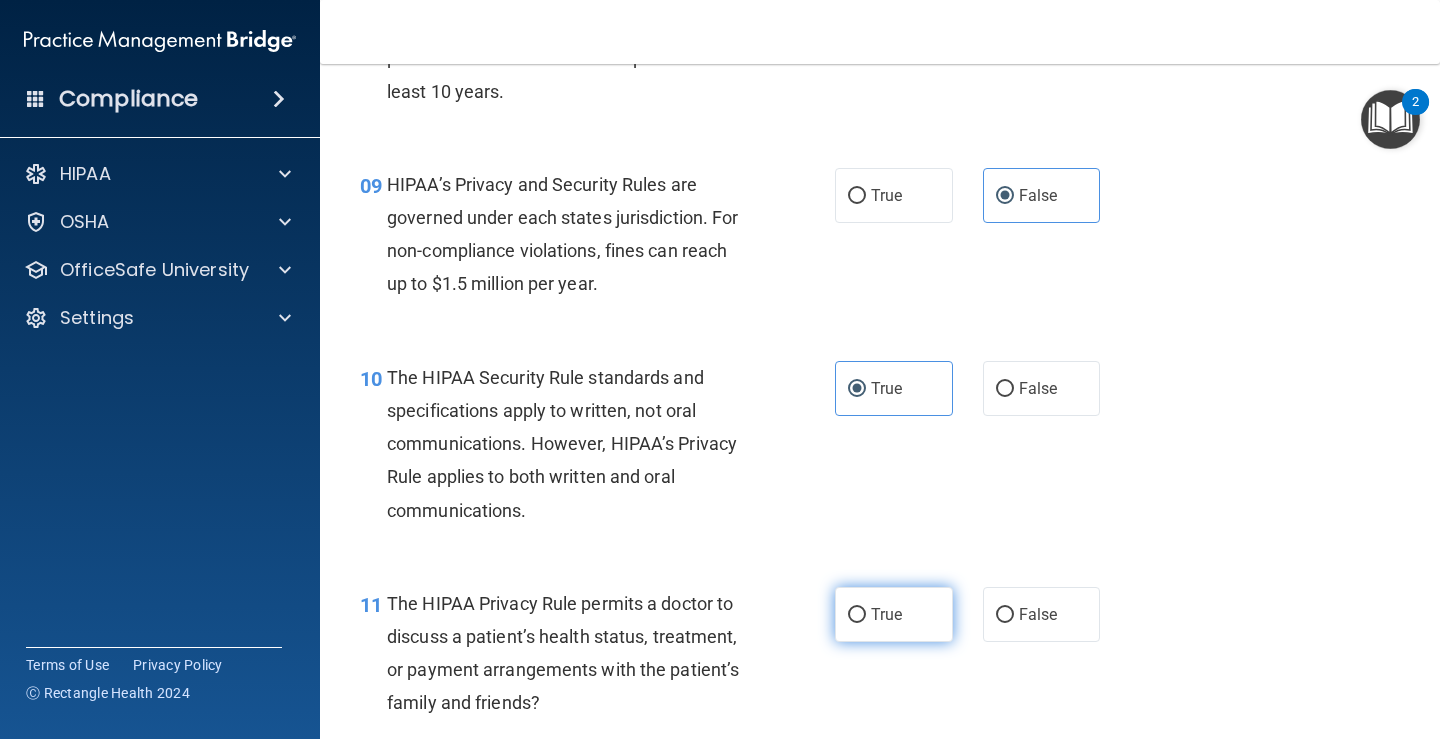 click on "True" at bounding box center (894, 614) 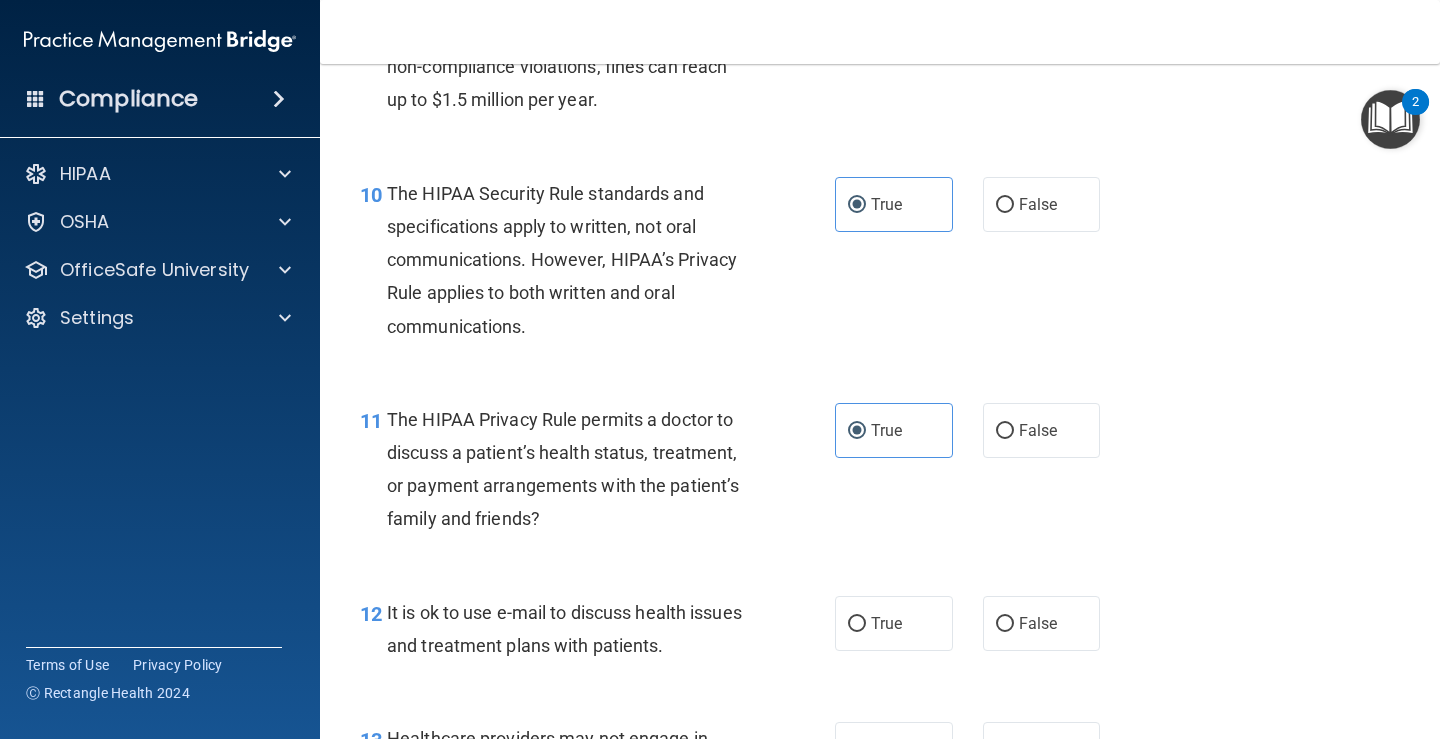 scroll, scrollTop: 1800, scrollLeft: 0, axis: vertical 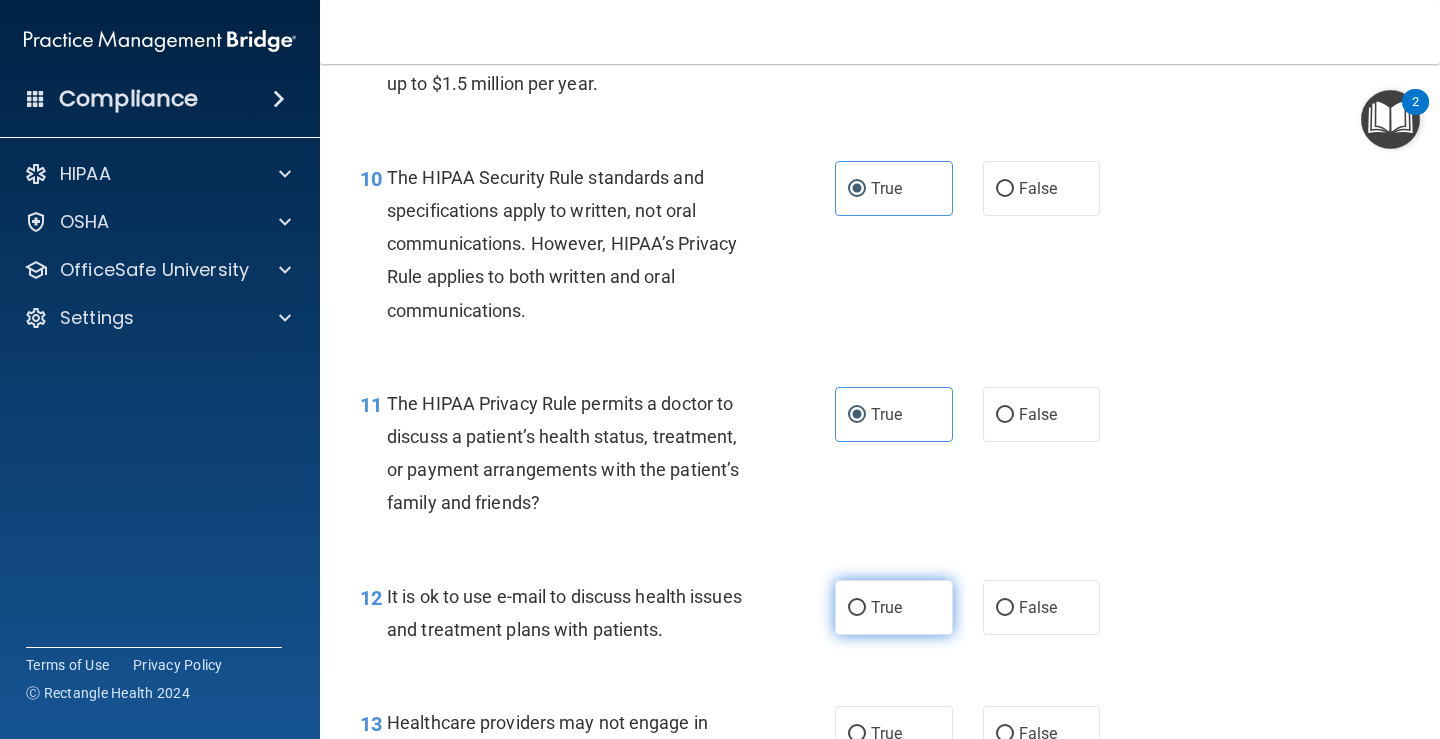 click on "True" at bounding box center (894, 607) 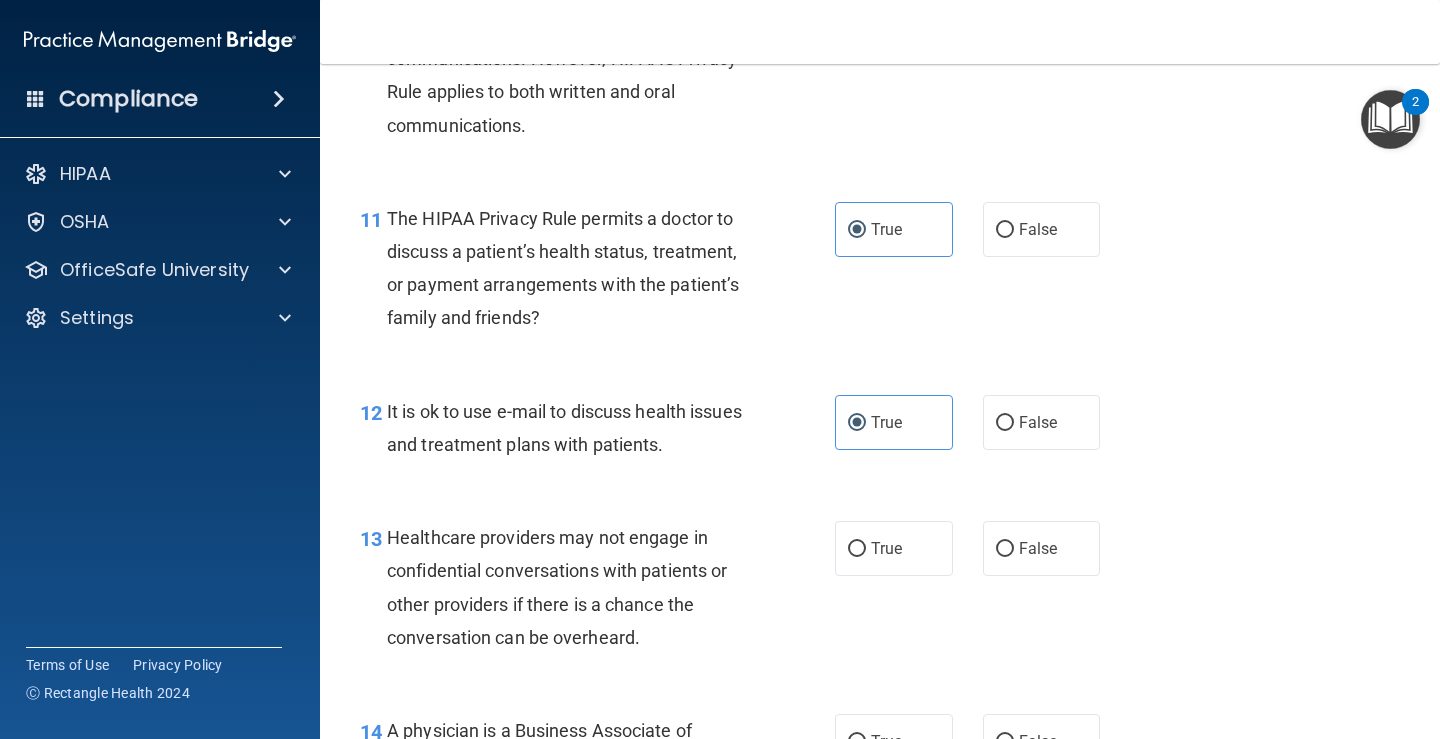 scroll, scrollTop: 2000, scrollLeft: 0, axis: vertical 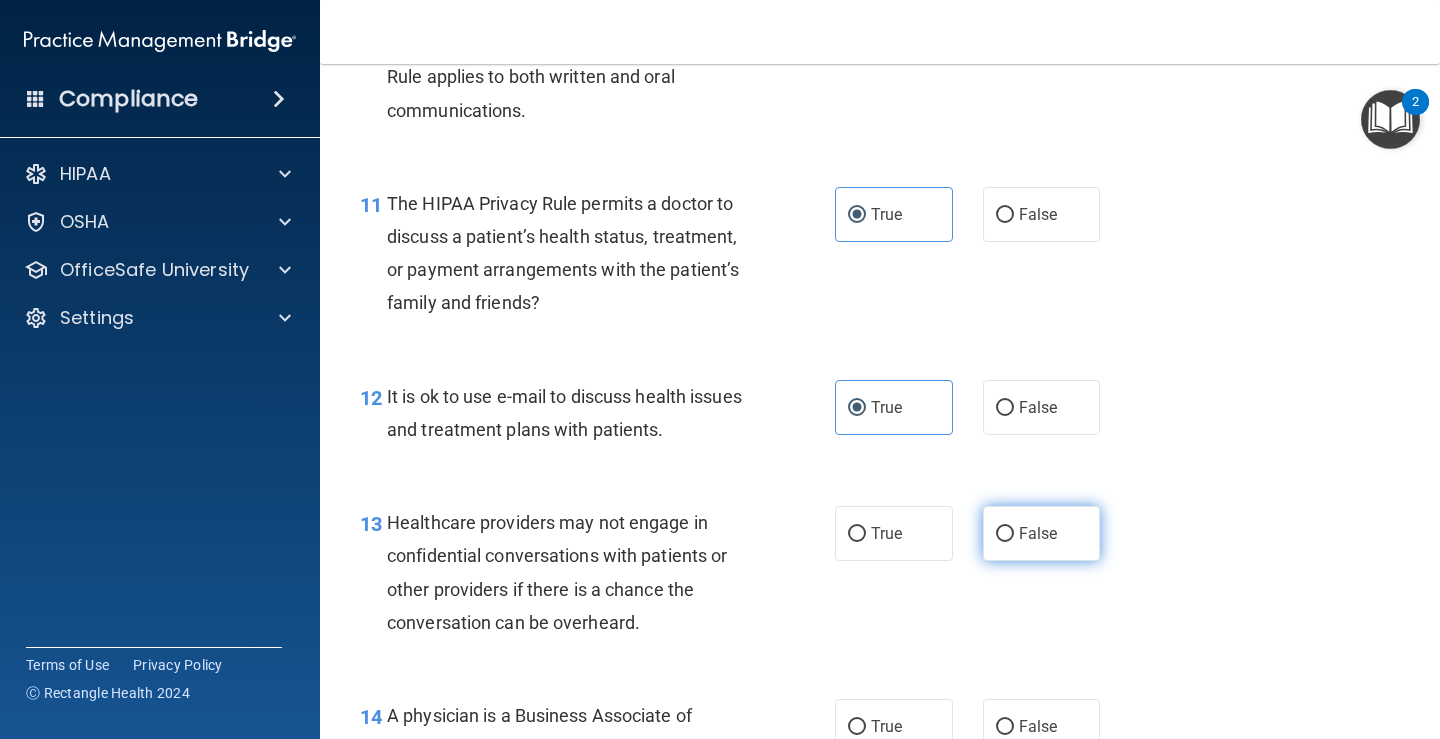 click on "False" at bounding box center (1005, 534) 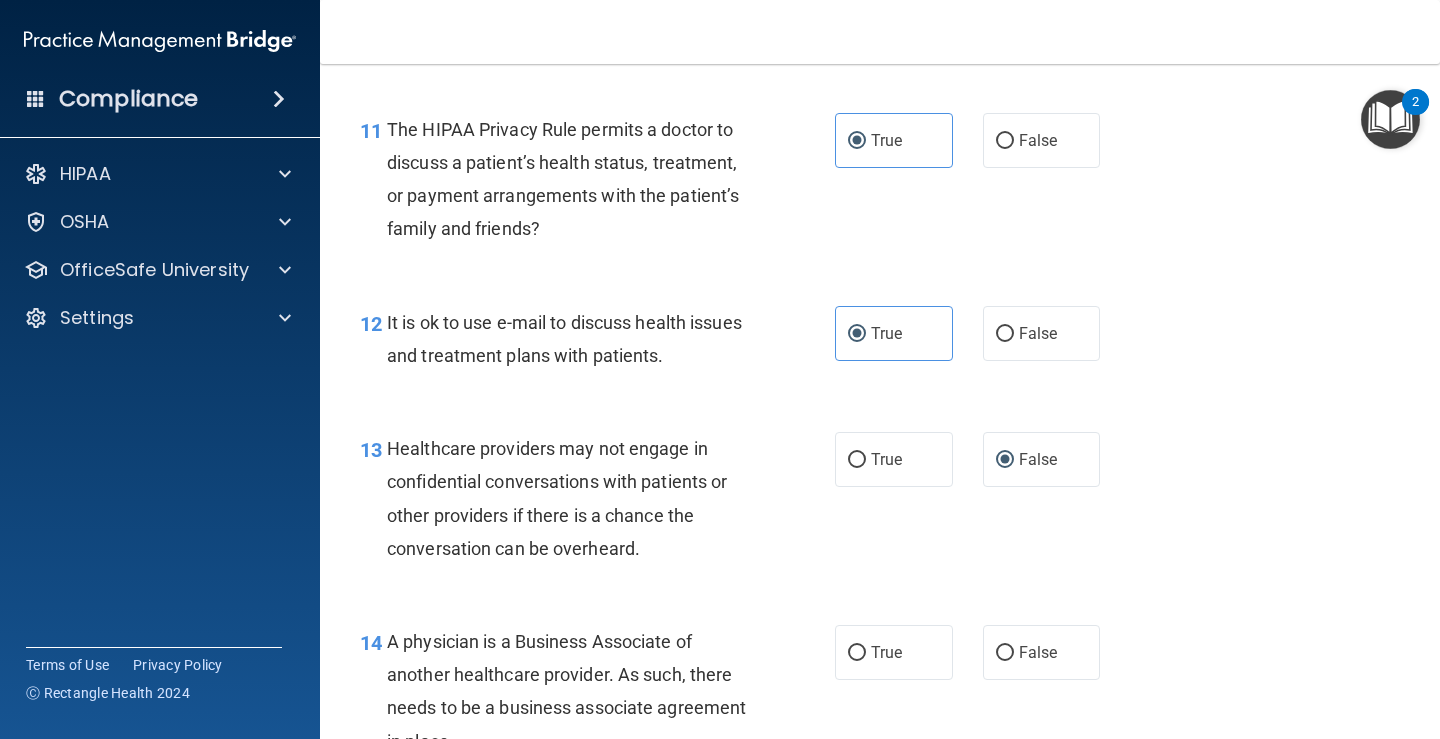 scroll, scrollTop: 2300, scrollLeft: 0, axis: vertical 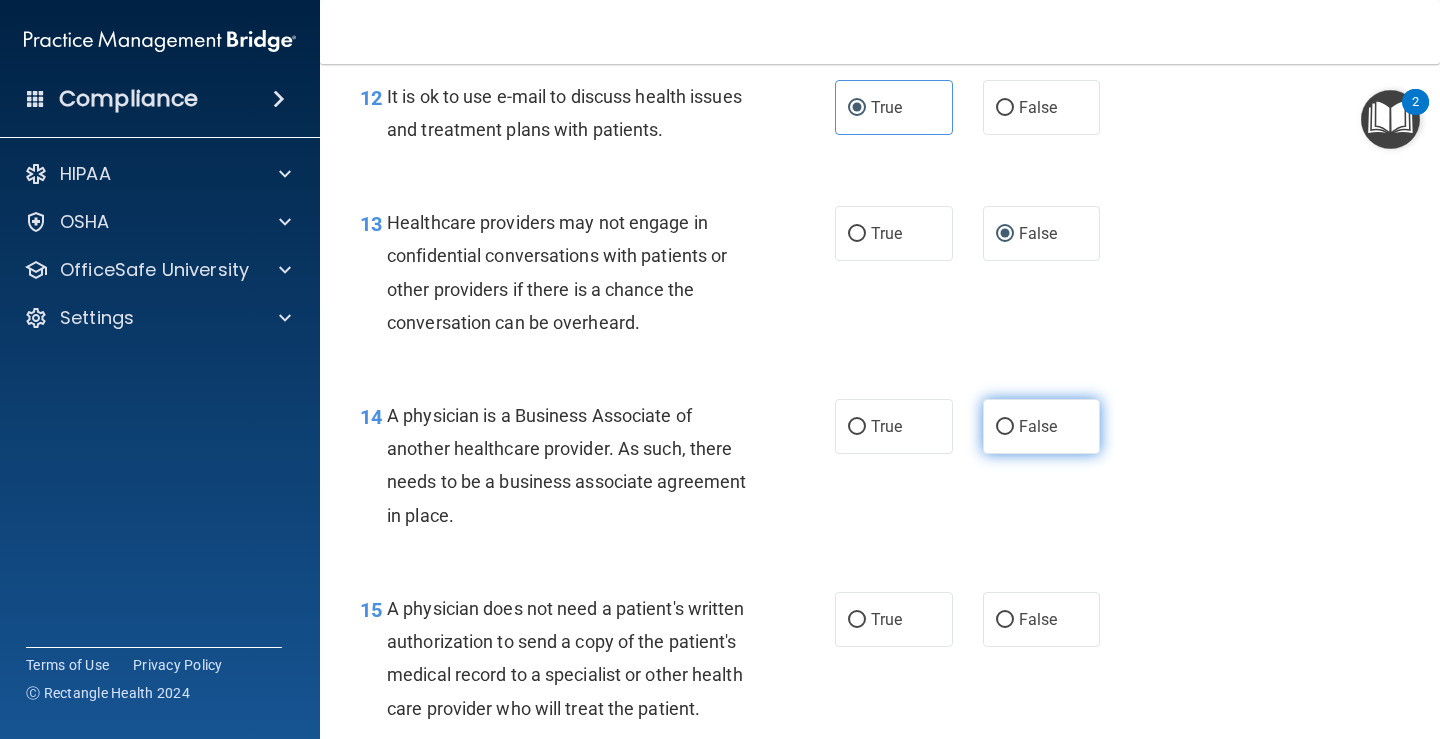 click on "False" at bounding box center (1005, 427) 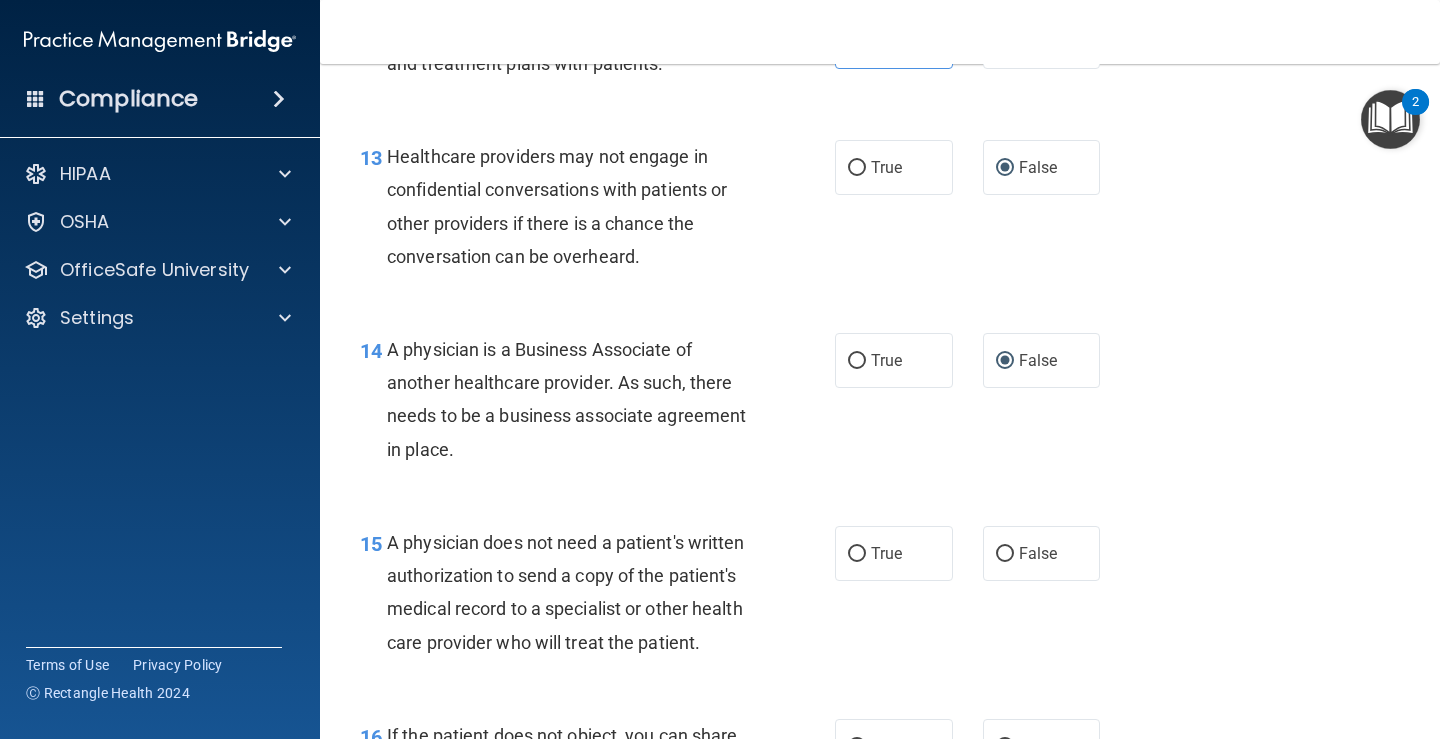 scroll, scrollTop: 2500, scrollLeft: 0, axis: vertical 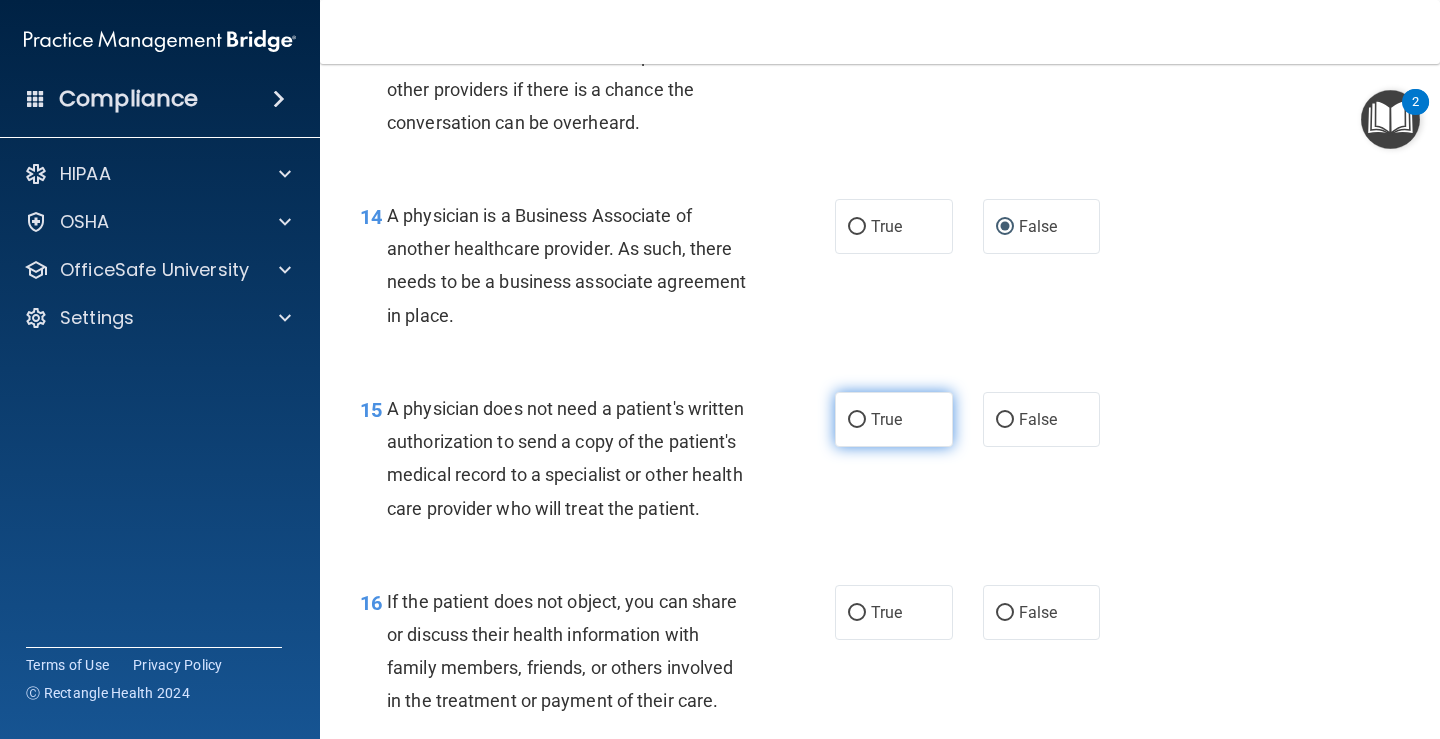 click on "True" at bounding box center (894, 419) 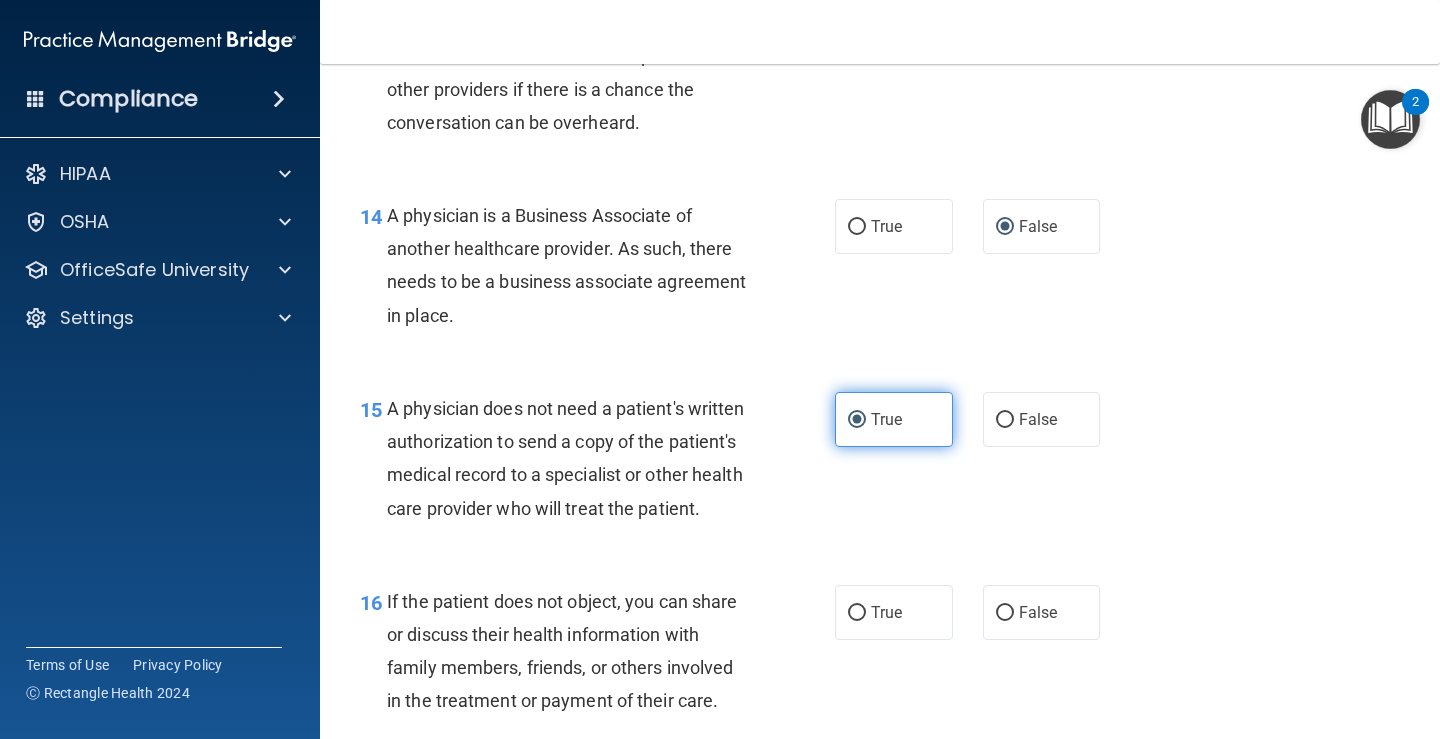 scroll, scrollTop: 2600, scrollLeft: 0, axis: vertical 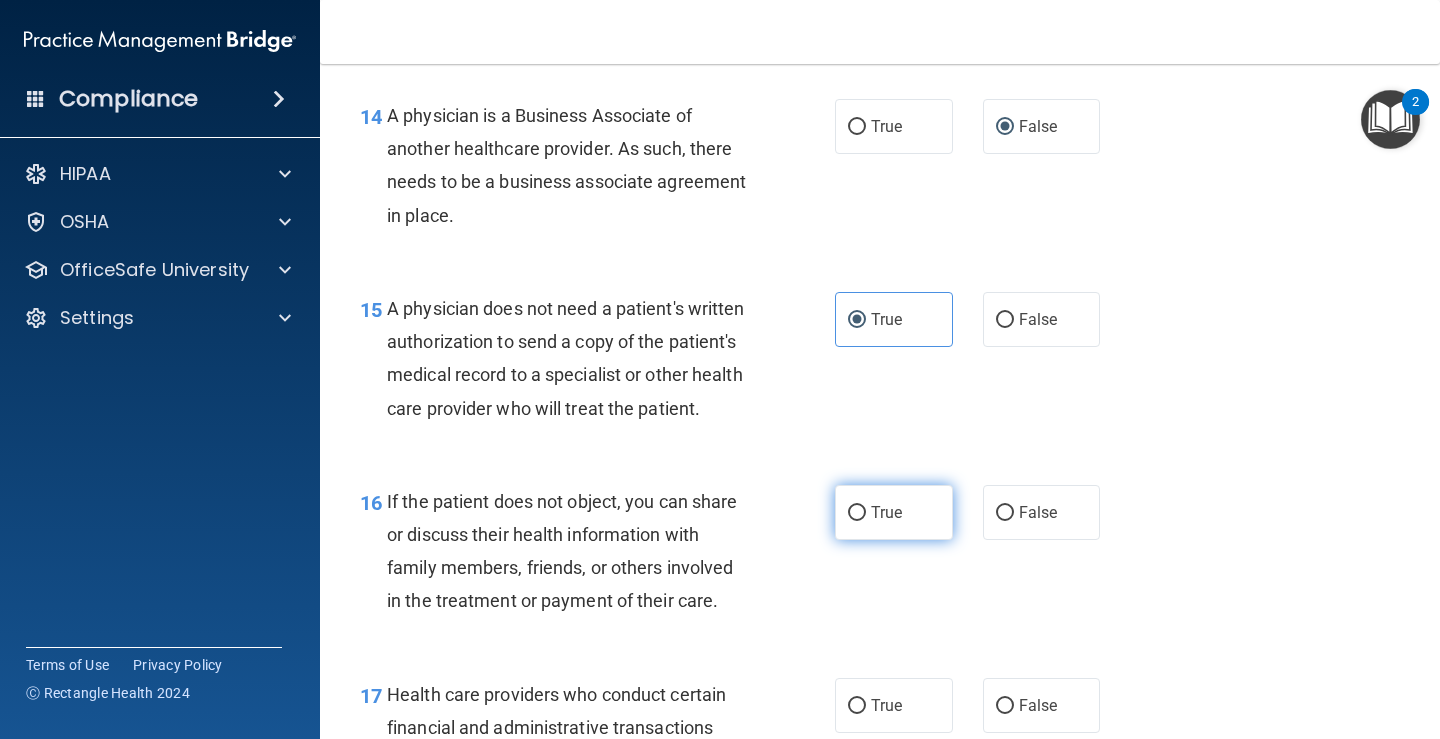 click on "True" at bounding box center (886, 512) 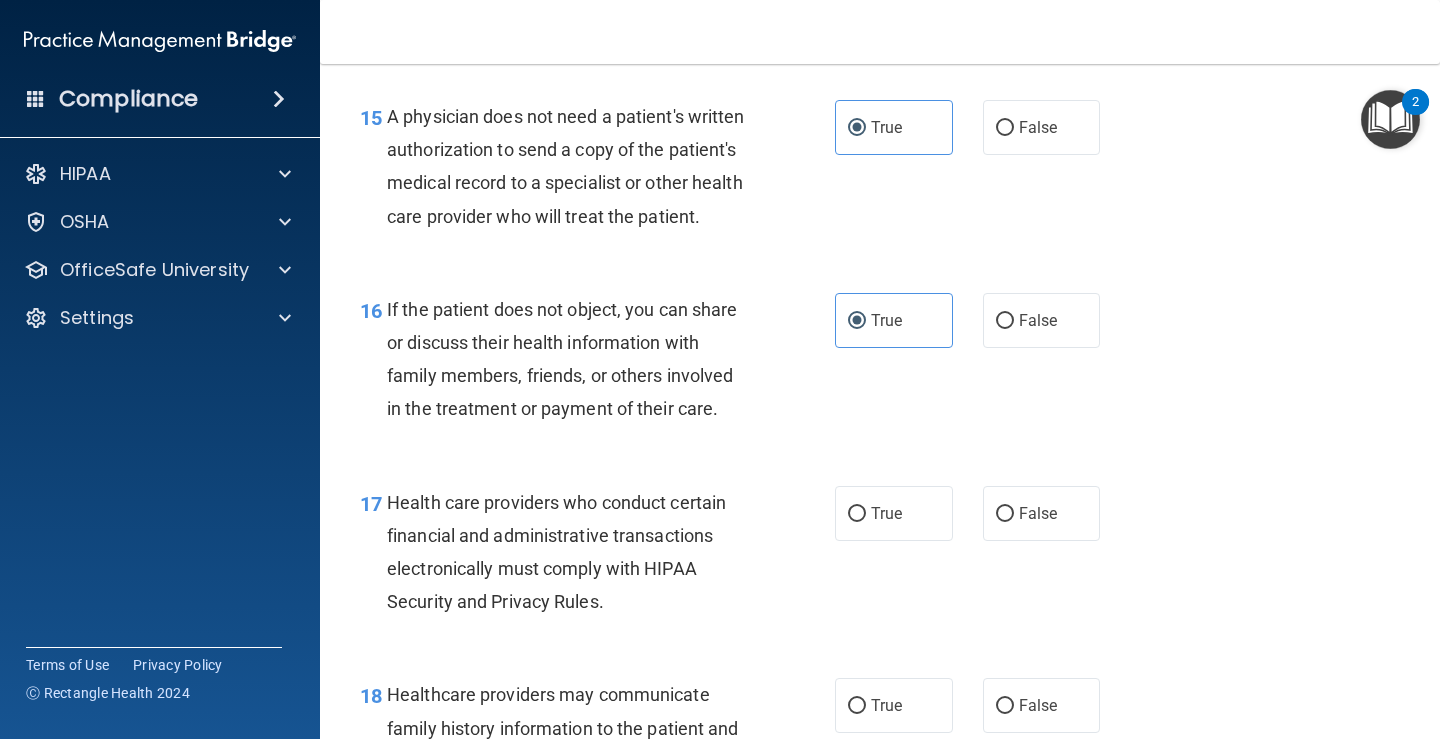 scroll, scrollTop: 2800, scrollLeft: 0, axis: vertical 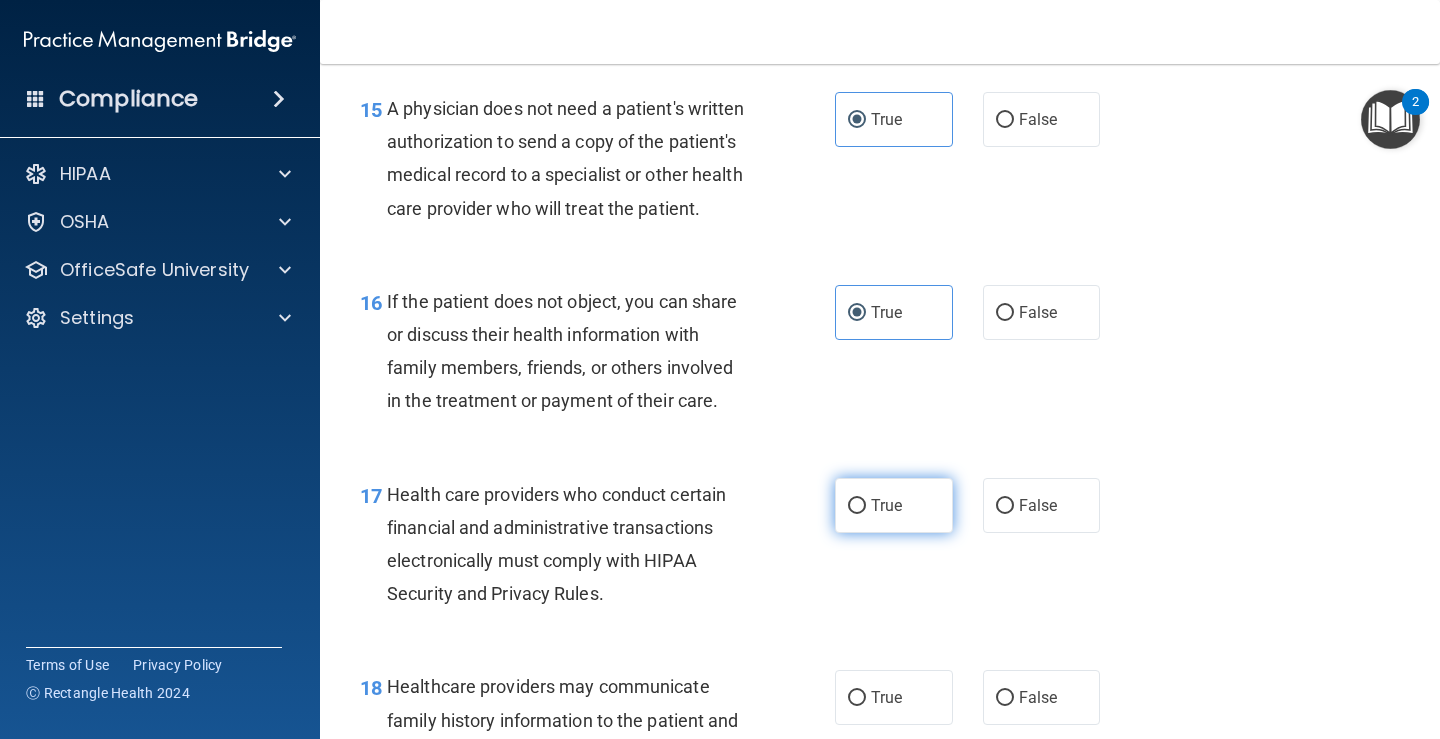 click on "True" at bounding box center [894, 505] 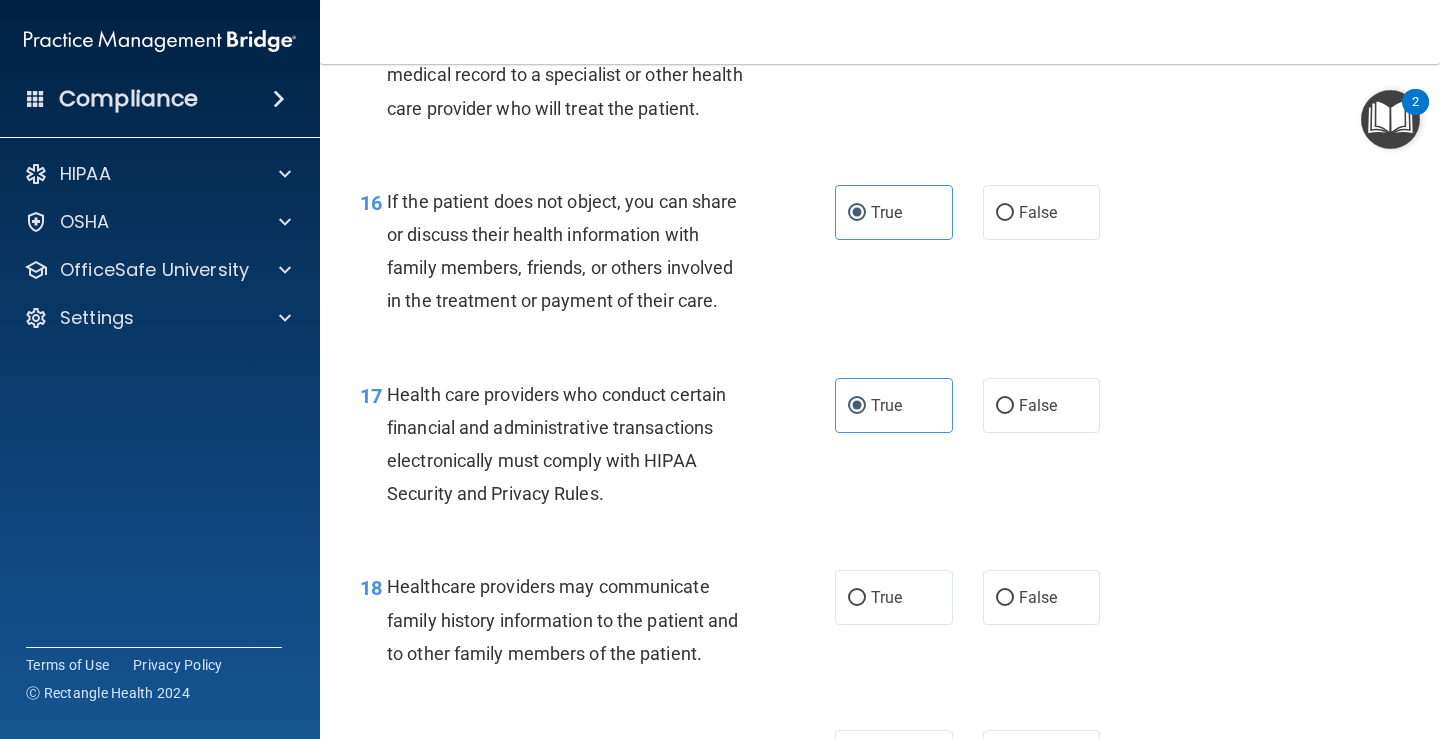 scroll, scrollTop: 3000, scrollLeft: 0, axis: vertical 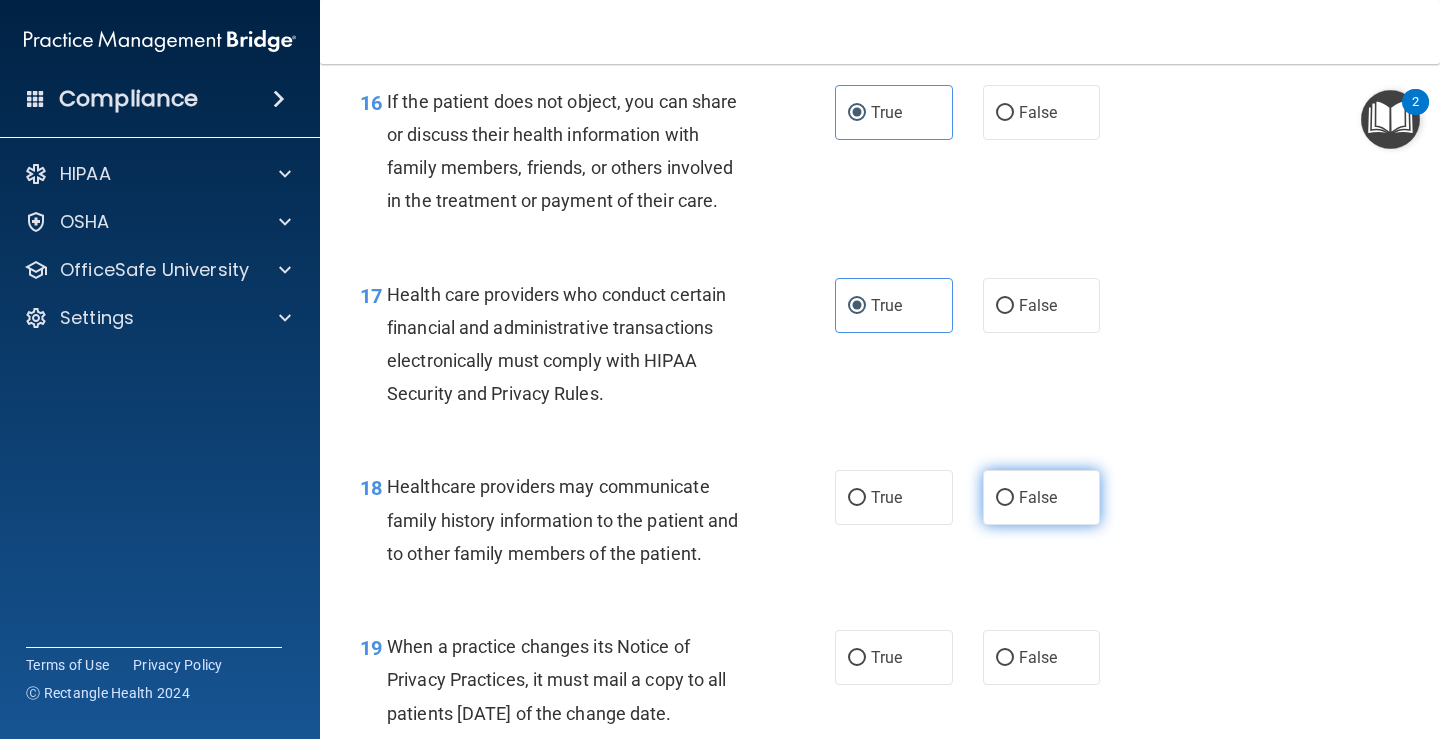 click on "False" at bounding box center [1038, 497] 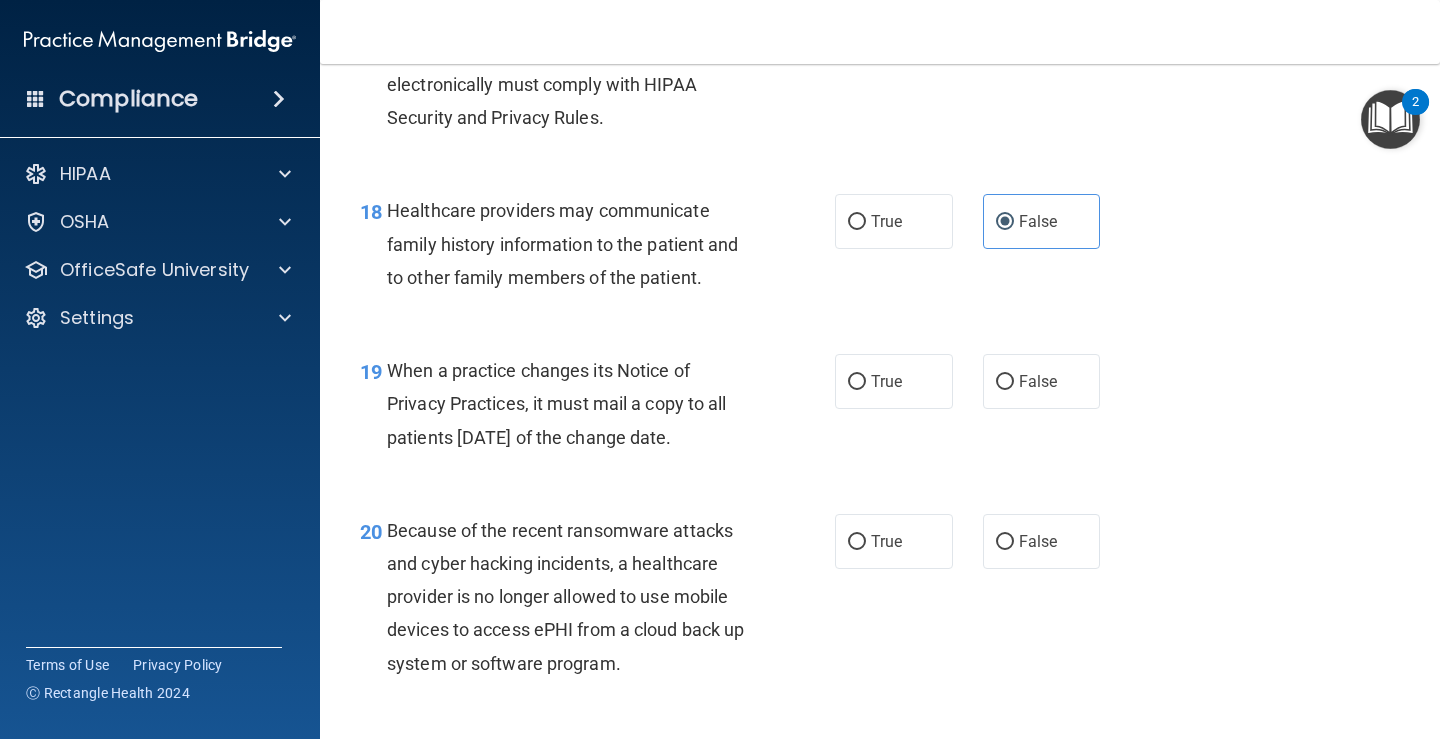 scroll, scrollTop: 3300, scrollLeft: 0, axis: vertical 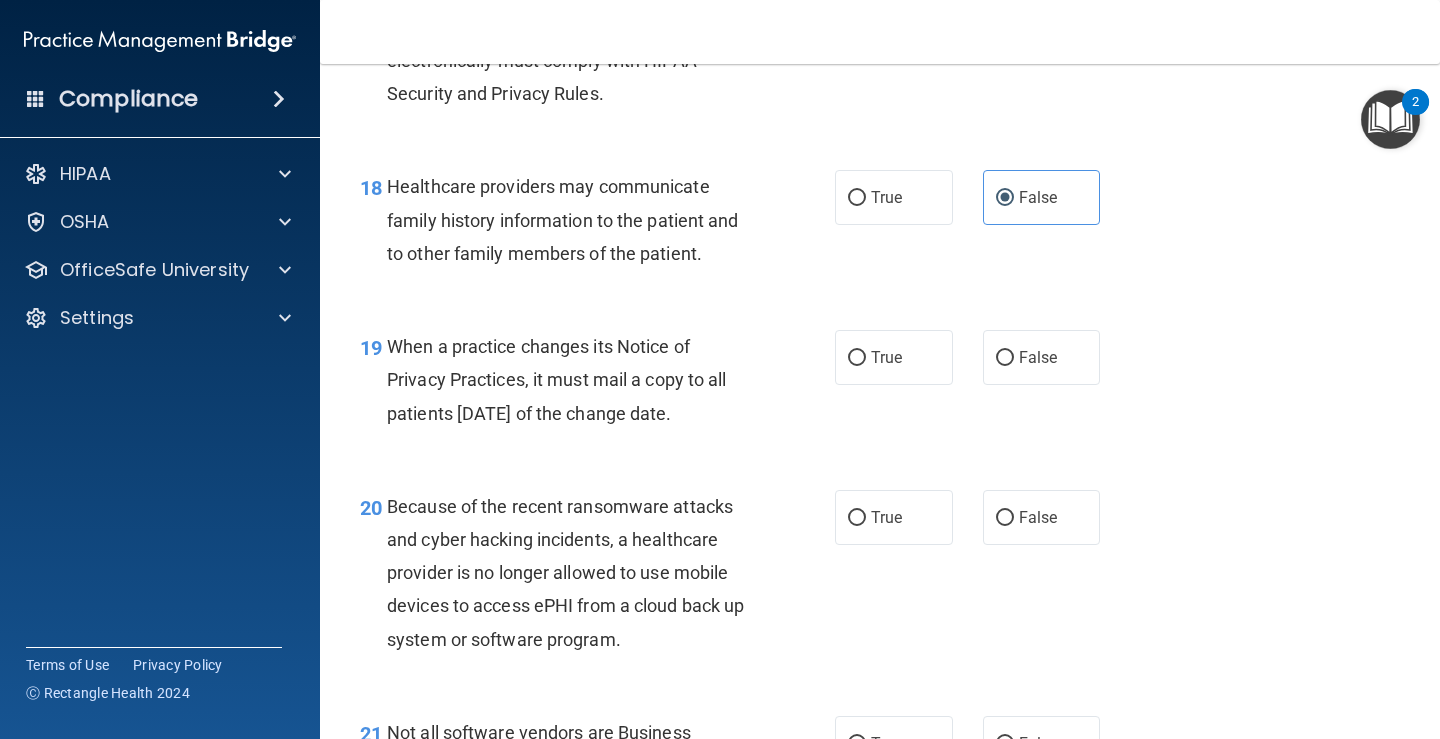 drag, startPoint x: 1024, startPoint y: 391, endPoint x: 1026, endPoint y: 428, distance: 37.054016 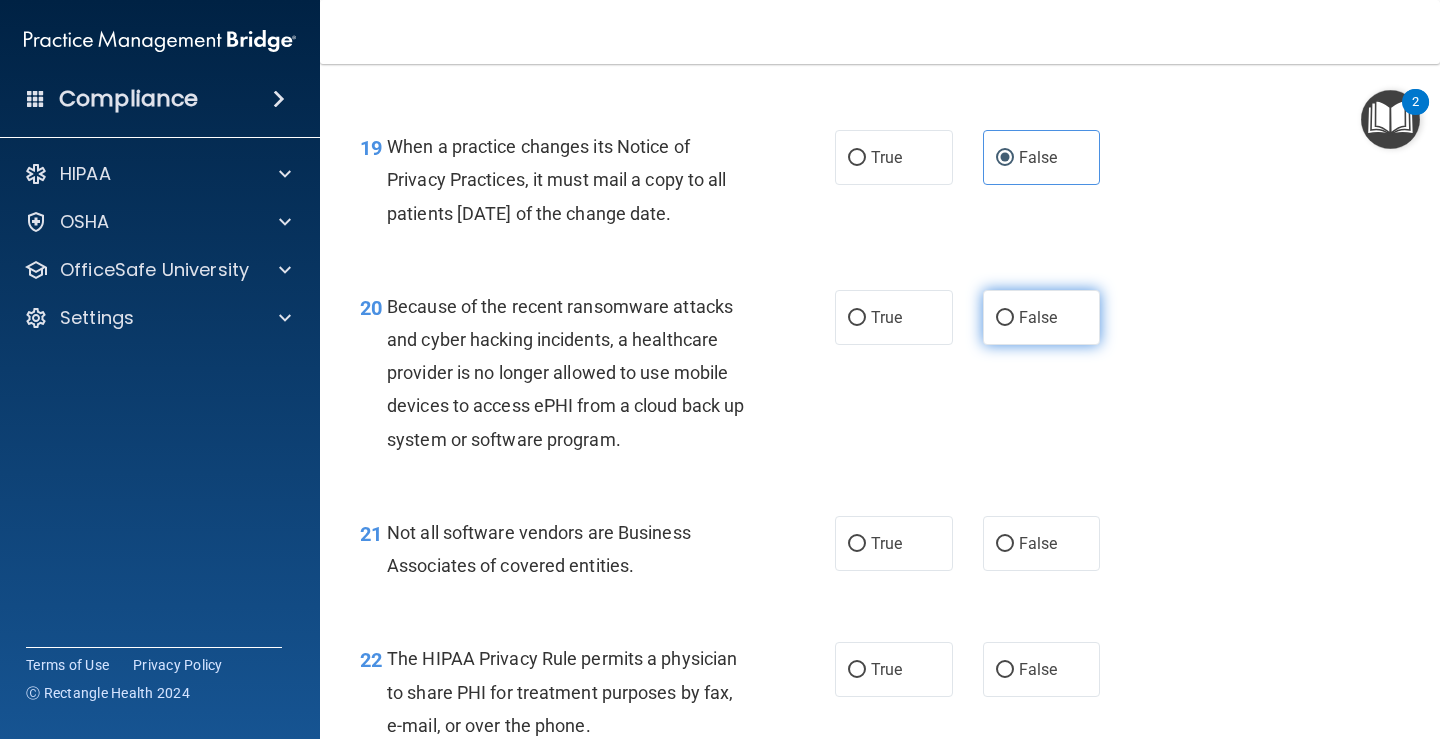 click on "False" at bounding box center (1042, 317) 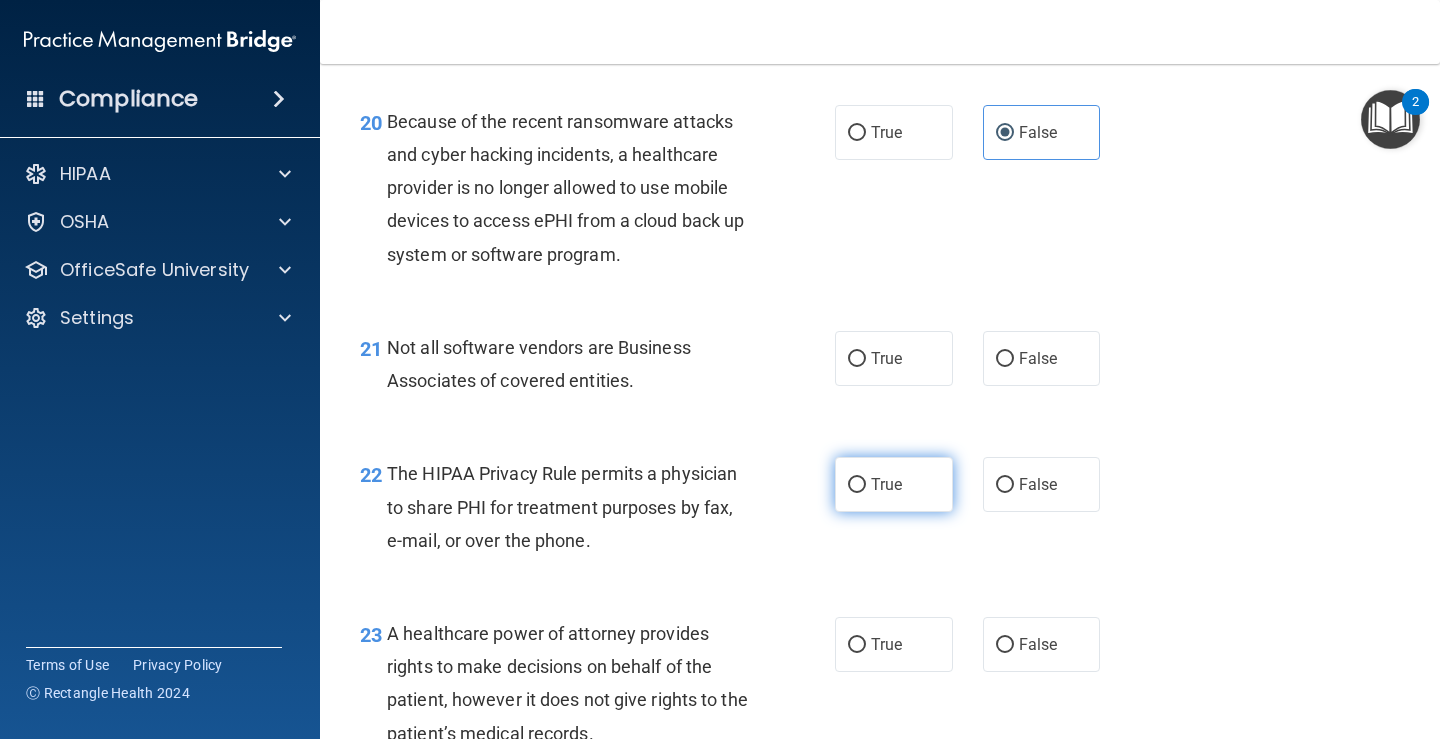 scroll, scrollTop: 3700, scrollLeft: 0, axis: vertical 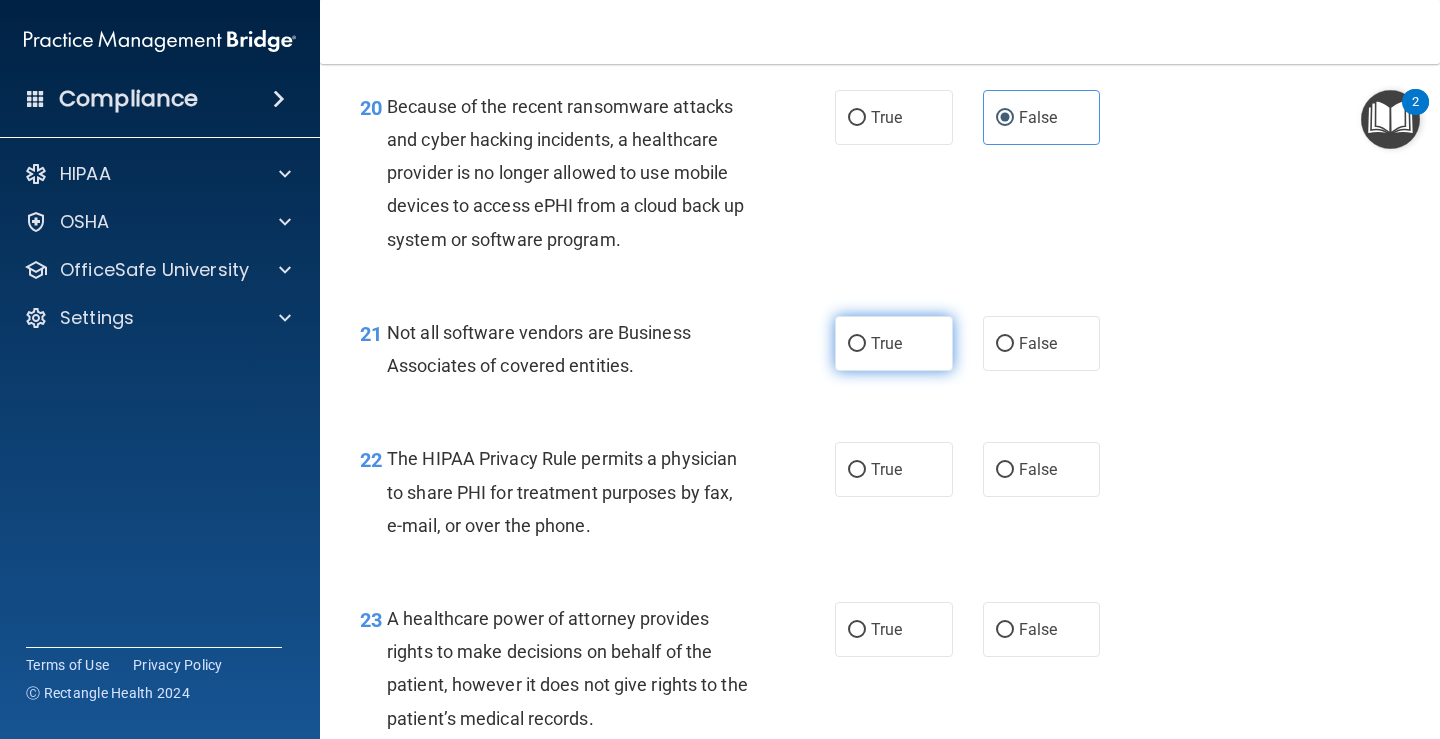 click on "True" at bounding box center [894, 343] 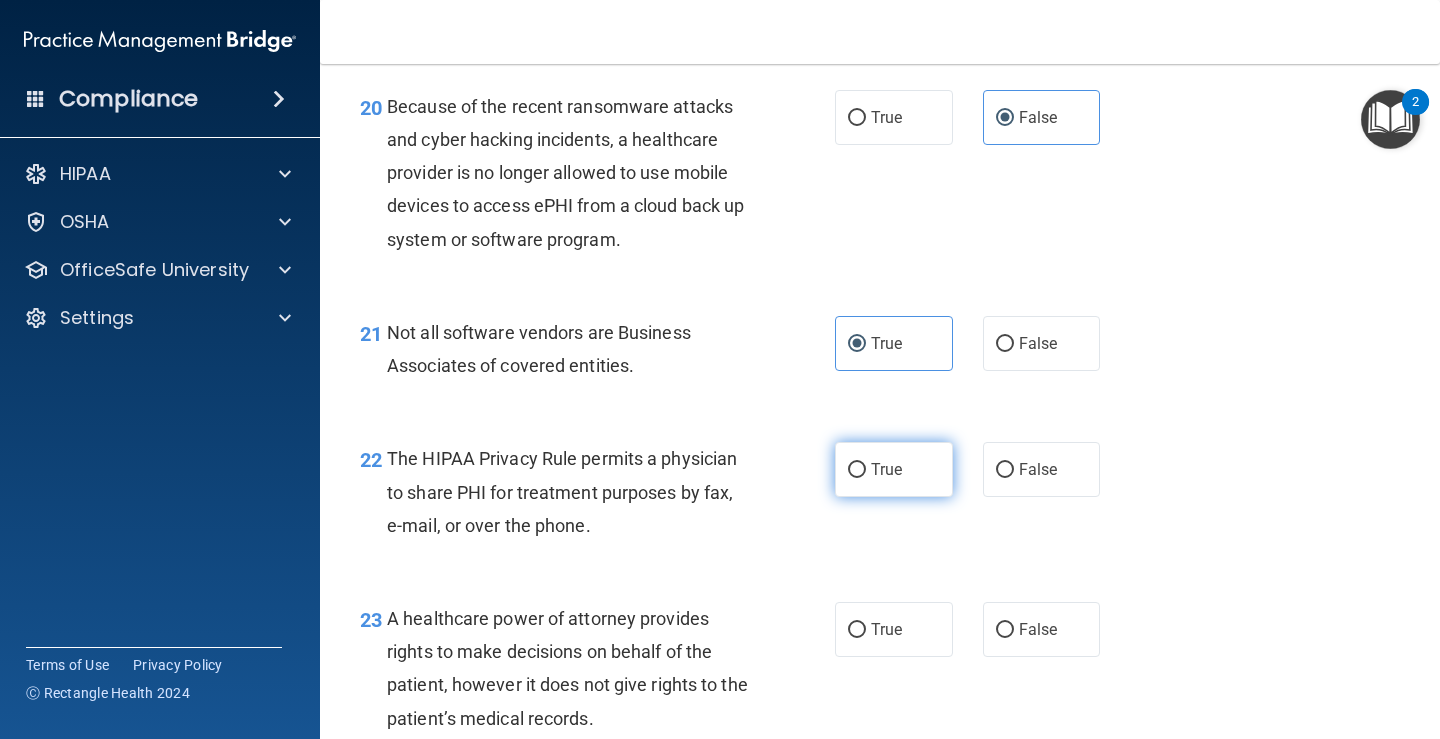 click on "True" at bounding box center (886, 469) 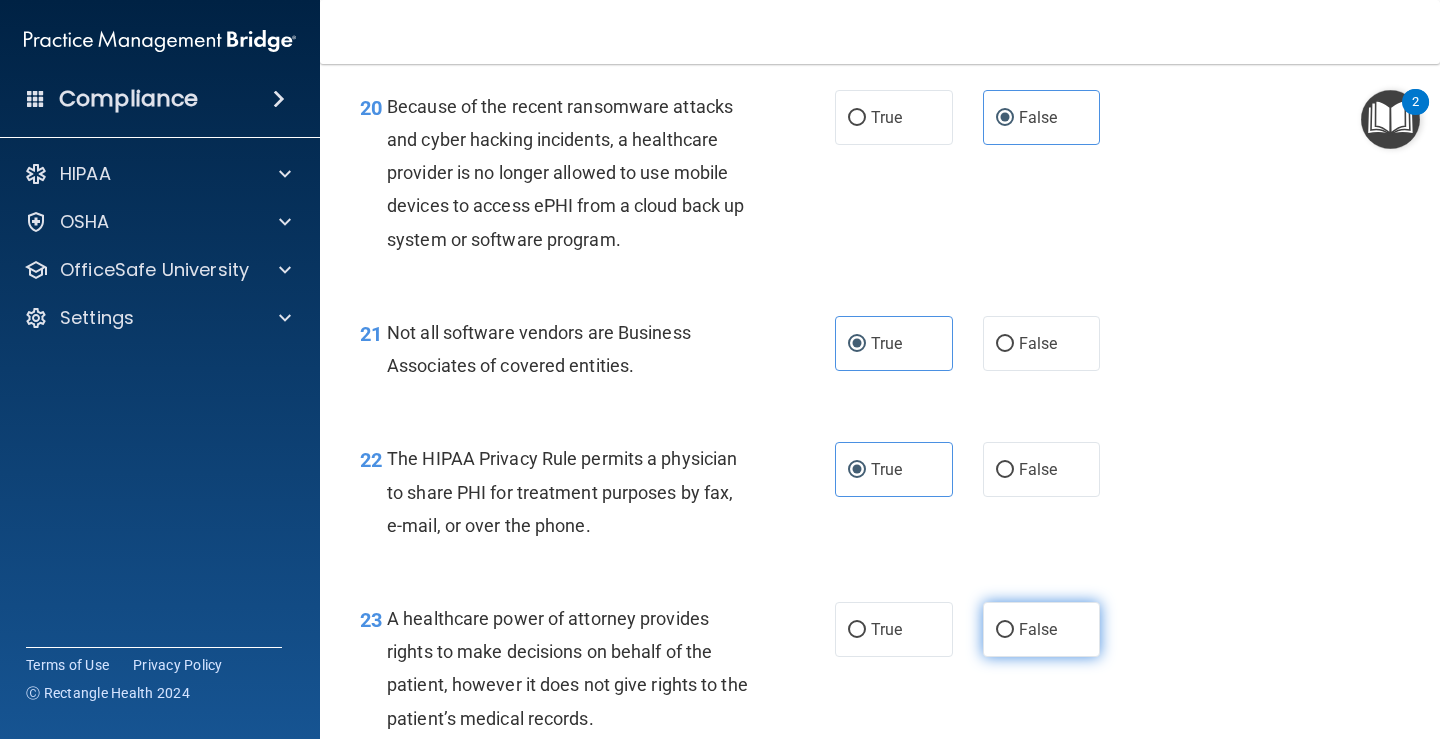 drag, startPoint x: 1011, startPoint y: 668, endPoint x: 1058, endPoint y: 644, distance: 52.773098 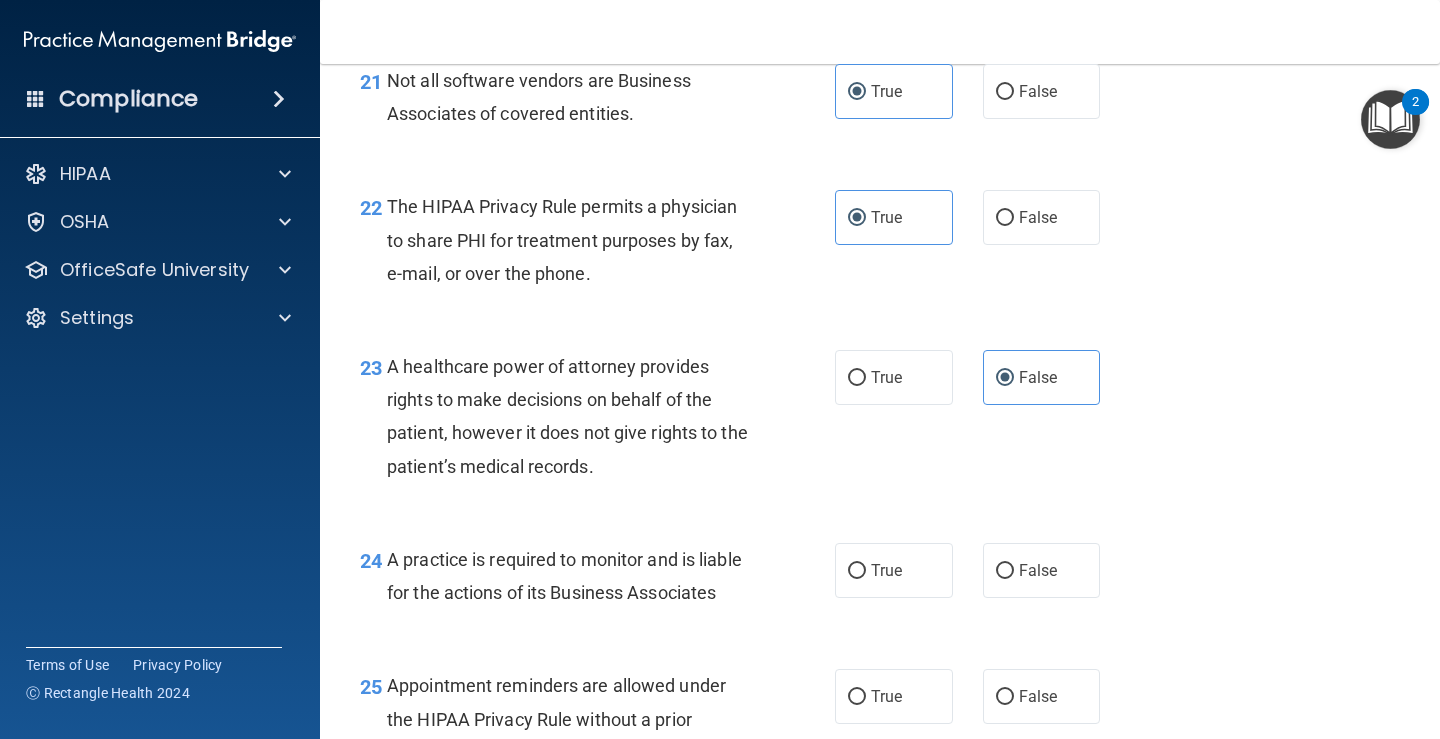 scroll, scrollTop: 4100, scrollLeft: 0, axis: vertical 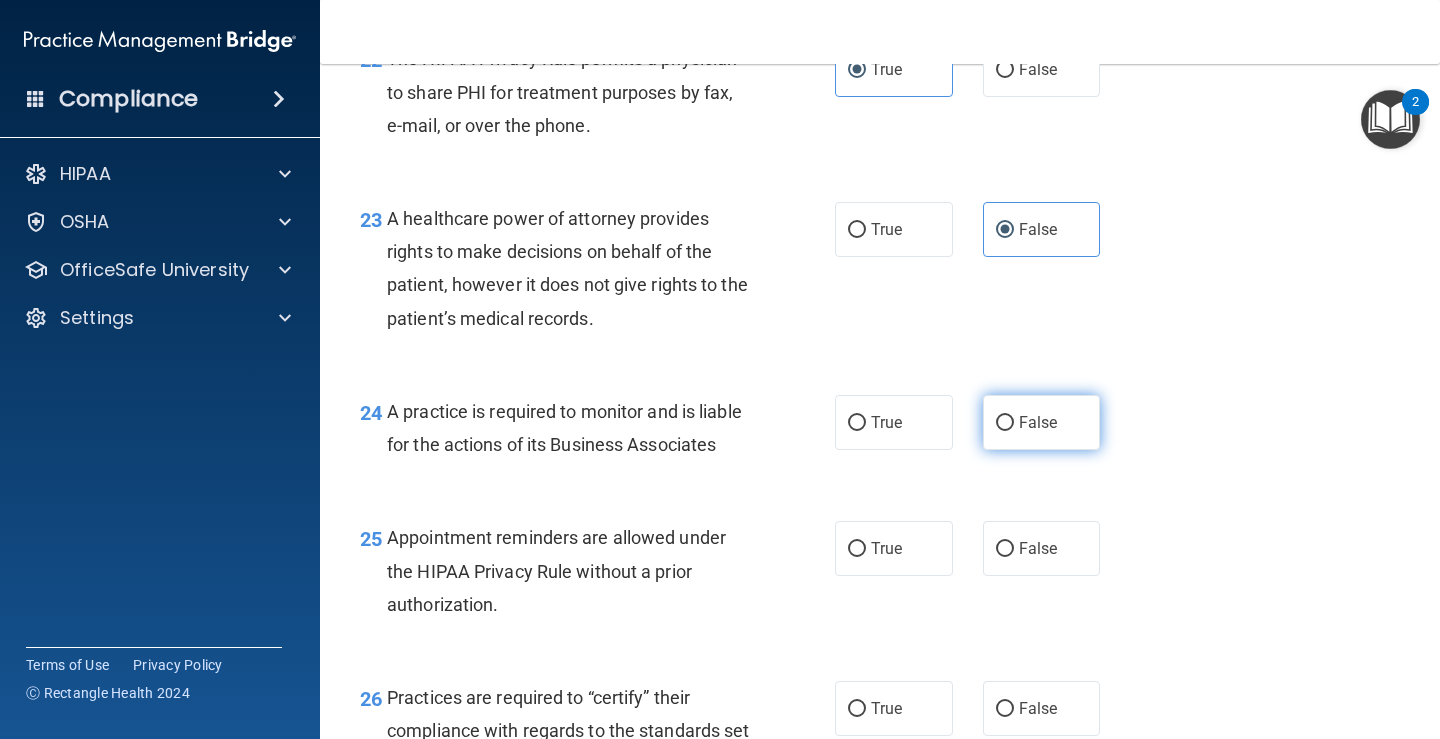 drag, startPoint x: 1049, startPoint y: 473, endPoint x: 1045, endPoint y: 462, distance: 11.7046995 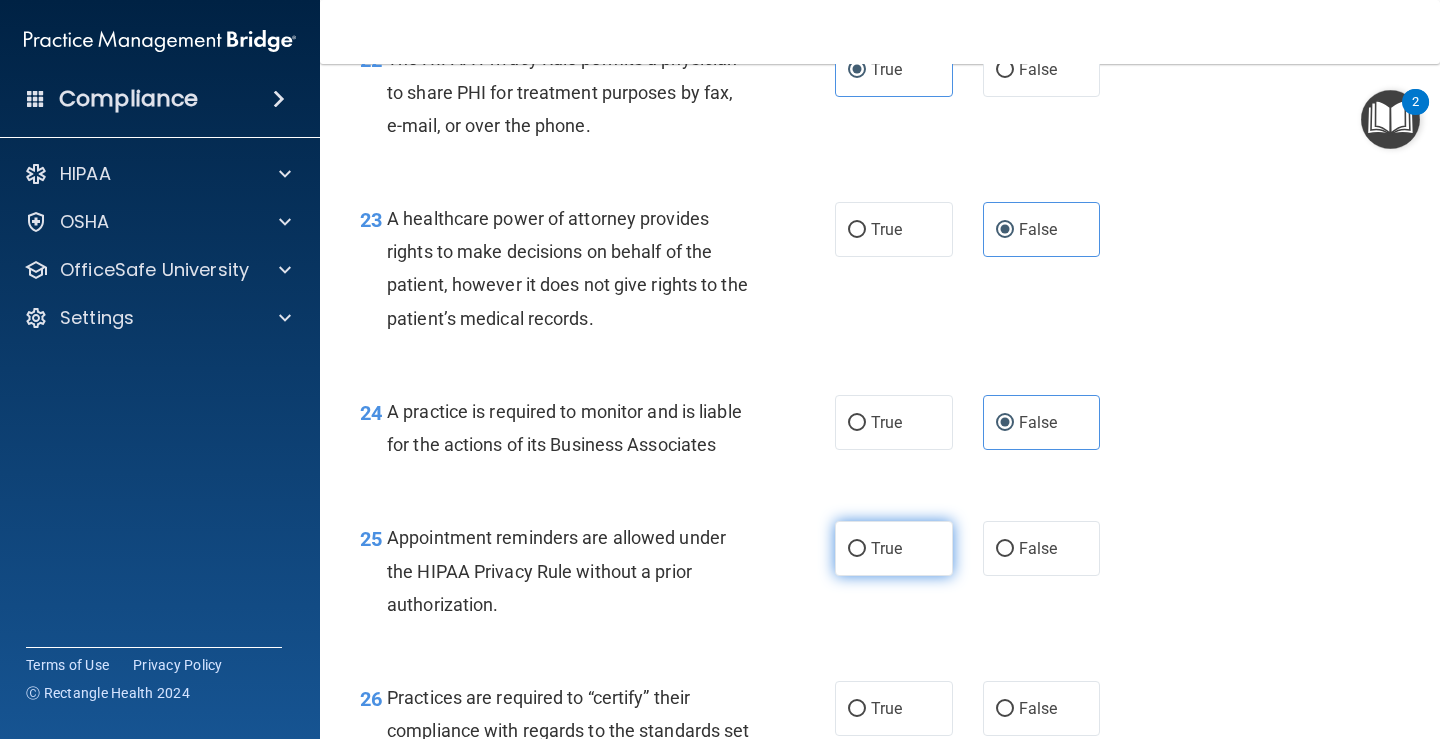 click on "True" at bounding box center [894, 548] 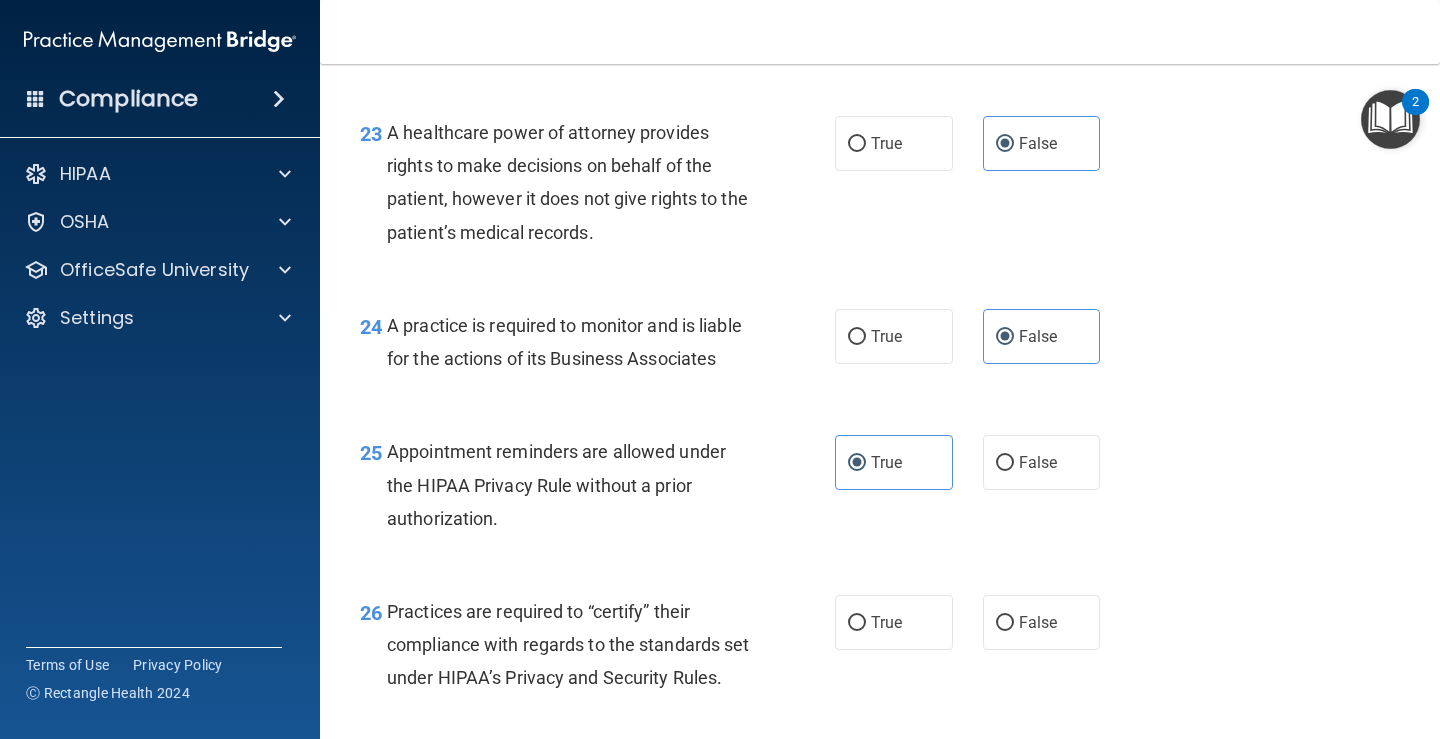 scroll, scrollTop: 4400, scrollLeft: 0, axis: vertical 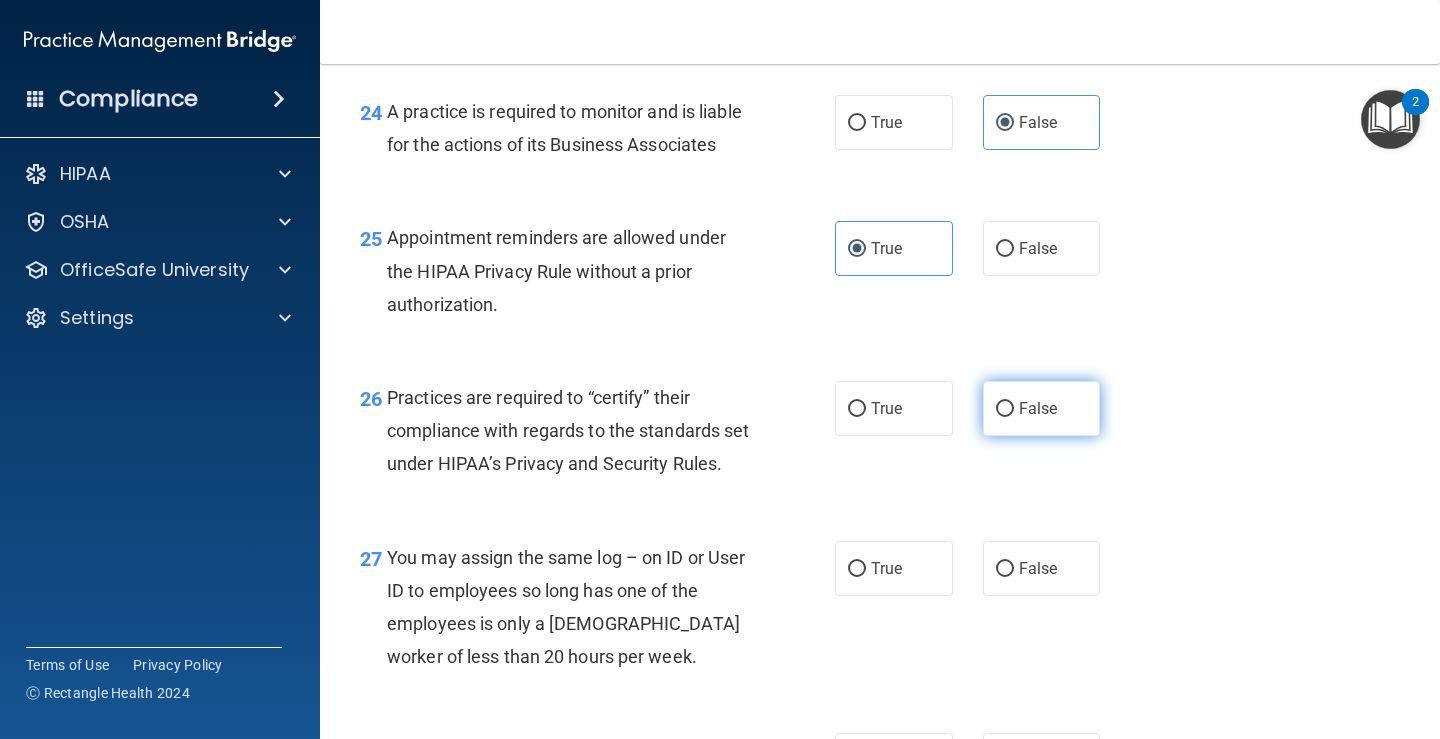 click on "False" at bounding box center (1042, 408) 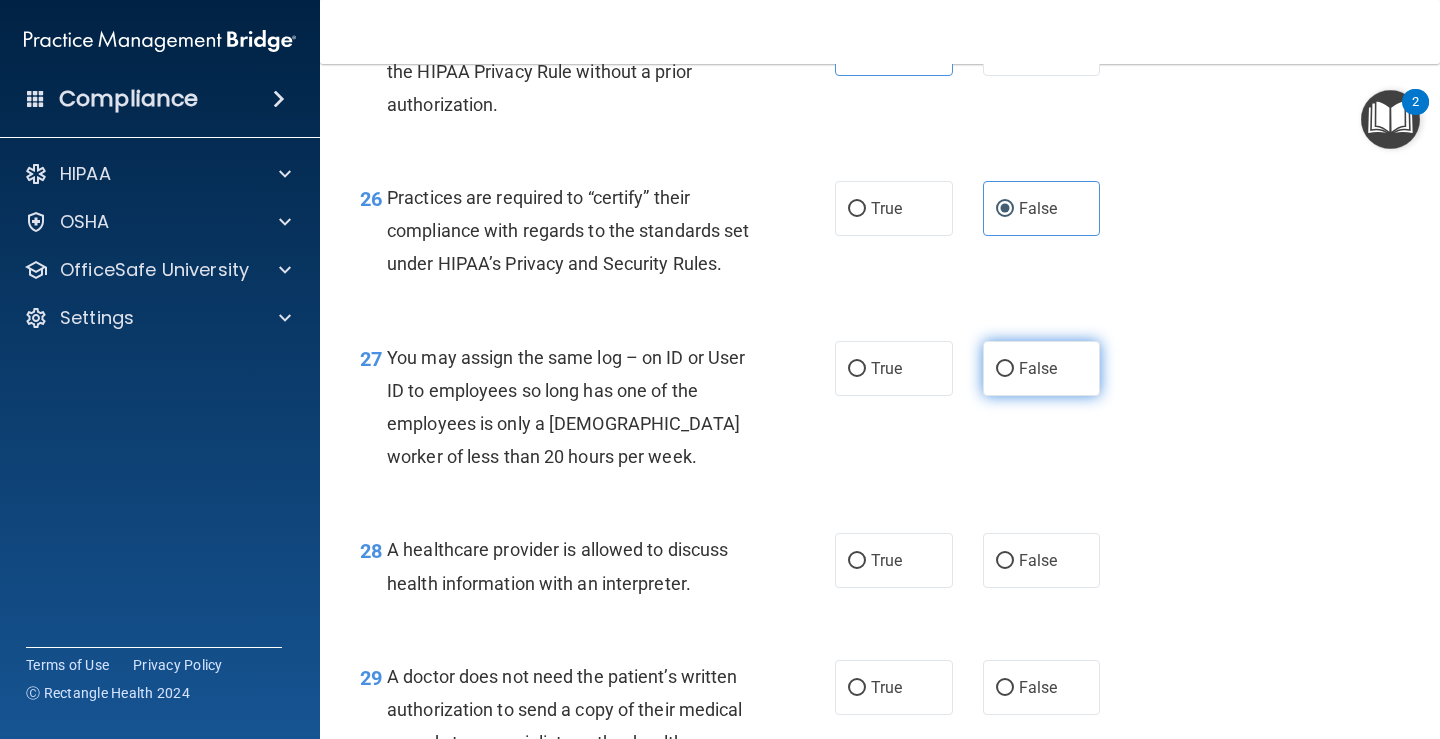 click on "False" at bounding box center (1038, 368) 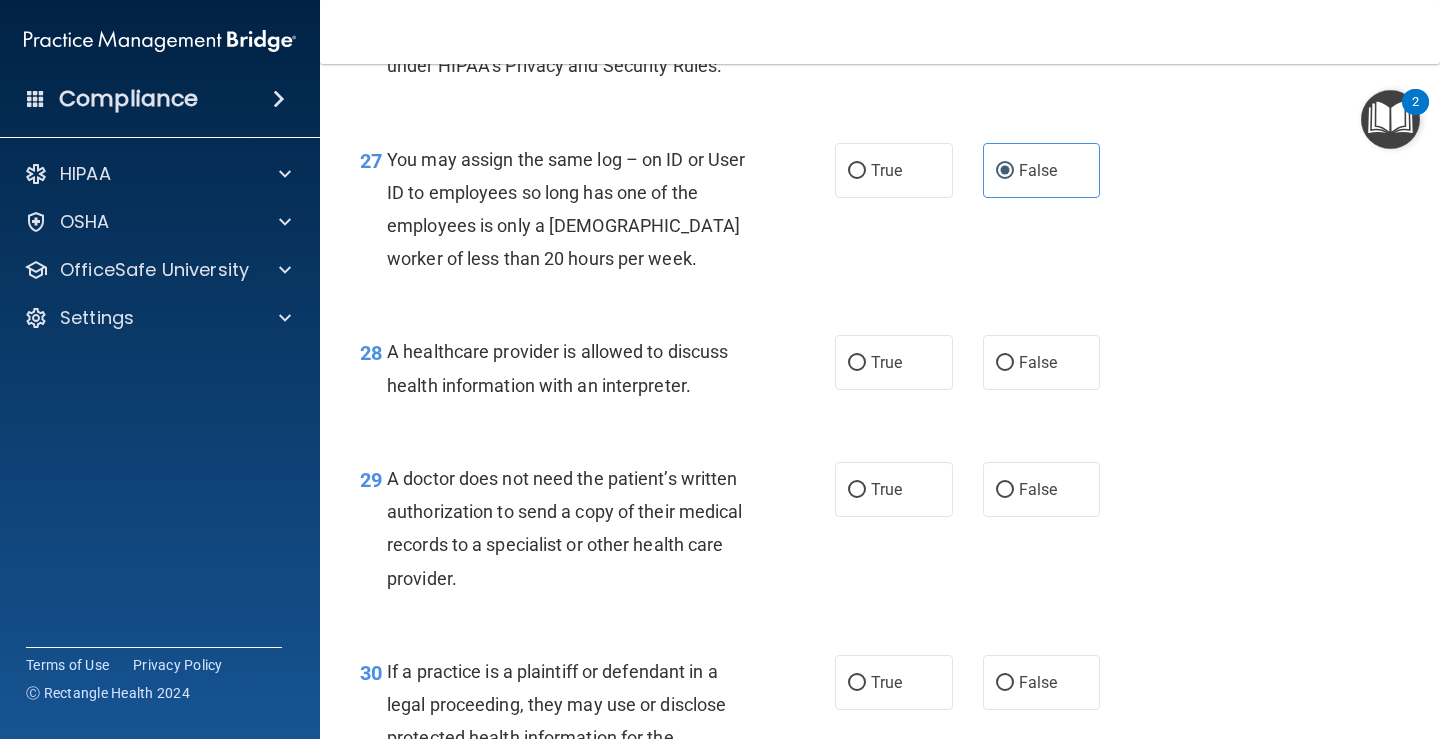 scroll, scrollTop: 4800, scrollLeft: 0, axis: vertical 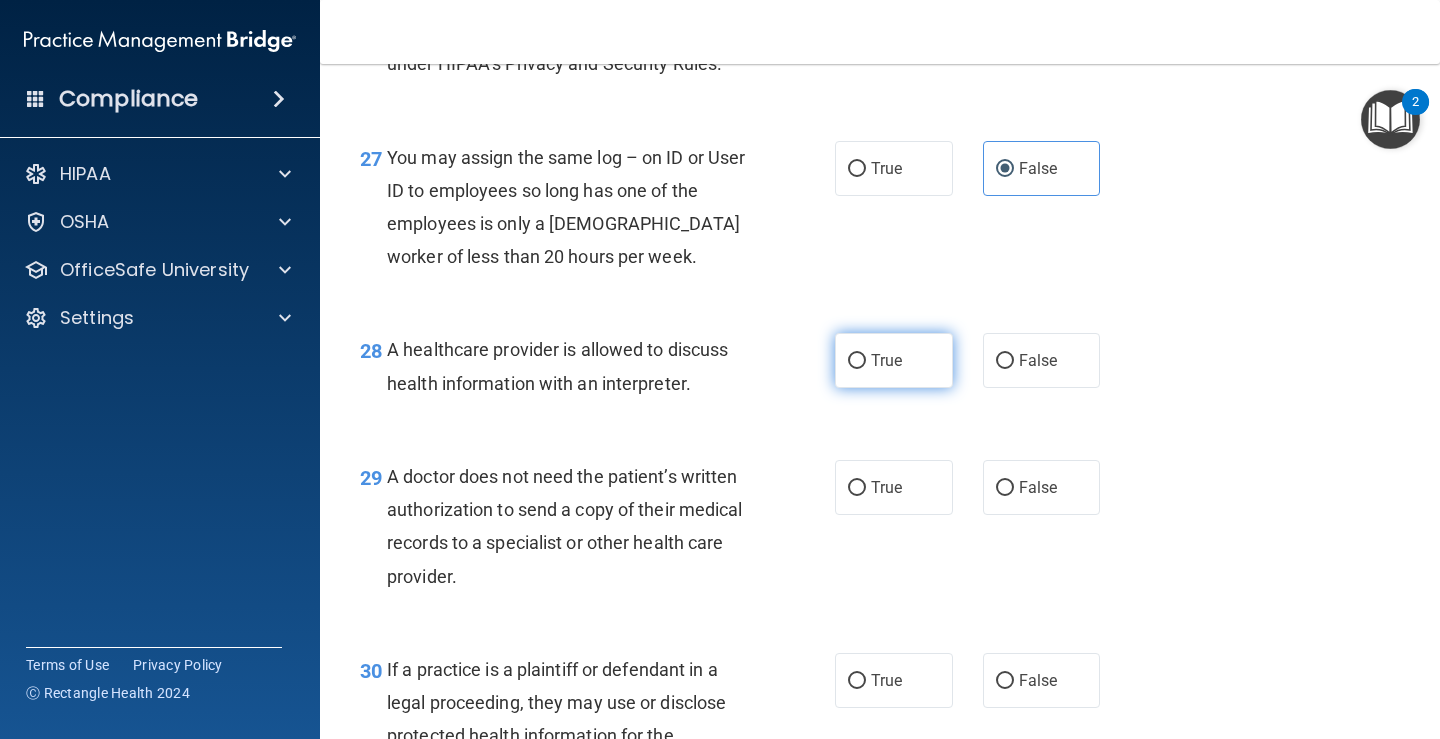 click on "True" at bounding box center (894, 360) 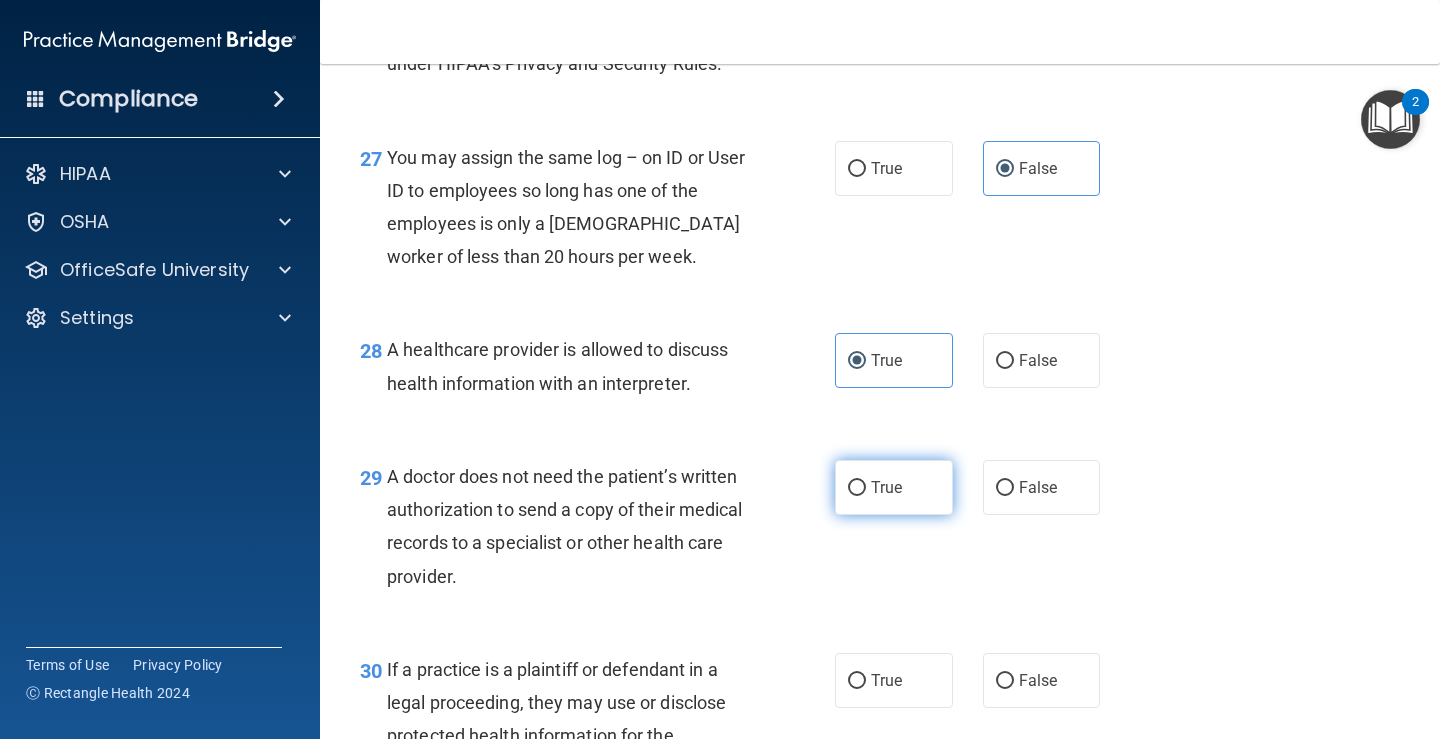 click on "True" at bounding box center [894, 487] 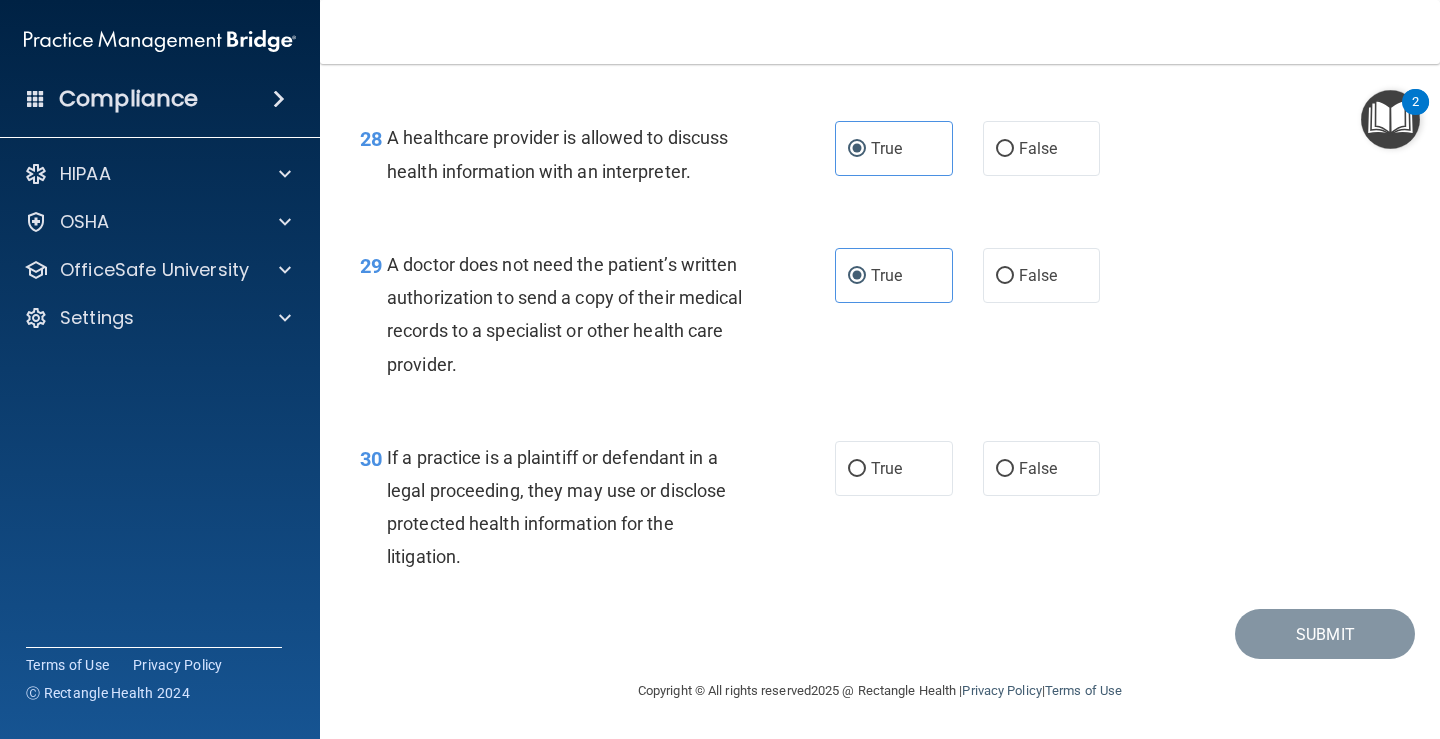 scroll, scrollTop: 5112, scrollLeft: 0, axis: vertical 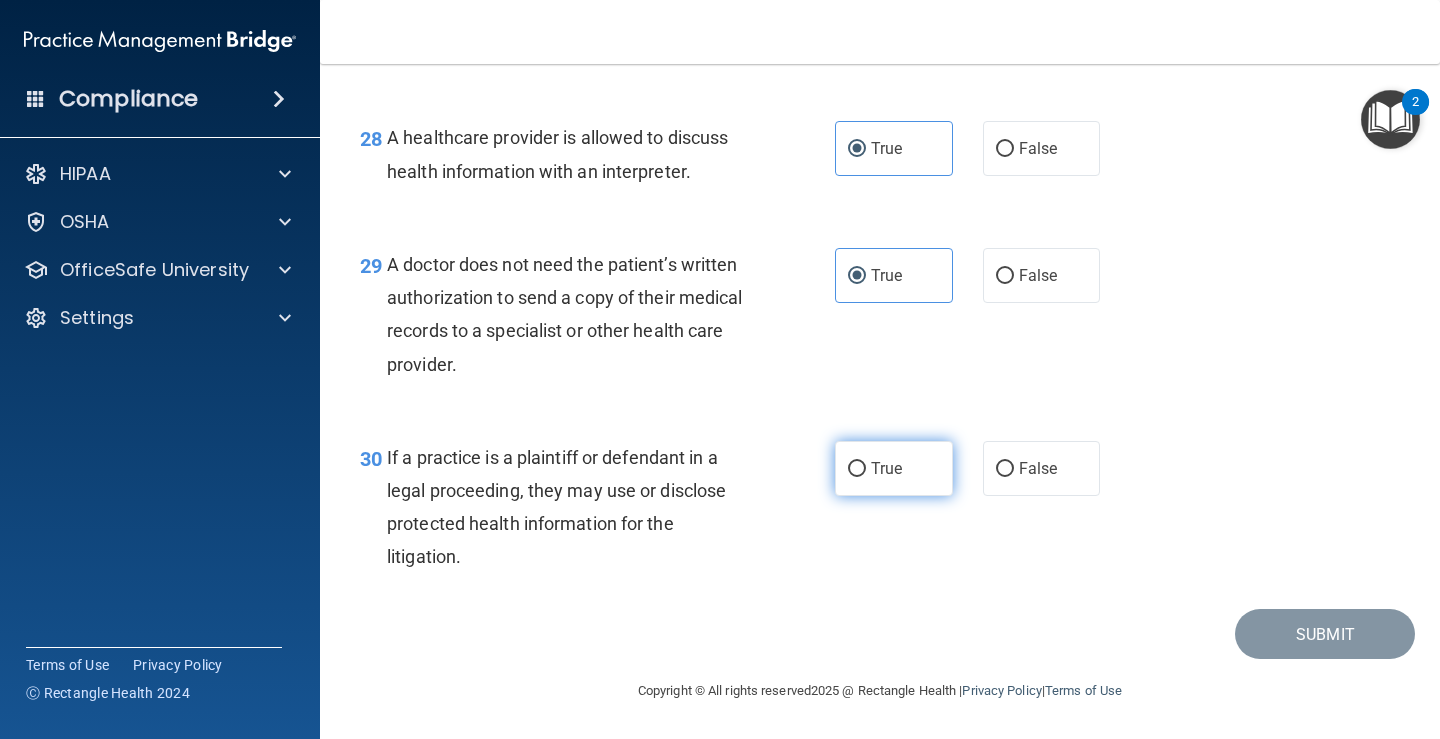 click on "True" at bounding box center (894, 468) 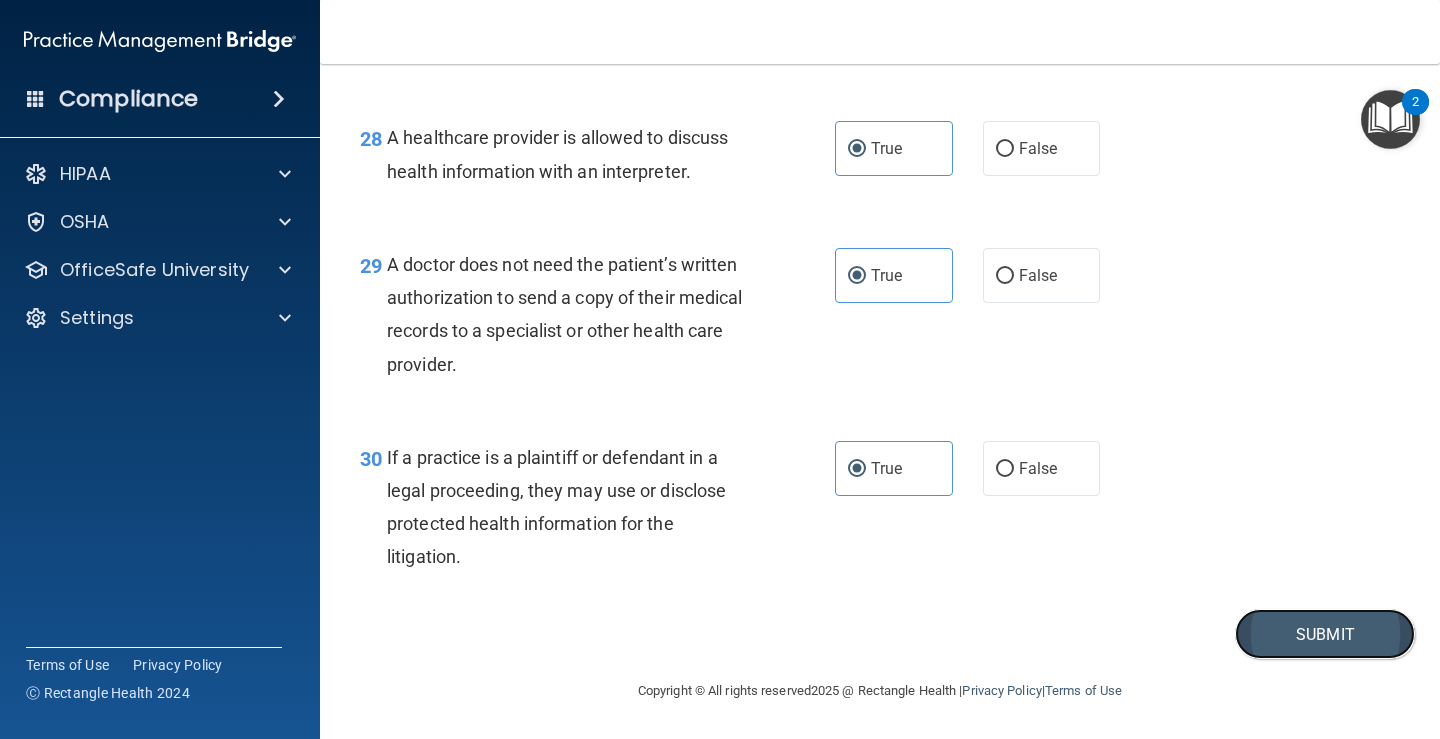 click on "Submit" at bounding box center [1325, 634] 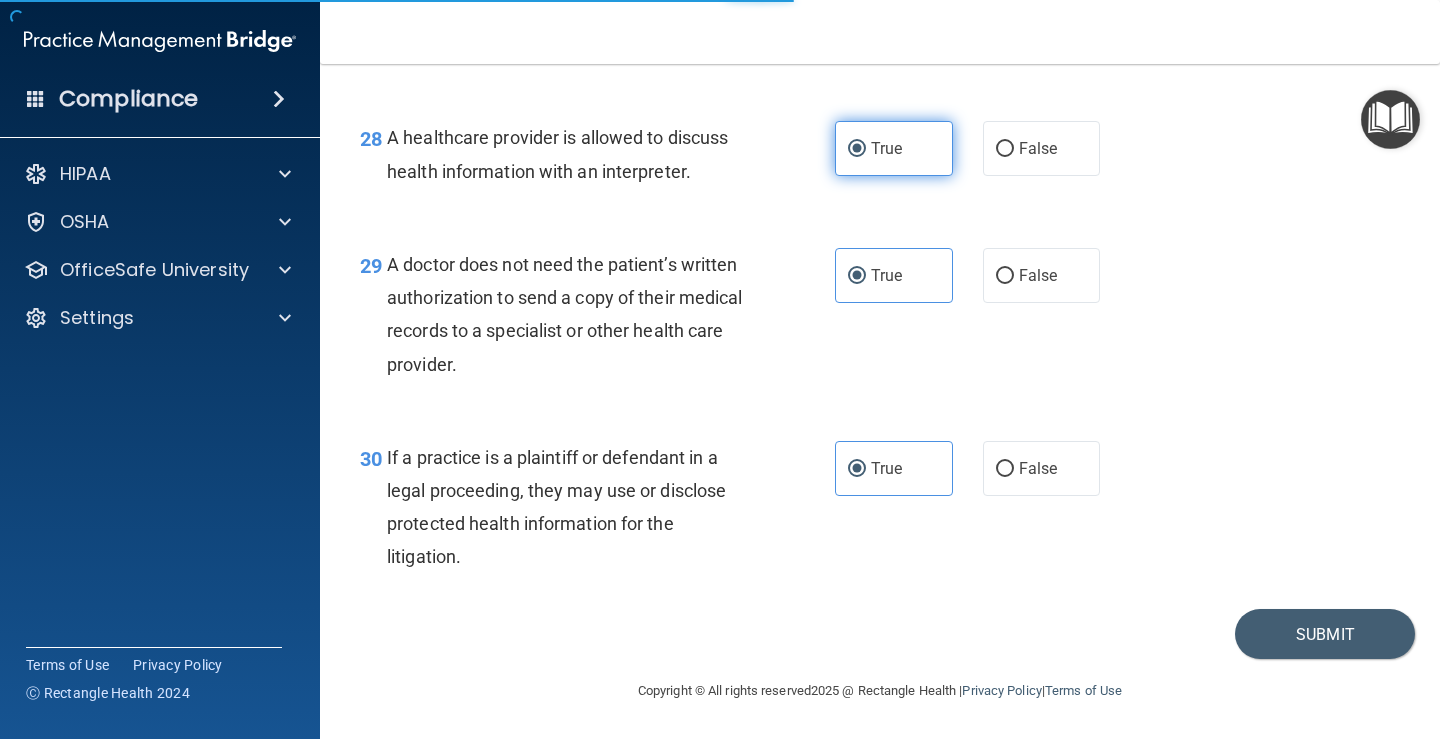 scroll, scrollTop: 0, scrollLeft: 0, axis: both 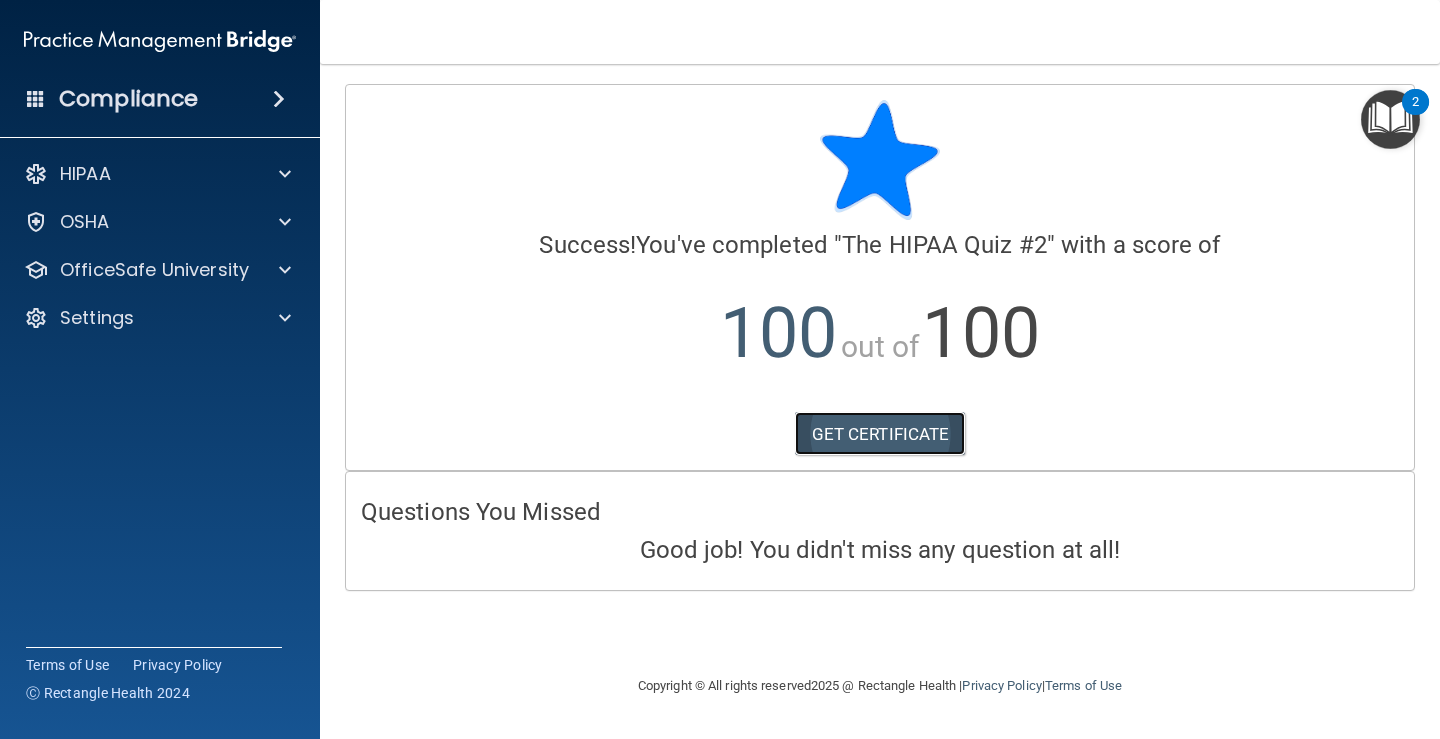 click on "GET CERTIFICATE" at bounding box center [880, 434] 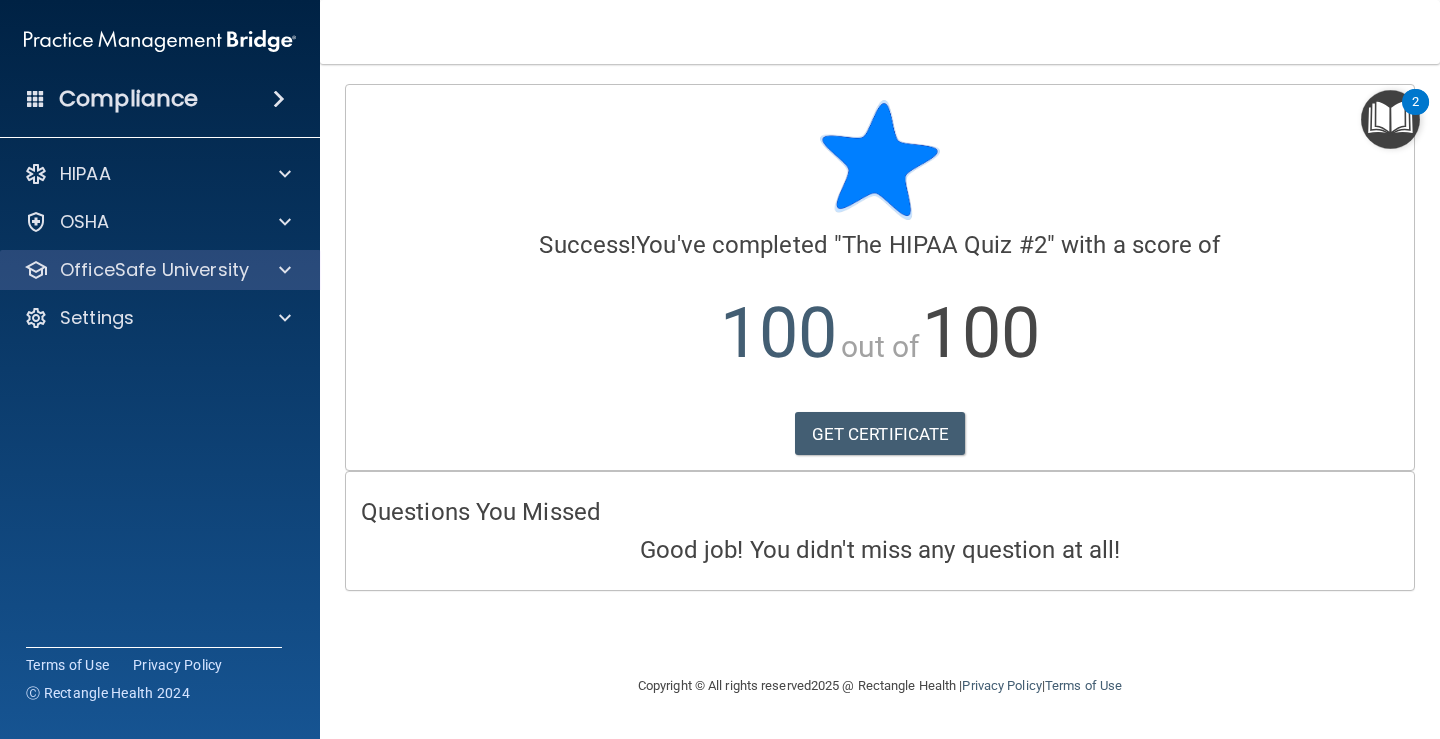 click on "OfficeSafe University" at bounding box center (160, 270) 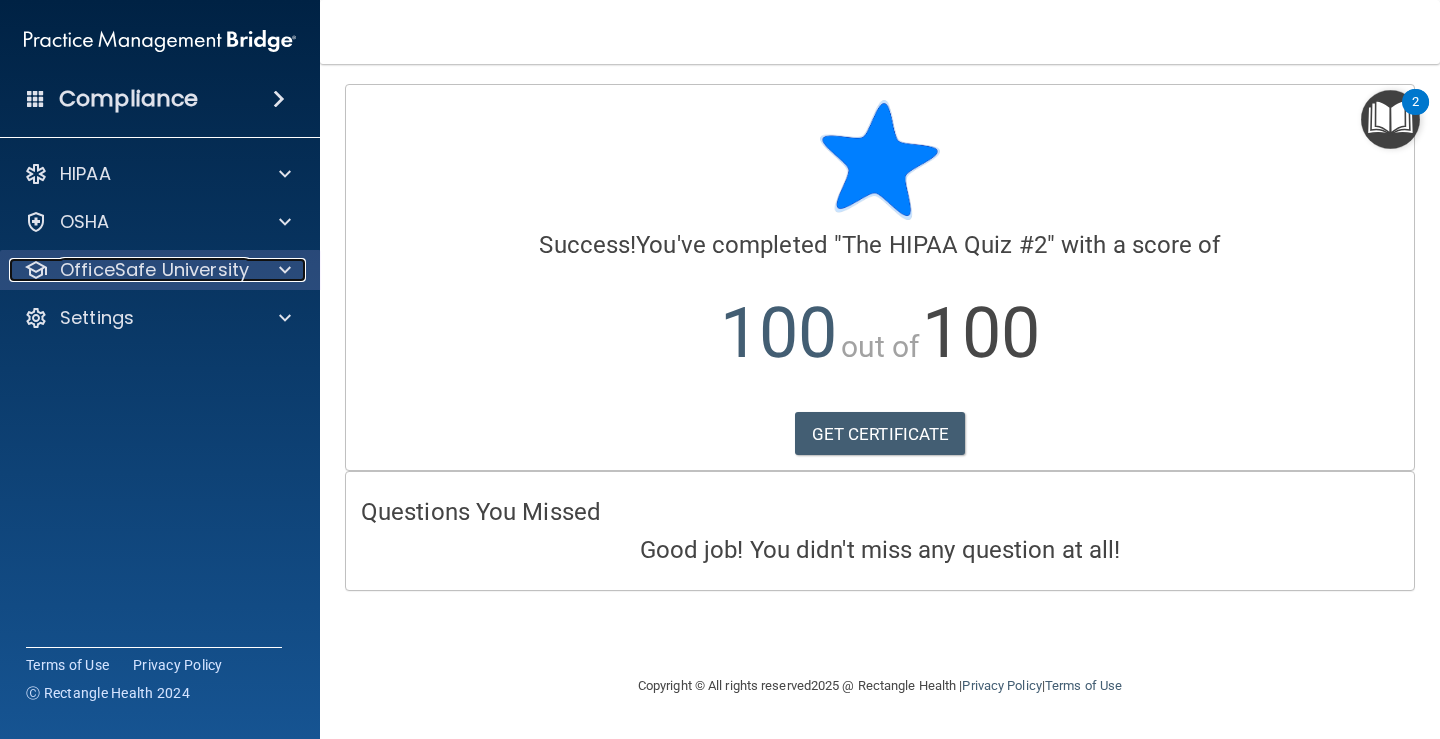 click at bounding box center (282, 270) 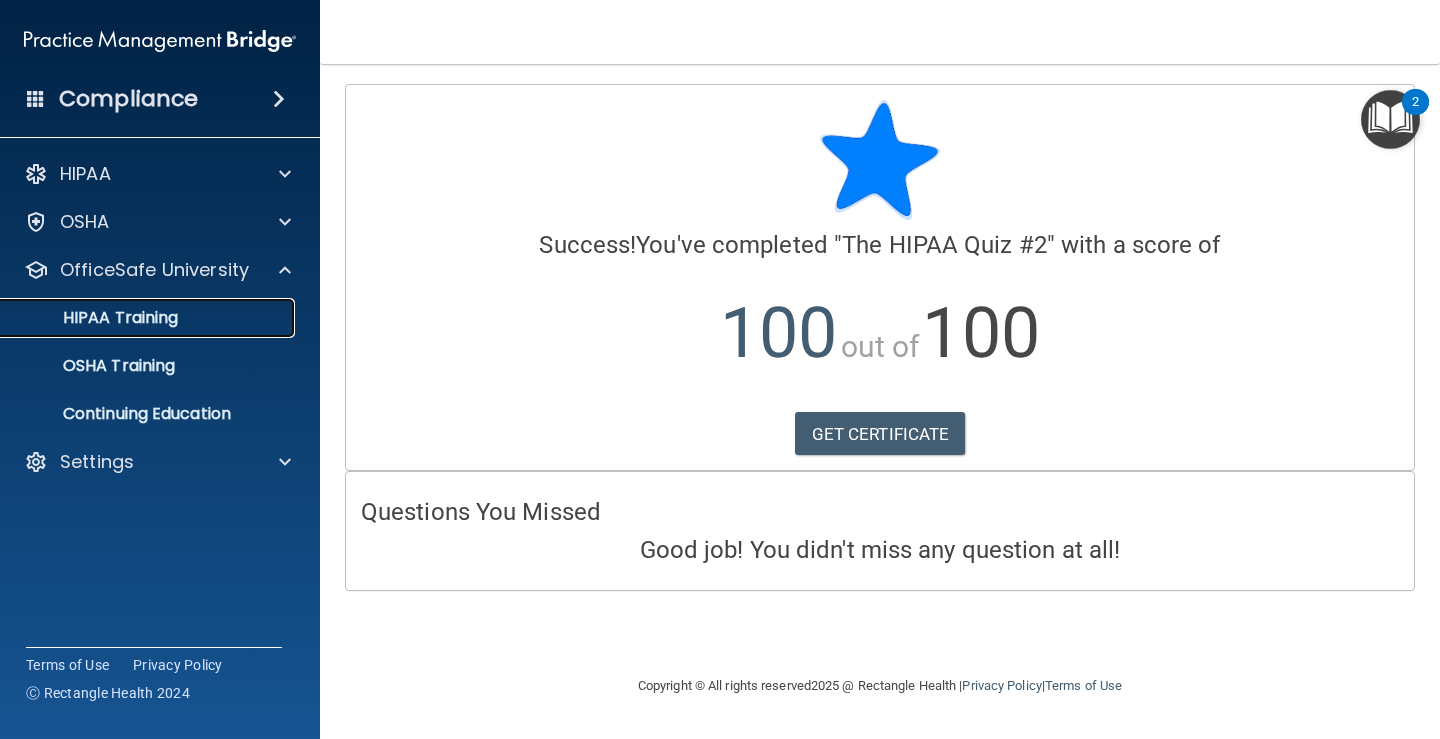 click on "HIPAA Training" at bounding box center (95, 318) 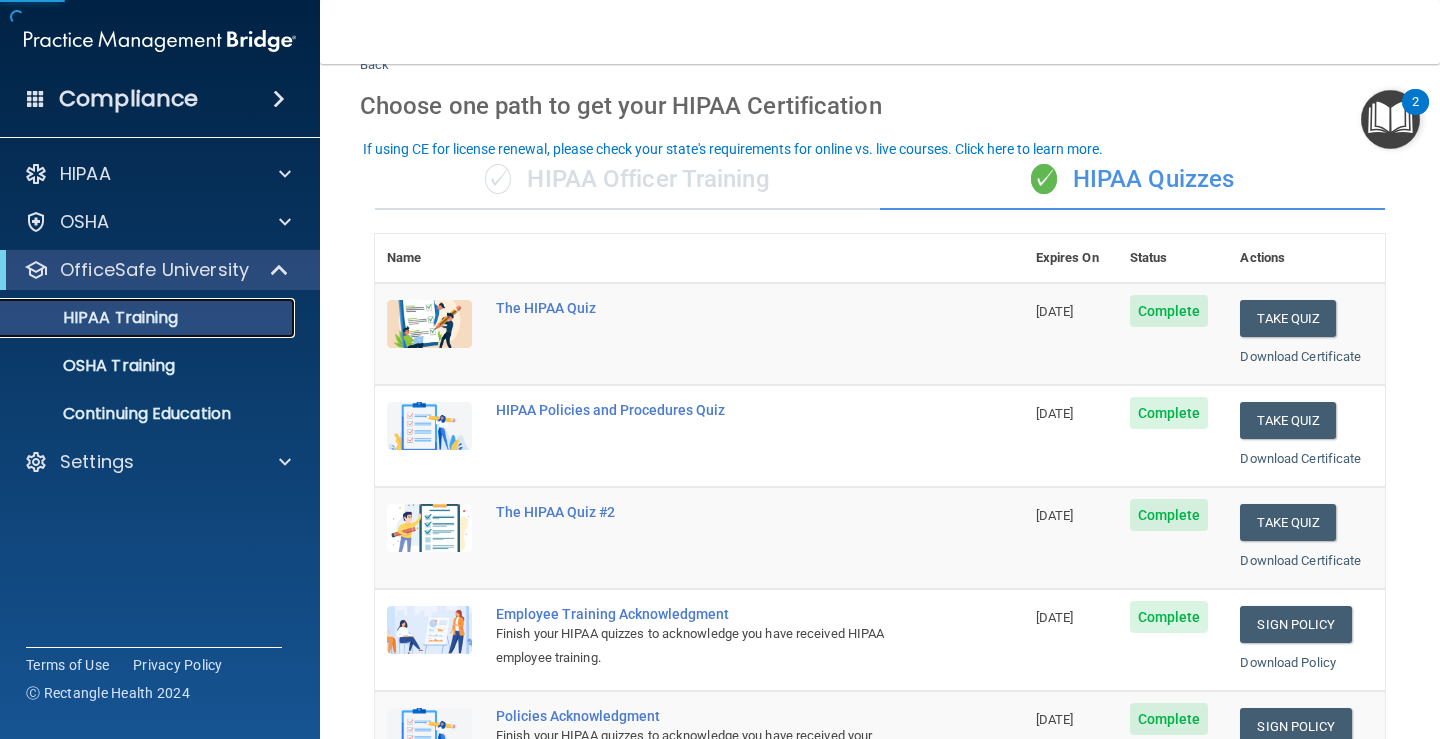 scroll, scrollTop: 100, scrollLeft: 0, axis: vertical 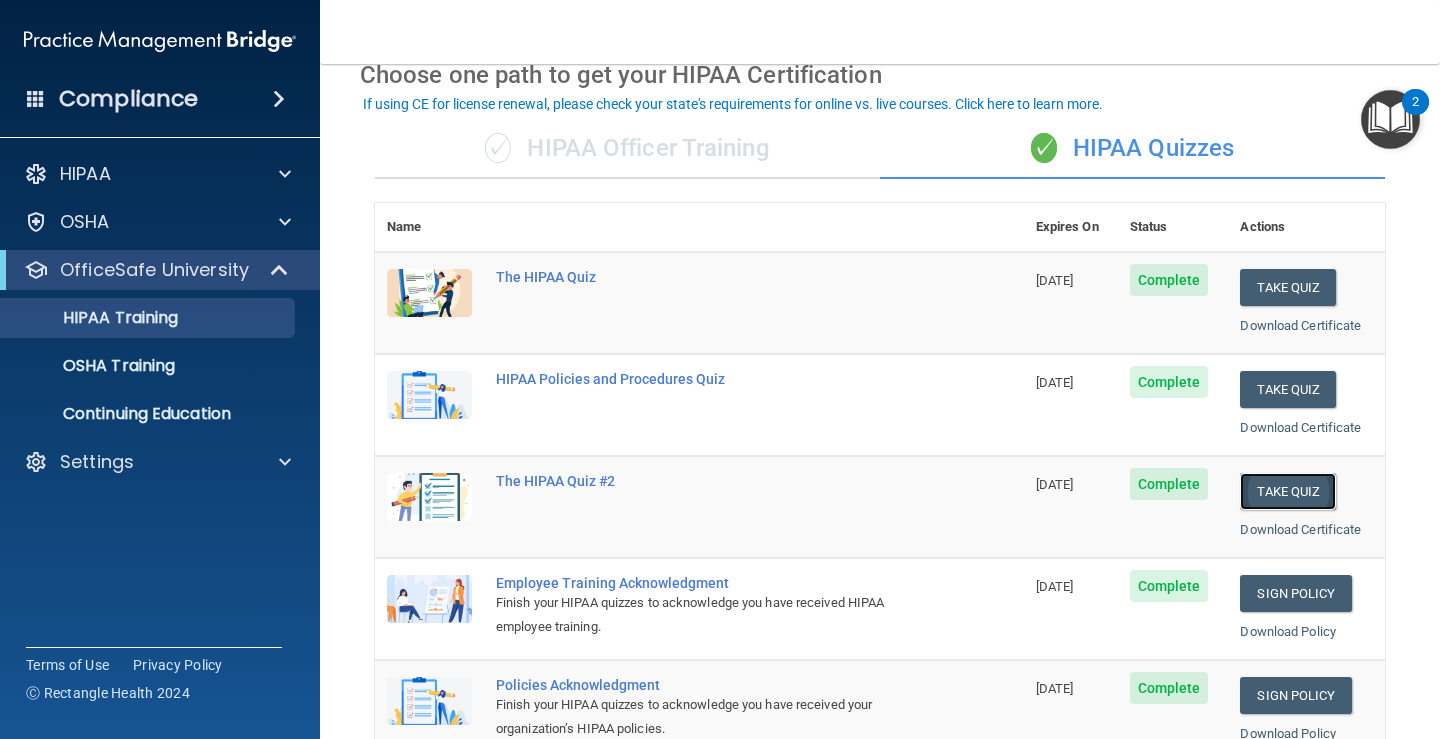 click on "Take Quiz" at bounding box center (1288, 491) 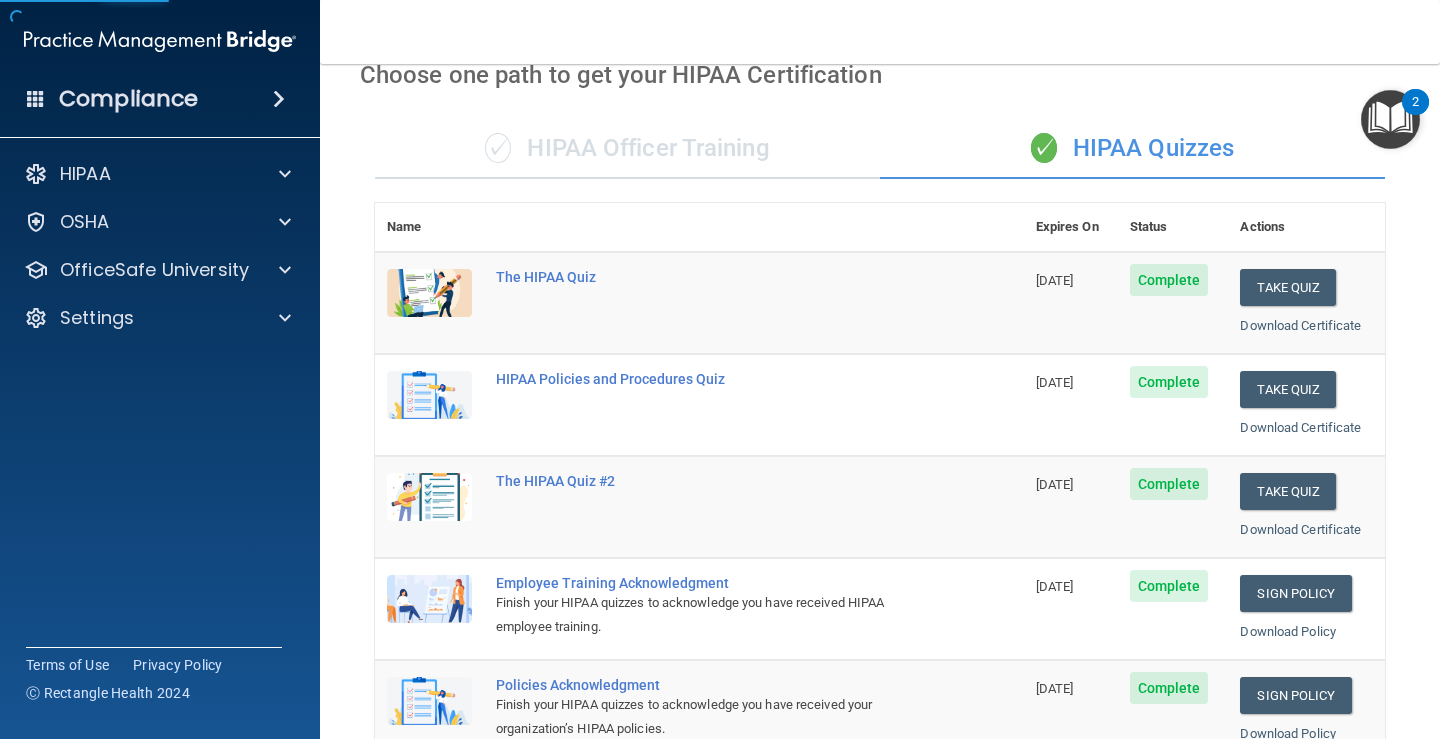scroll, scrollTop: 0, scrollLeft: 0, axis: both 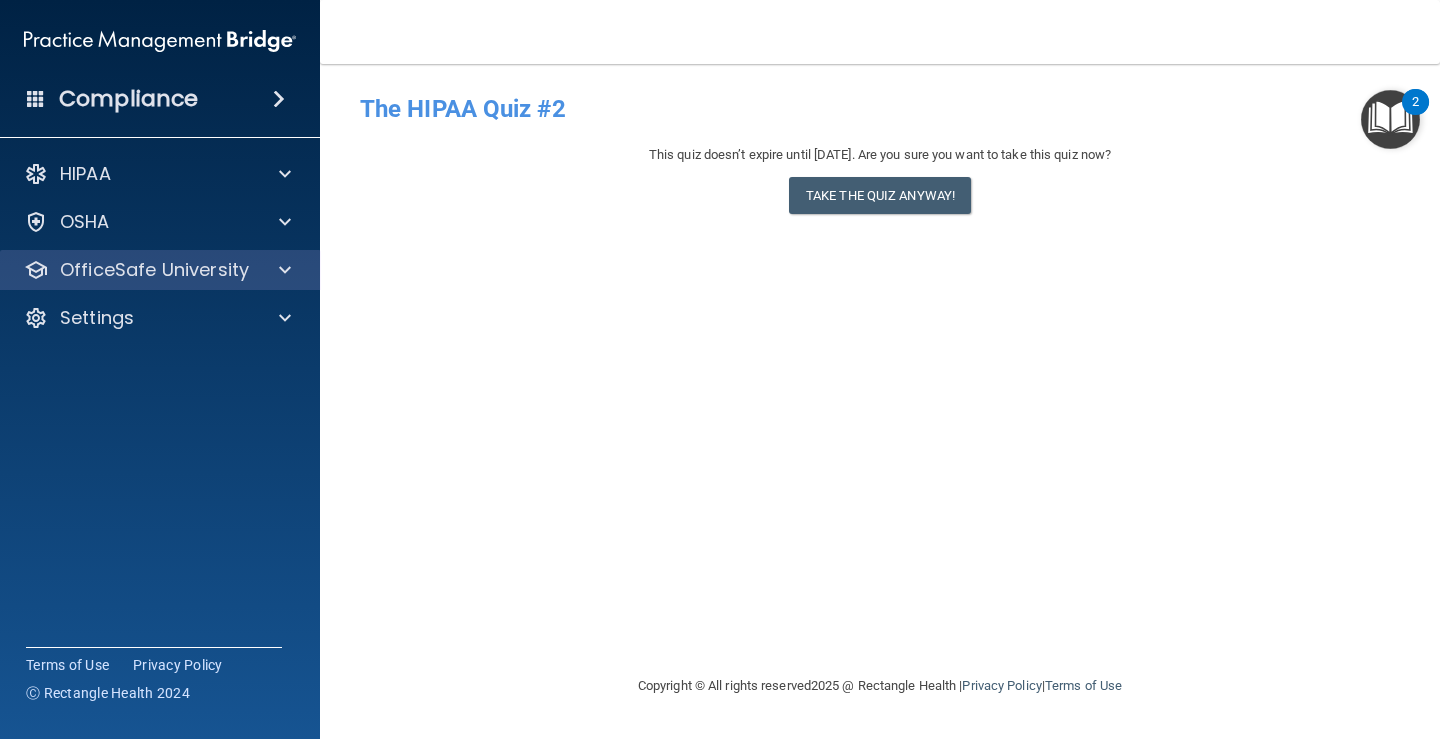 click on "OfficeSafe University" at bounding box center (160, 270) 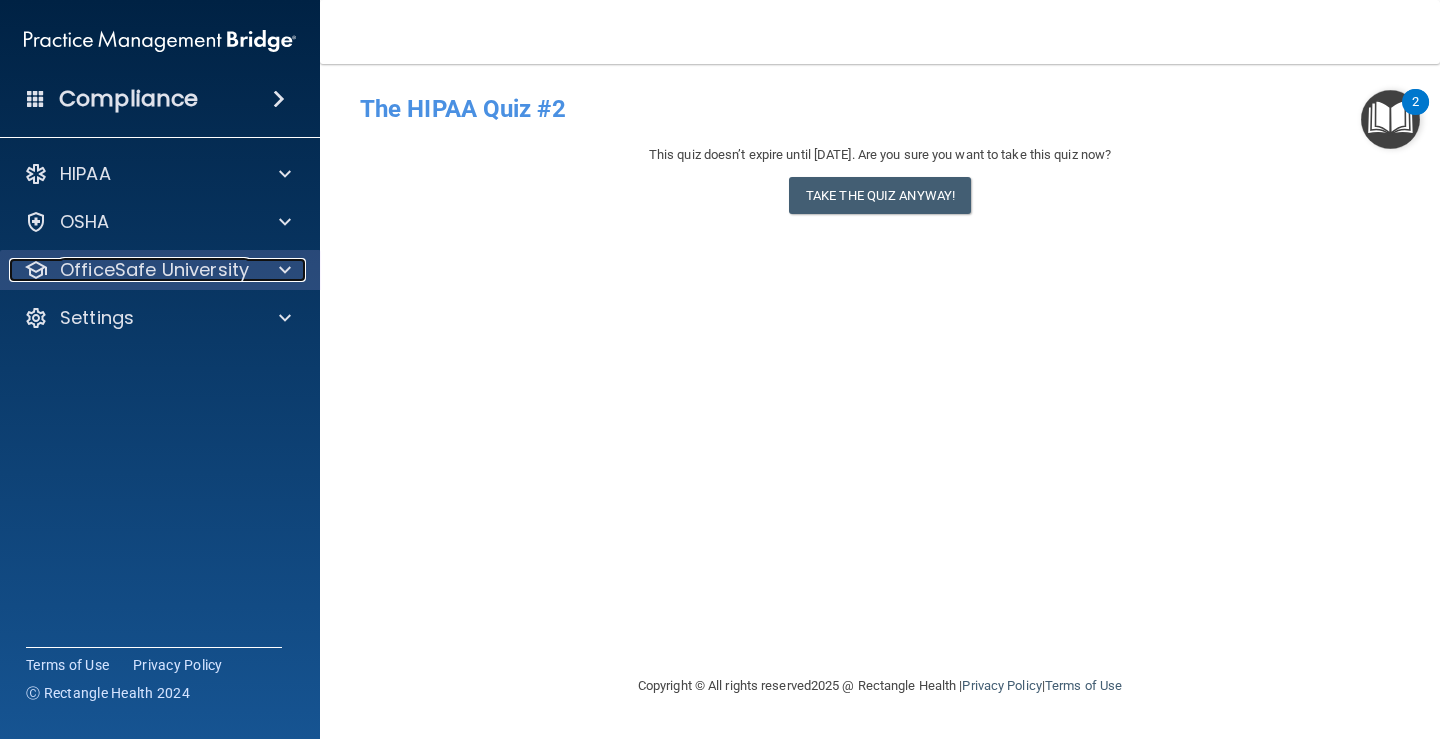 click on "OfficeSafe University" at bounding box center [154, 270] 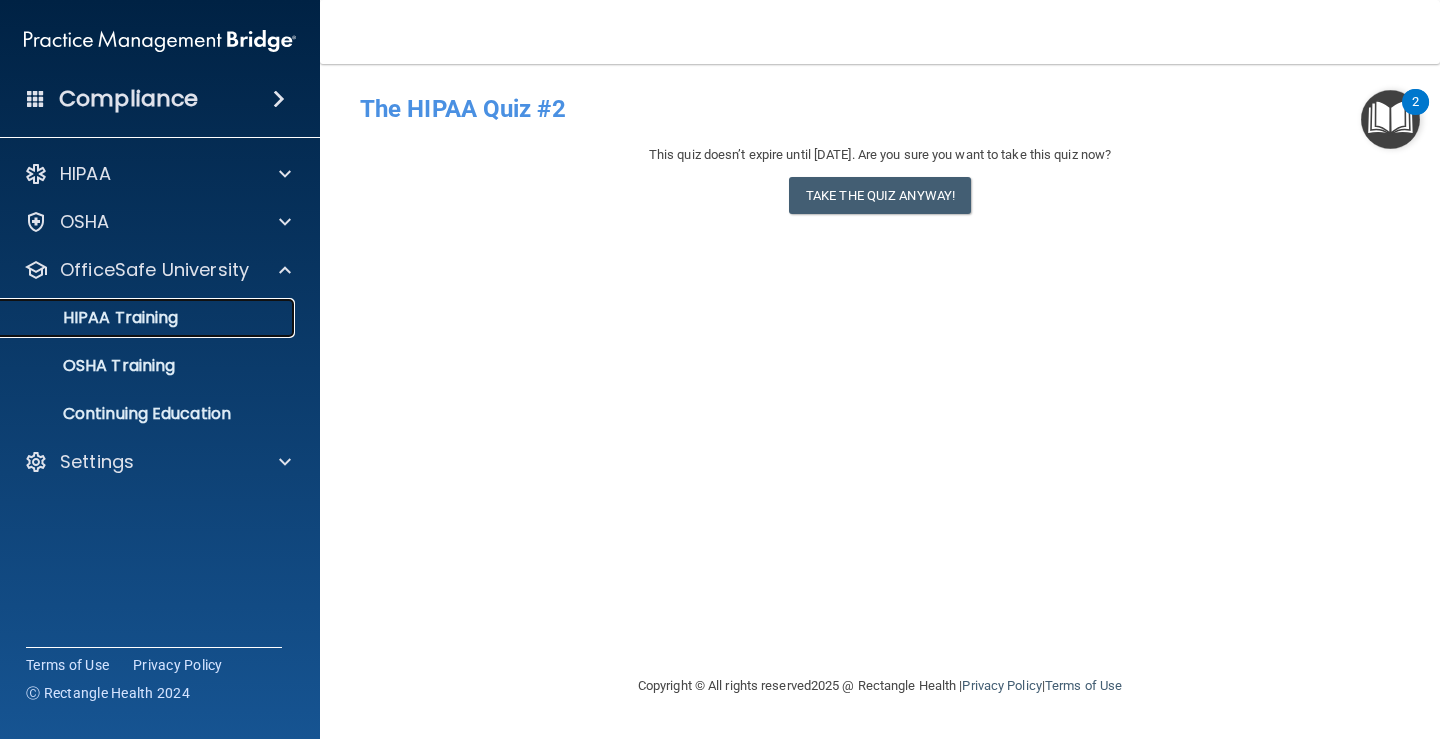 click on "HIPAA Training" at bounding box center [149, 318] 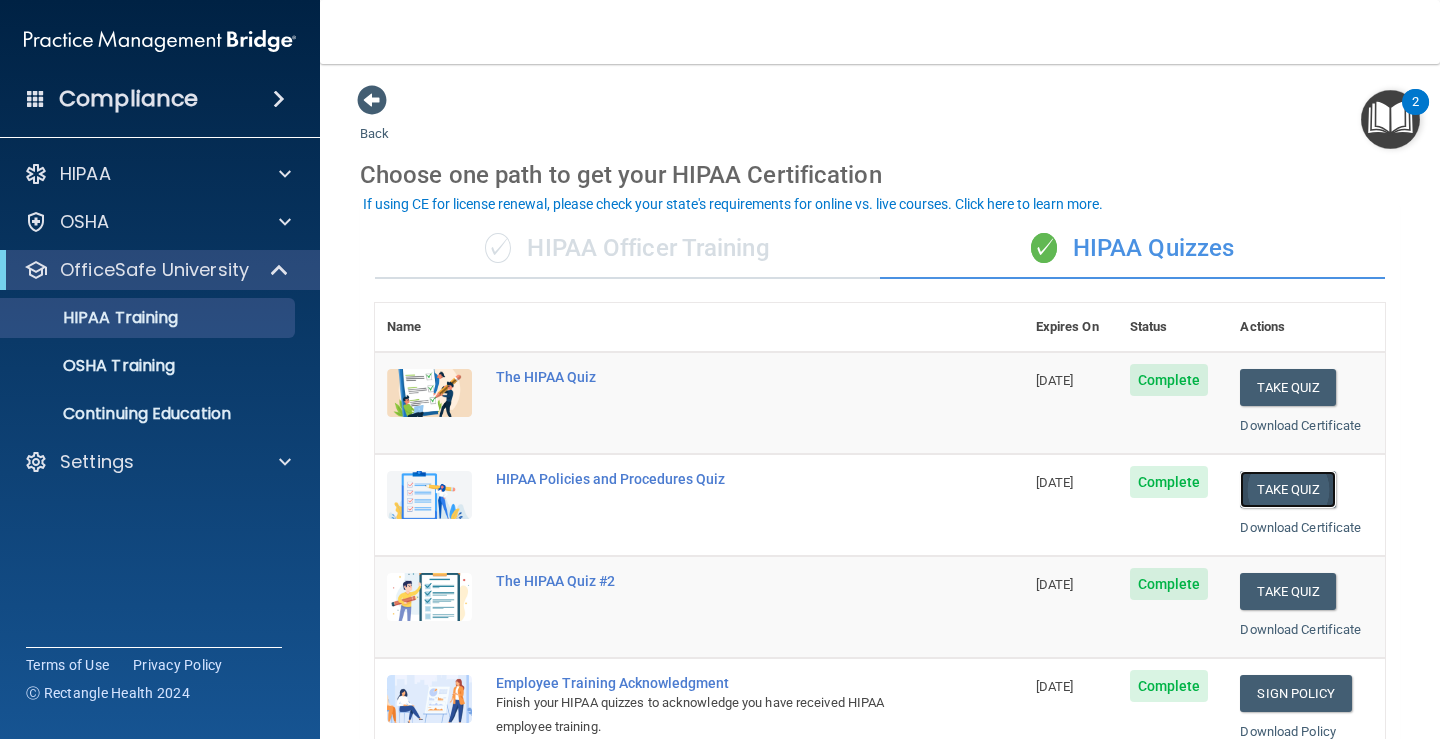 click on "Take Quiz" at bounding box center [1288, 489] 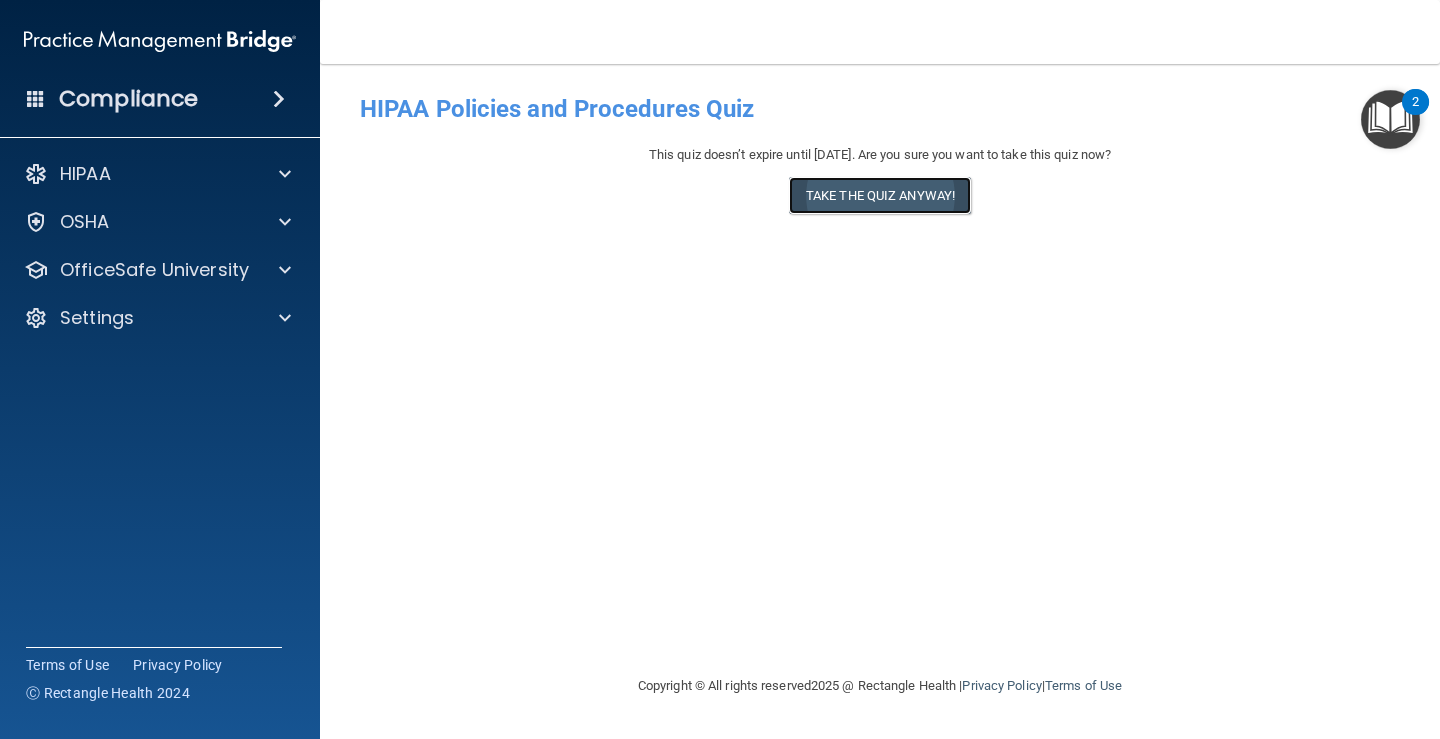 click on "Take the quiz anyway!" at bounding box center (880, 195) 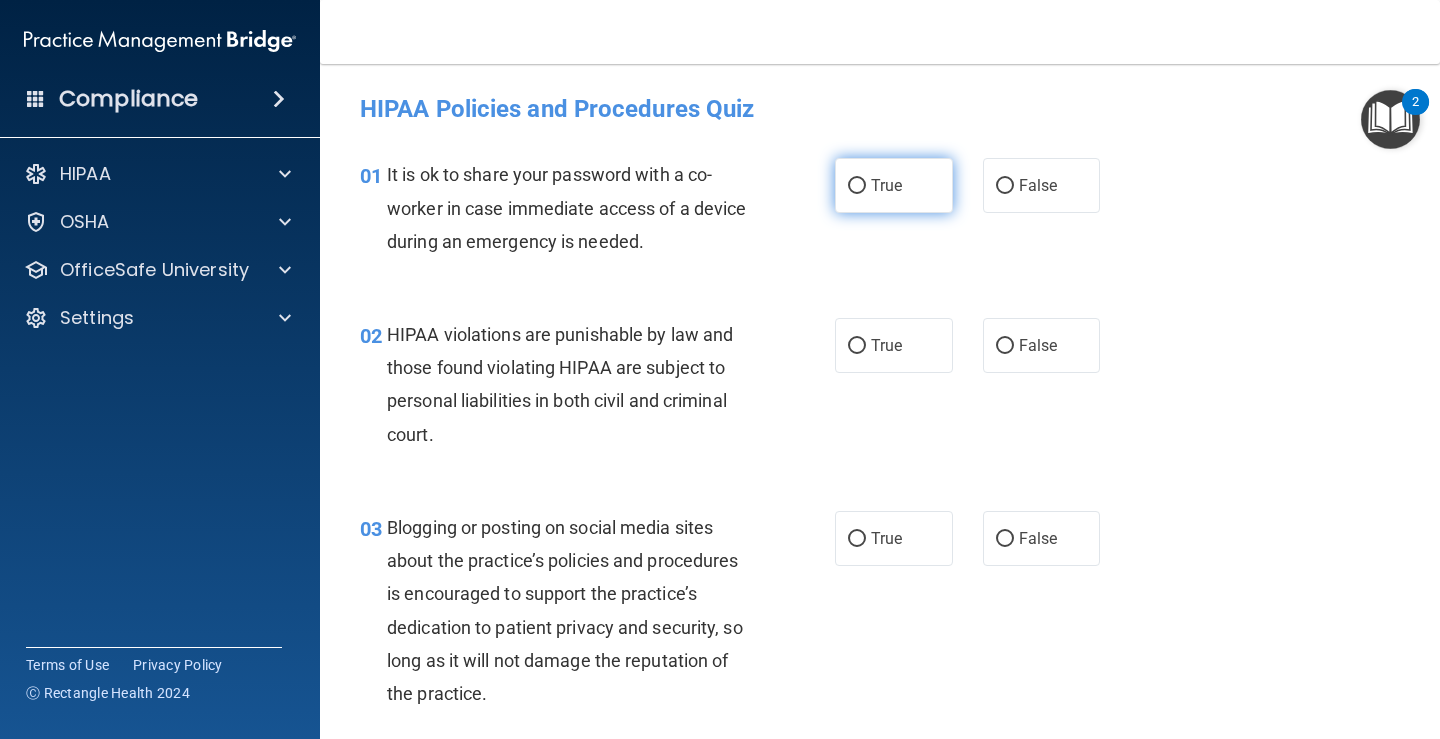 click on "True" at bounding box center [894, 185] 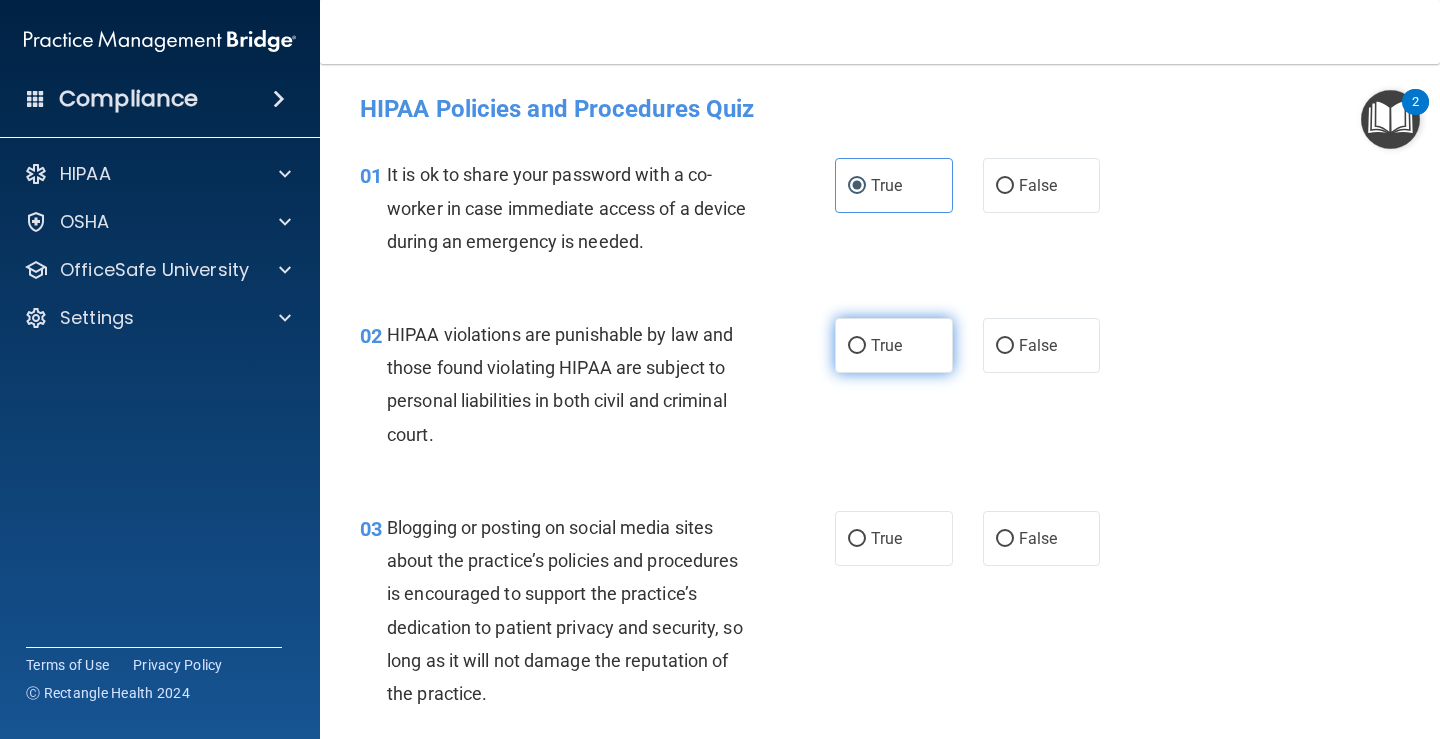 click on "True" at bounding box center (886, 345) 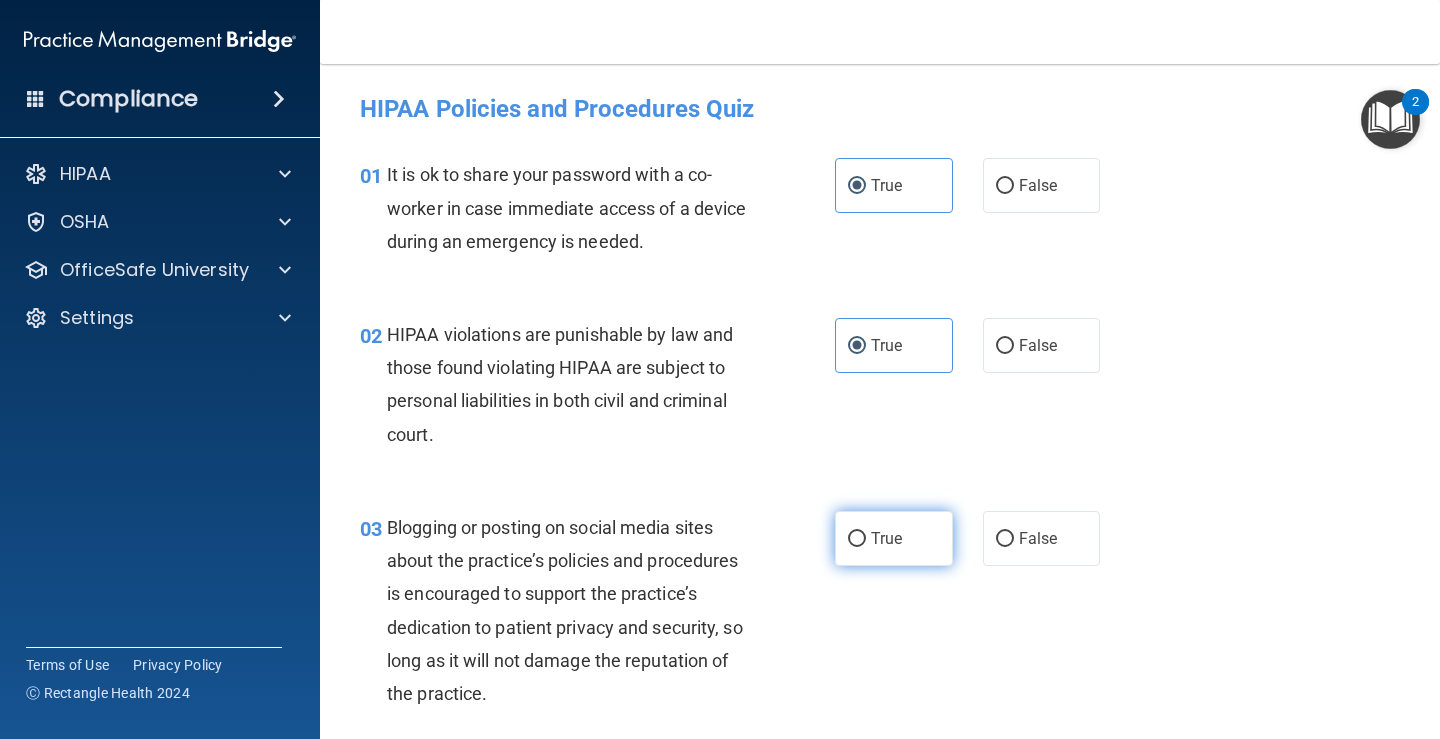 drag, startPoint x: 905, startPoint y: 504, endPoint x: 907, endPoint y: 515, distance: 11.18034 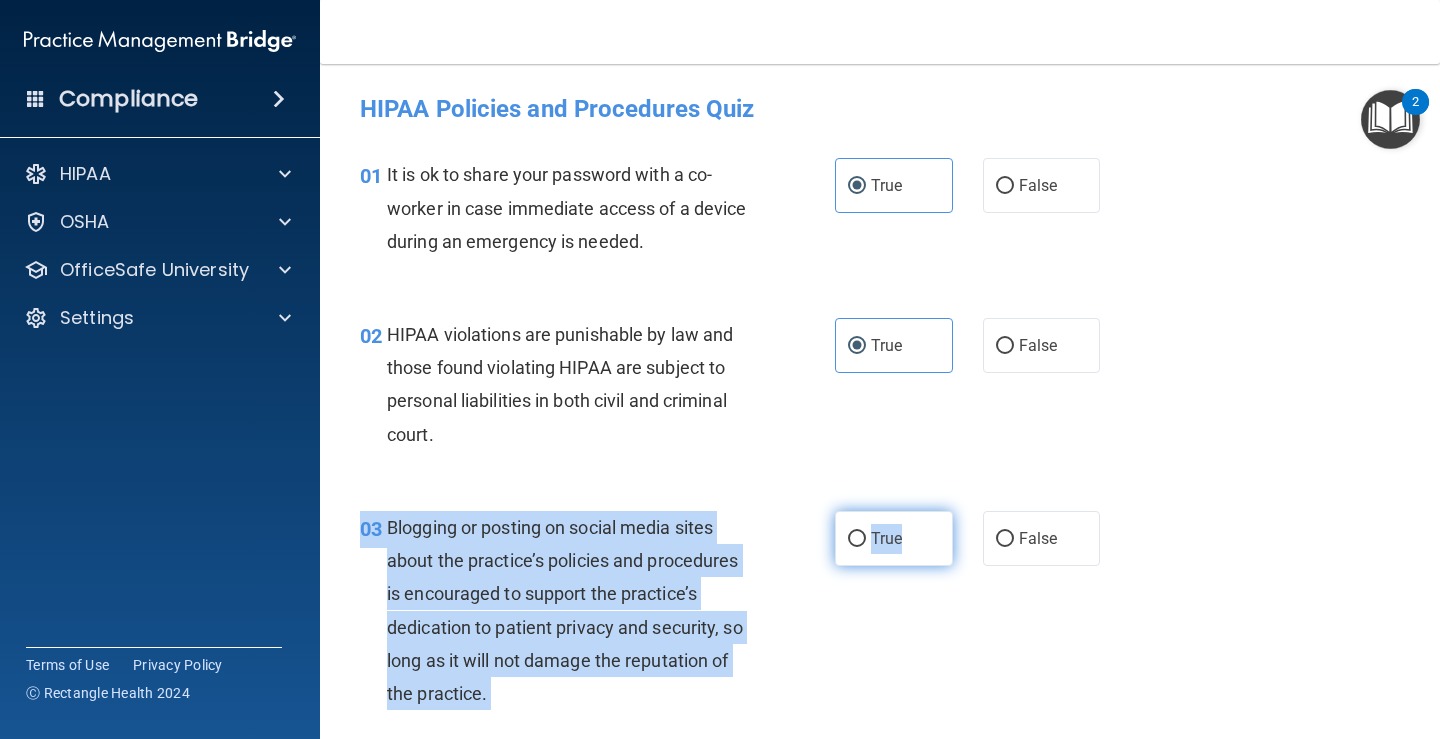 click on "True" at bounding box center [894, 538] 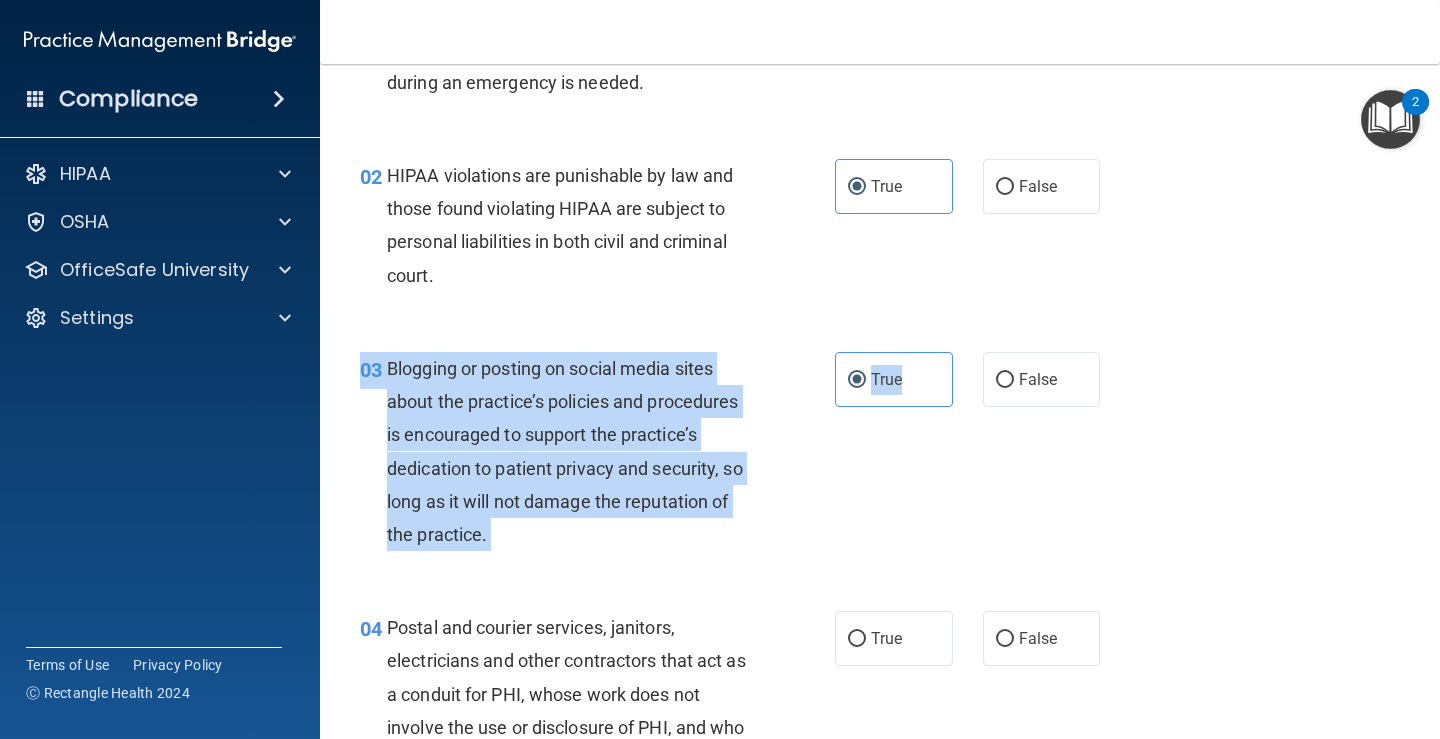 scroll, scrollTop: 400, scrollLeft: 0, axis: vertical 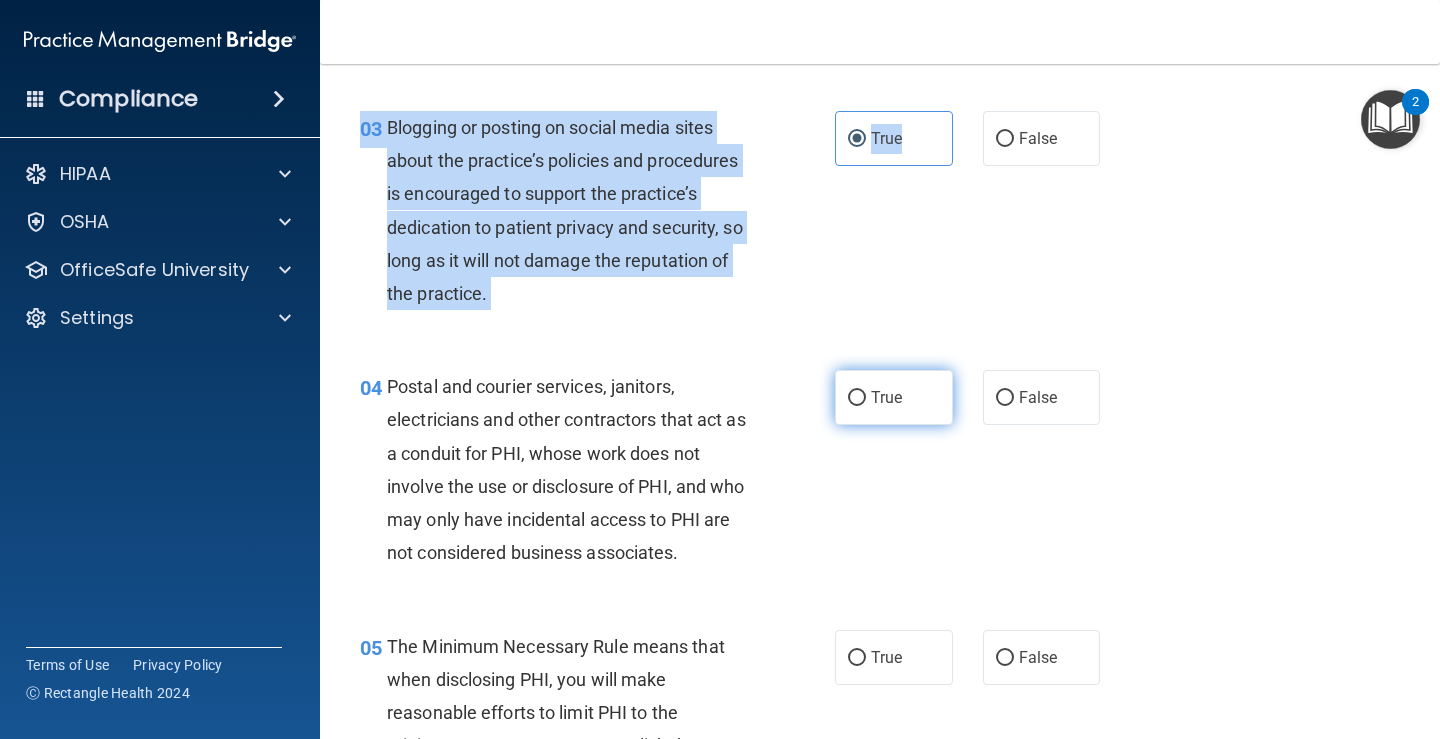 click on "True" at bounding box center (857, 398) 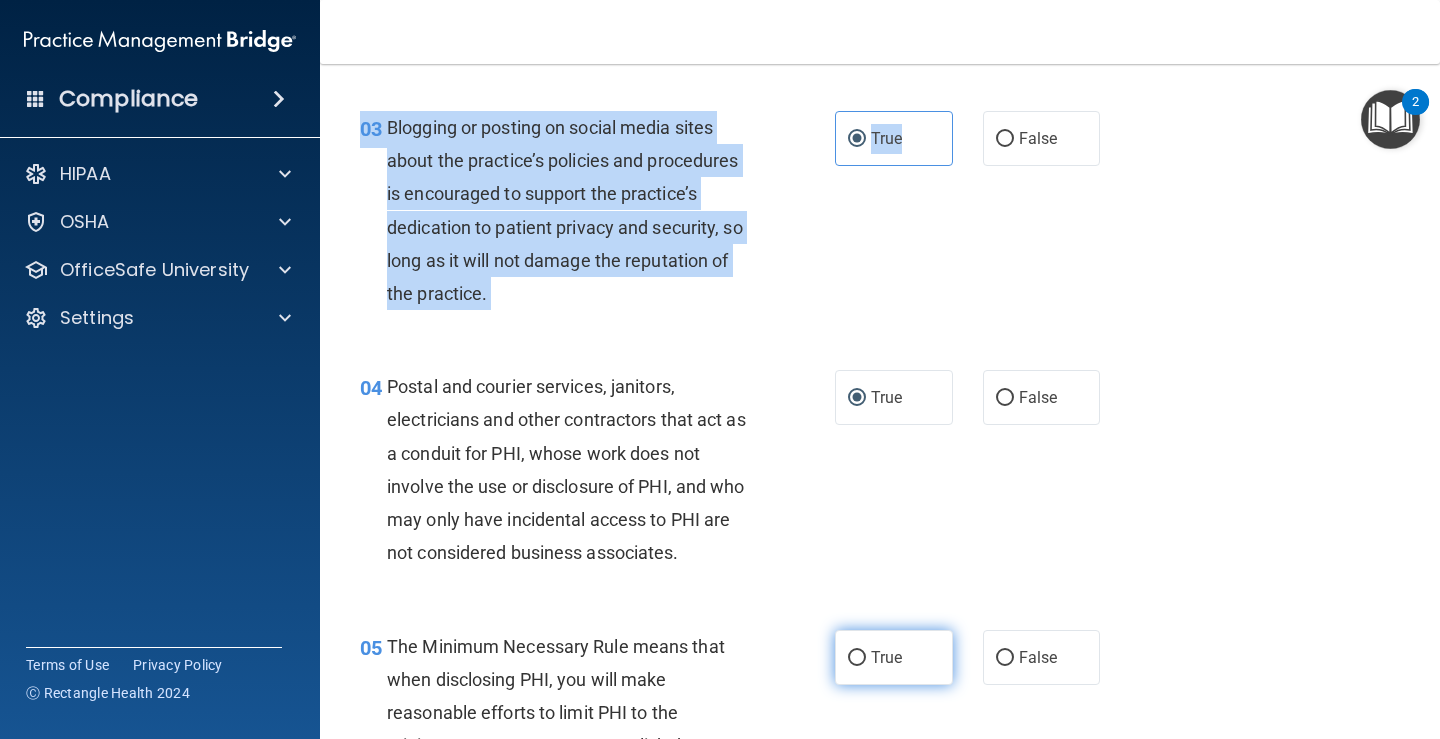 click on "True" at bounding box center [857, 658] 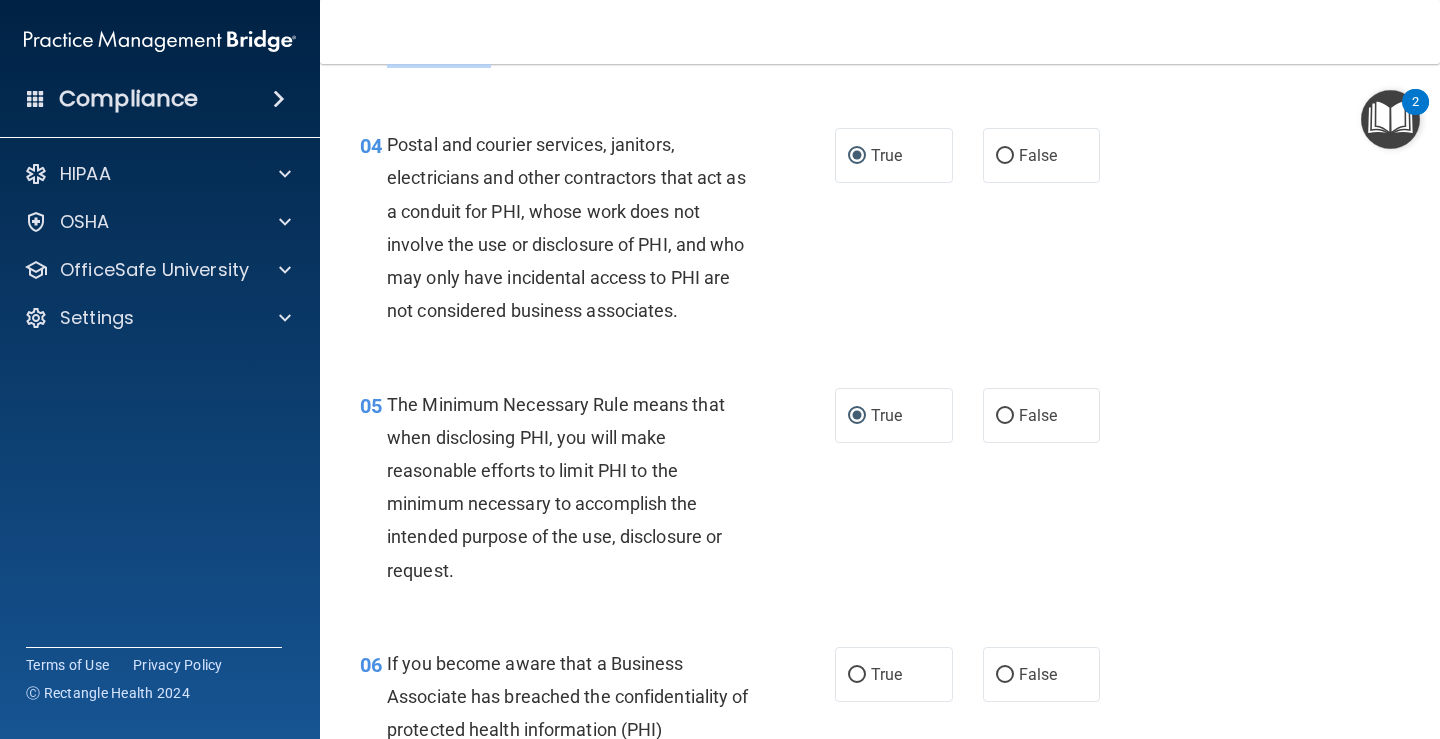 scroll, scrollTop: 900, scrollLeft: 0, axis: vertical 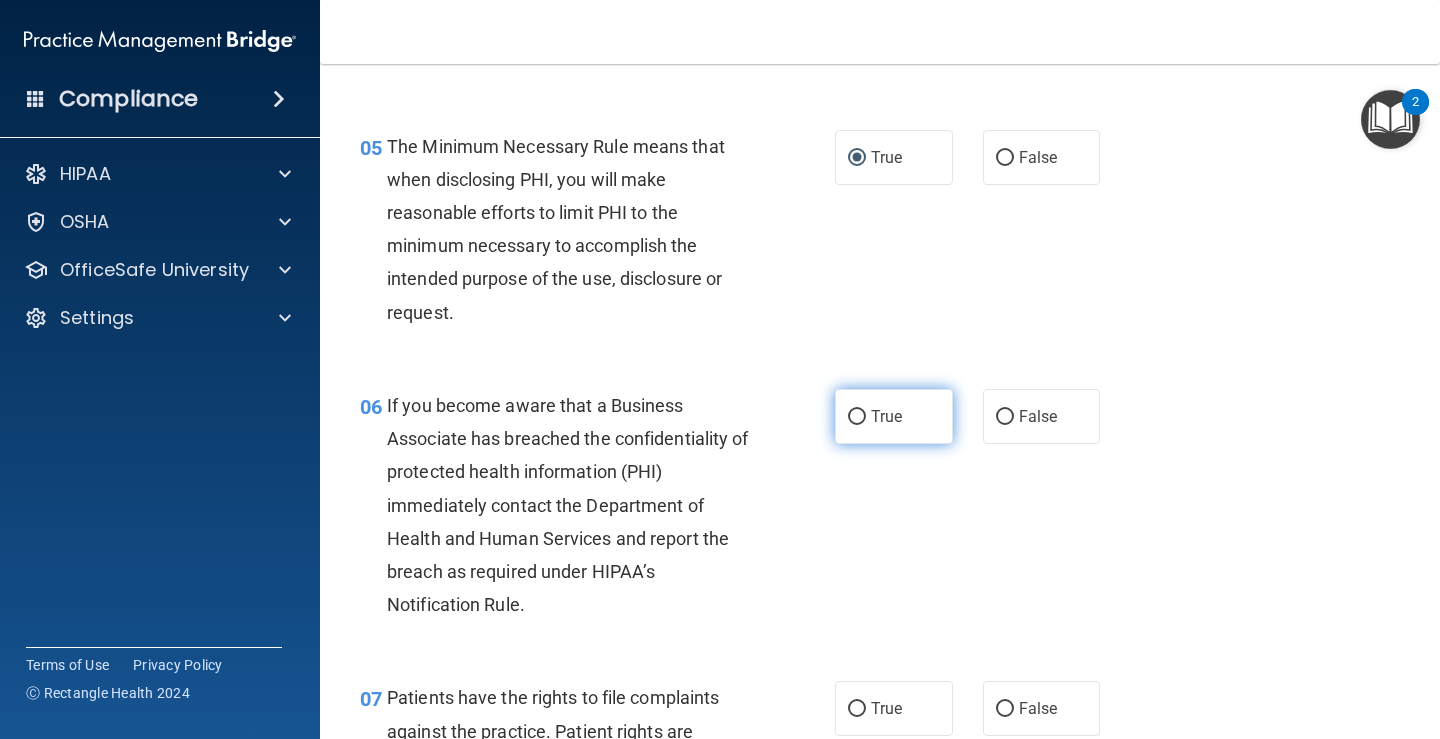 click on "True" at bounding box center (894, 416) 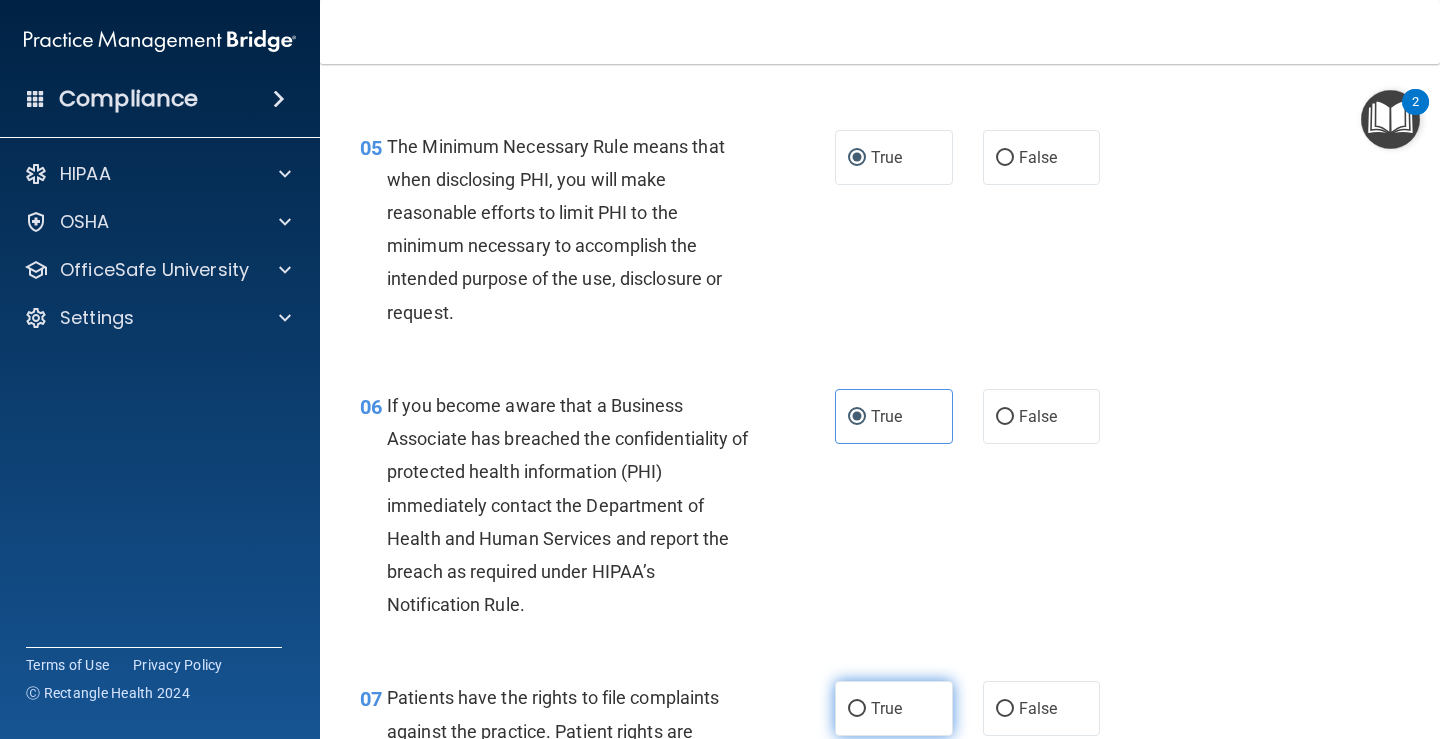 click on "True" at bounding box center (857, 709) 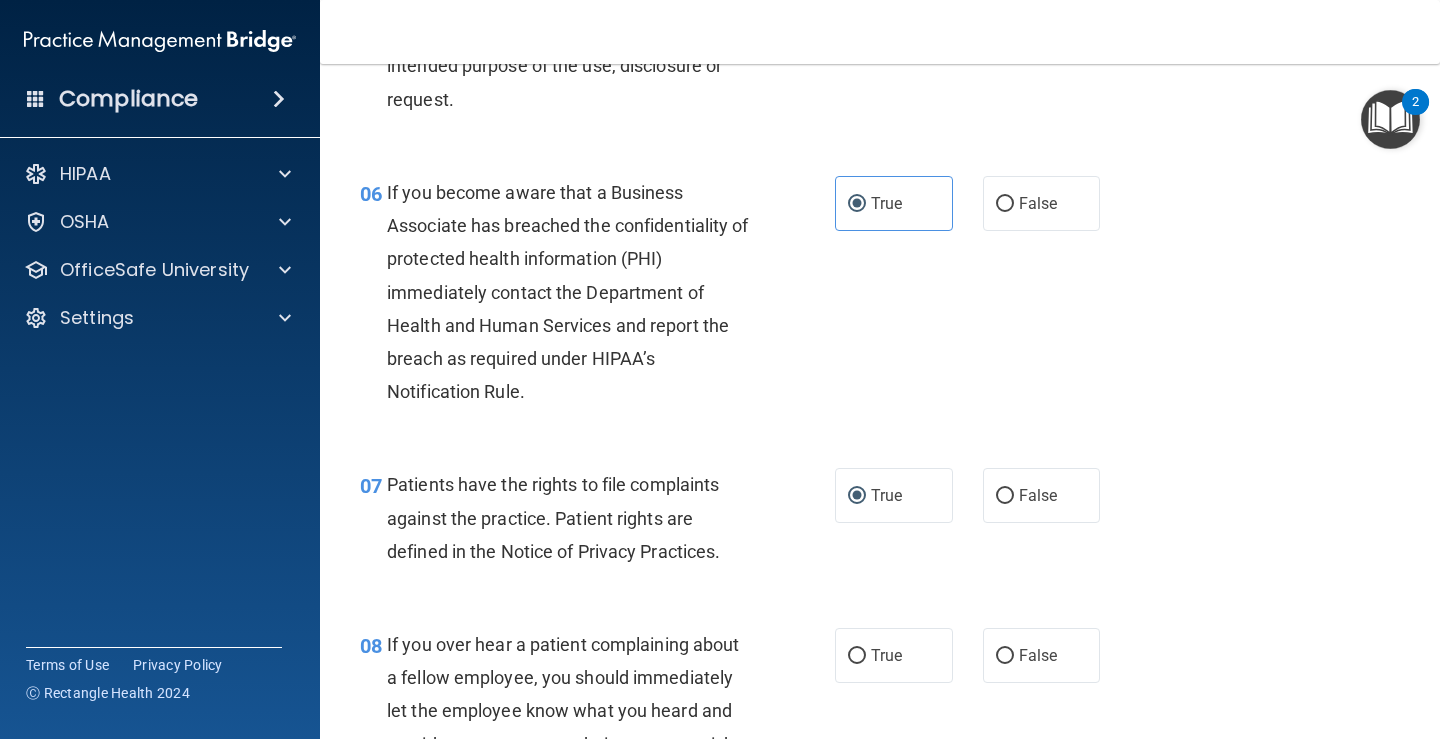 scroll, scrollTop: 1400, scrollLeft: 0, axis: vertical 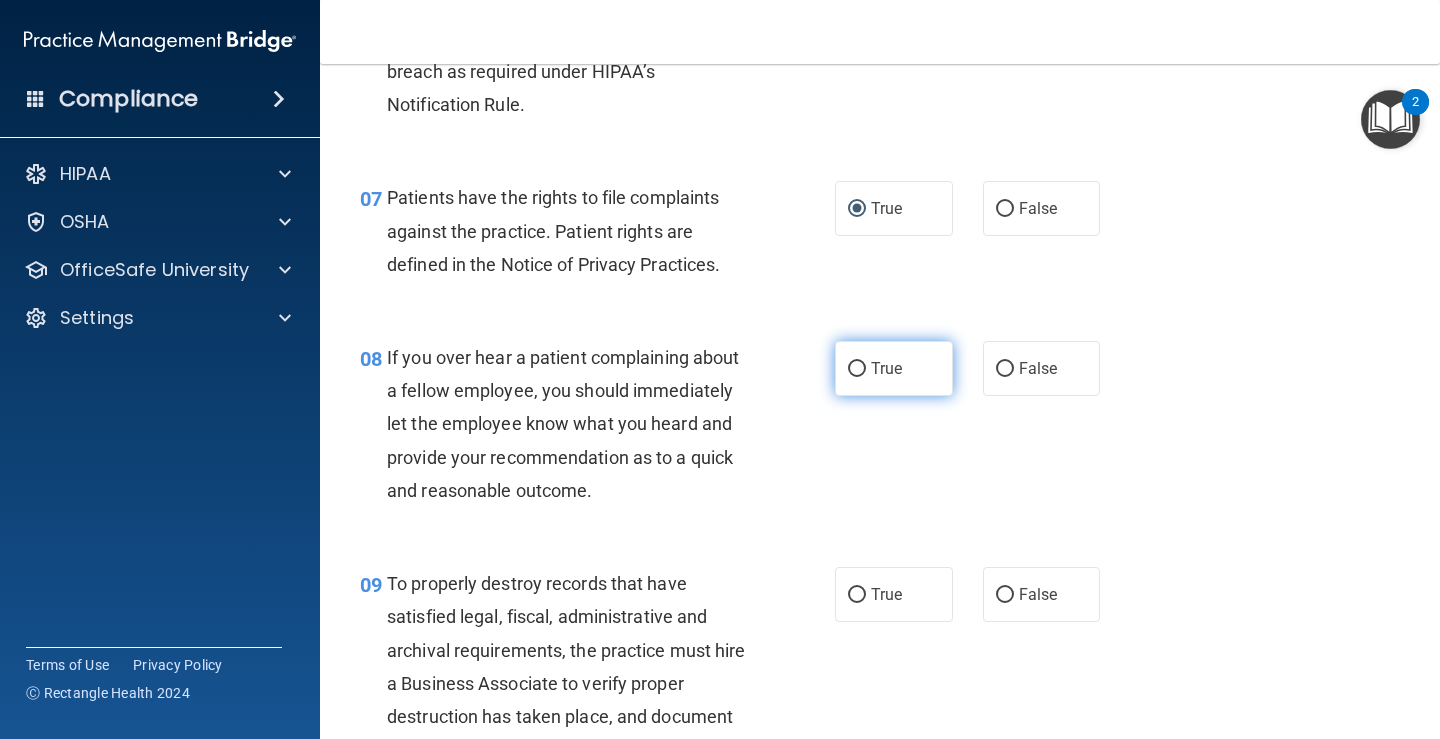 click on "True" at bounding box center [894, 368] 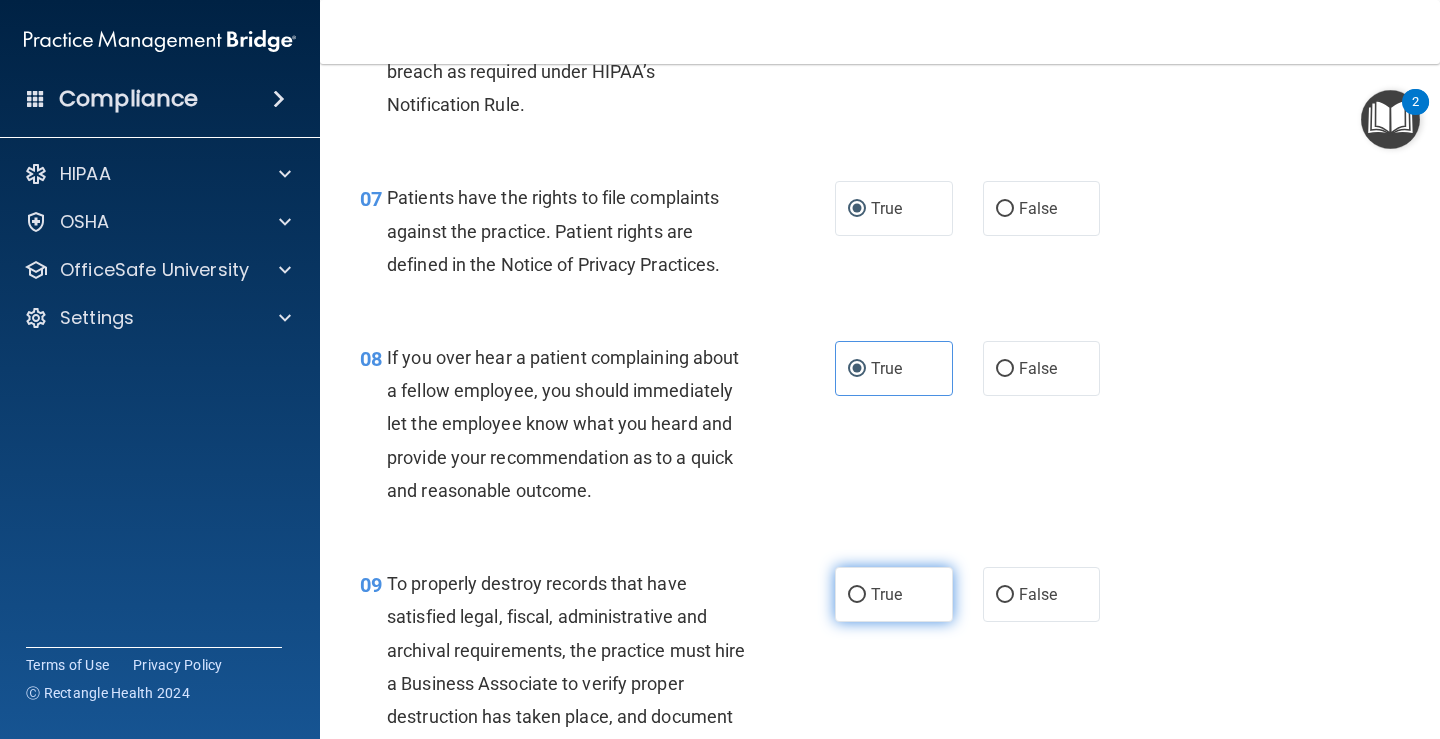 click on "True" at bounding box center (857, 595) 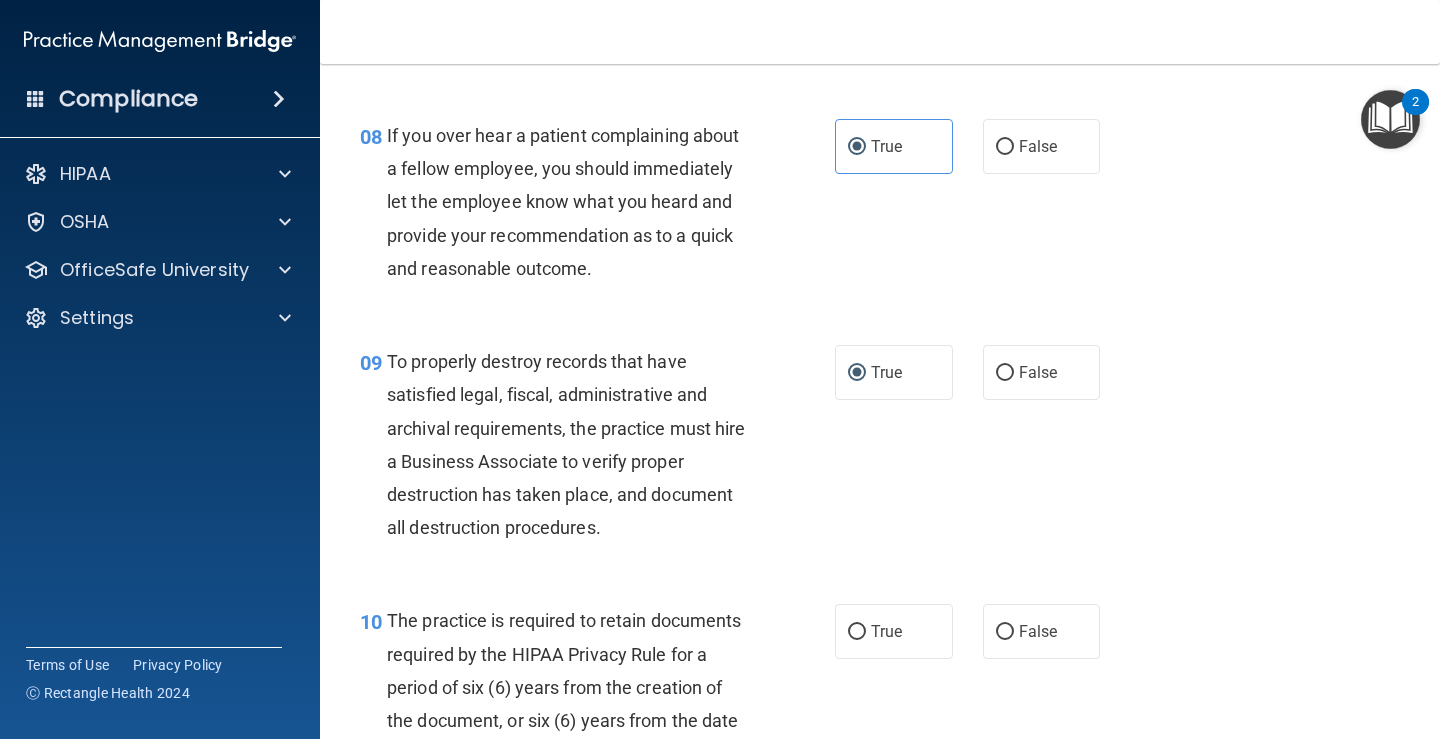 scroll, scrollTop: 1800, scrollLeft: 0, axis: vertical 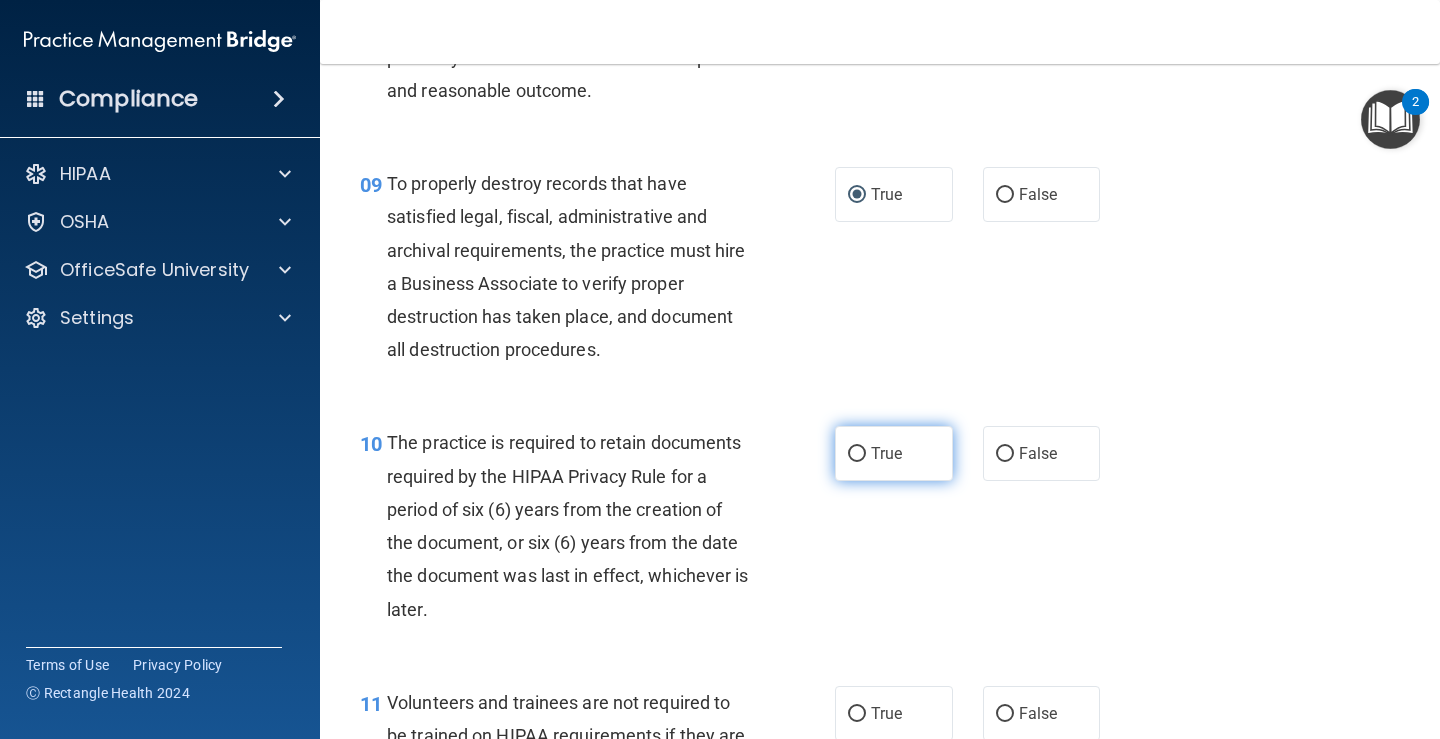 click on "True" at bounding box center [857, 454] 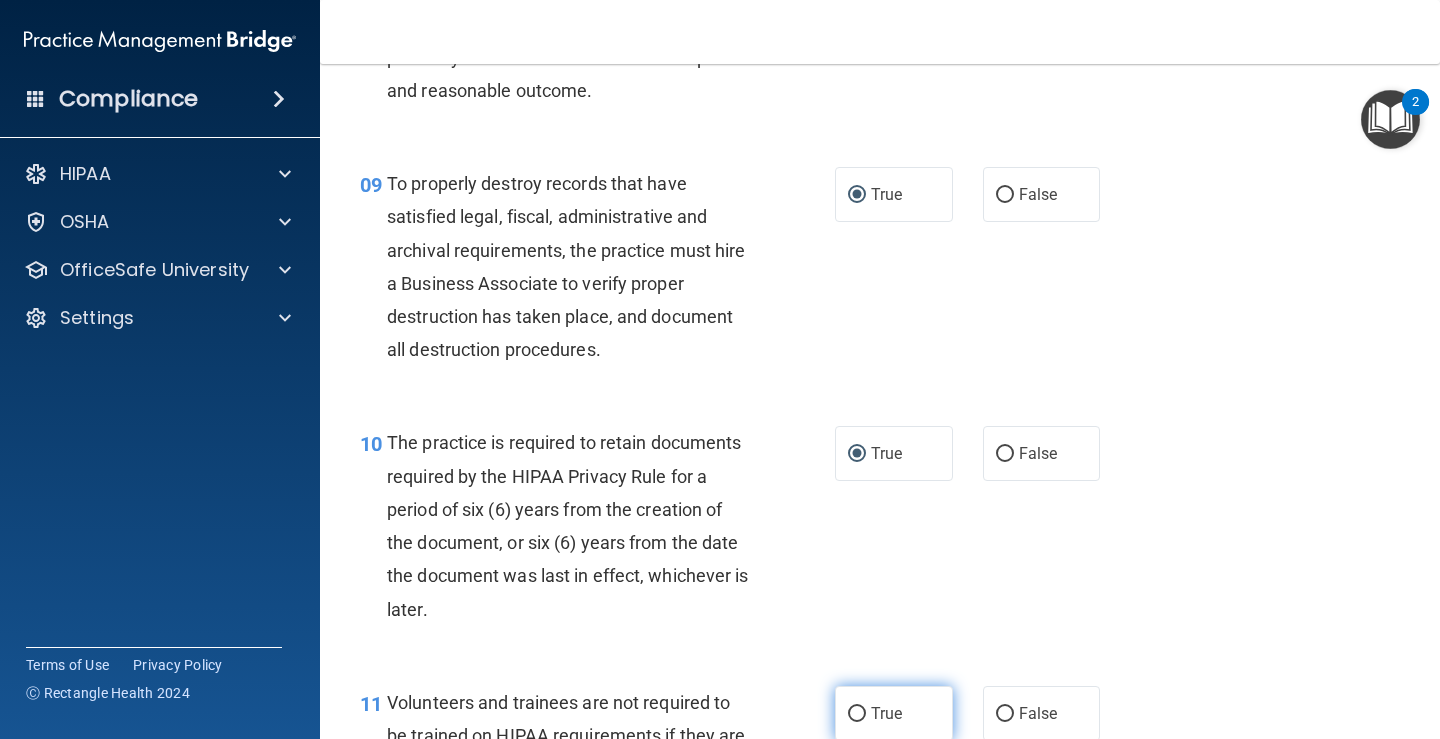 click on "True" at bounding box center (886, 713) 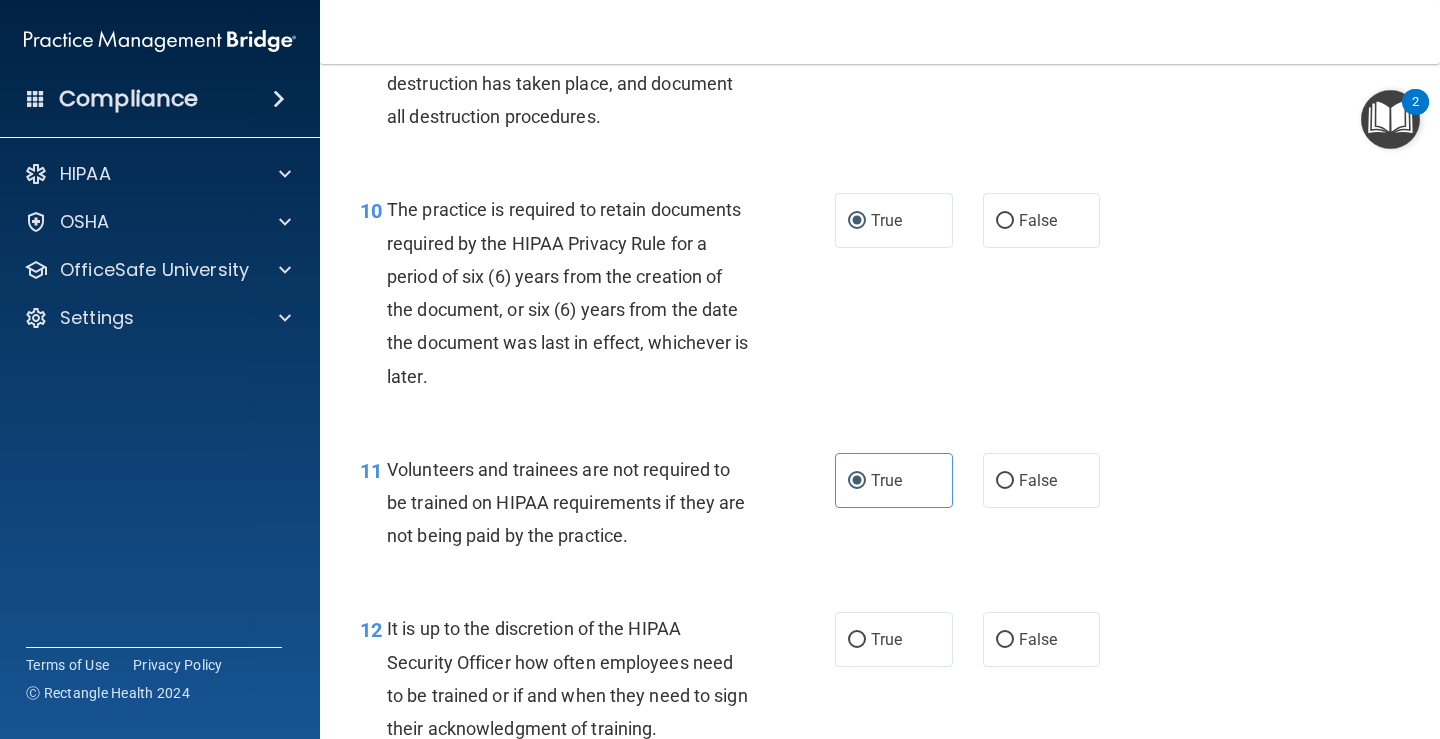 scroll, scrollTop: 2300, scrollLeft: 0, axis: vertical 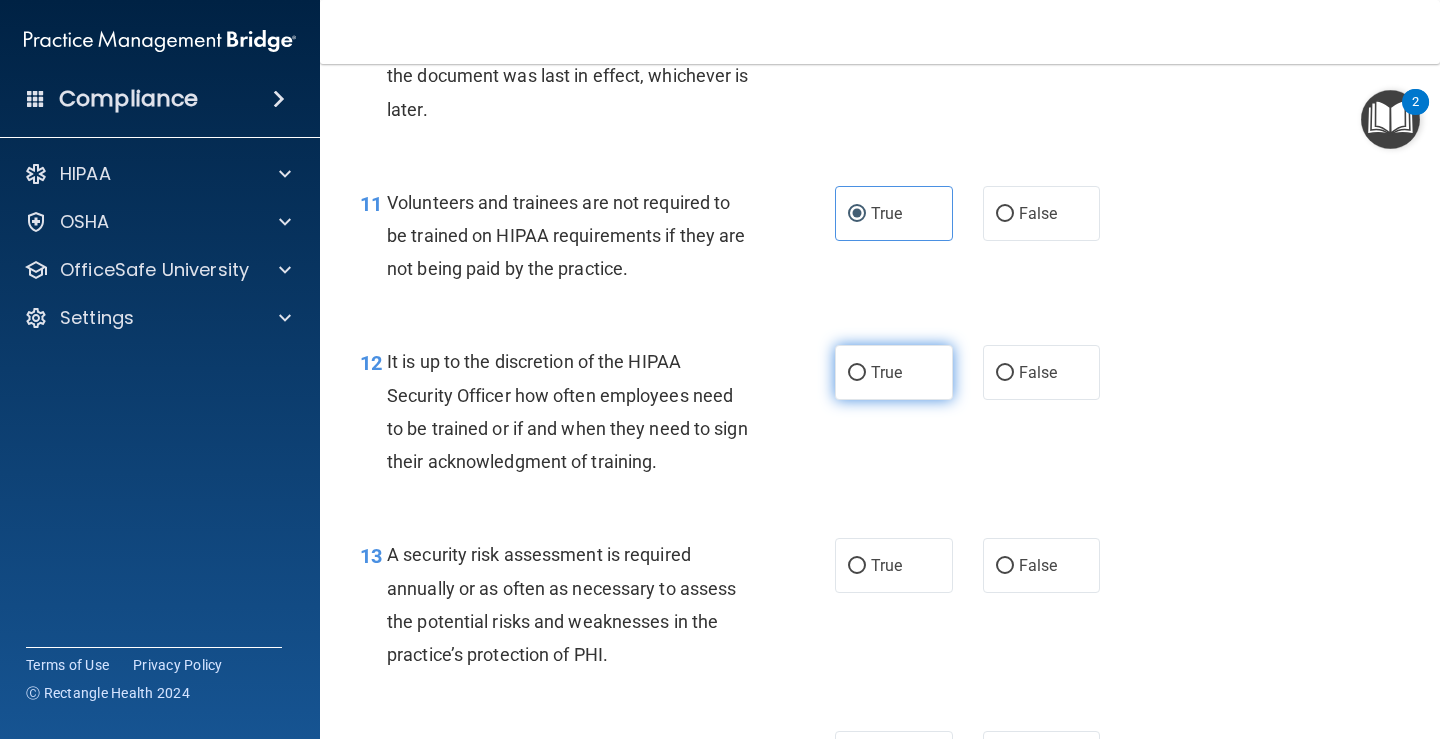 click on "True" at bounding box center (894, 372) 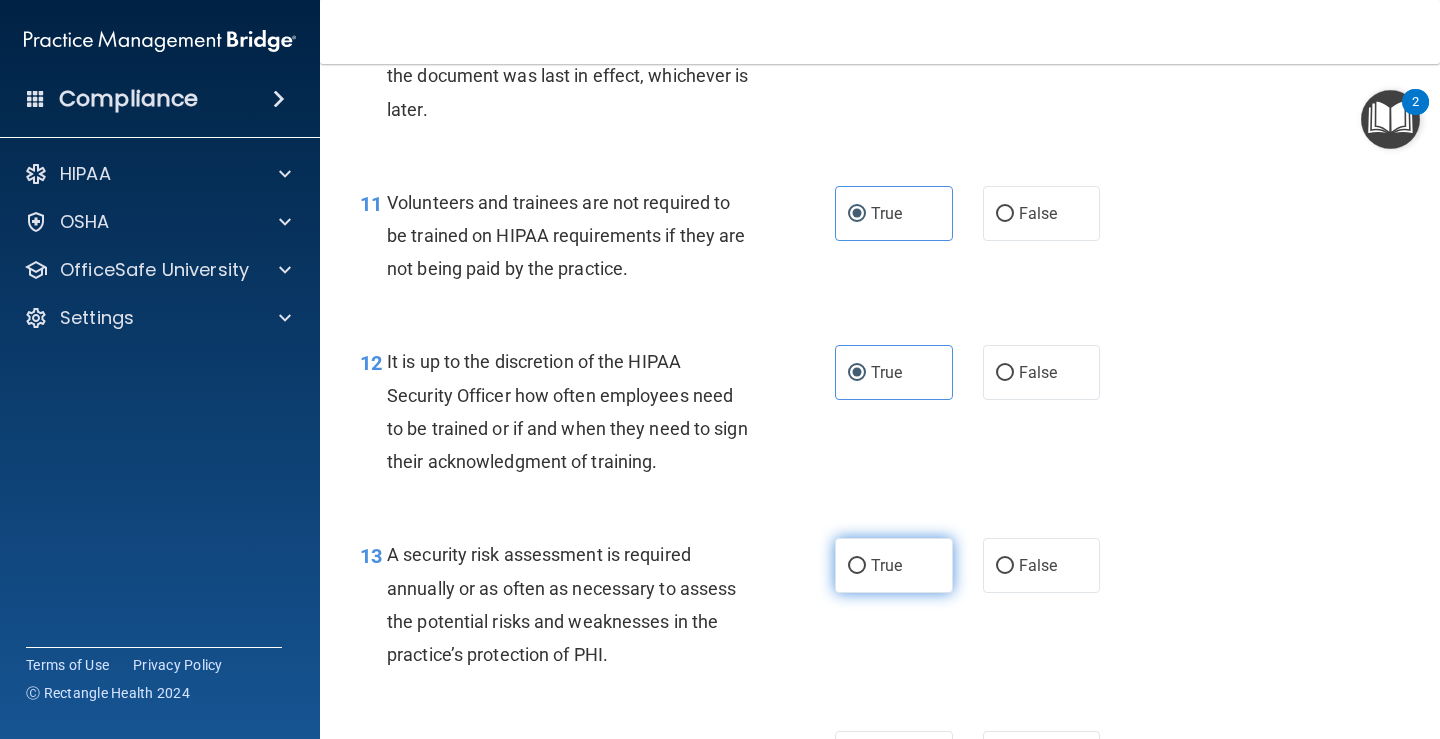 click on "True" at bounding box center [857, 566] 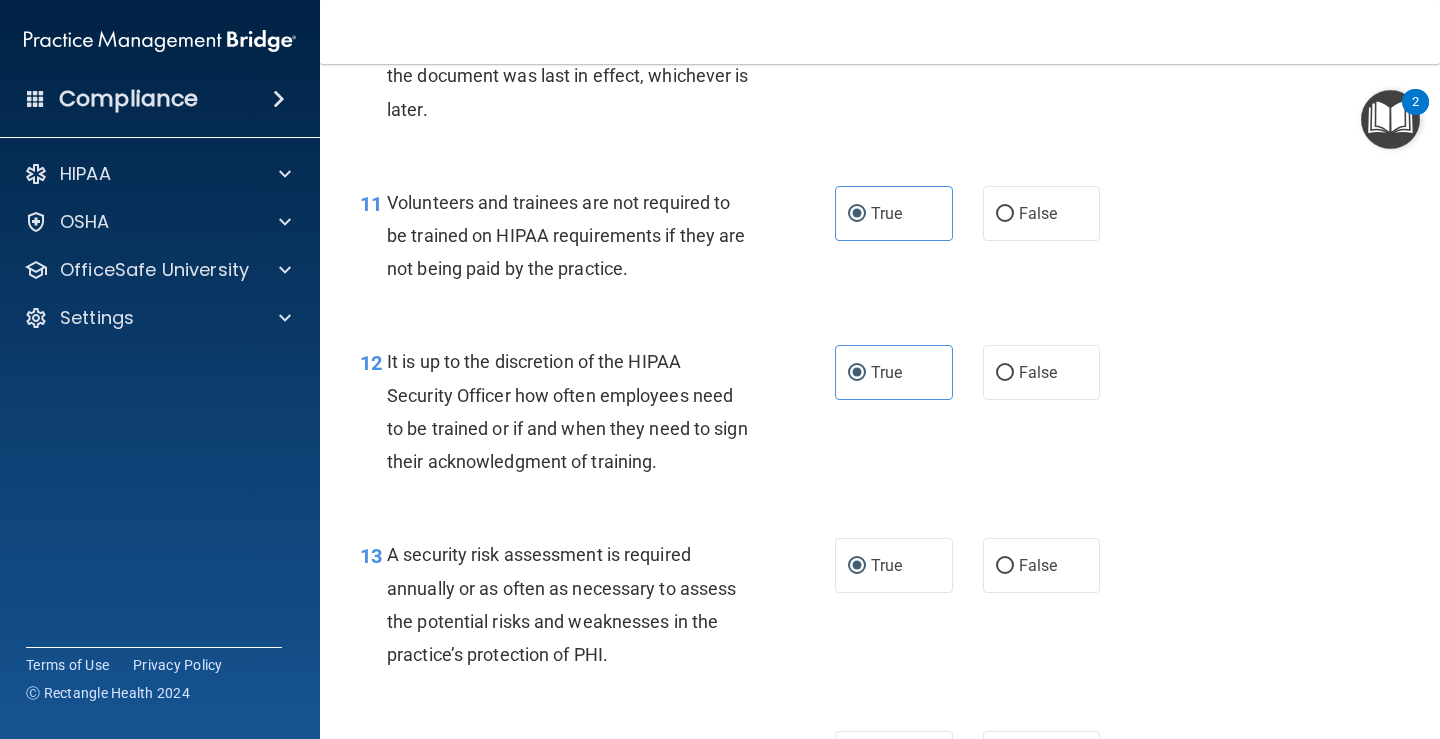 scroll, scrollTop: 2800, scrollLeft: 0, axis: vertical 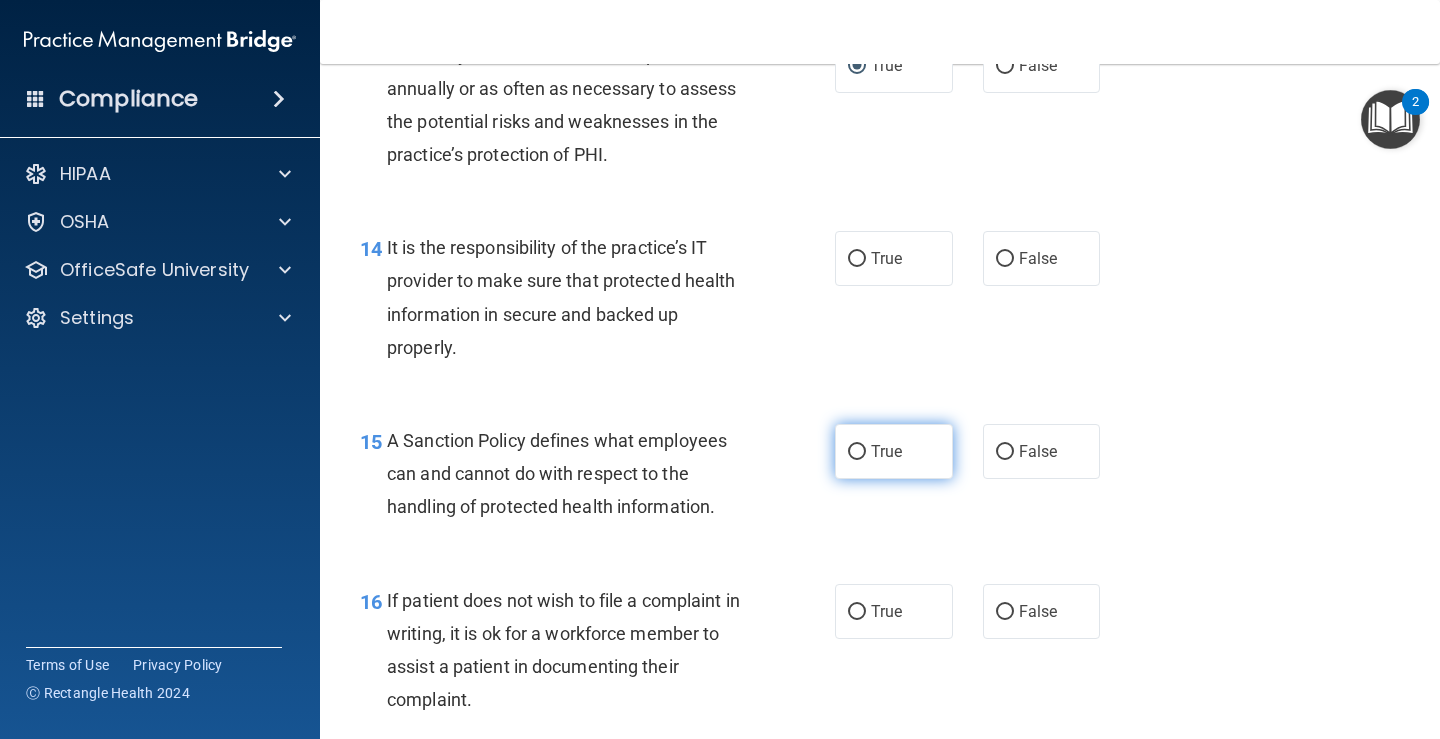 click on "True" at bounding box center [857, 452] 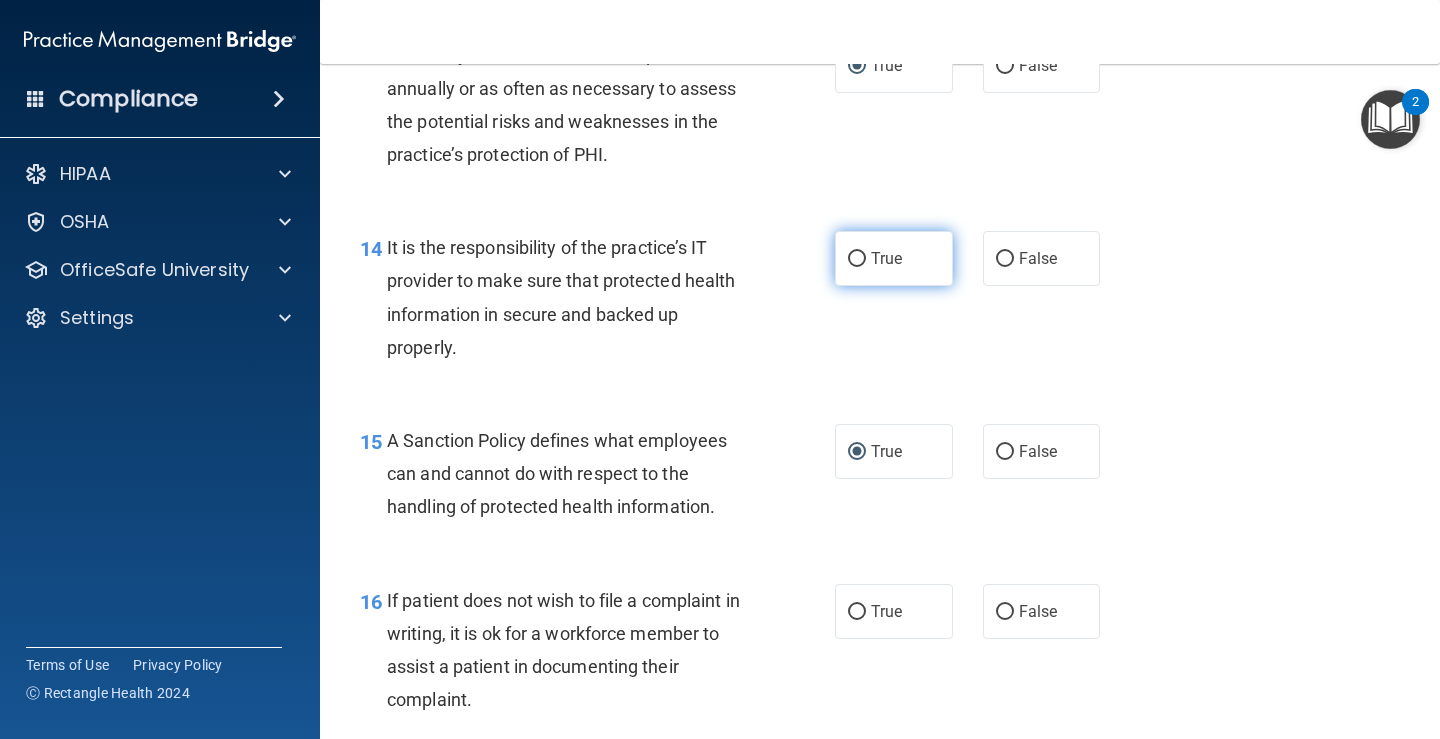 click on "True" at bounding box center [857, 259] 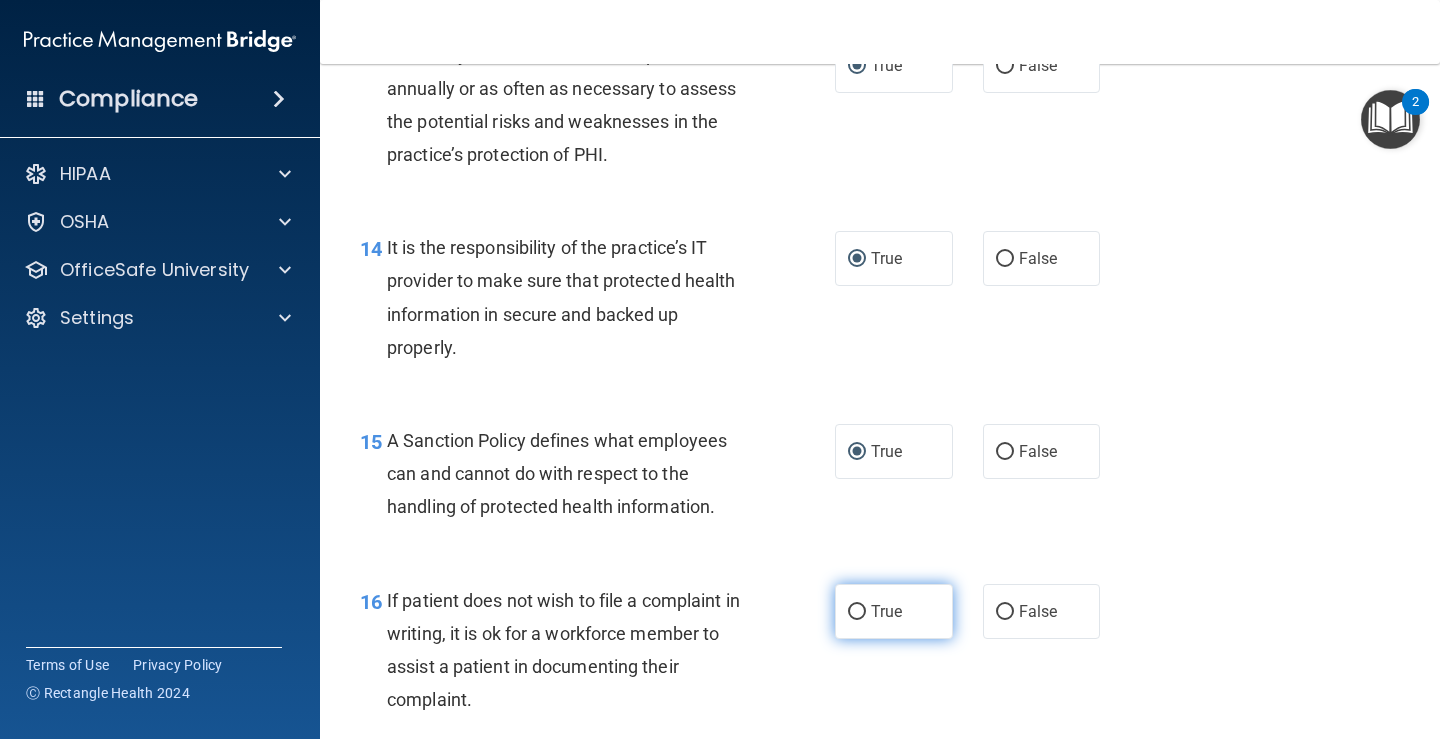 click on "True" at bounding box center [857, 612] 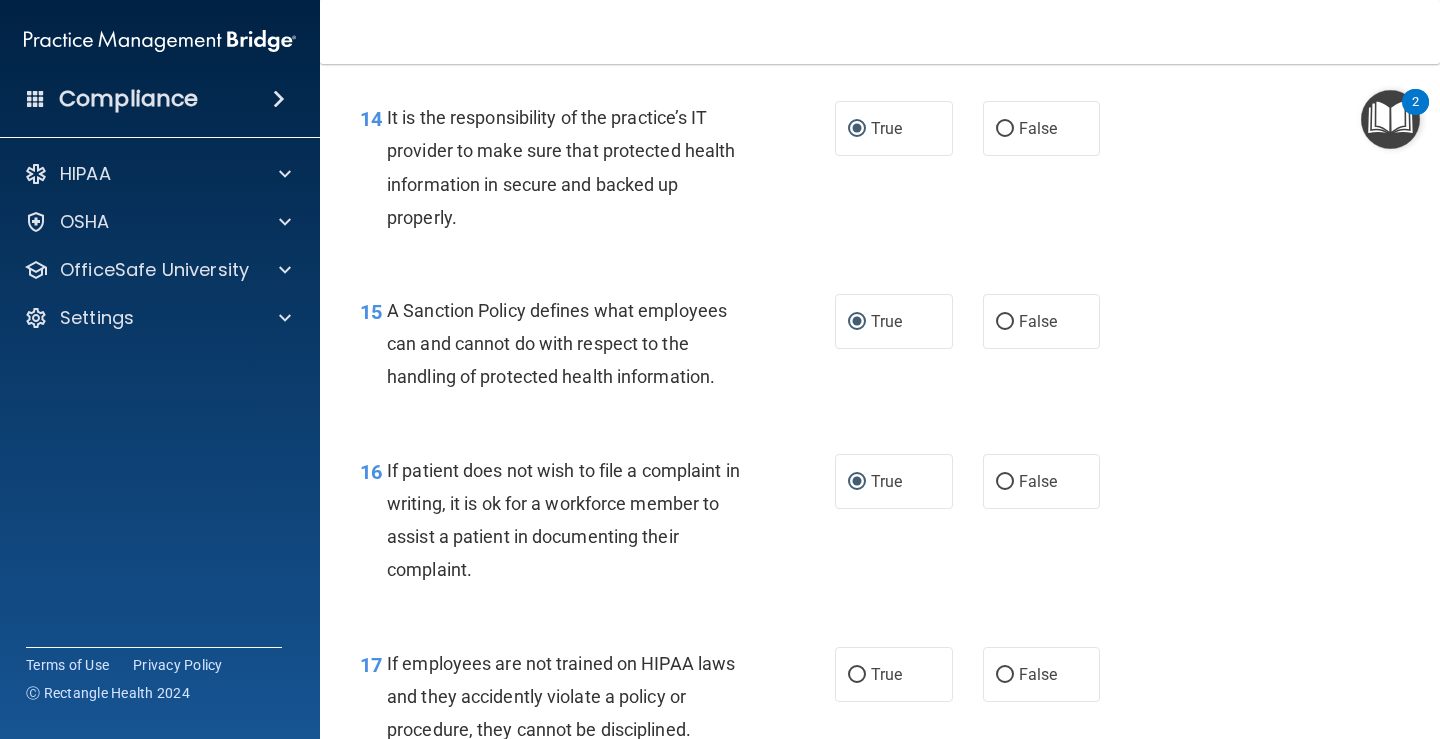 scroll, scrollTop: 3300, scrollLeft: 0, axis: vertical 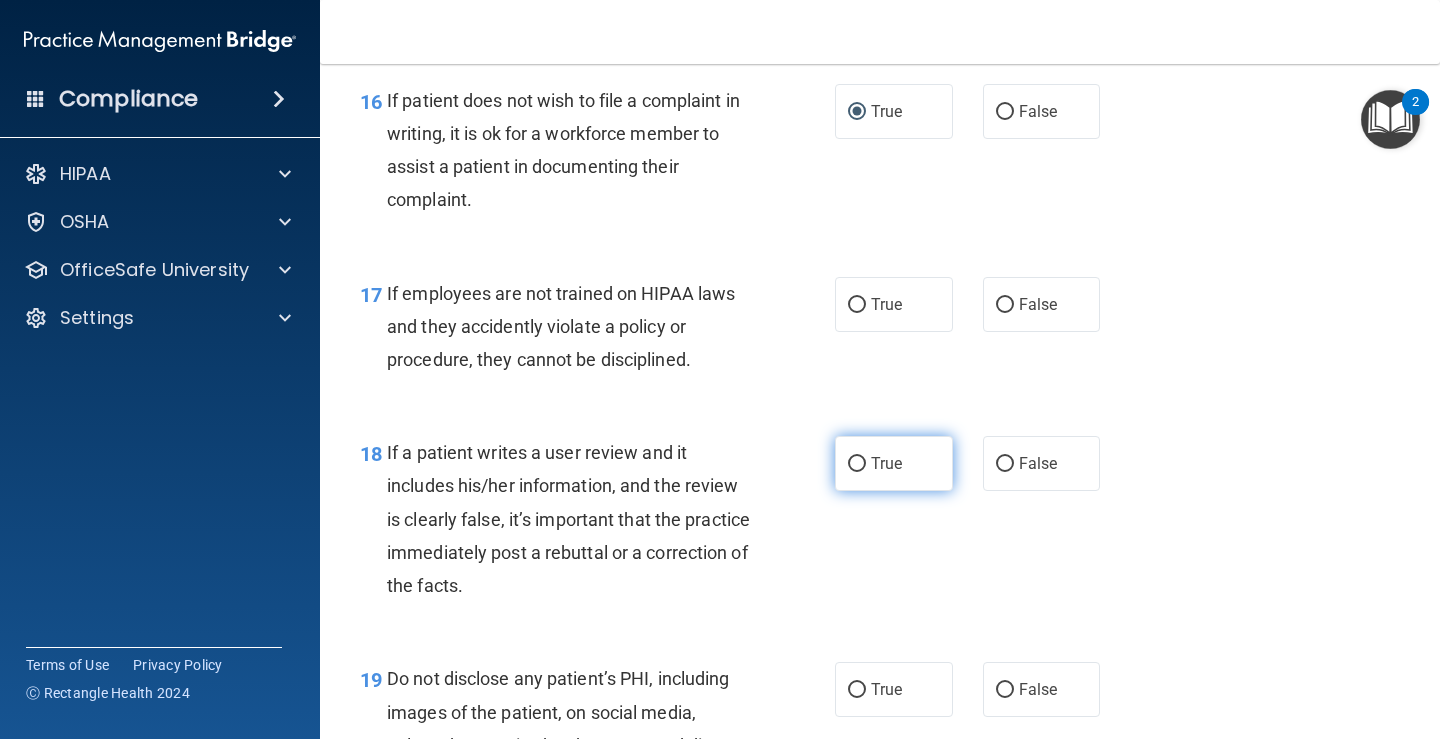click on "True" at bounding box center [894, 463] 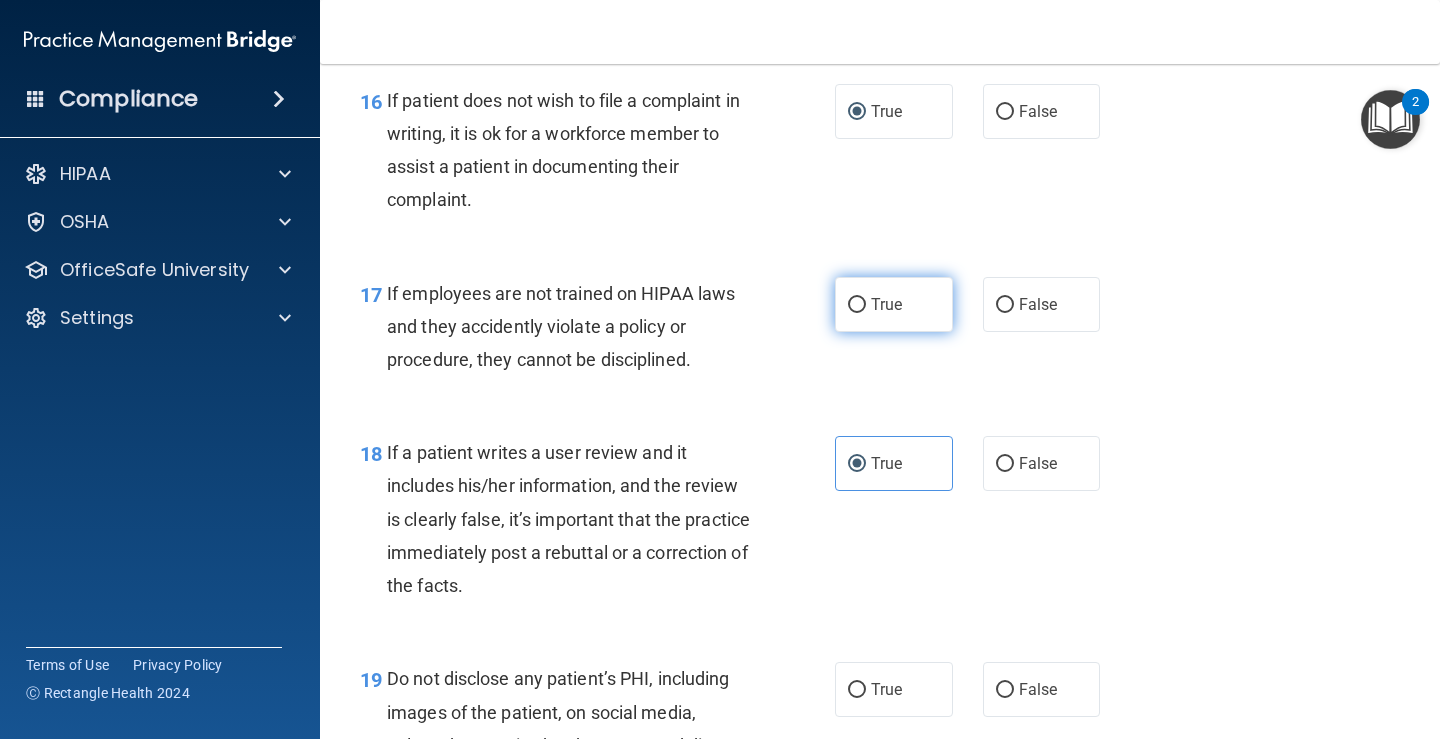 click on "True" at bounding box center (894, 304) 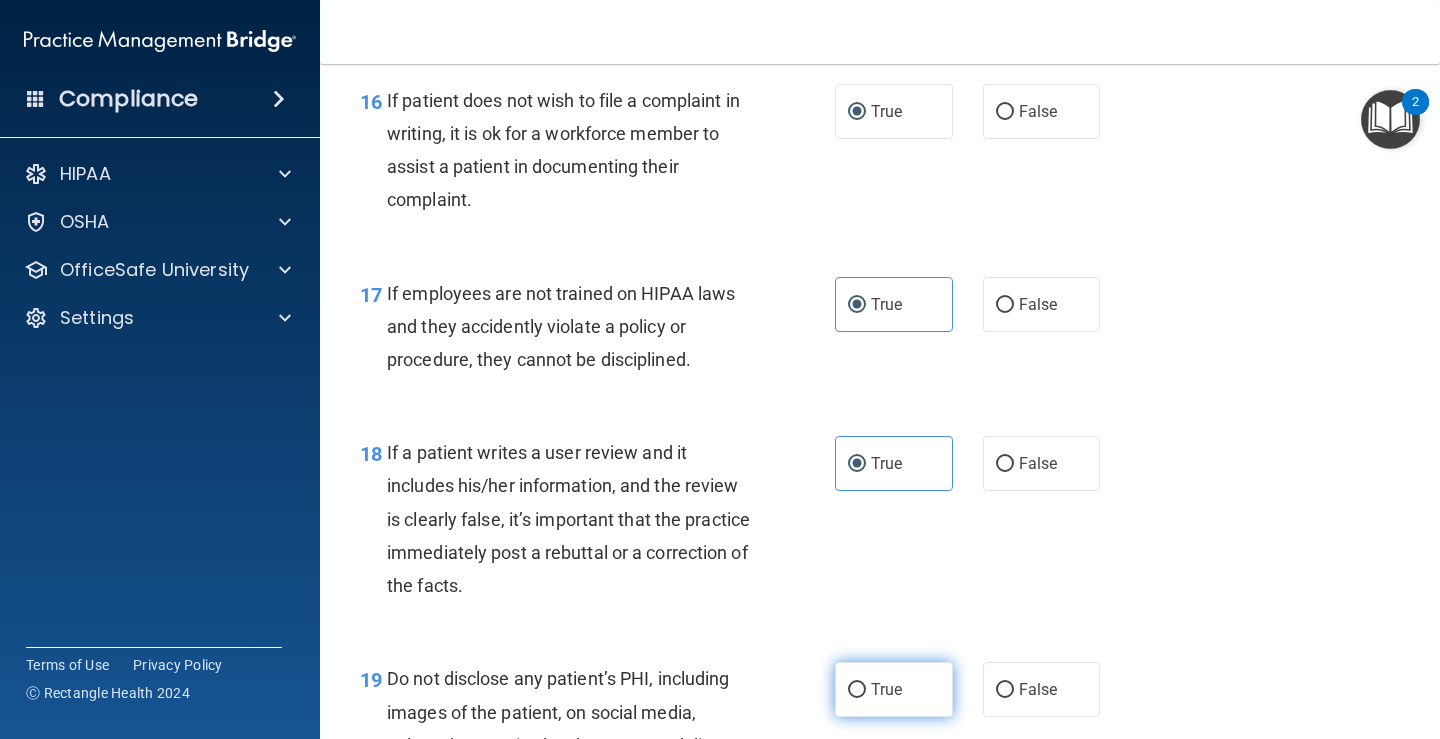 click on "True" at bounding box center (894, 689) 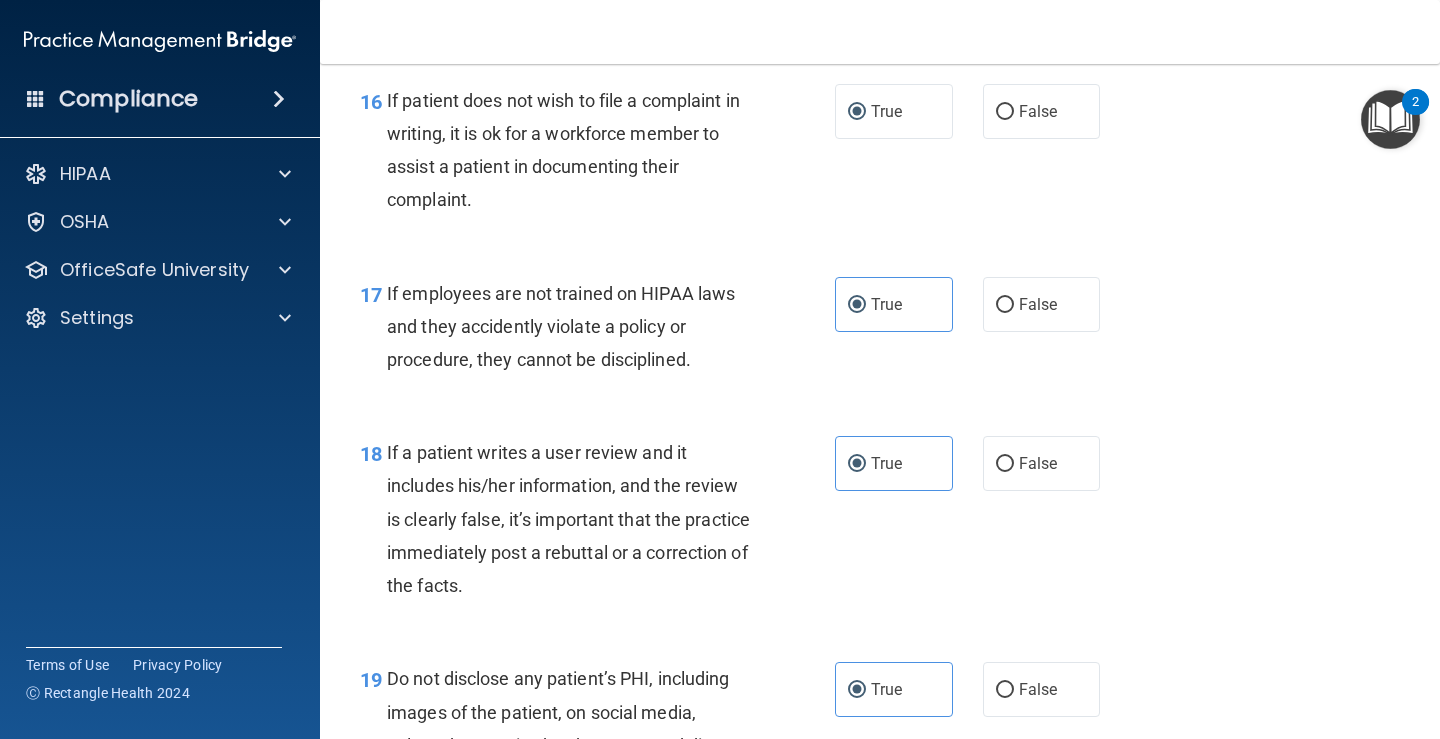 scroll, scrollTop: 3800, scrollLeft: 0, axis: vertical 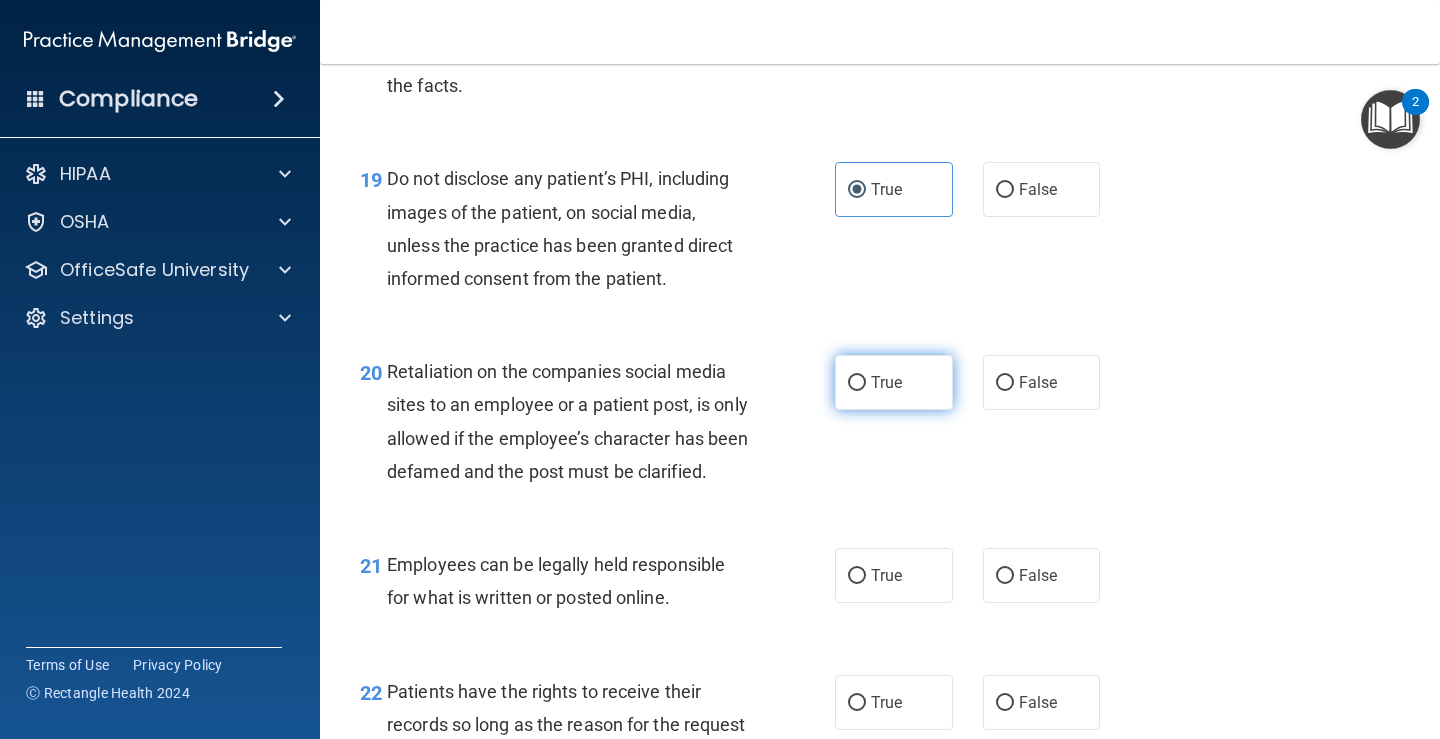 click on "True" at bounding box center (886, 382) 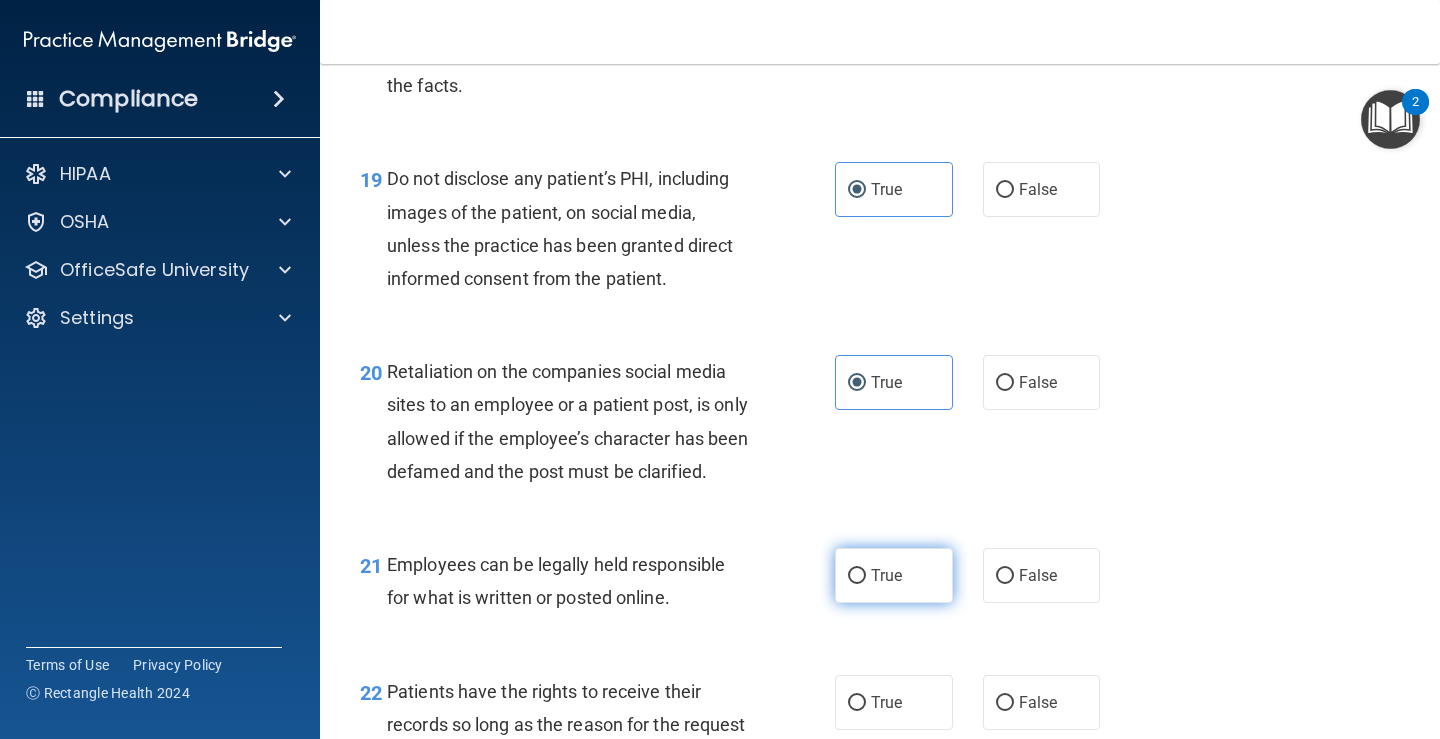 click on "True" at bounding box center [894, 575] 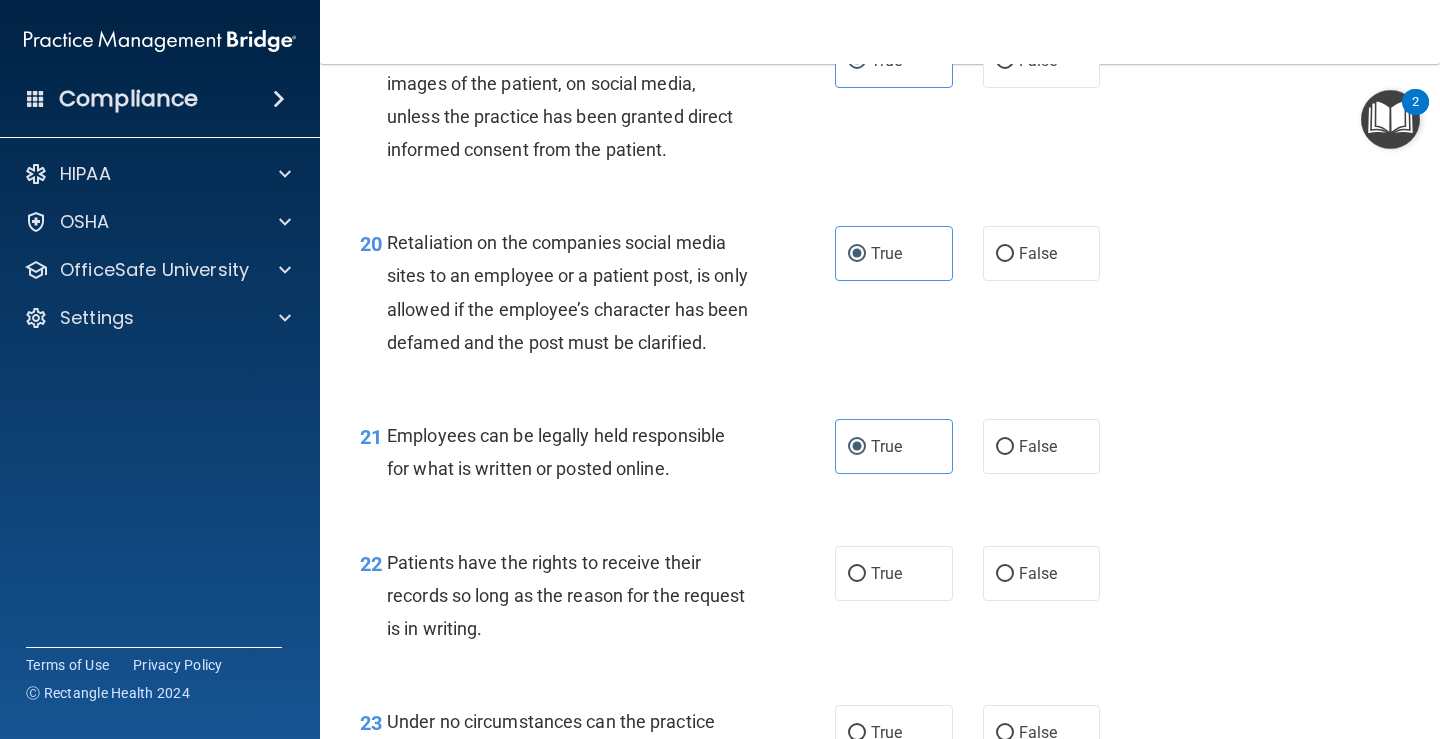 scroll, scrollTop: 4200, scrollLeft: 0, axis: vertical 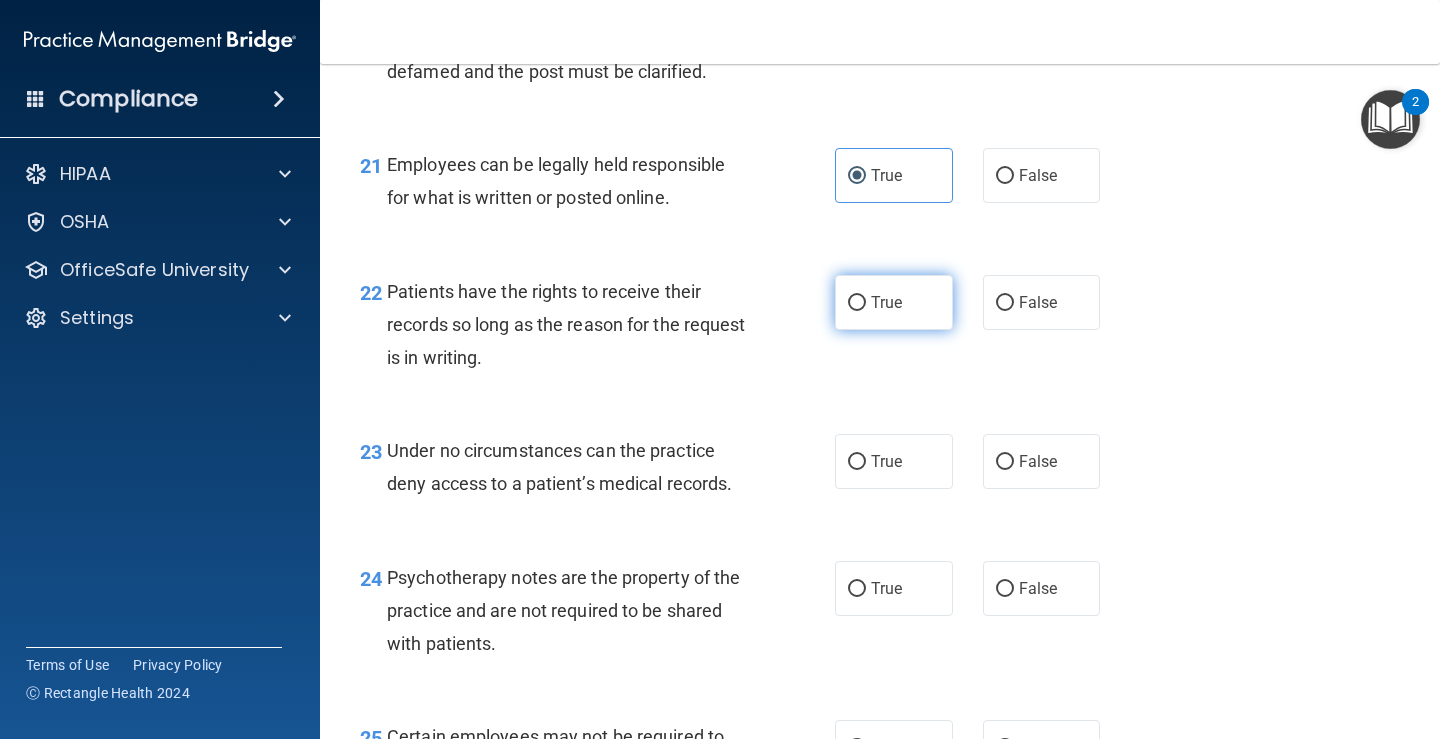 click on "True" at bounding box center [894, 302] 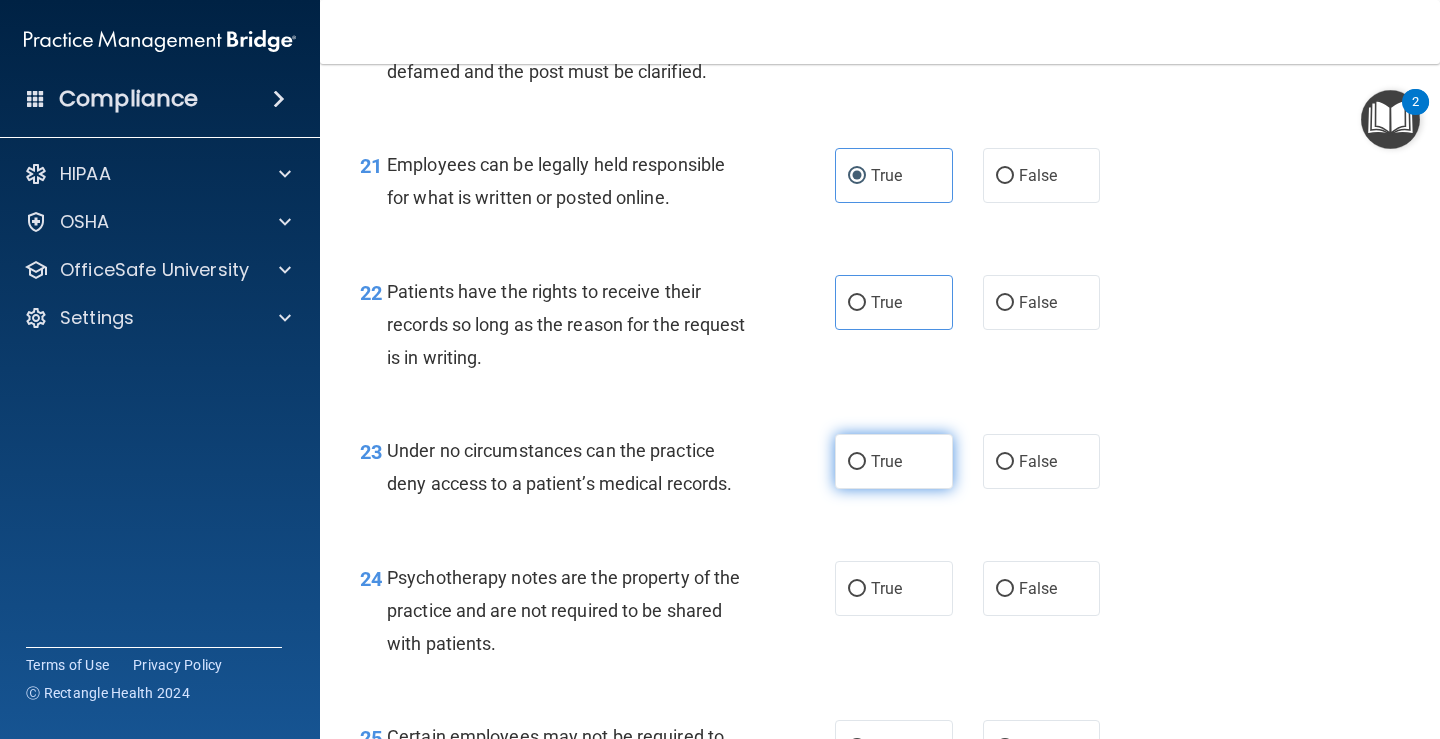 click on "True" at bounding box center (894, 461) 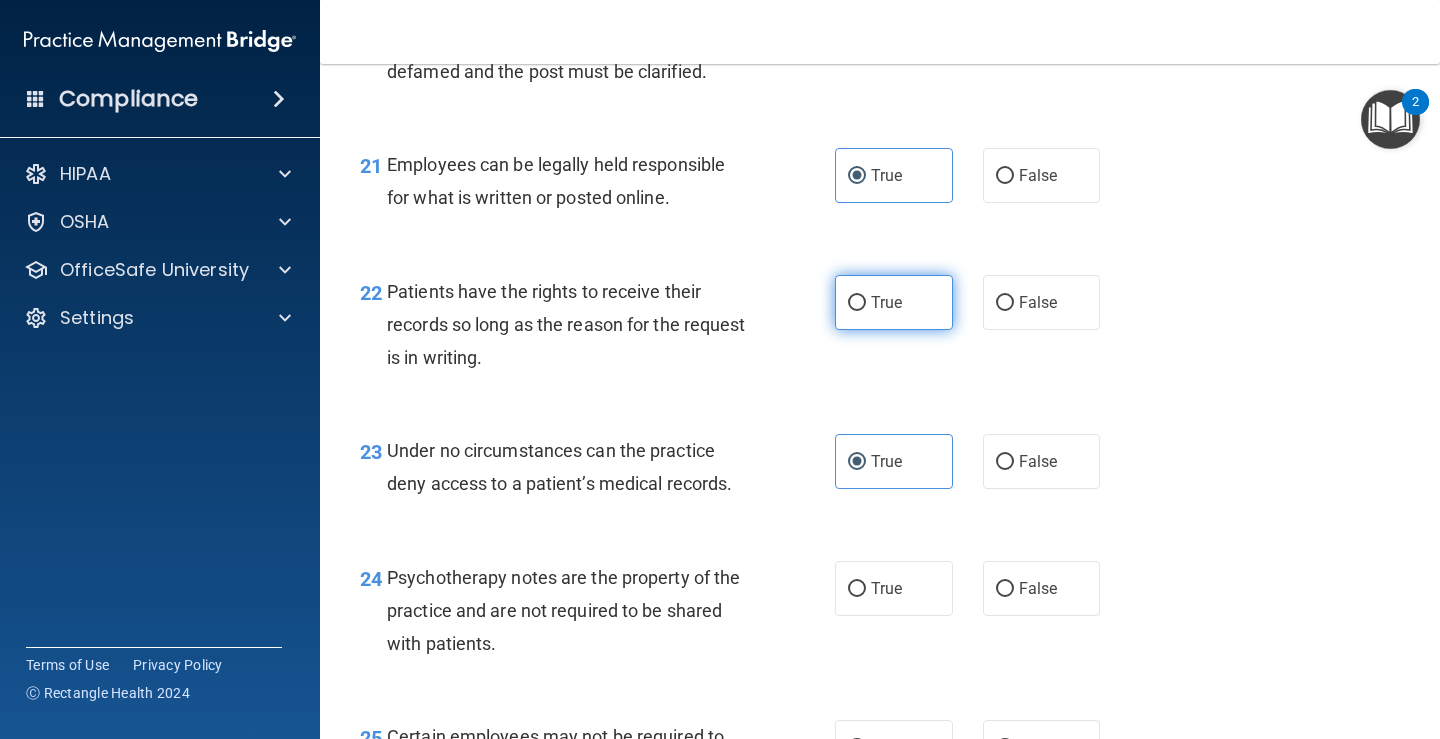 click on "True" at bounding box center (894, 302) 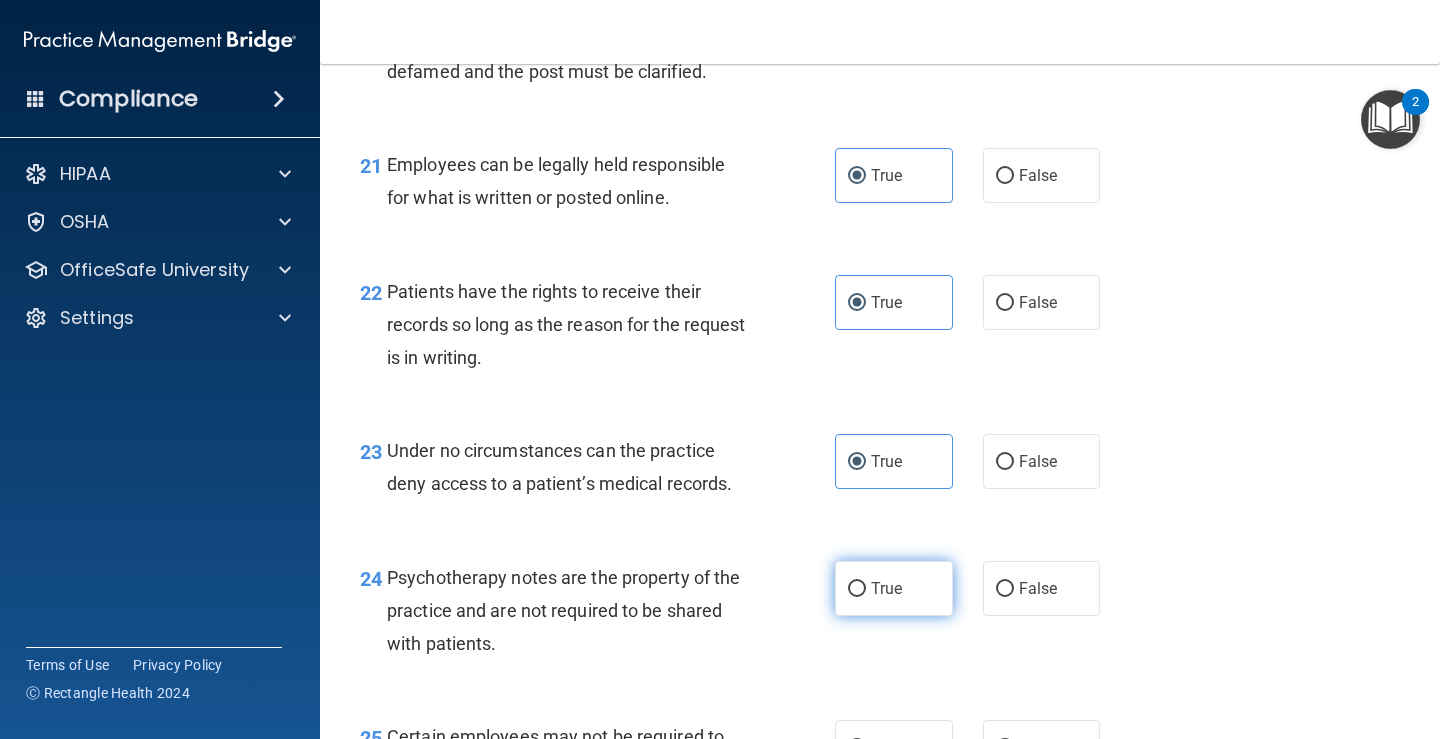 click on "True" at bounding box center [894, 588] 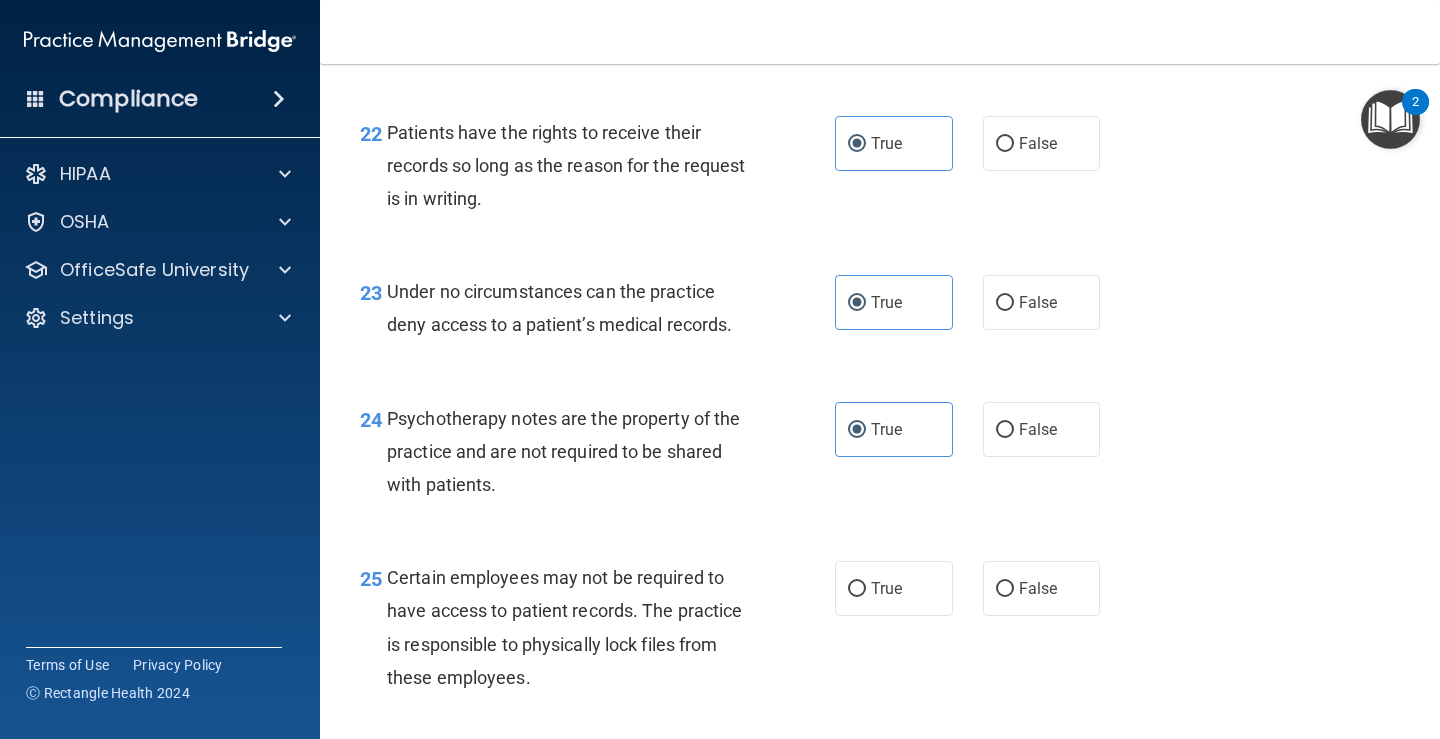 scroll, scrollTop: 4600, scrollLeft: 0, axis: vertical 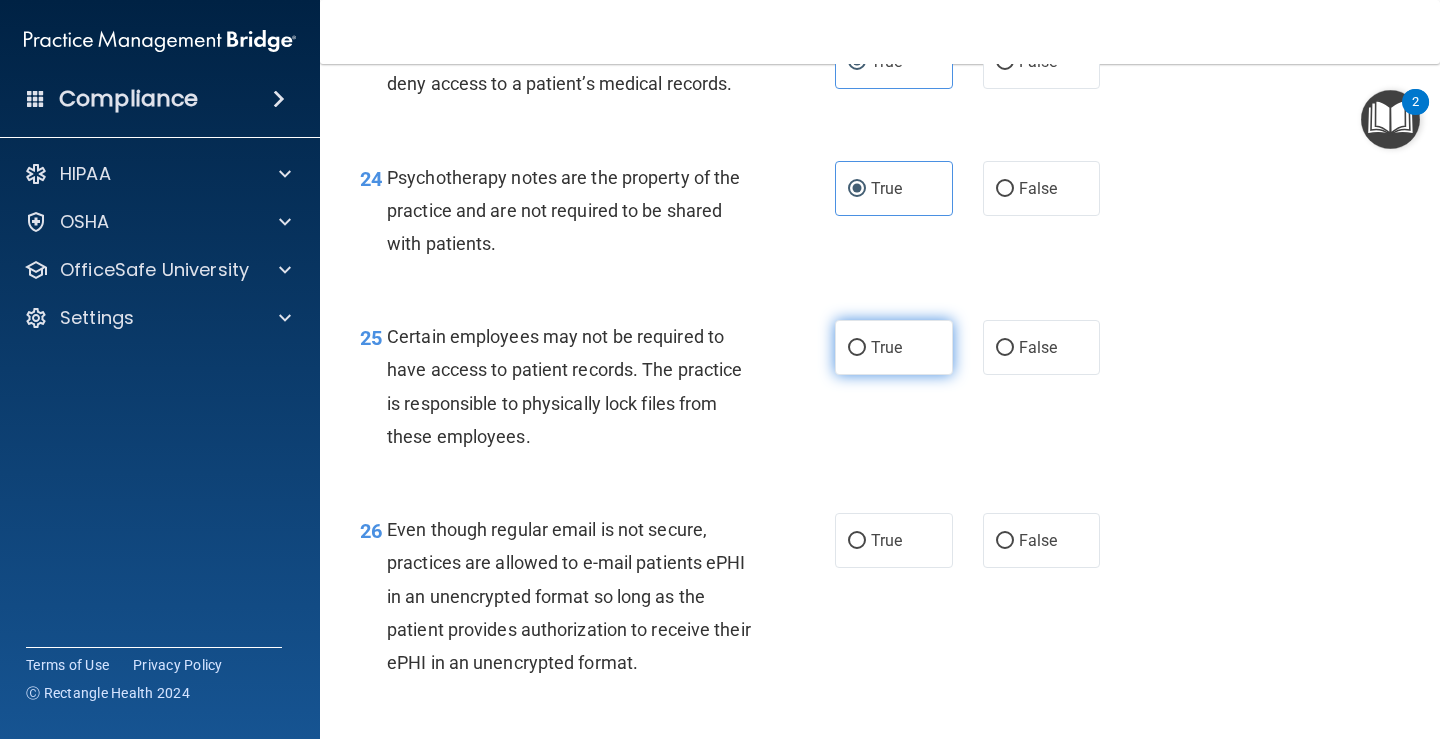 click on "True" at bounding box center (894, 347) 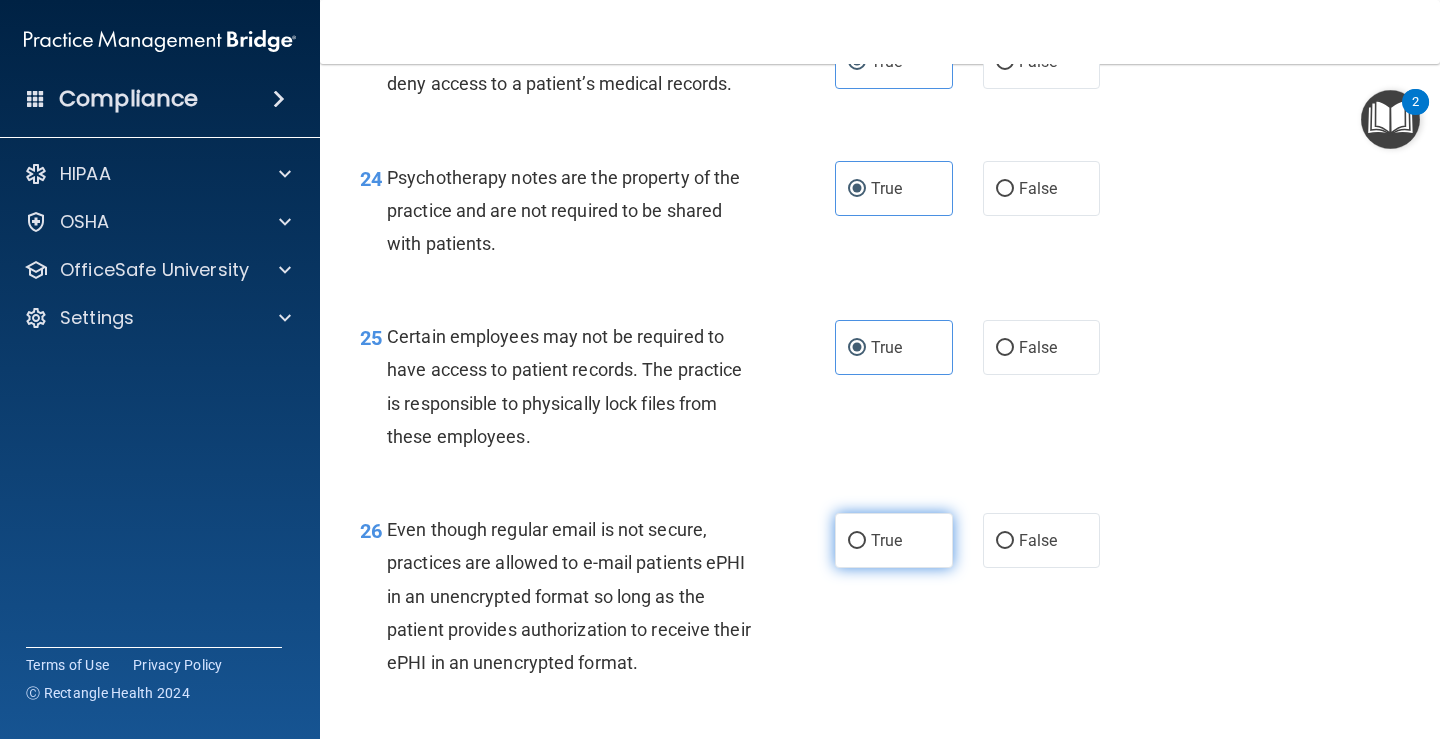 click on "True" at bounding box center [886, 540] 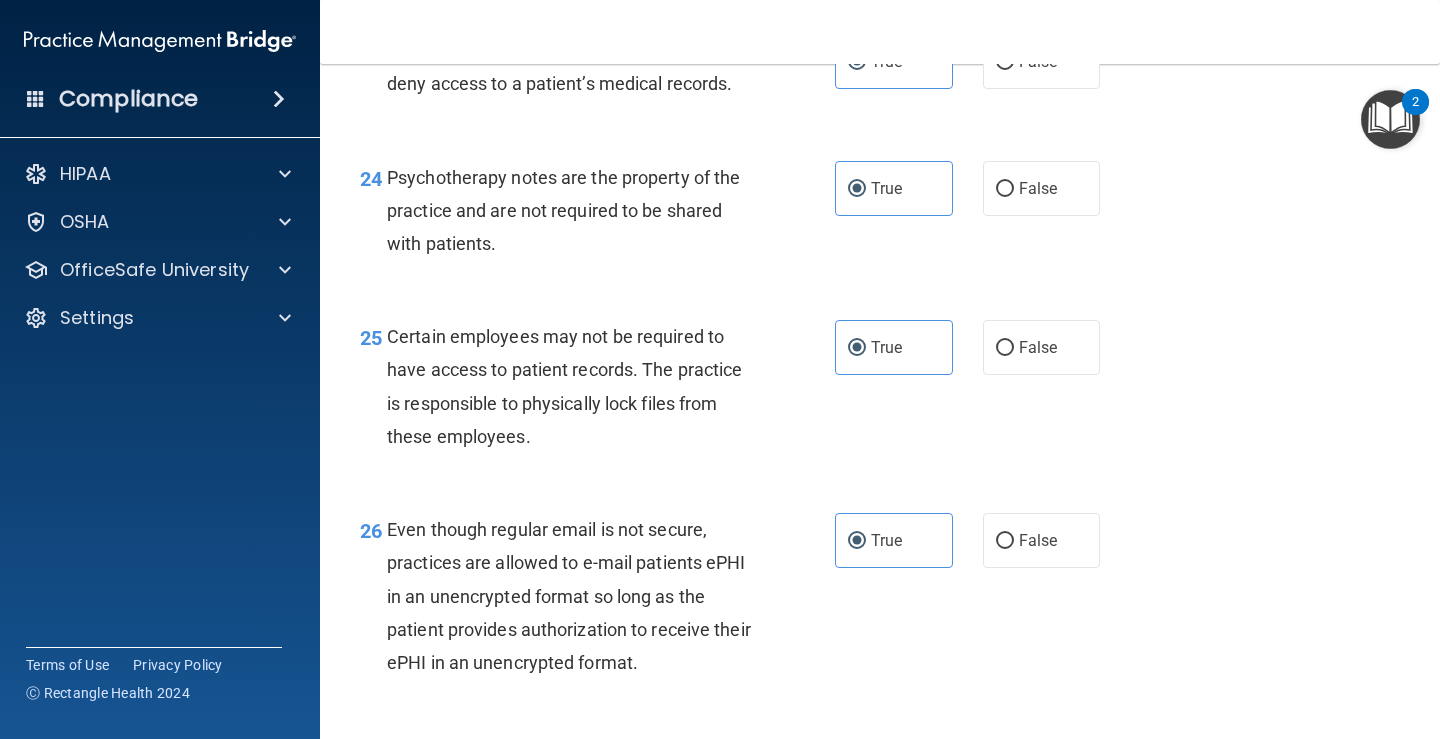 scroll, scrollTop: 5000, scrollLeft: 0, axis: vertical 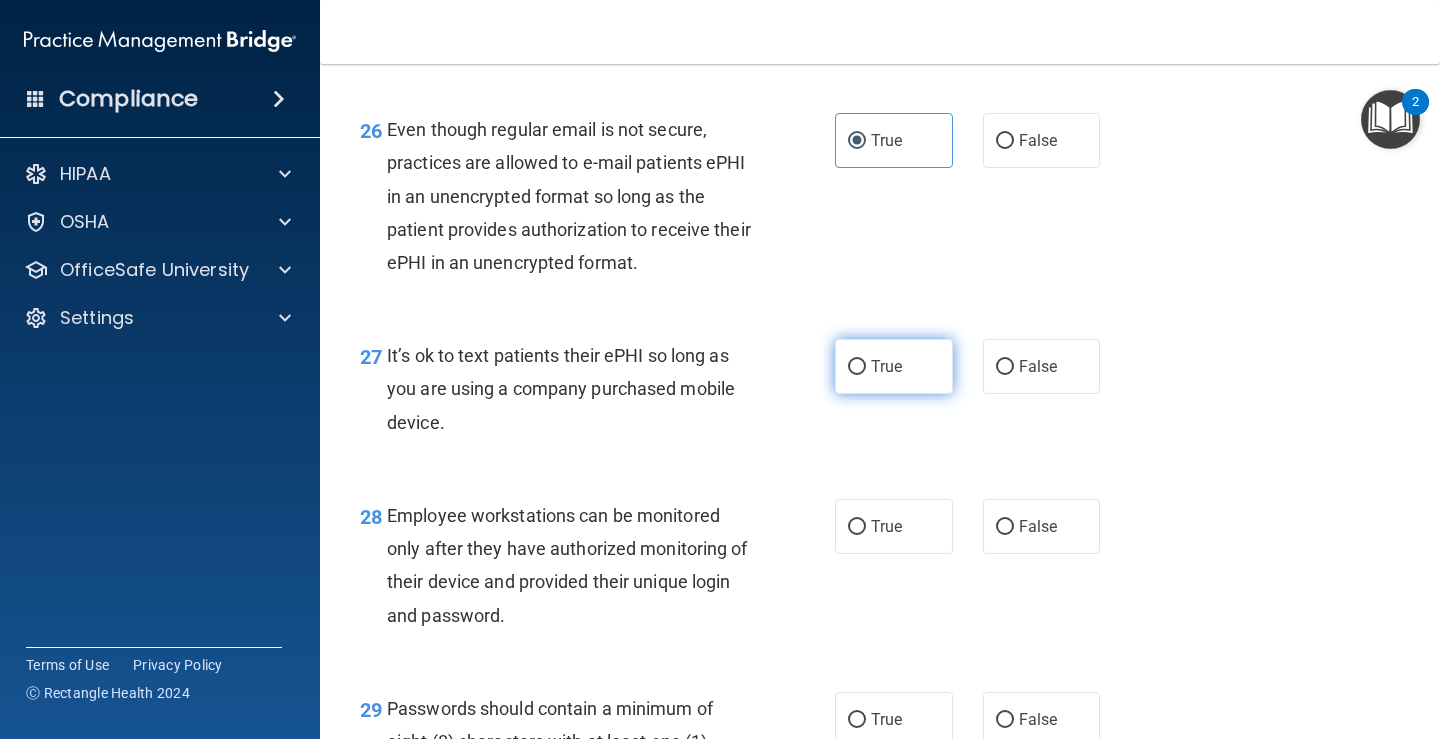 click on "True" at bounding box center (857, 367) 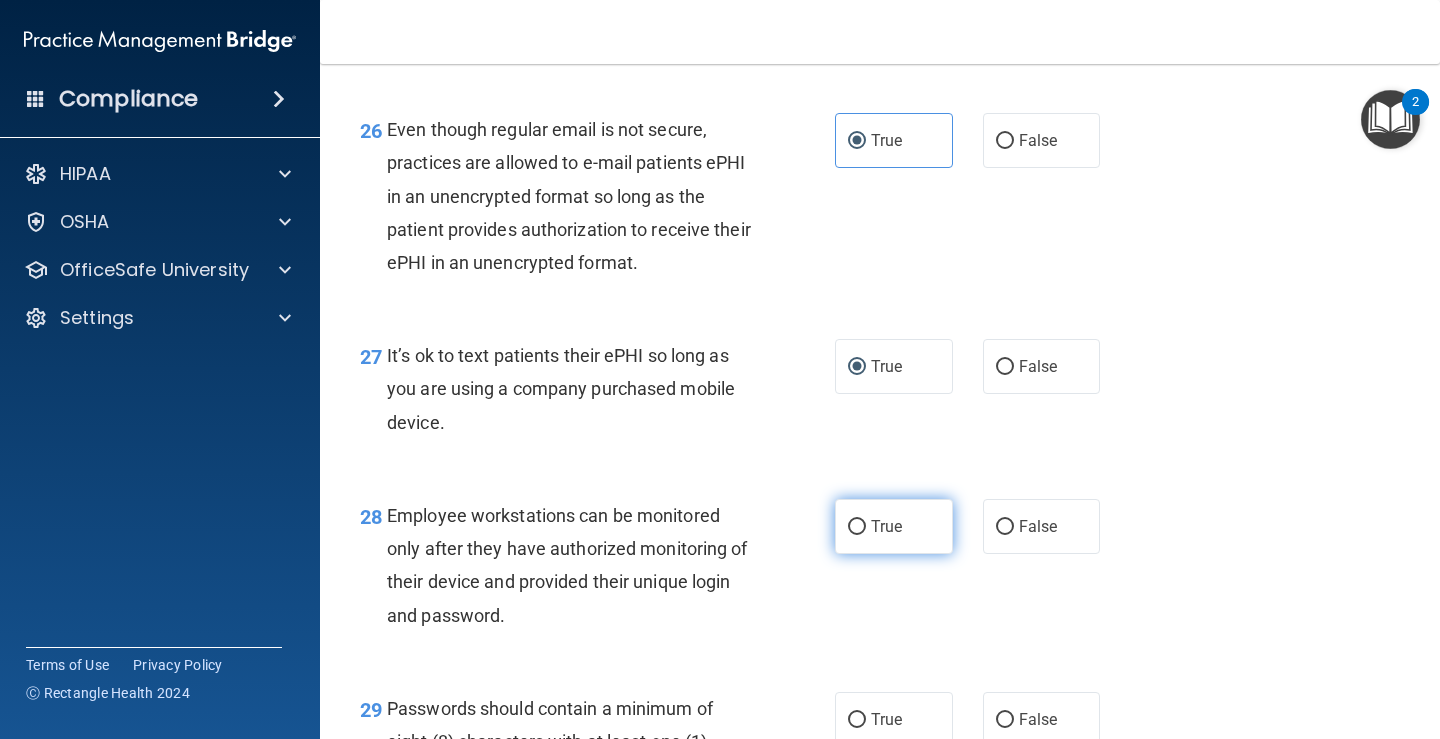 click on "True" at bounding box center [857, 527] 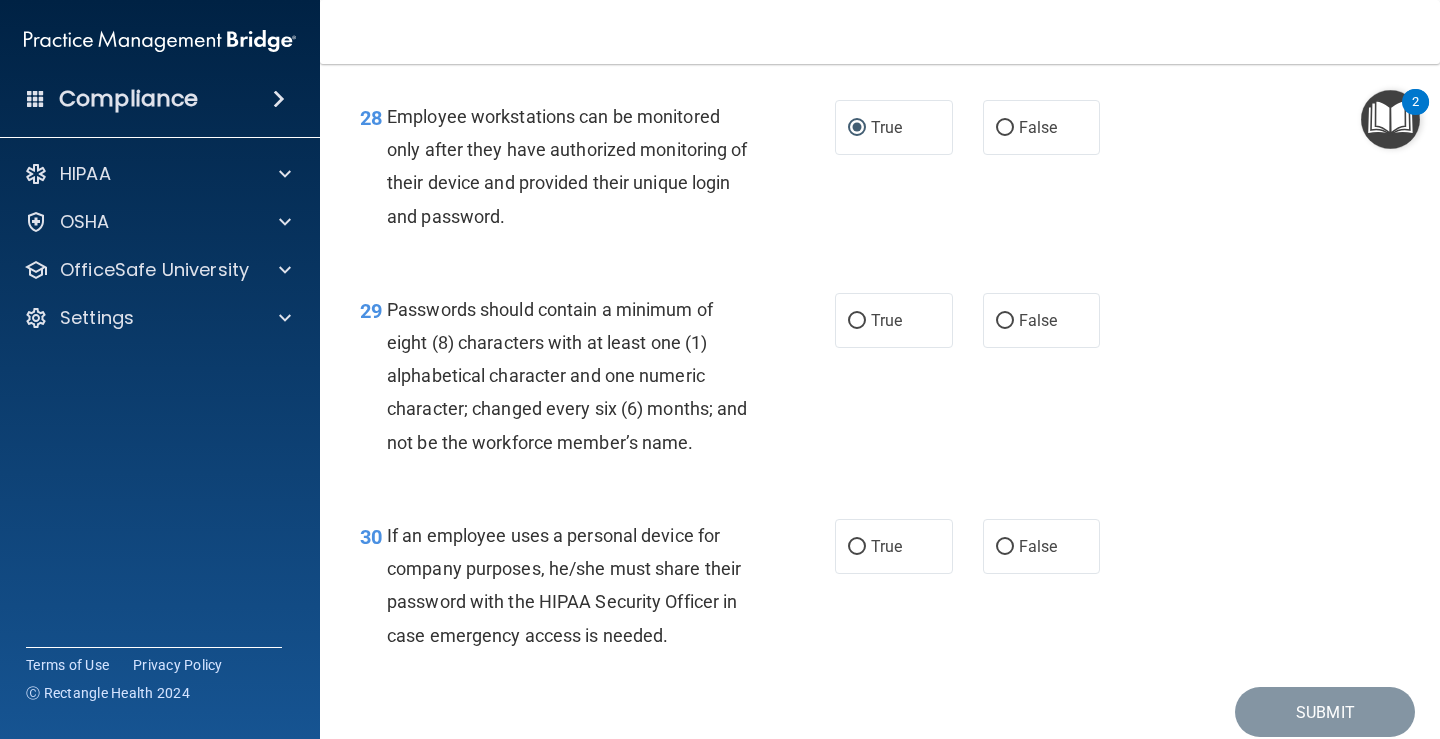 scroll, scrollTop: 5400, scrollLeft: 0, axis: vertical 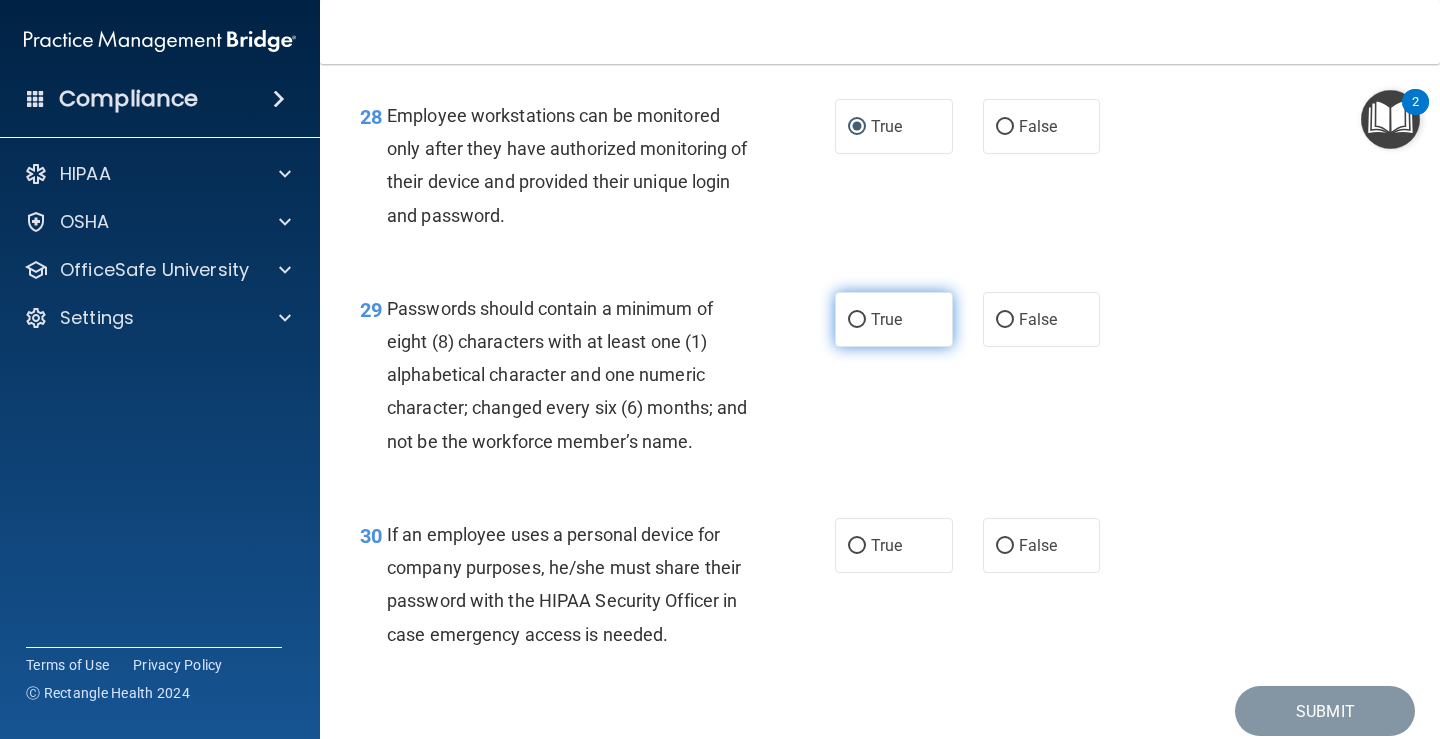 click on "True" at bounding box center [886, 319] 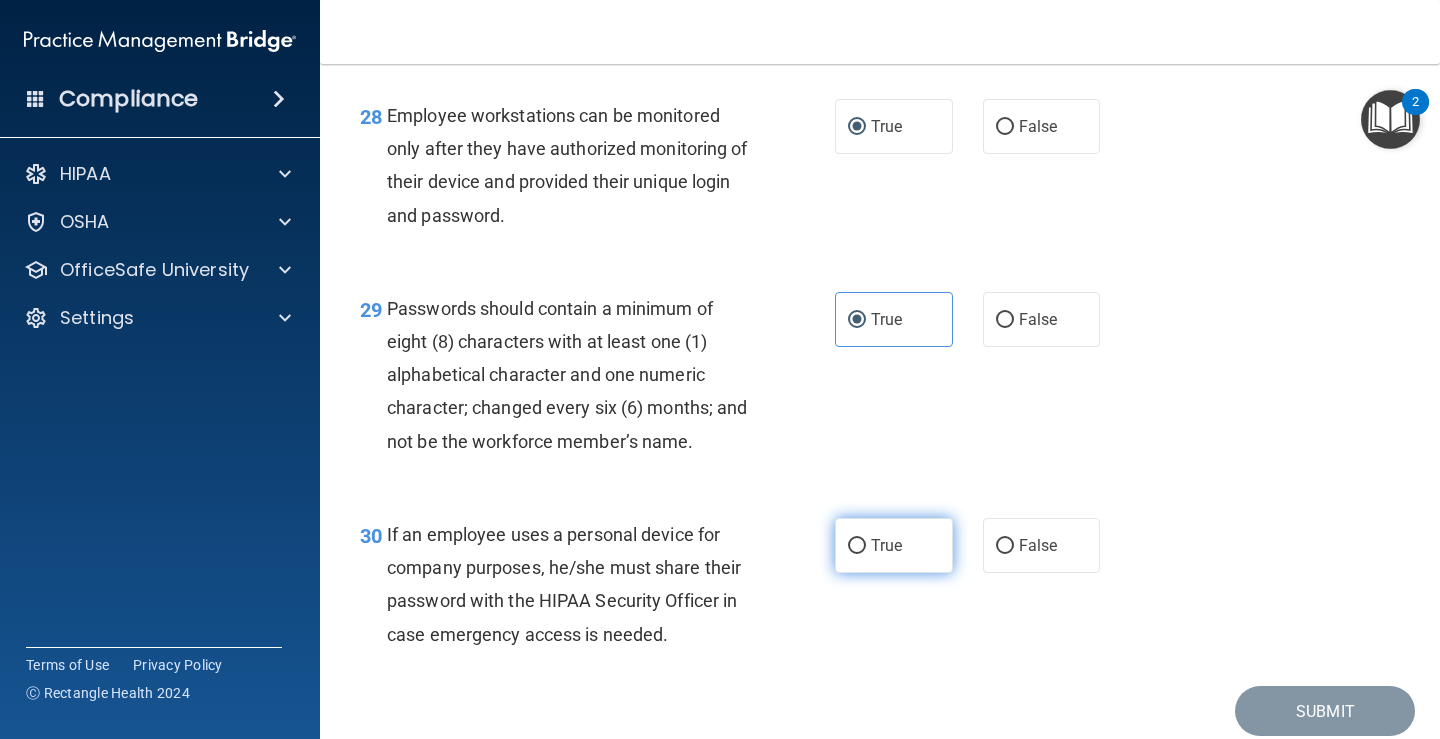 click on "True" at bounding box center (857, 546) 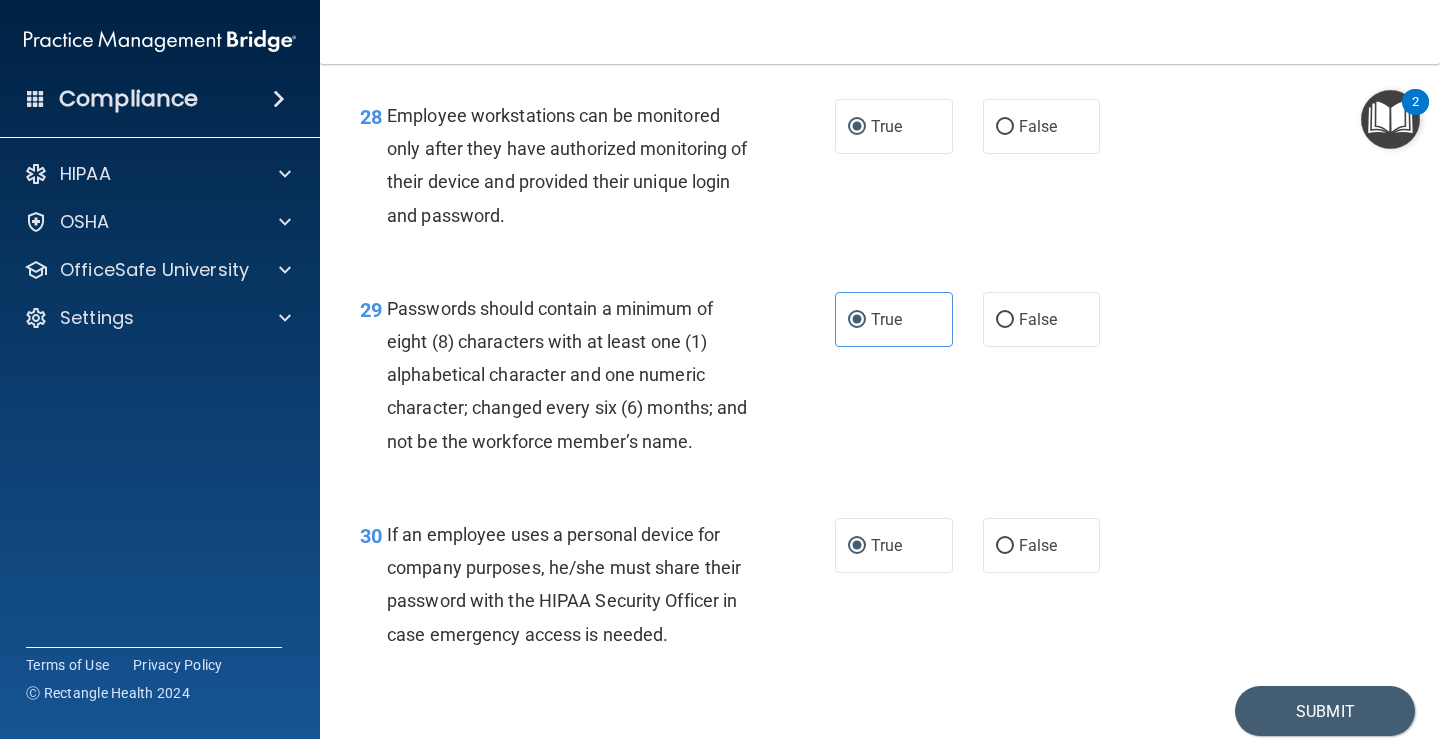 scroll, scrollTop: 5510, scrollLeft: 0, axis: vertical 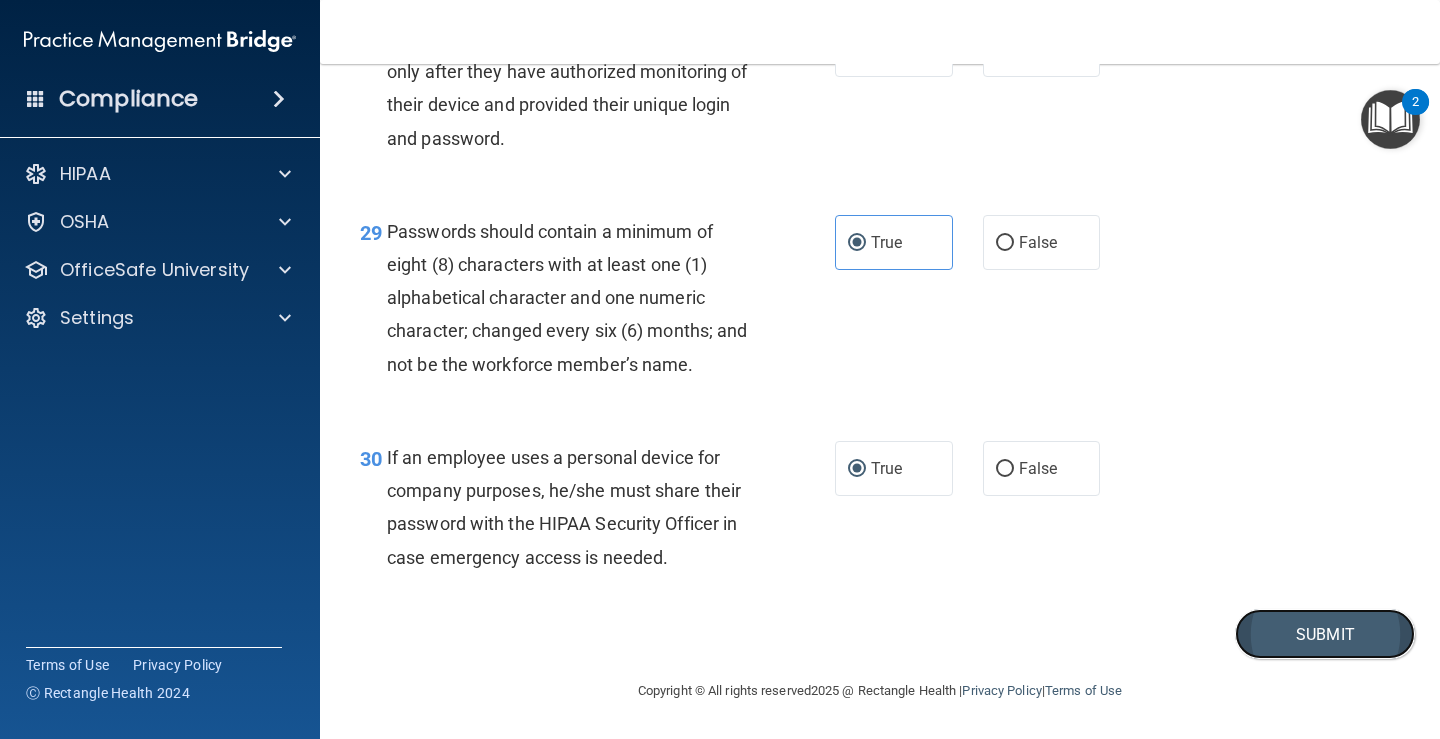 click on "Submit" at bounding box center (1325, 634) 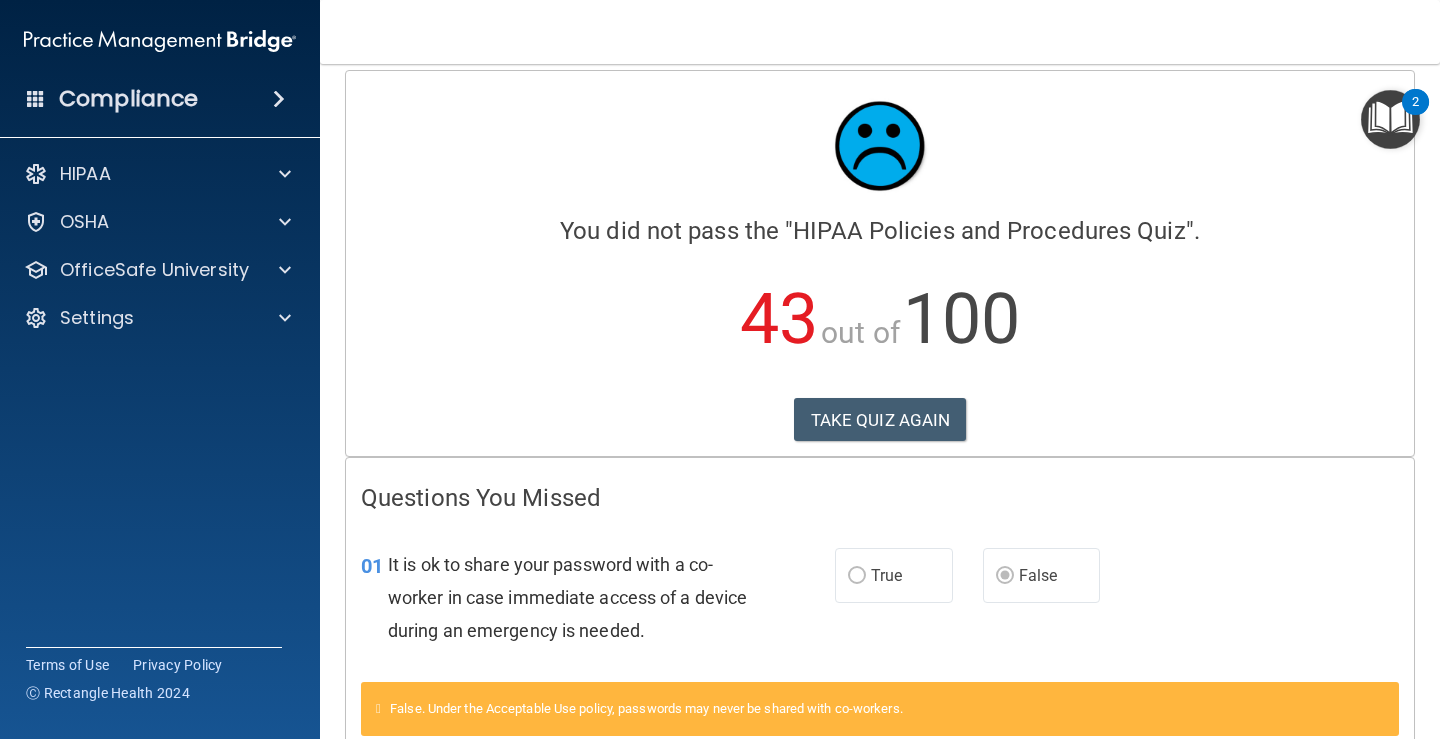 scroll, scrollTop: 0, scrollLeft: 0, axis: both 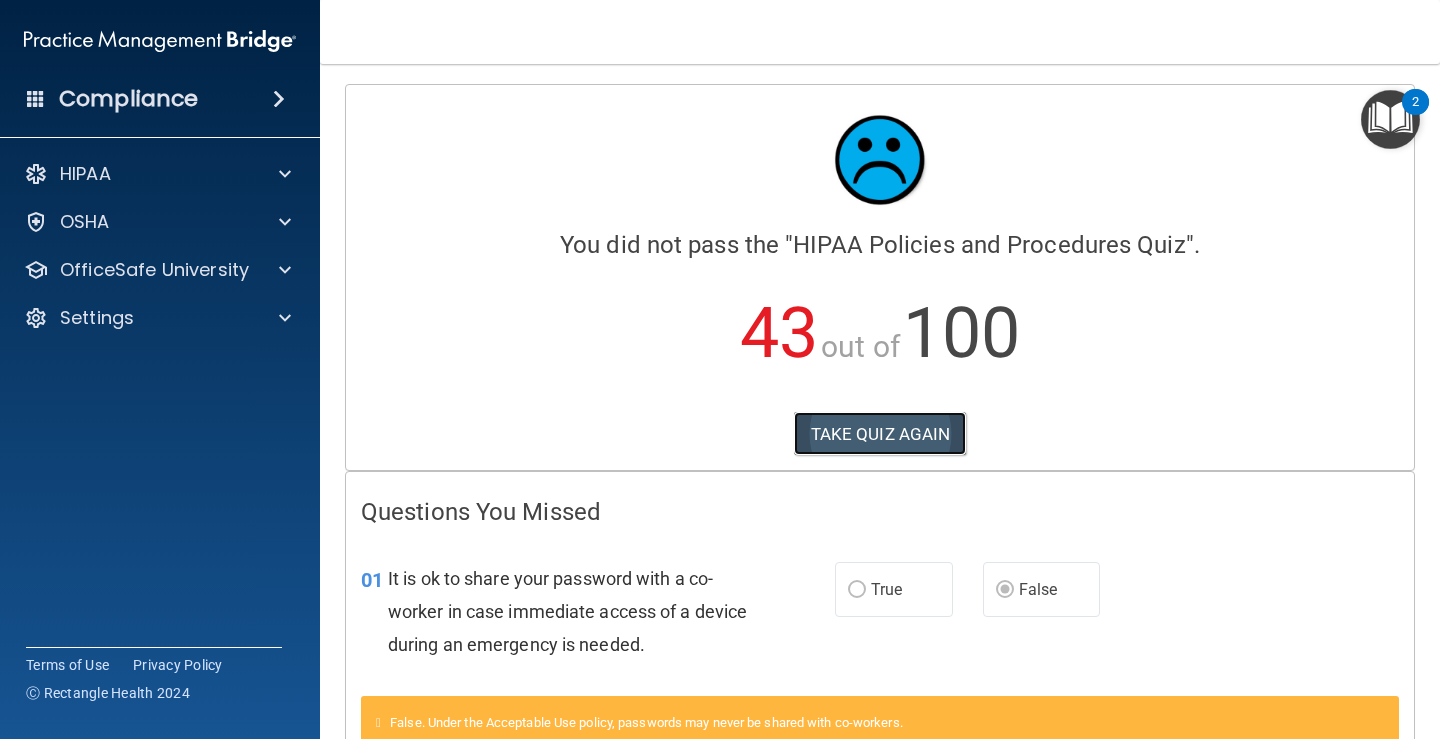 click on "TAKE QUIZ AGAIN" at bounding box center (880, 434) 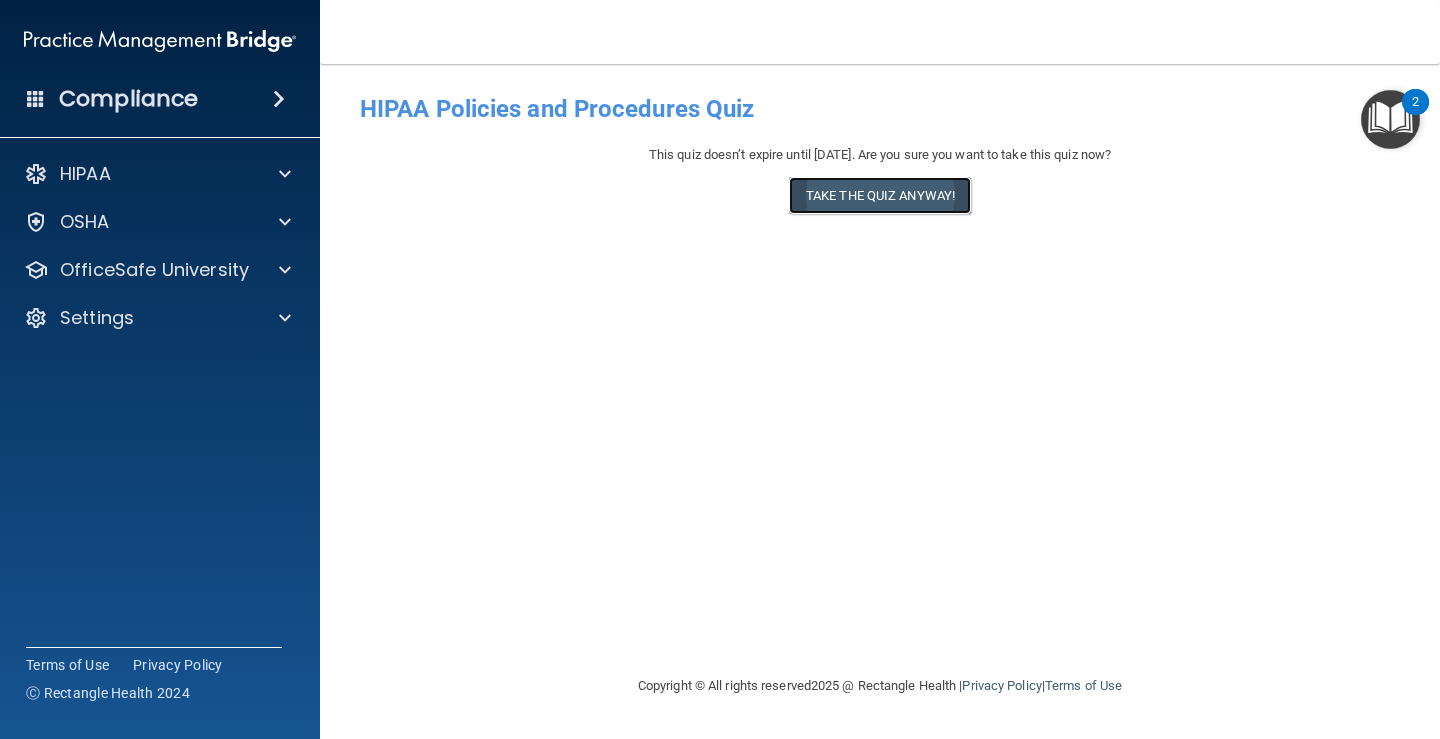 click on "Take the quiz anyway!" at bounding box center [880, 195] 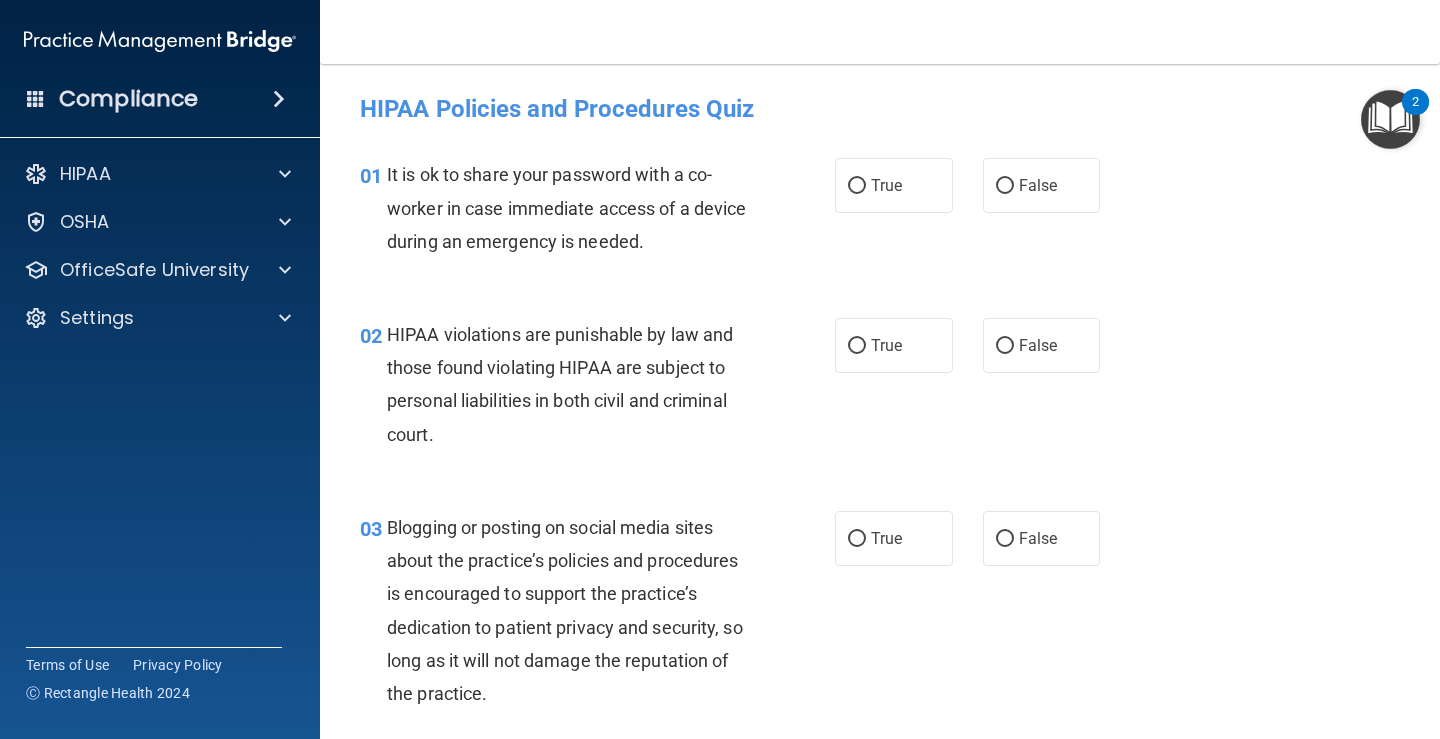 click on "True           False" at bounding box center (976, 185) 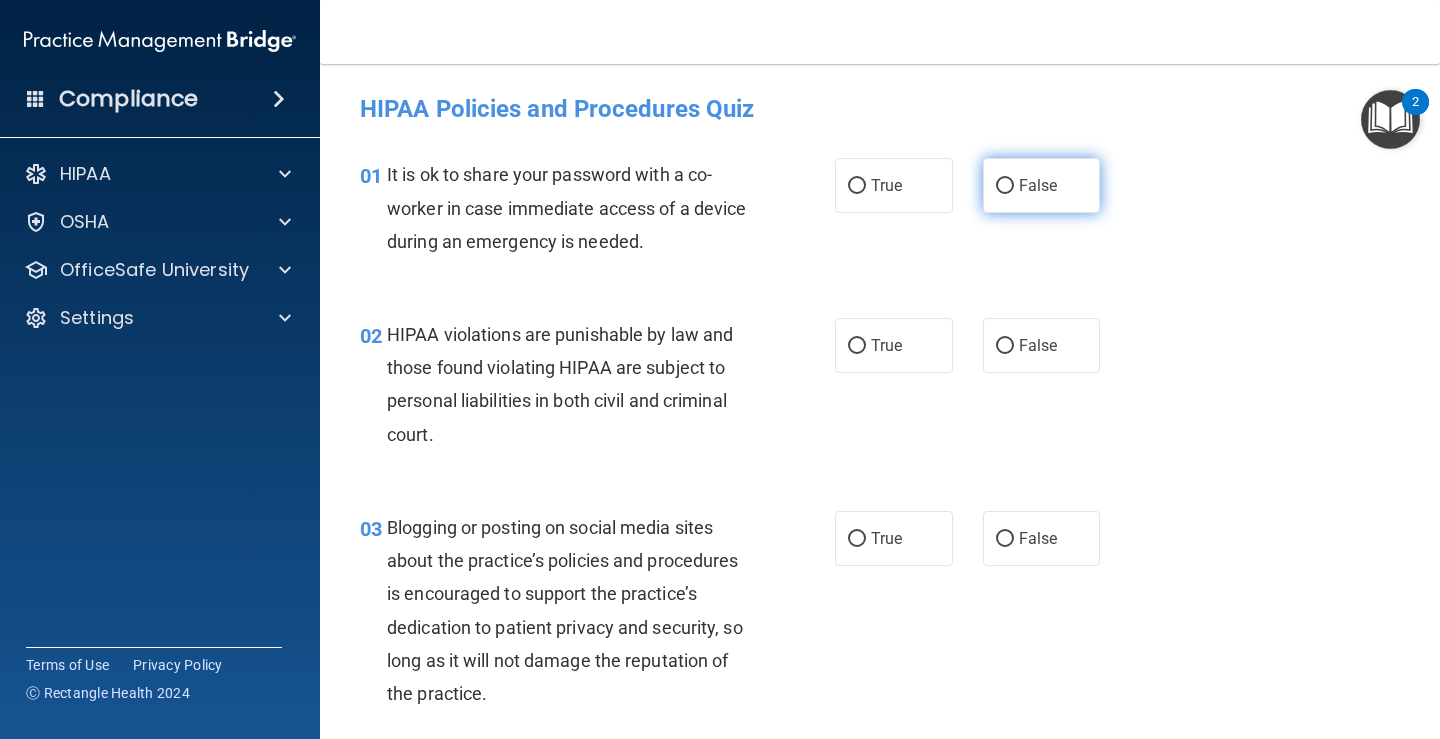 click on "False" at bounding box center [1042, 185] 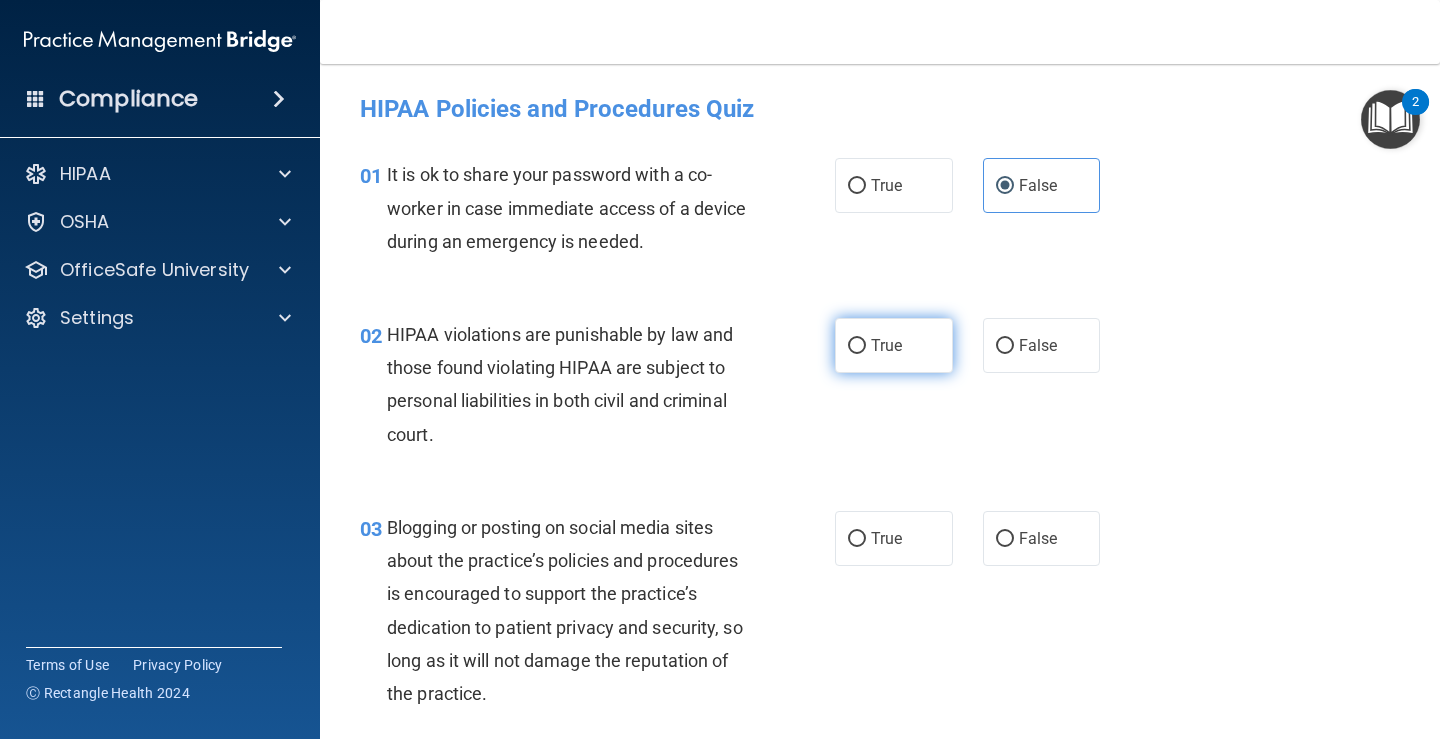 click on "True" at bounding box center (886, 345) 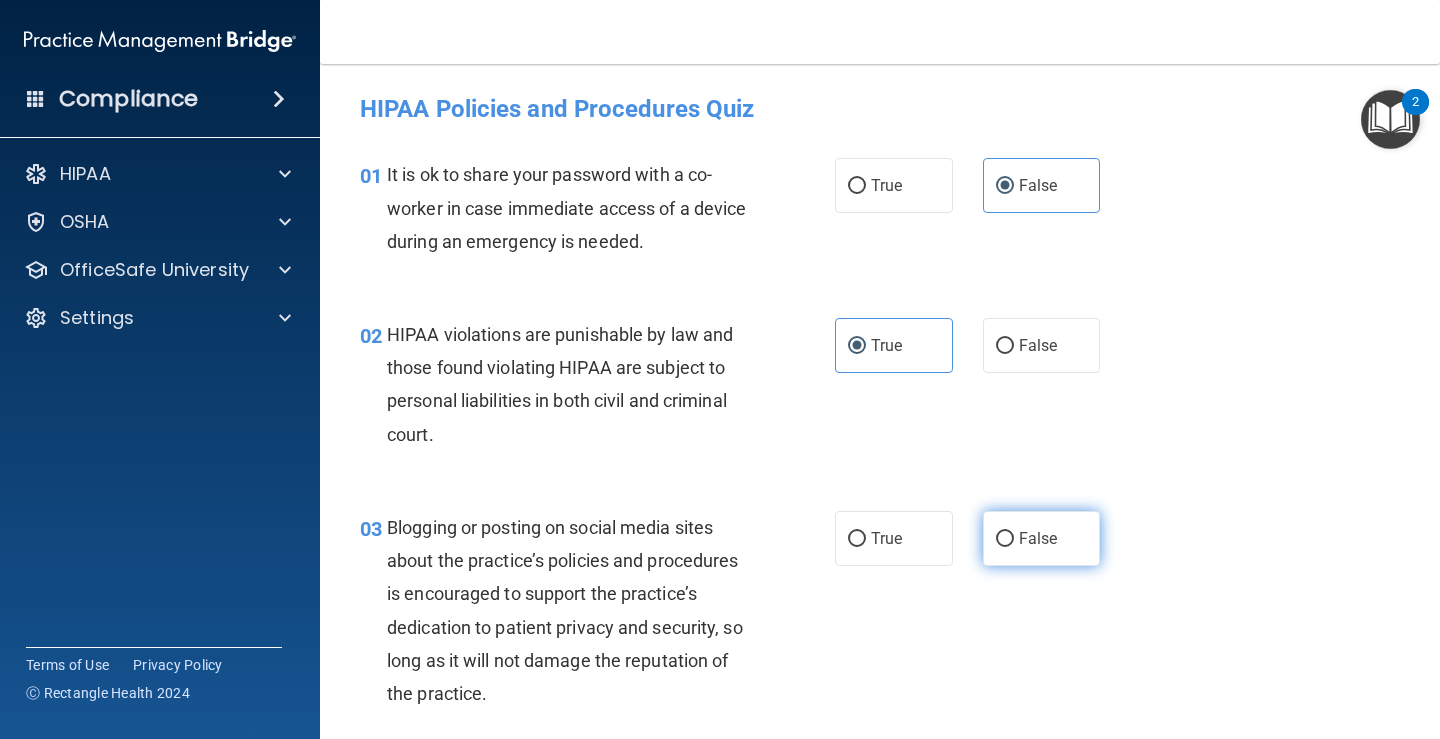 drag, startPoint x: 1030, startPoint y: 544, endPoint x: 1071, endPoint y: 533, distance: 42.44997 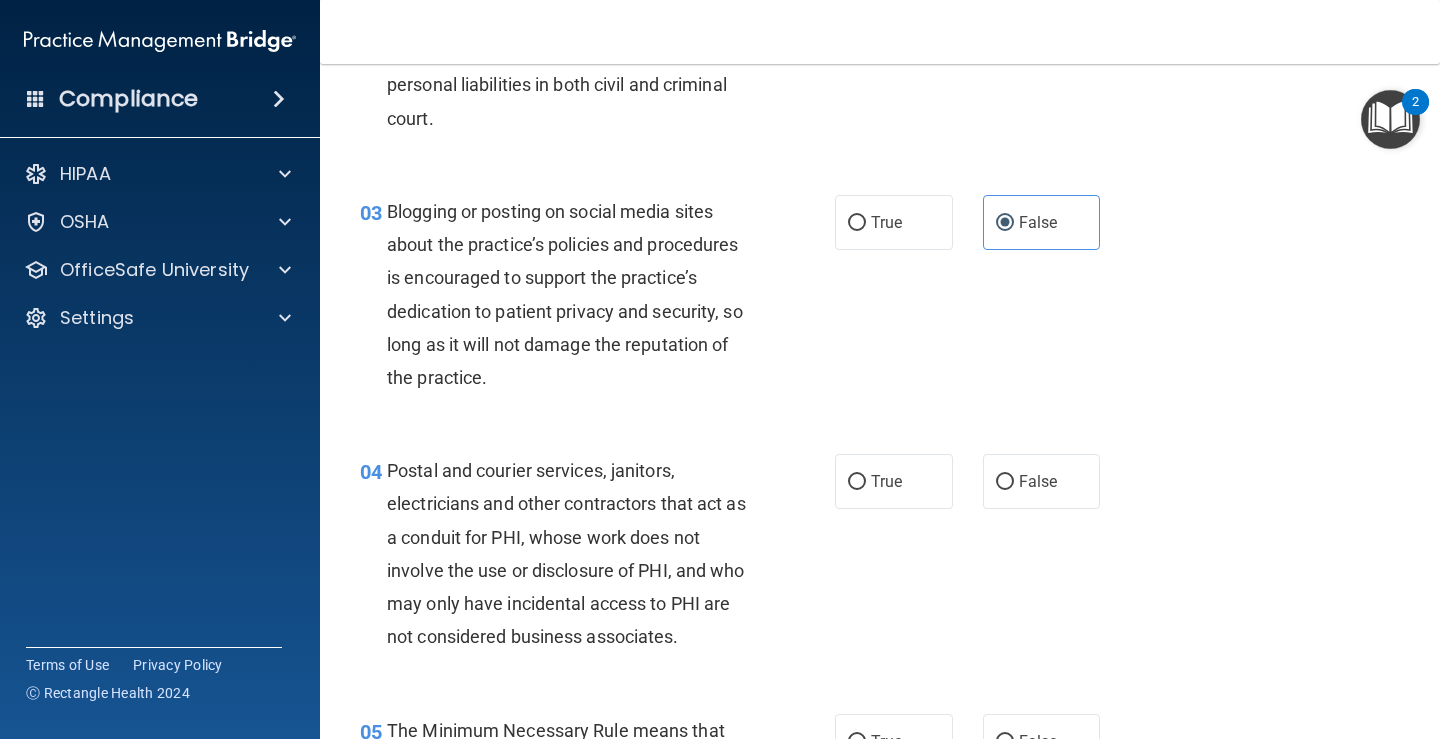 scroll, scrollTop: 400, scrollLeft: 0, axis: vertical 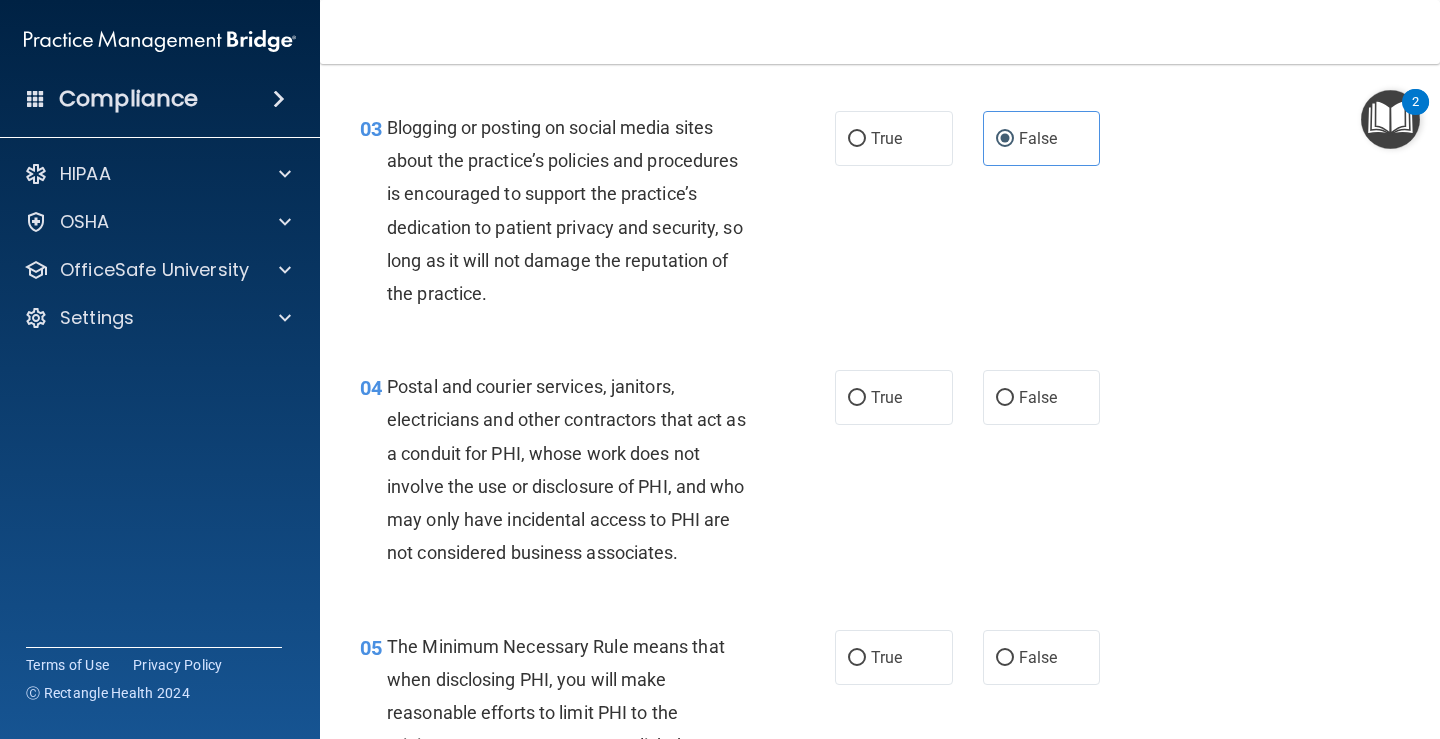 drag, startPoint x: 870, startPoint y: 380, endPoint x: 876, endPoint y: 437, distance: 57.31492 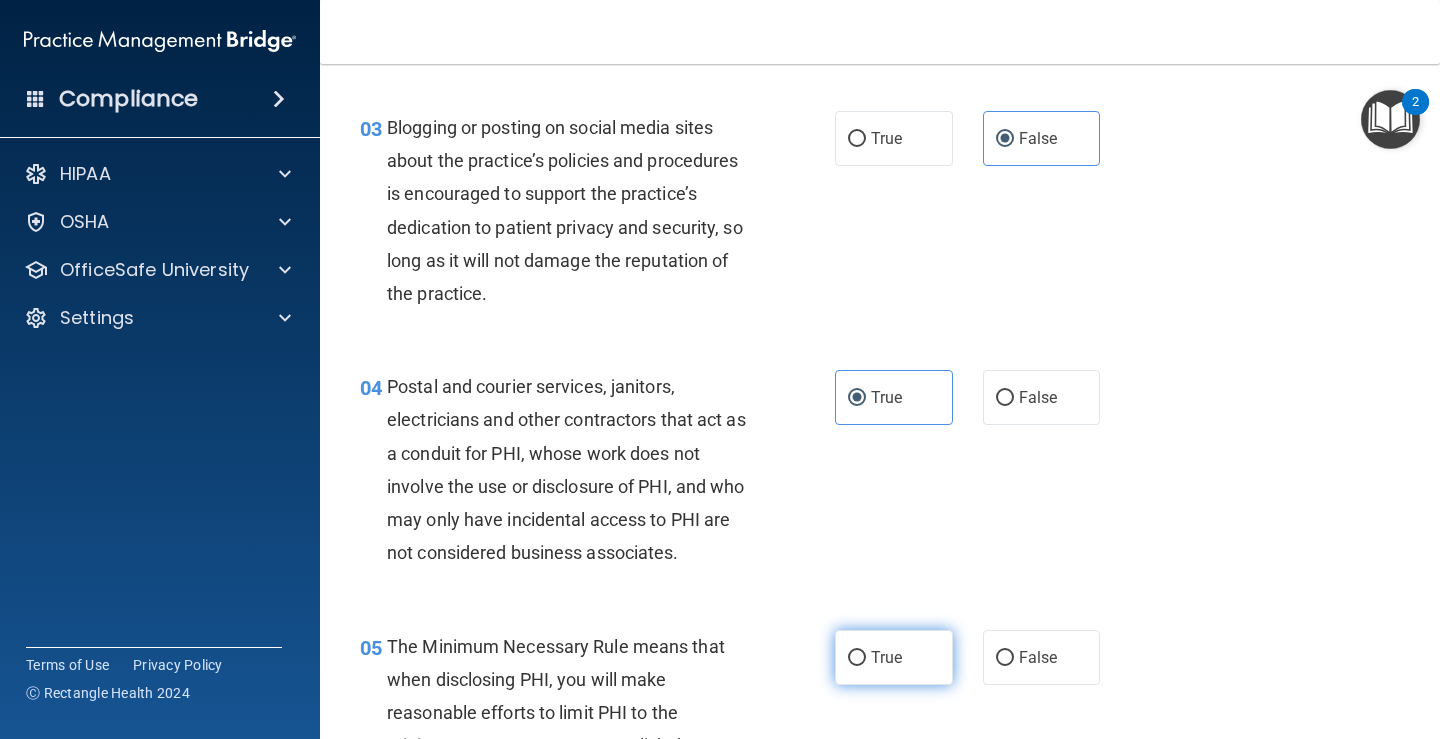 click on "True" at bounding box center [894, 657] 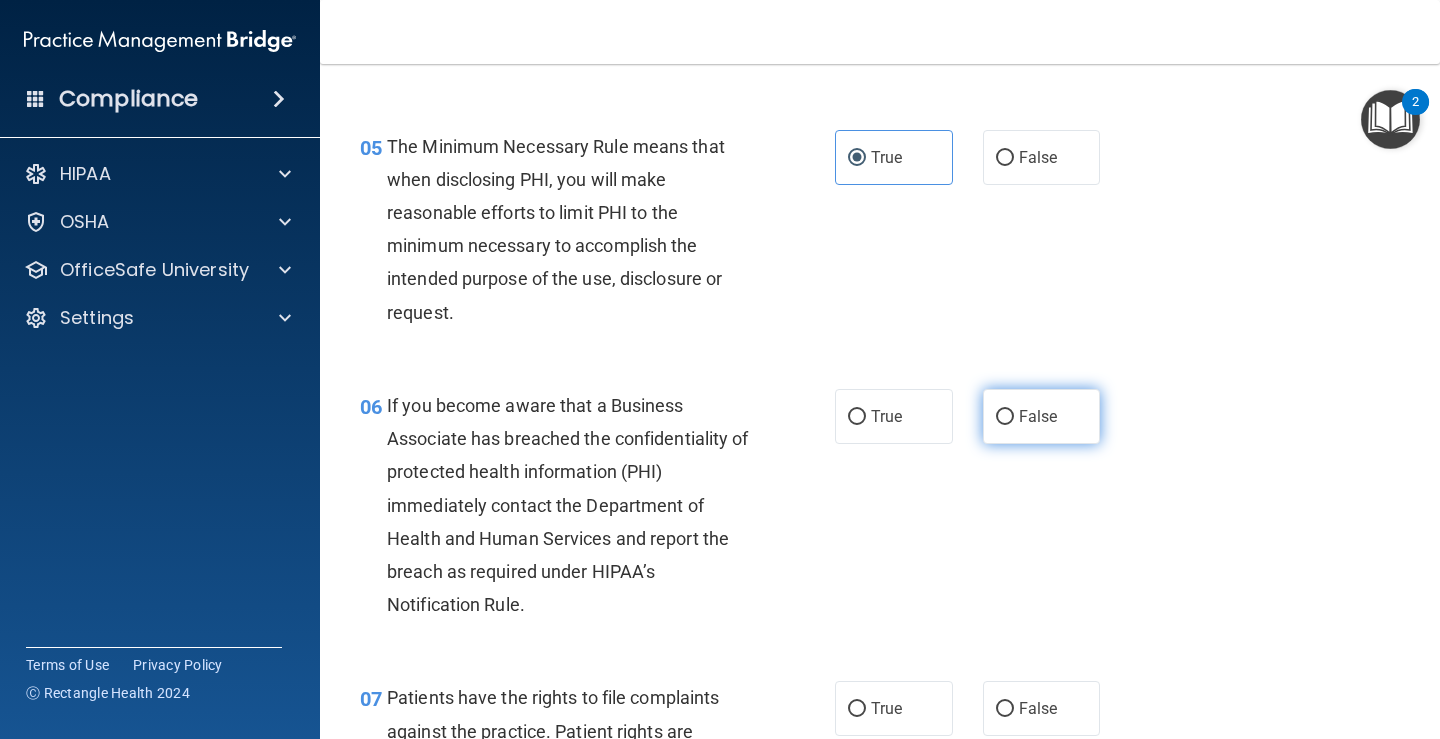 click on "False" at bounding box center [1038, 416] 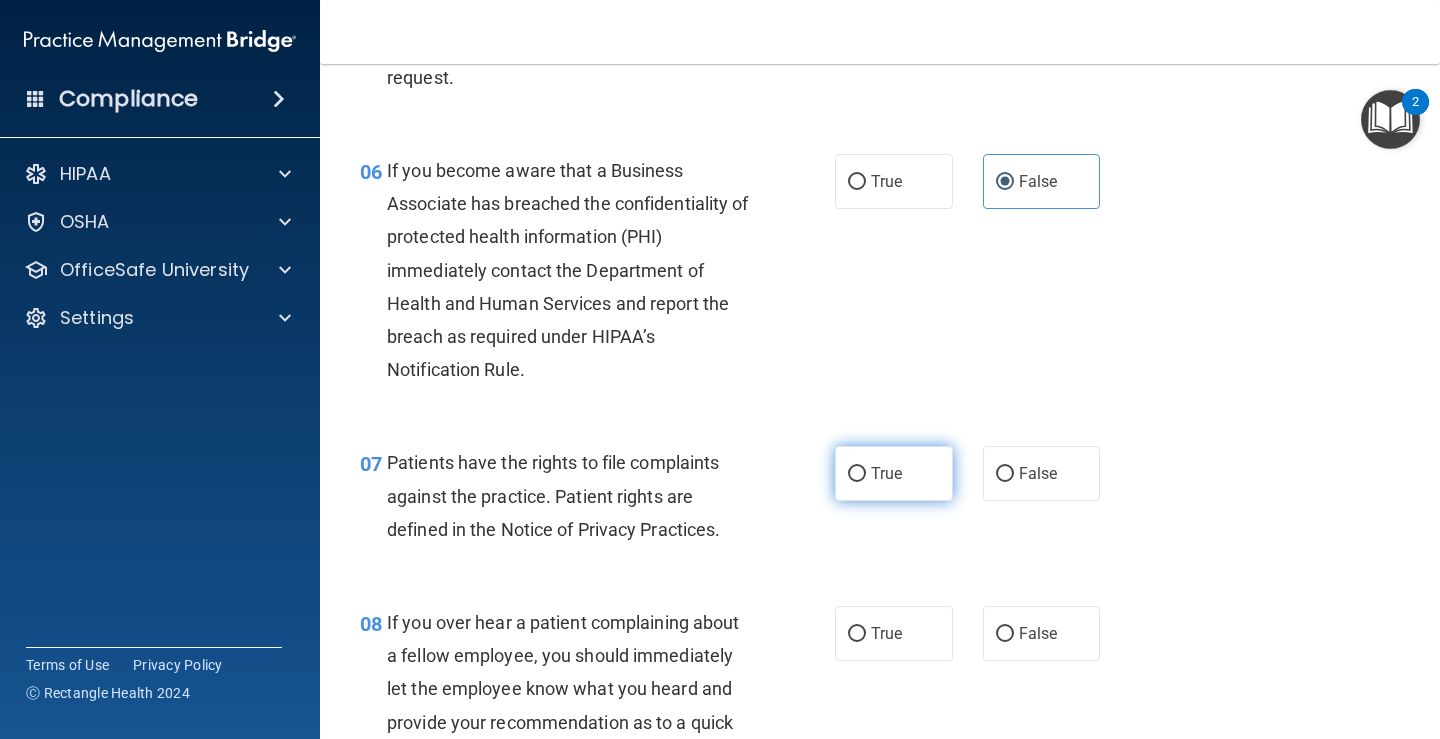 scroll, scrollTop: 1200, scrollLeft: 0, axis: vertical 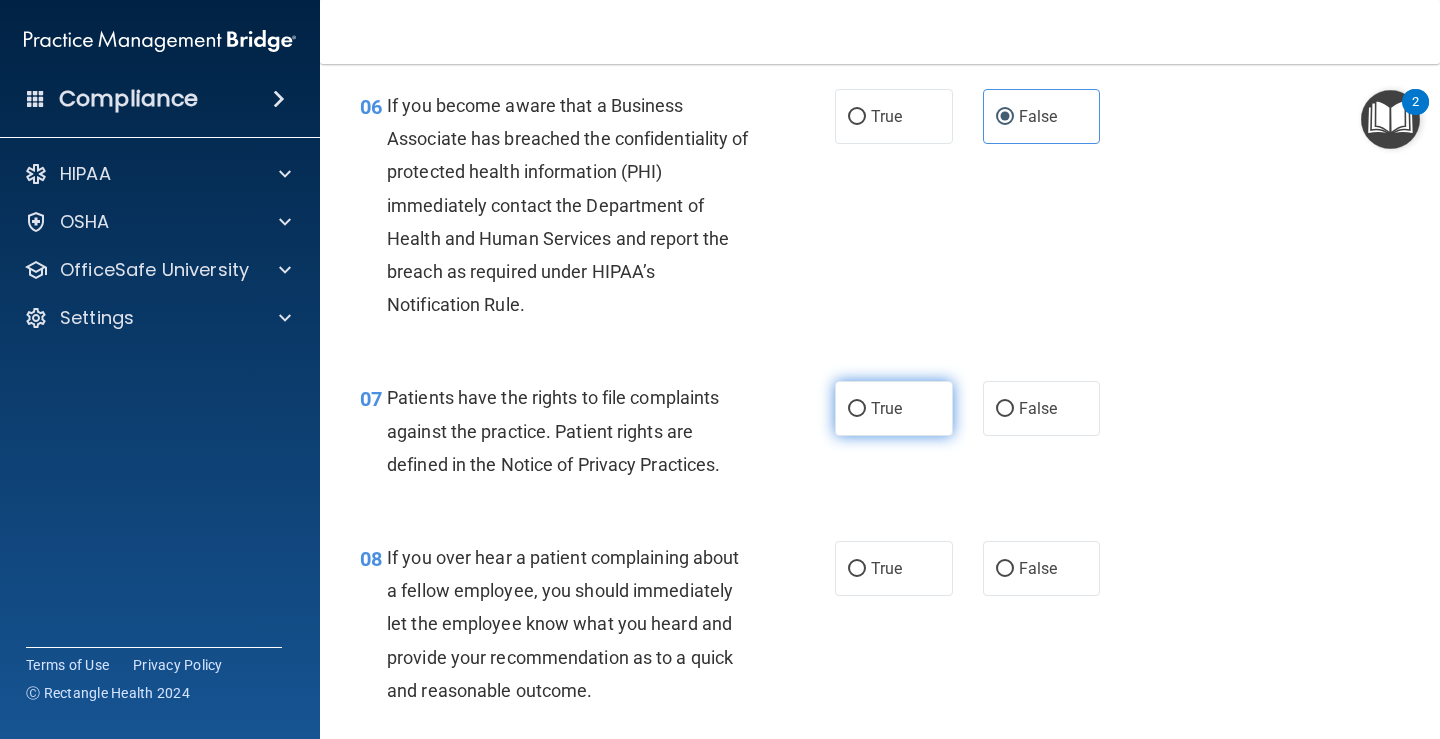 click on "True" at bounding box center (894, 408) 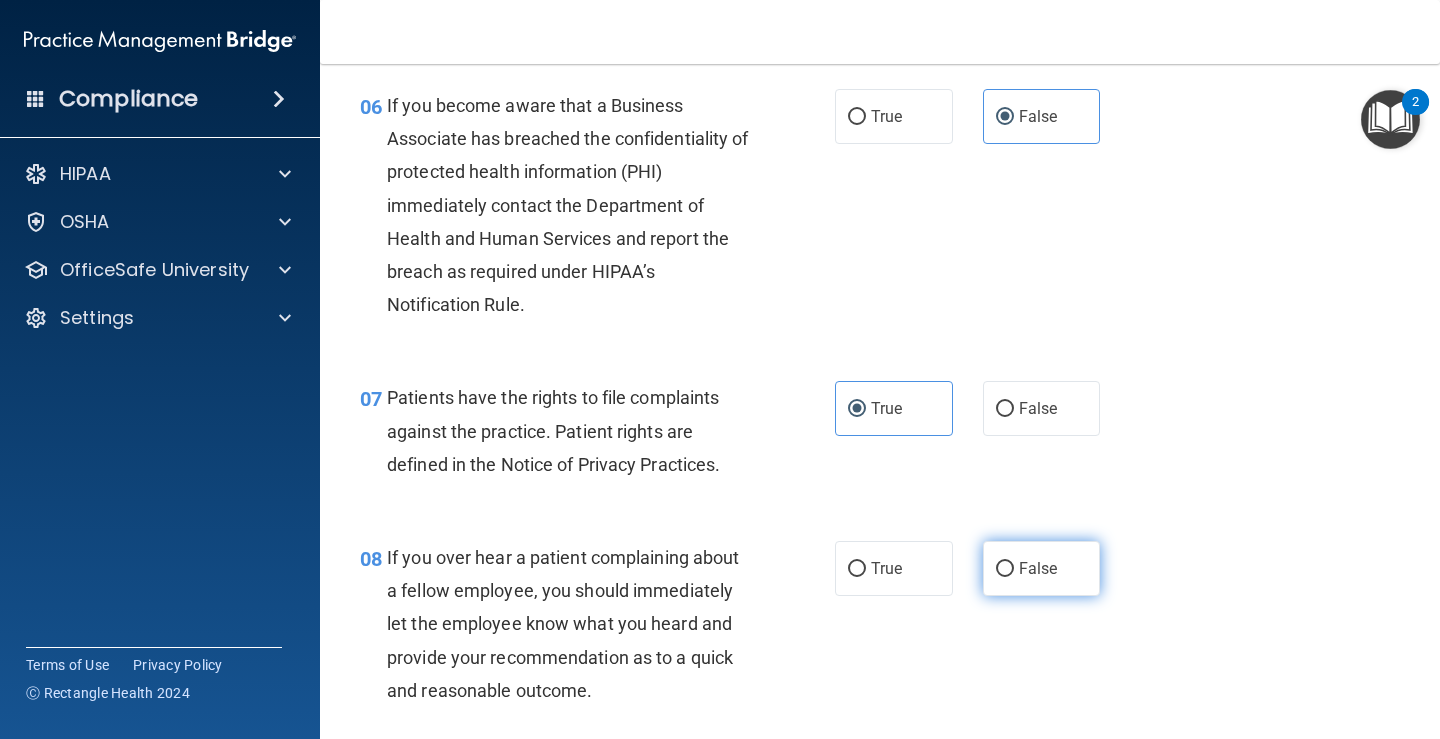click on "08       If you over hear a patient complaining about a fellow employee, you should immediately let the employee know what you heard and provide your recommendation as to a quick and reasonable outcome.                  True           False" at bounding box center [880, 629] 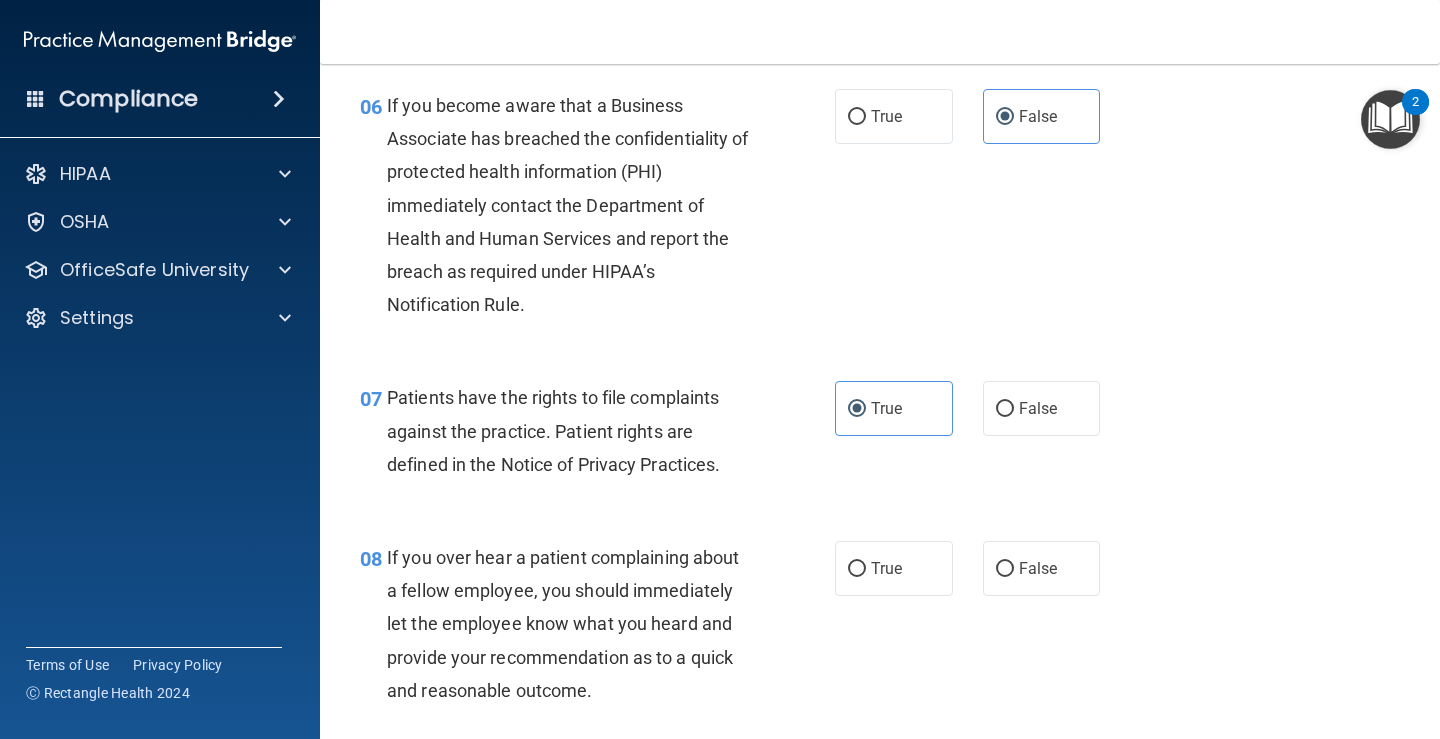 click on "08       If you over hear a patient complaining about a fellow employee, you should immediately let the employee know what you heard and provide your recommendation as to a quick and reasonable outcome.                  True           False" at bounding box center (880, 629) 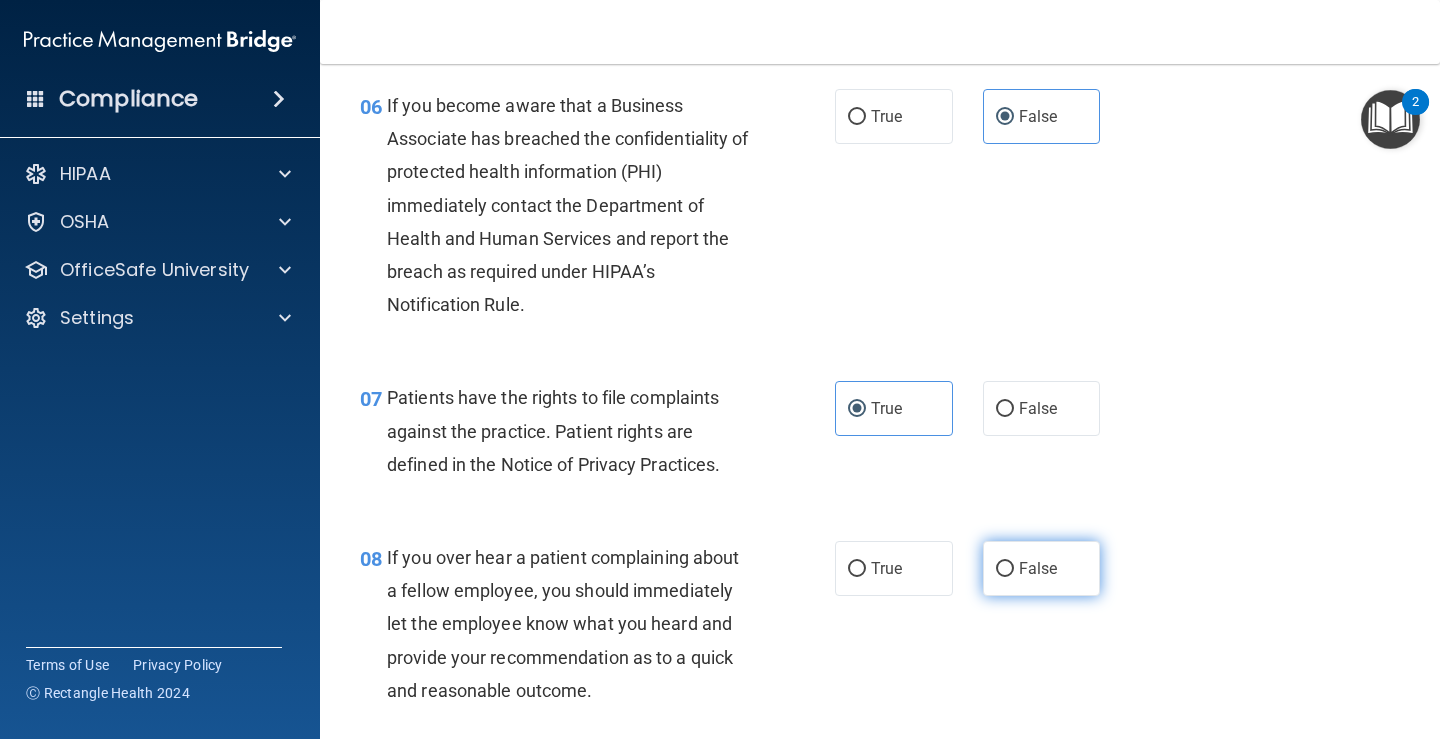 click on "False" at bounding box center [1042, 568] 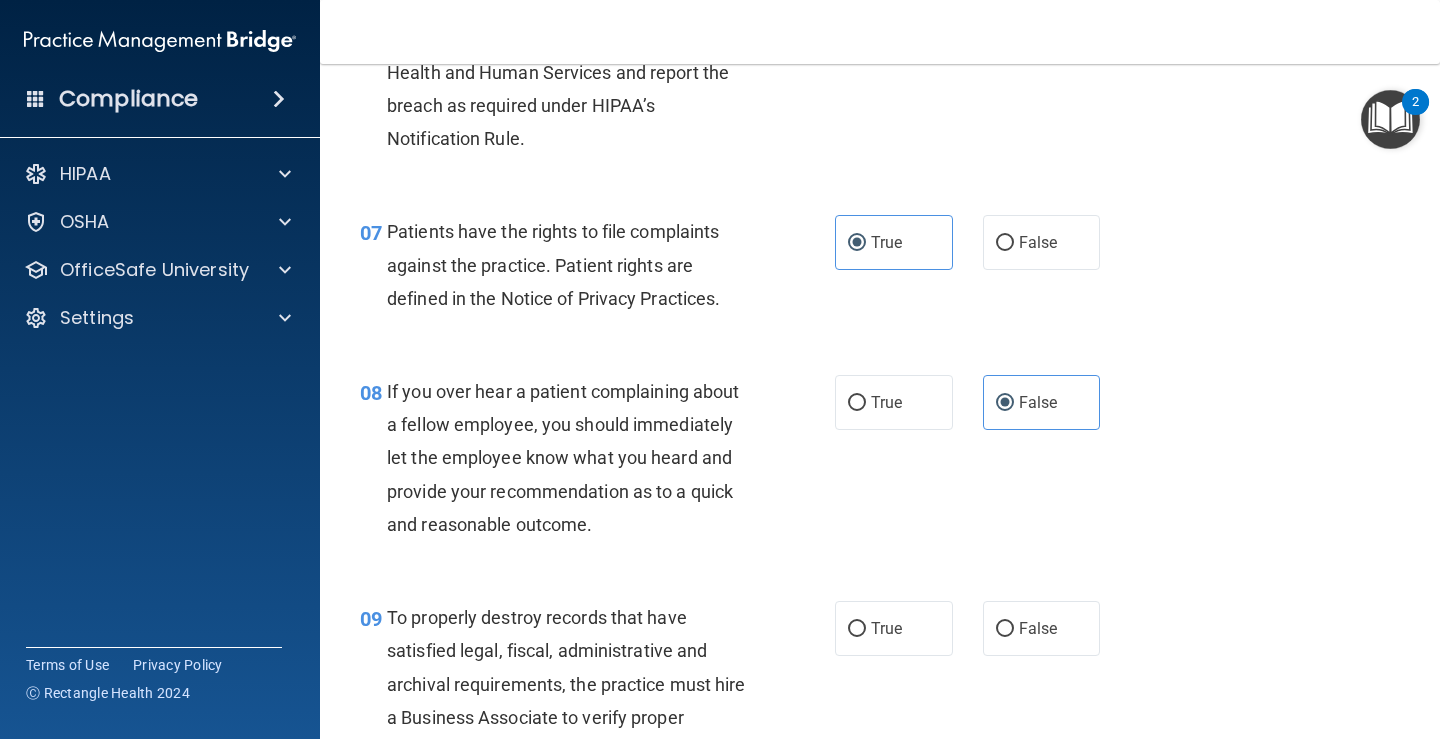 scroll, scrollTop: 1500, scrollLeft: 0, axis: vertical 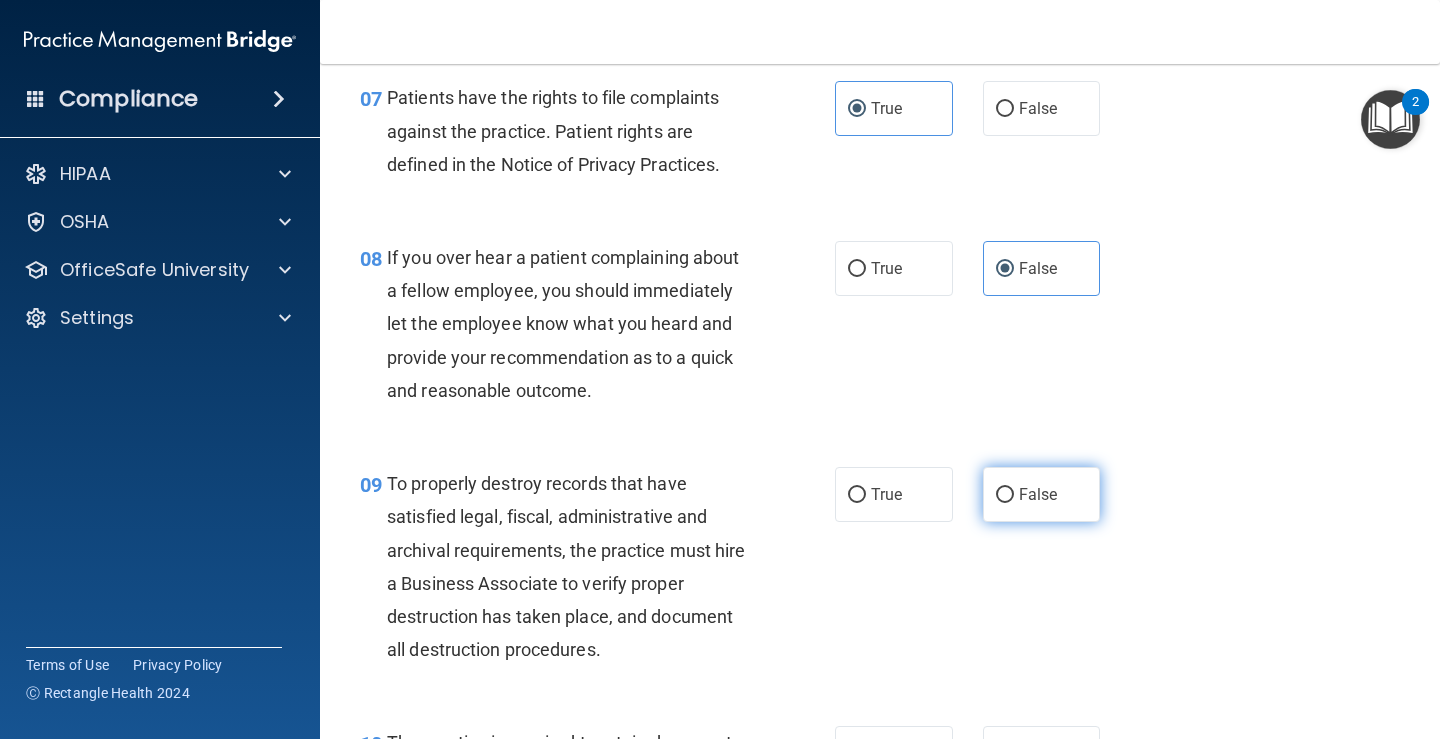 click on "False" at bounding box center (1042, 494) 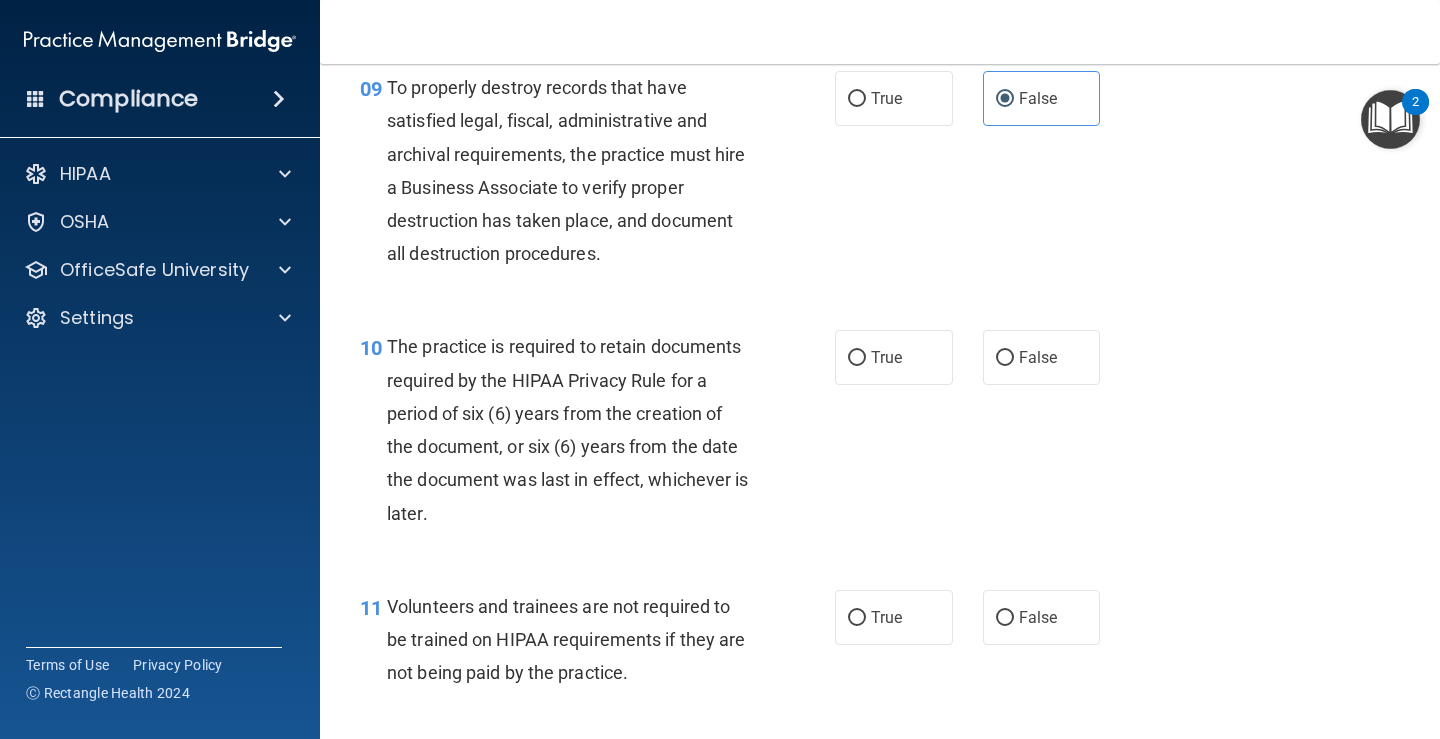 scroll, scrollTop: 1900, scrollLeft: 0, axis: vertical 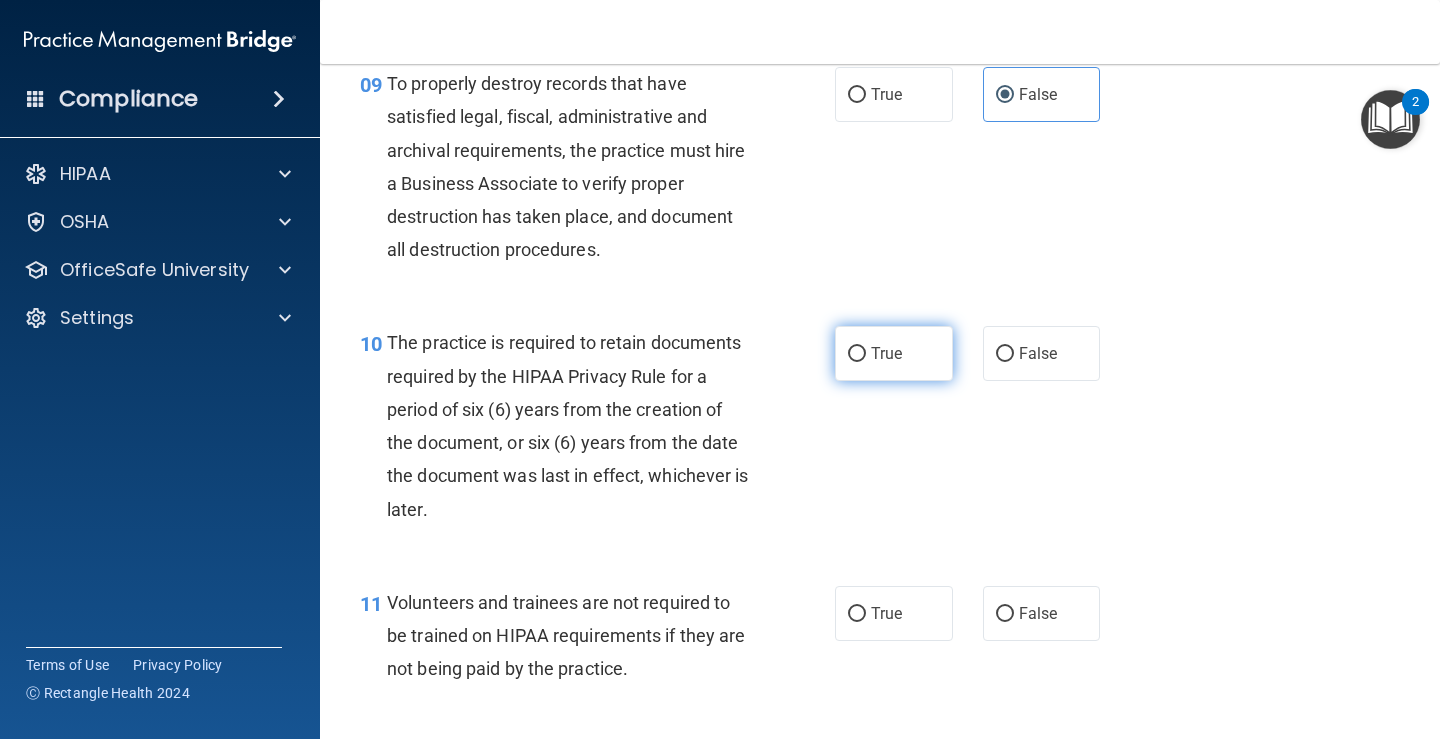 click on "True" at bounding box center [886, 353] 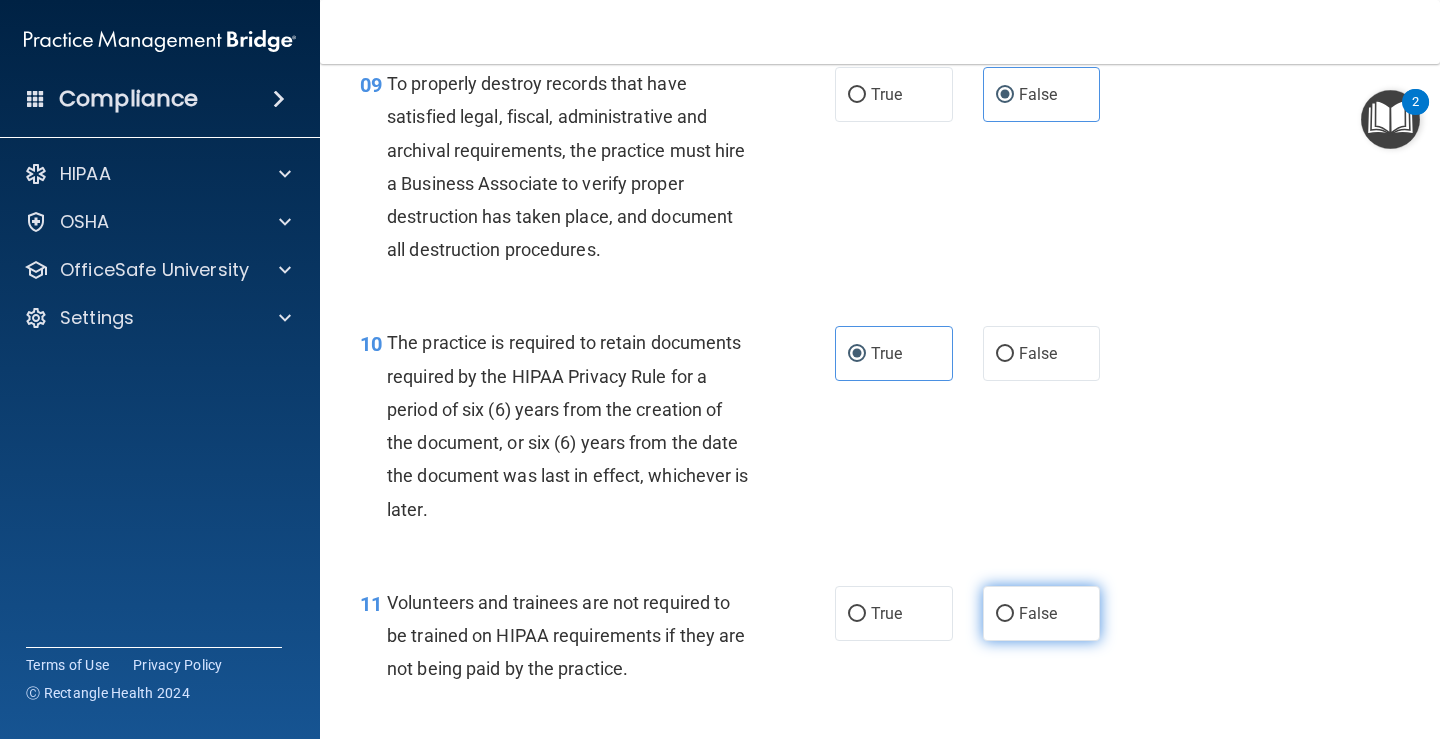 click on "False" at bounding box center [1038, 613] 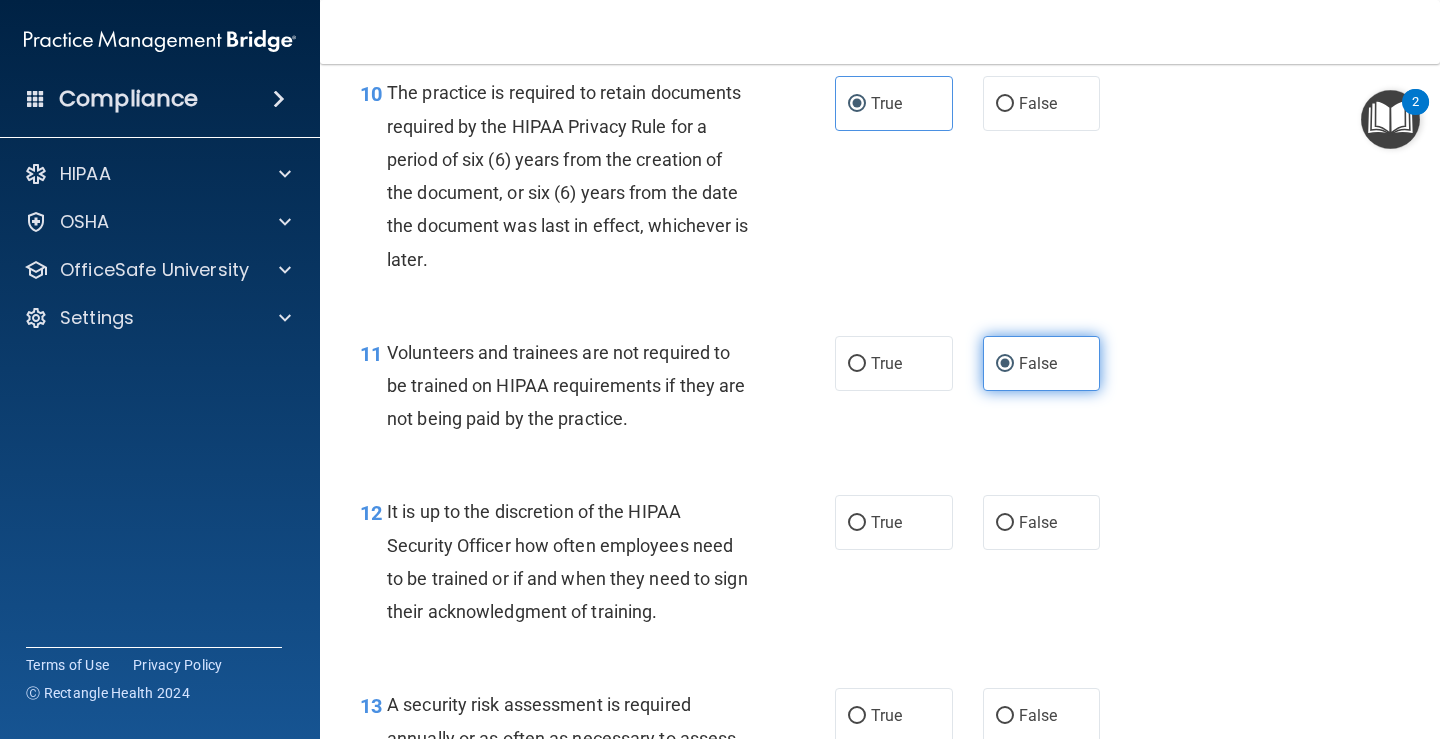 scroll, scrollTop: 2200, scrollLeft: 0, axis: vertical 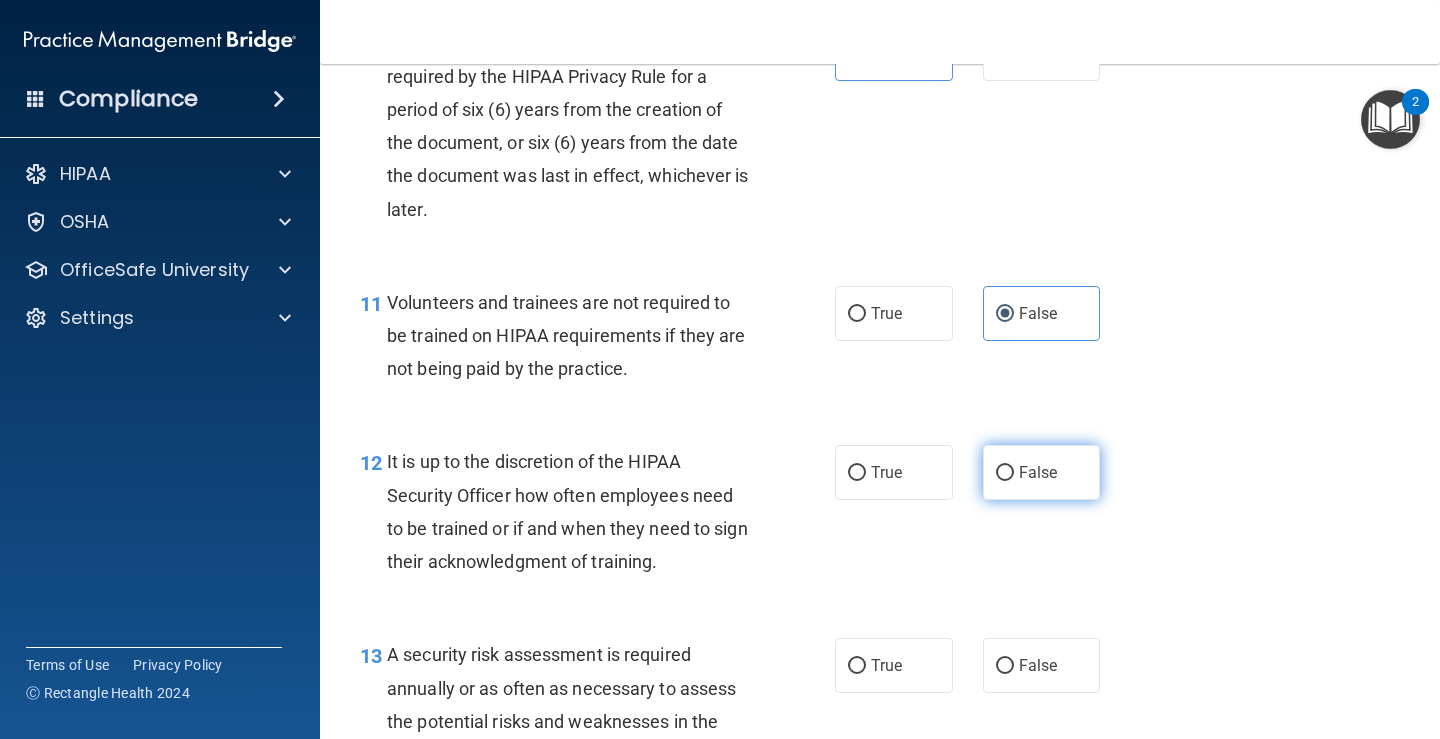 click on "False" at bounding box center [1042, 472] 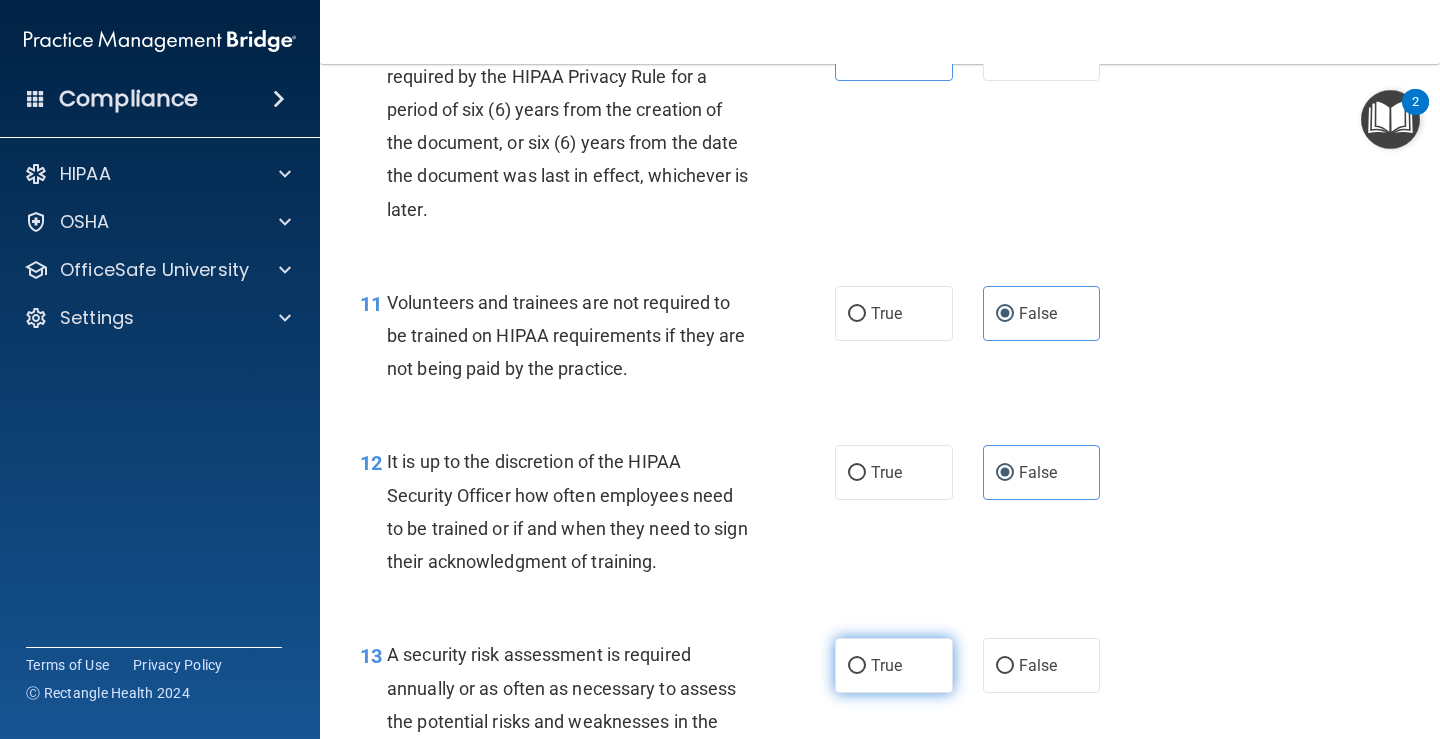 click on "True" at bounding box center (894, 665) 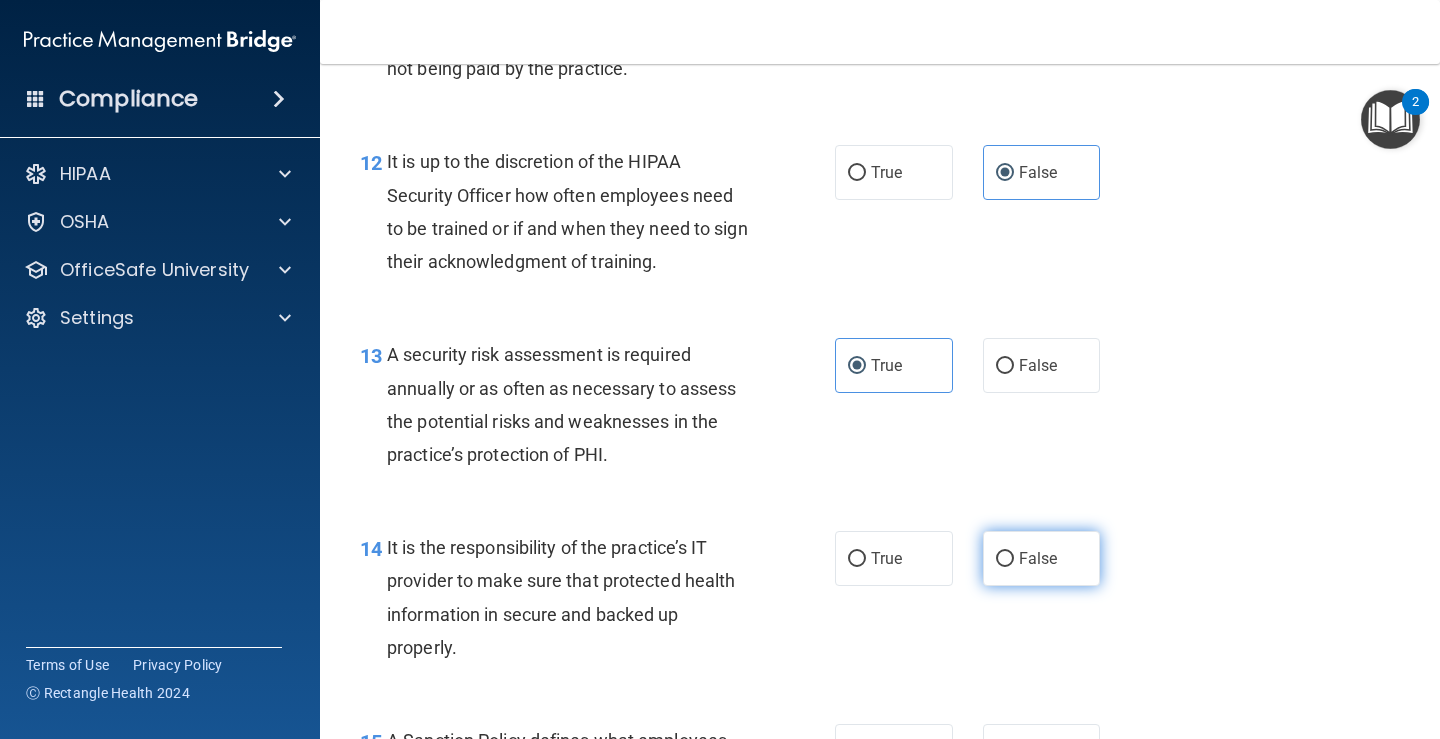 click on "False" at bounding box center (1042, 558) 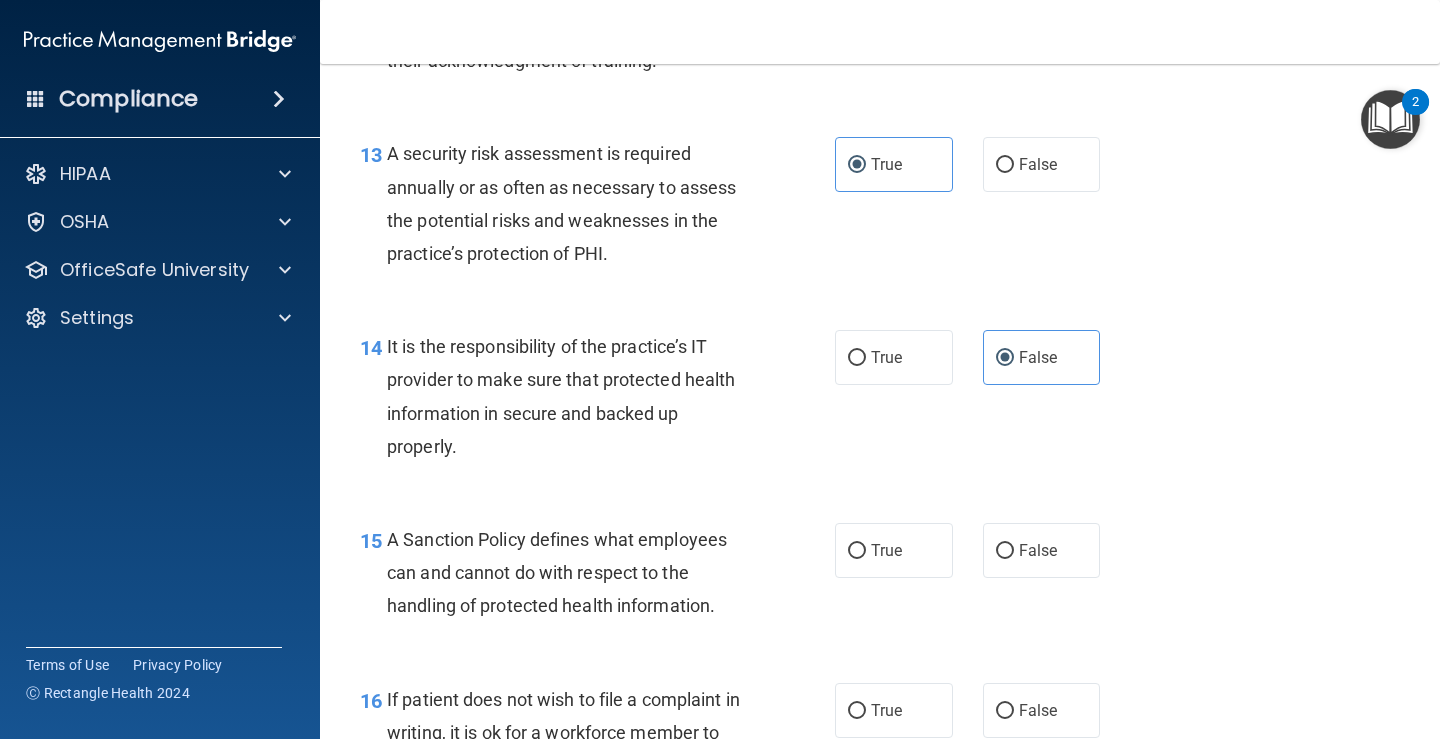 scroll, scrollTop: 2800, scrollLeft: 0, axis: vertical 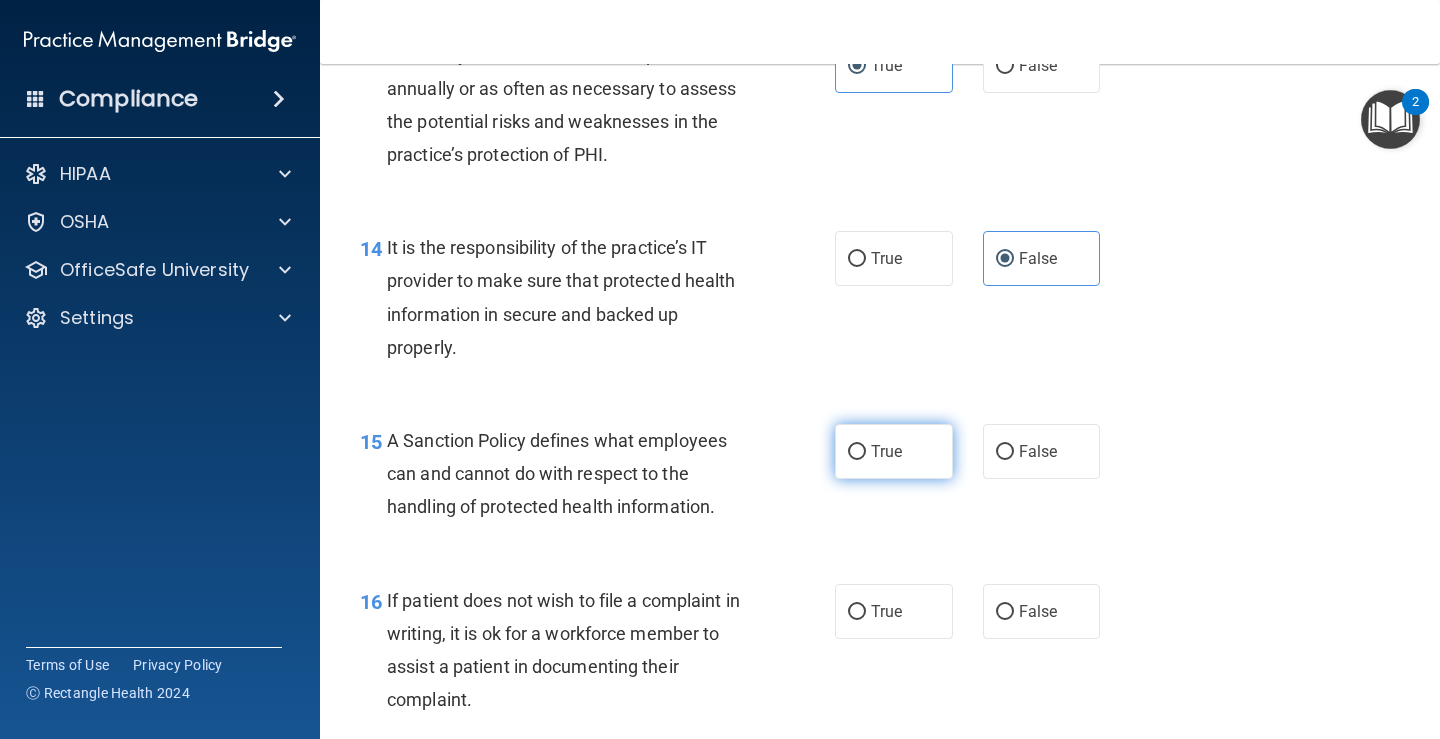 click on "True" at bounding box center [894, 451] 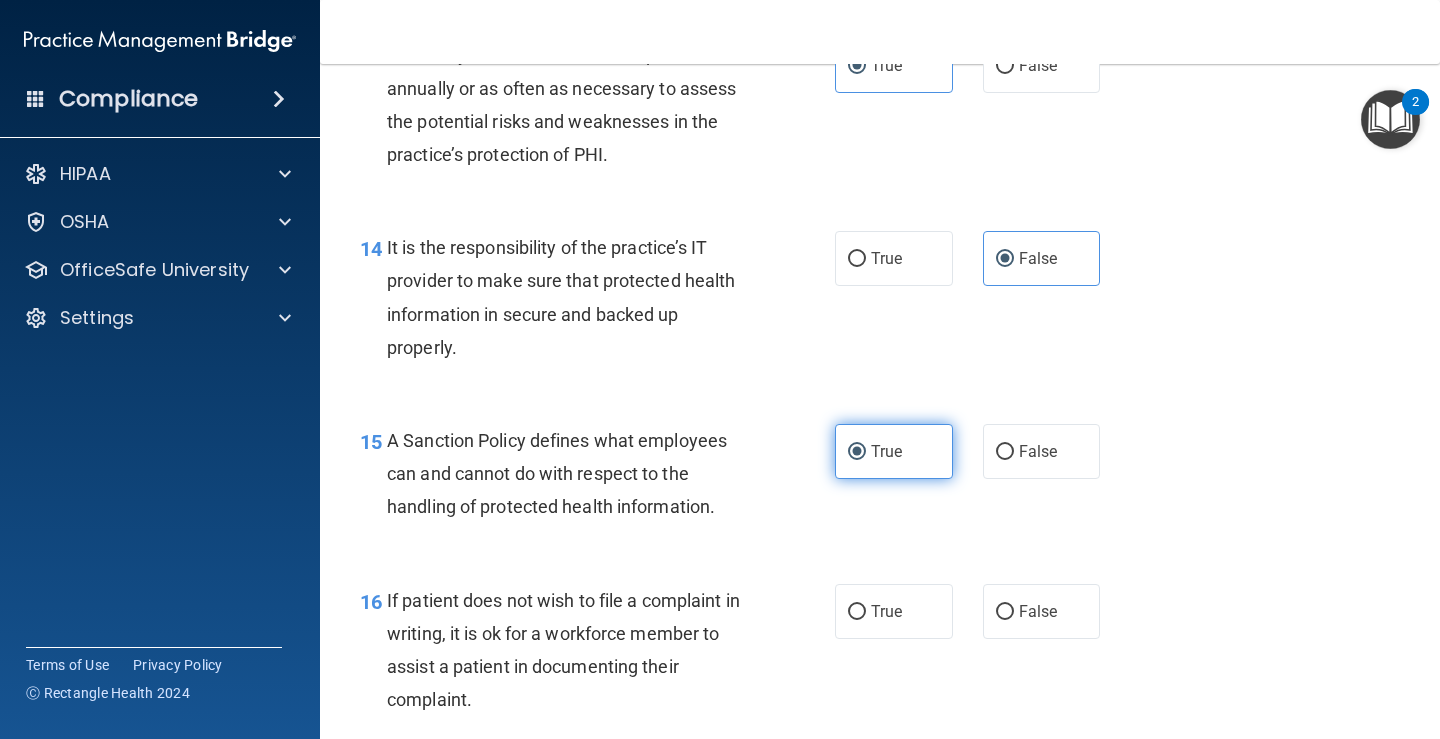 click on "True" at bounding box center (886, 451) 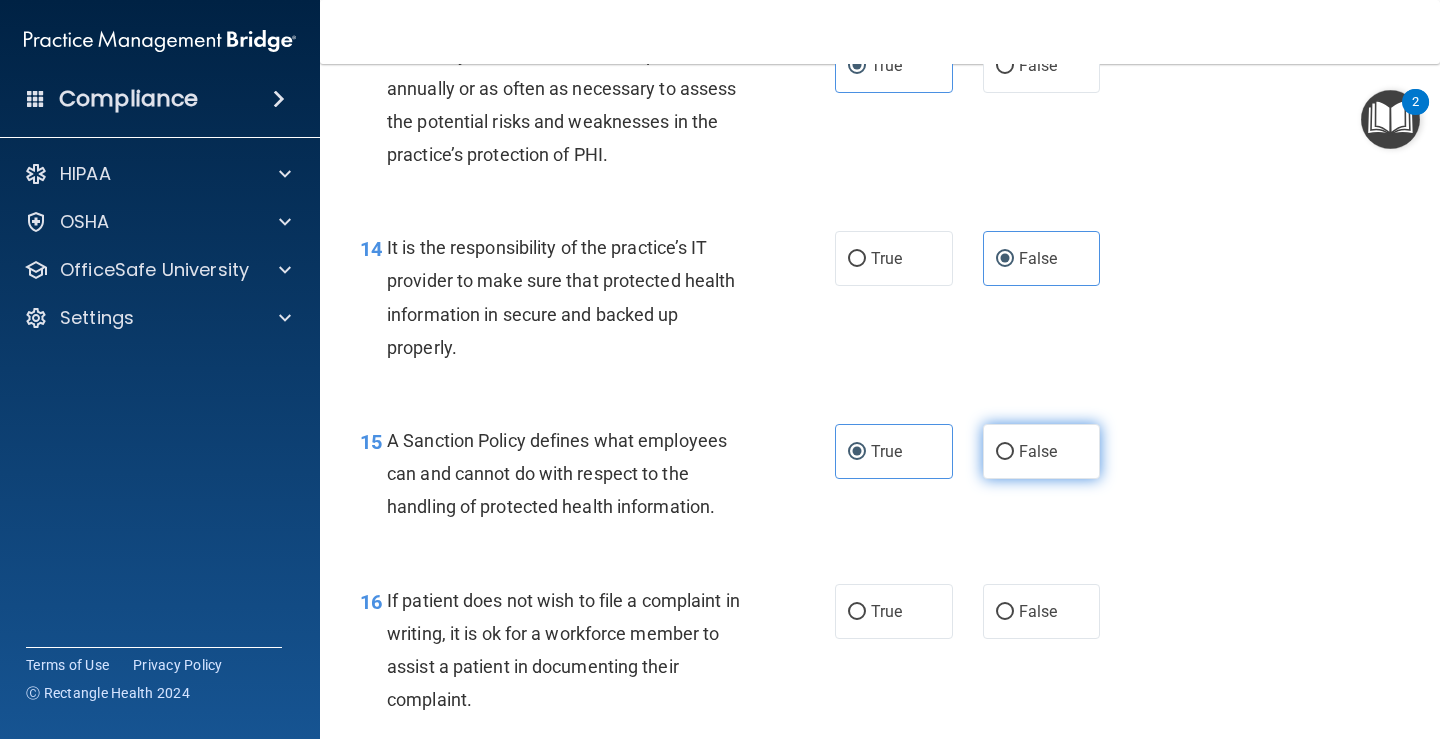 click on "False" at bounding box center [1042, 451] 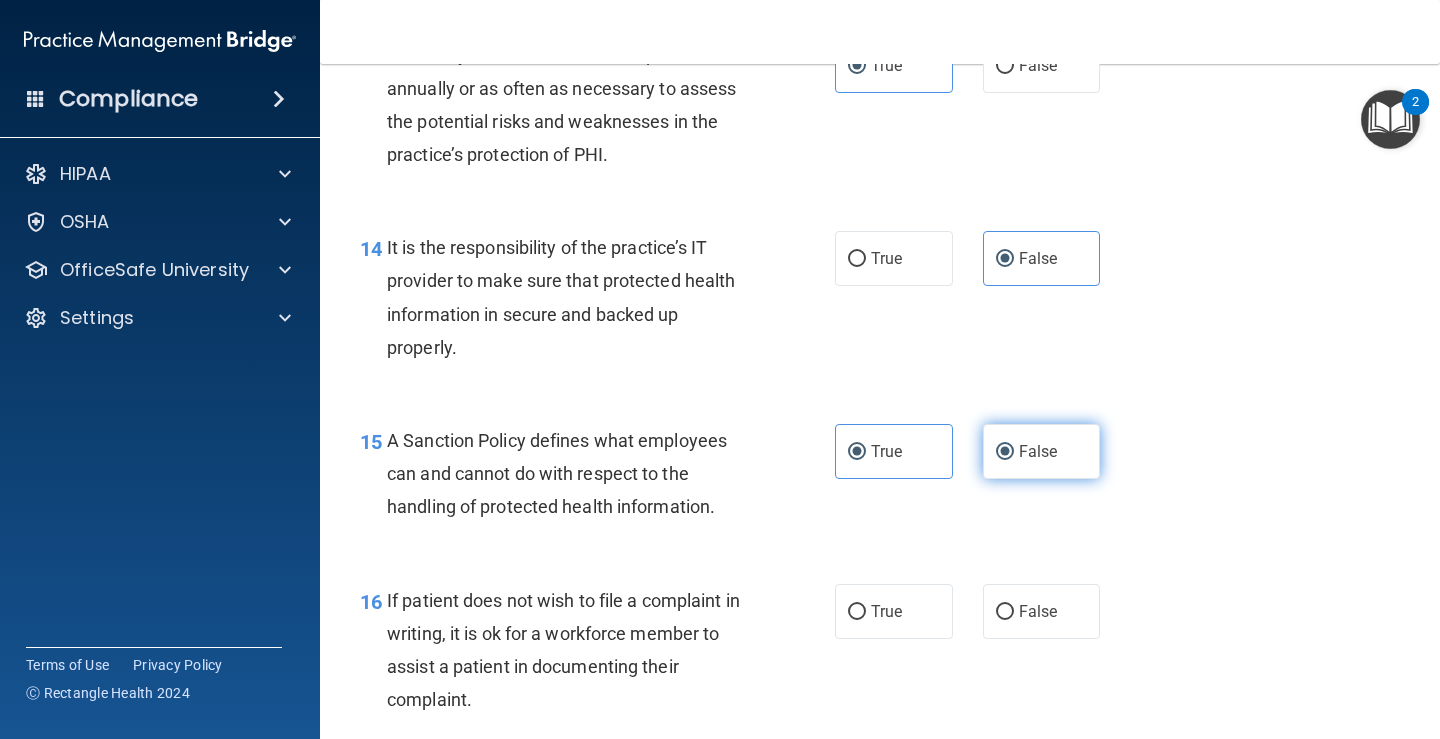 radio on "false" 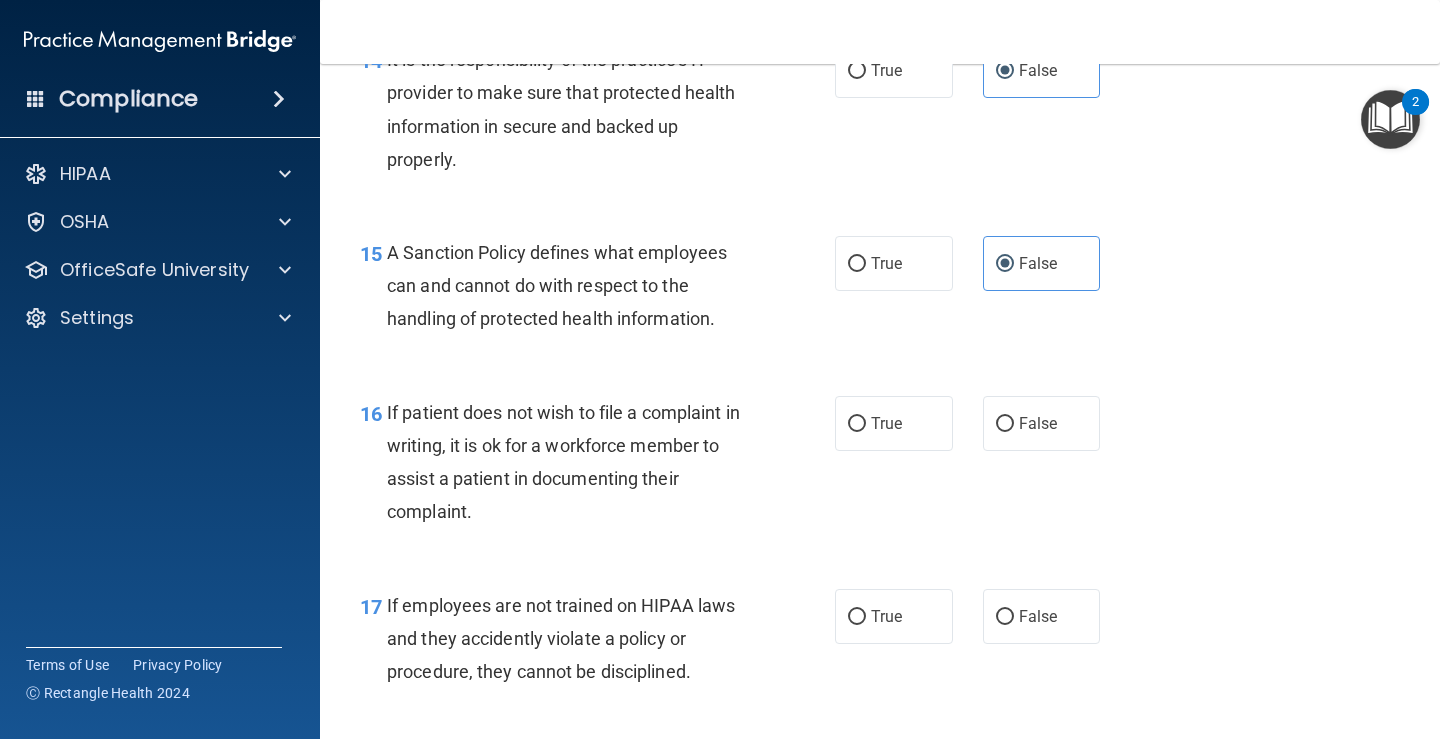 scroll, scrollTop: 3000, scrollLeft: 0, axis: vertical 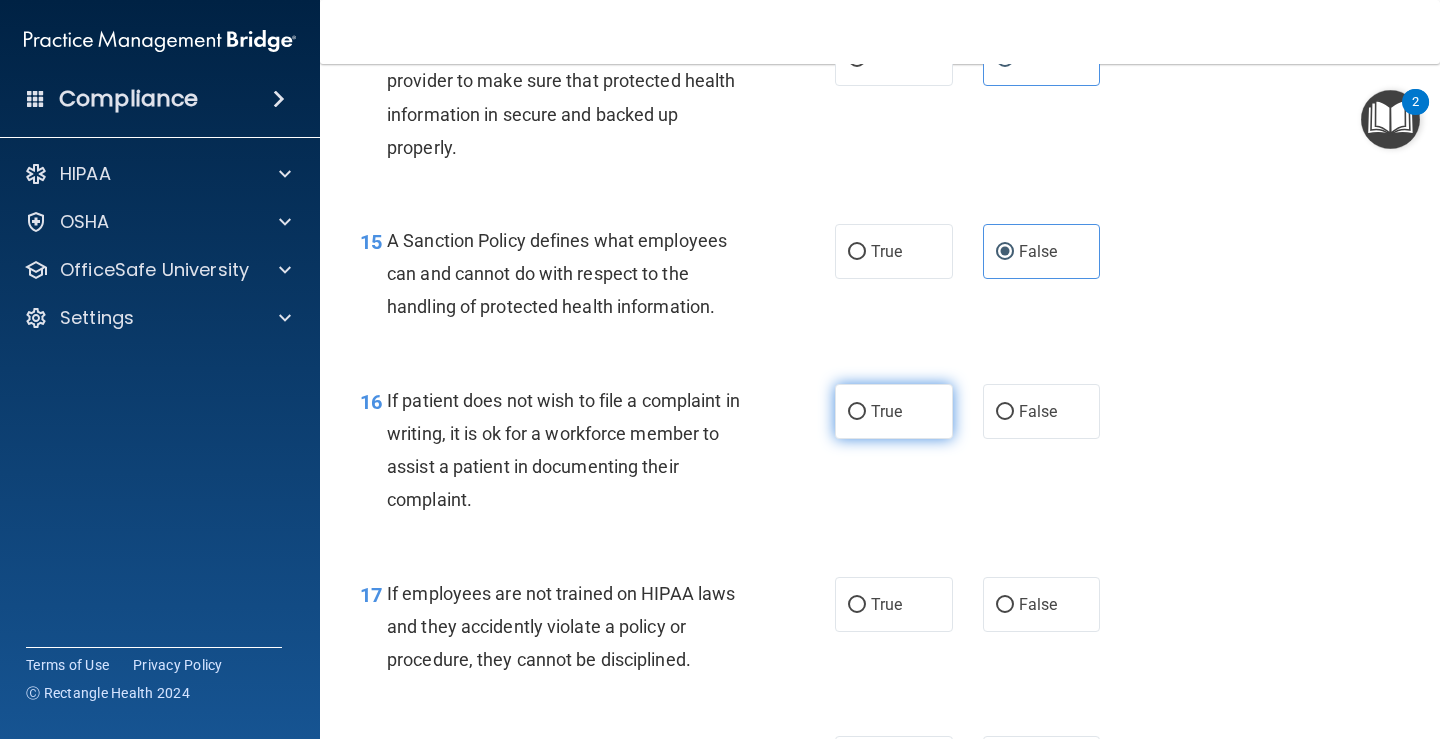 drag, startPoint x: 862, startPoint y: 419, endPoint x: 1013, endPoint y: 447, distance: 153.57408 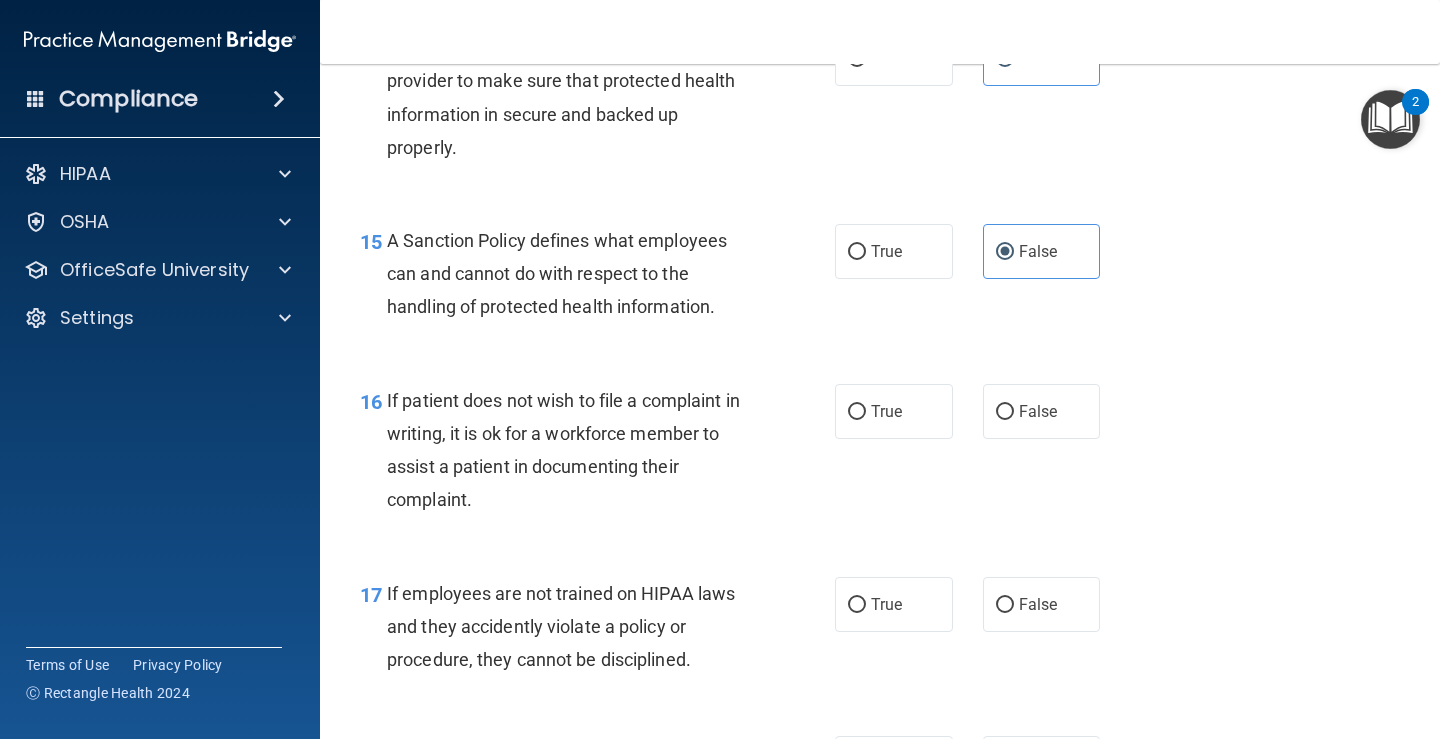 click on "True" at bounding box center [857, 412] 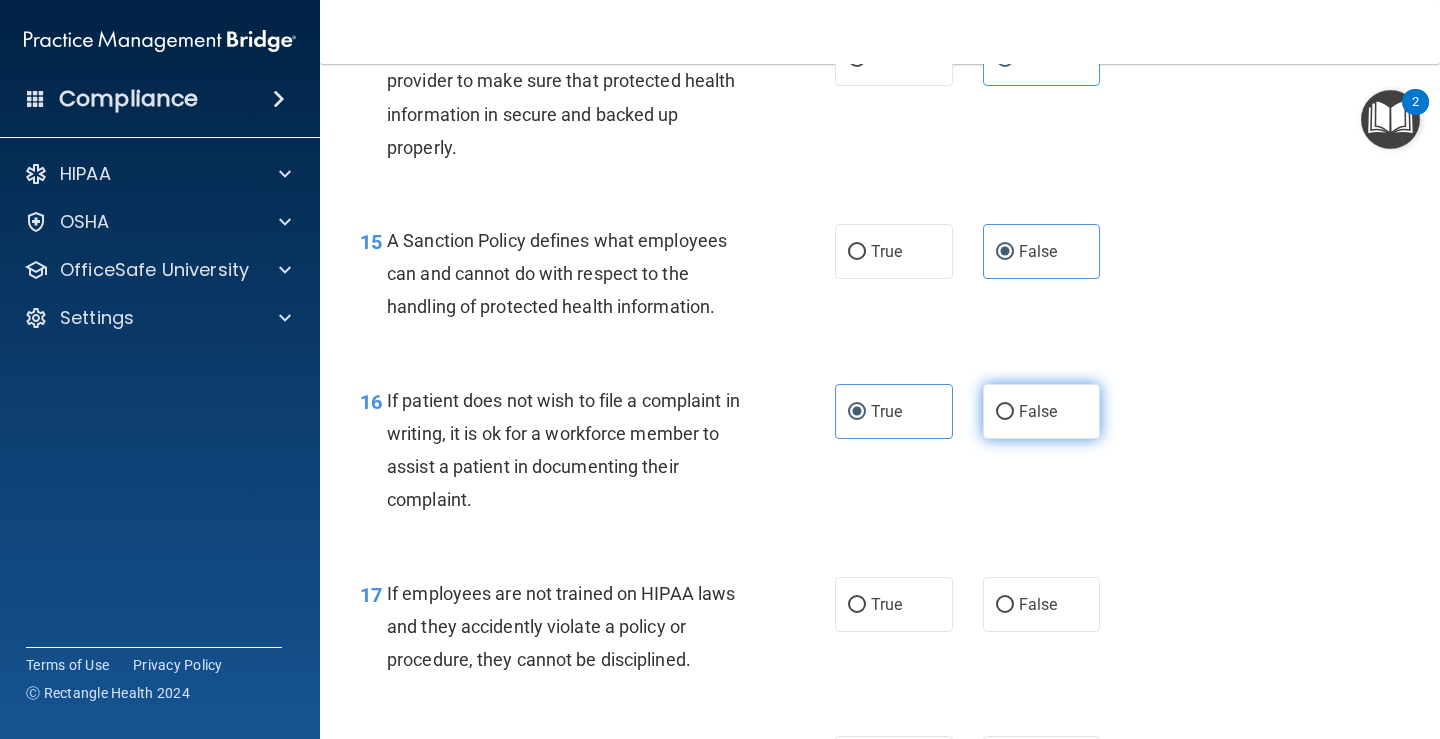 click on "False" at bounding box center (1042, 411) 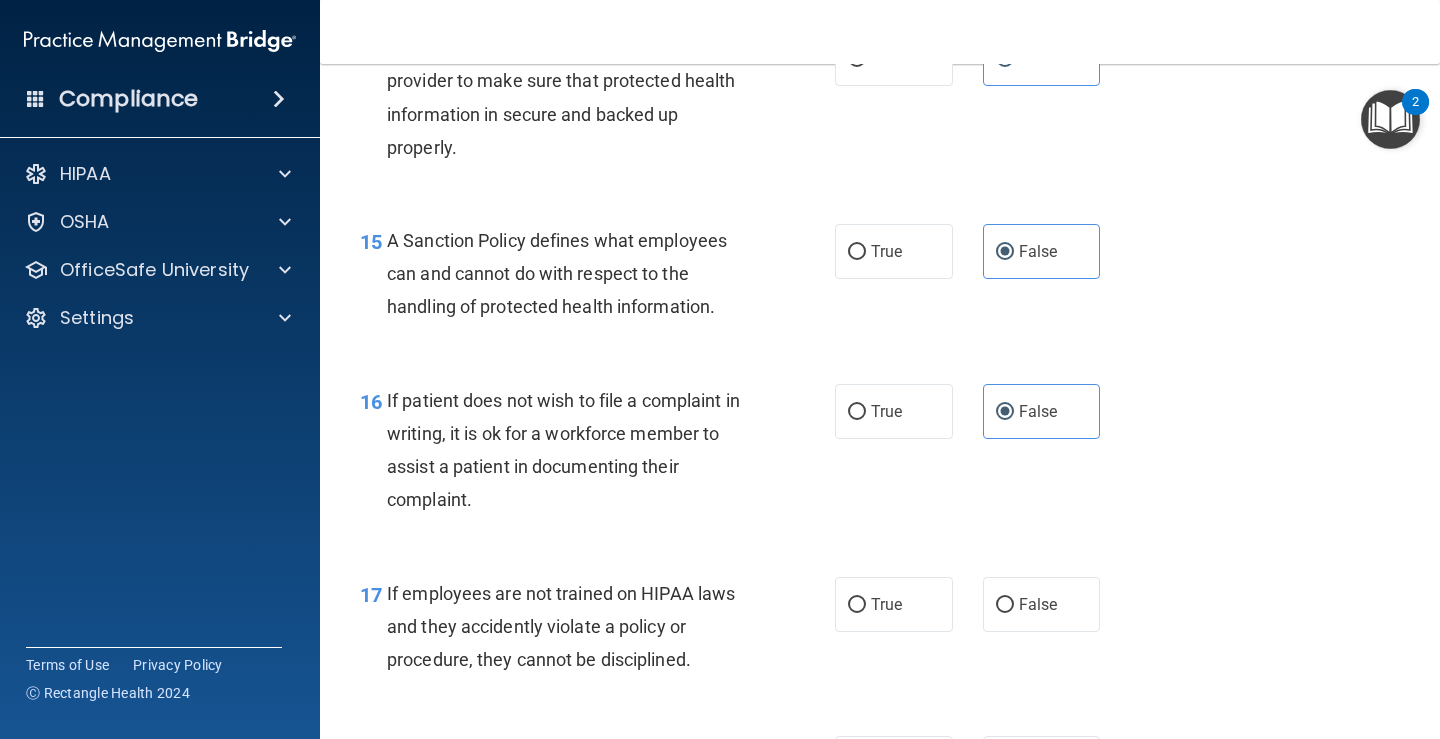 drag, startPoint x: 995, startPoint y: 416, endPoint x: 999, endPoint y: 445, distance: 29.274563 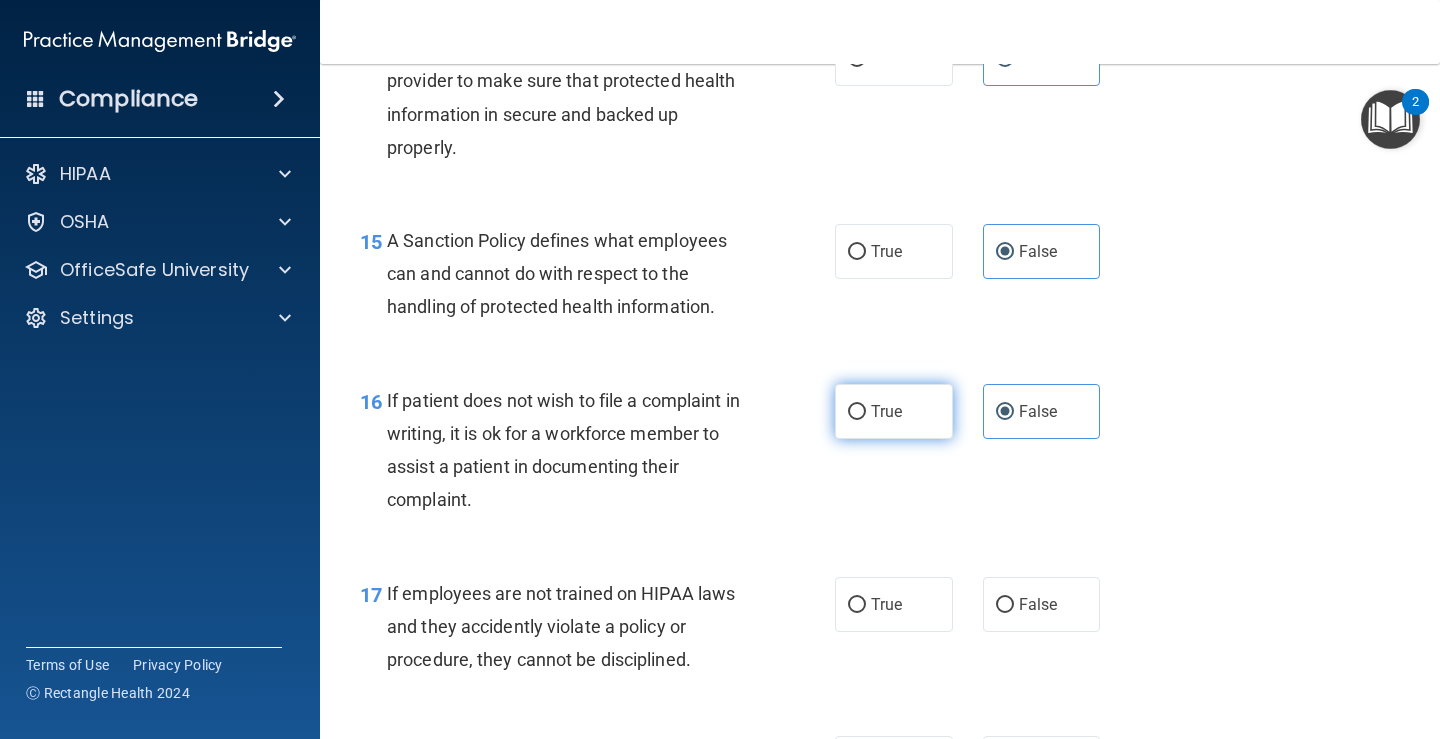 click on "True" at bounding box center (886, 411) 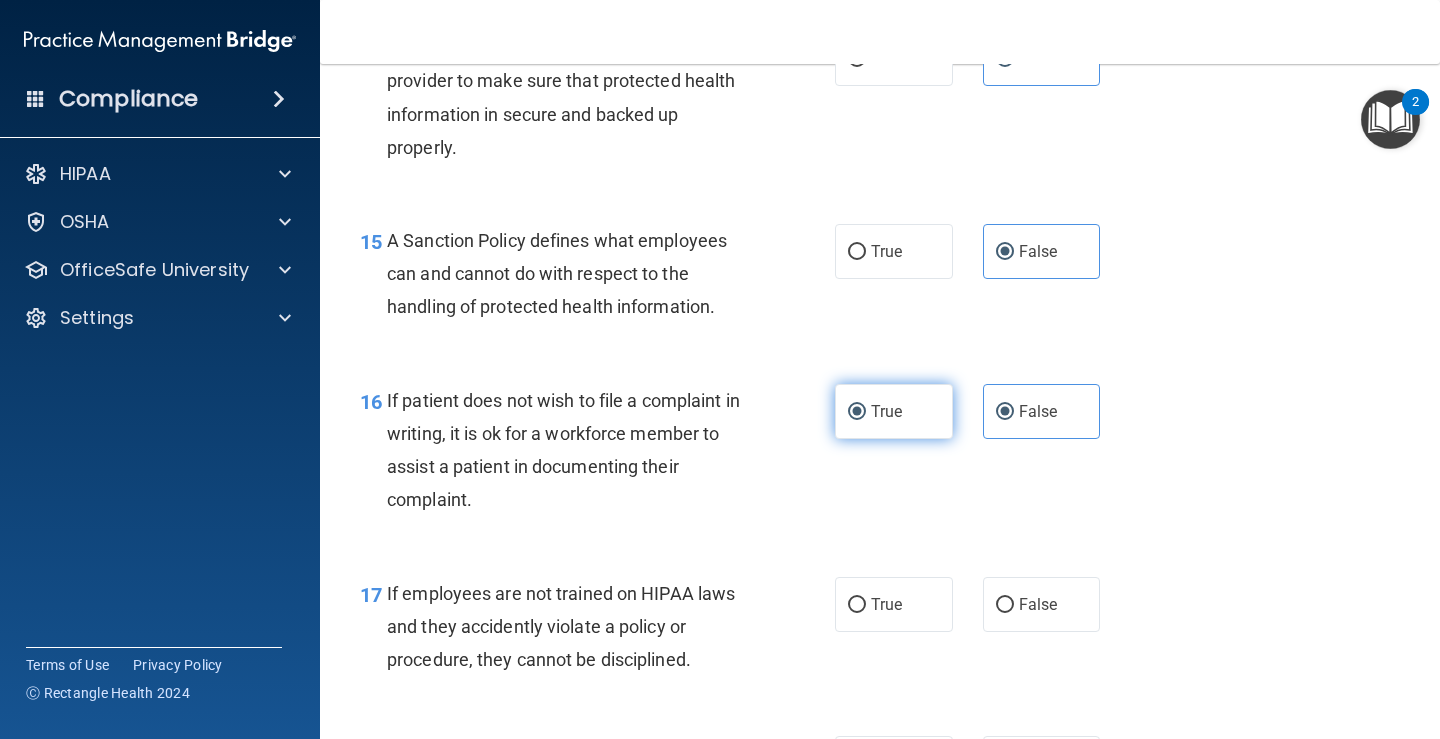 radio on "false" 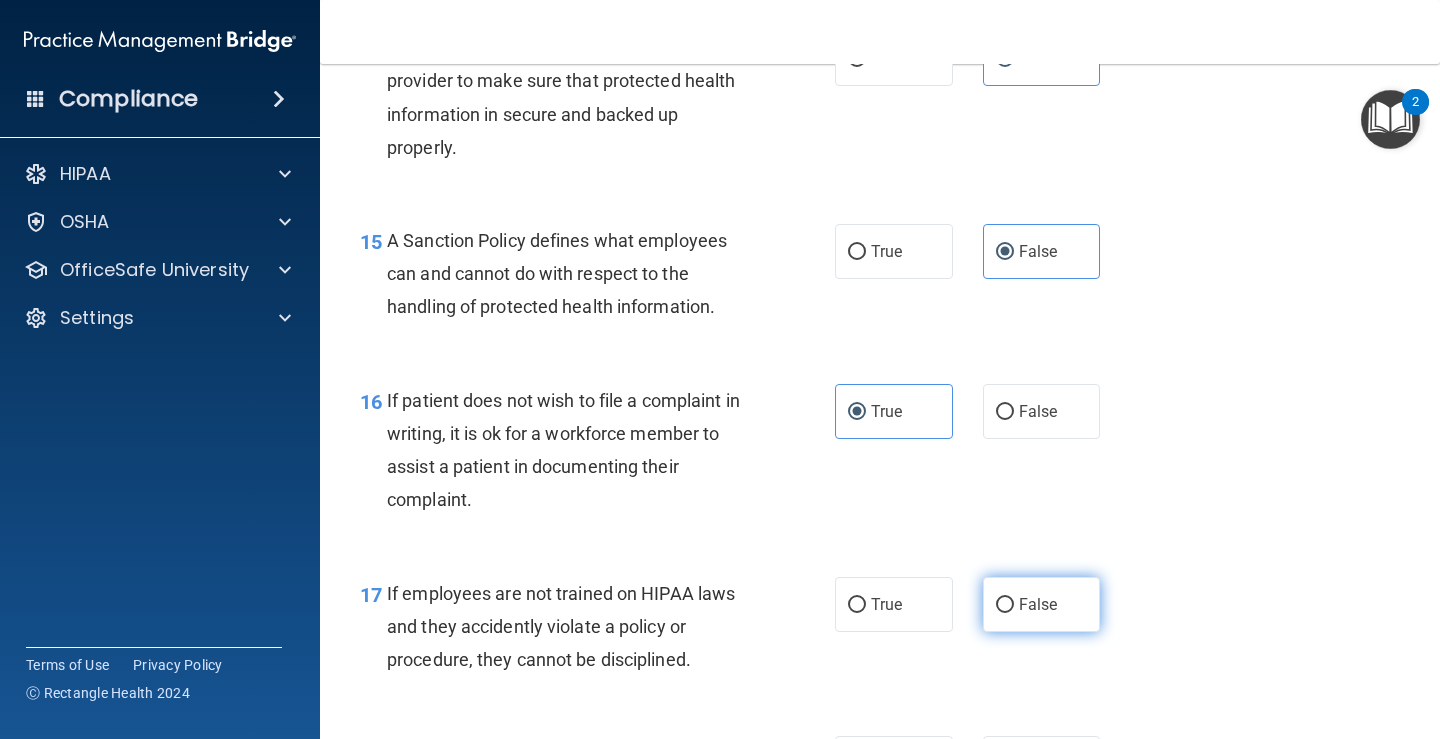 click on "False" at bounding box center [1042, 604] 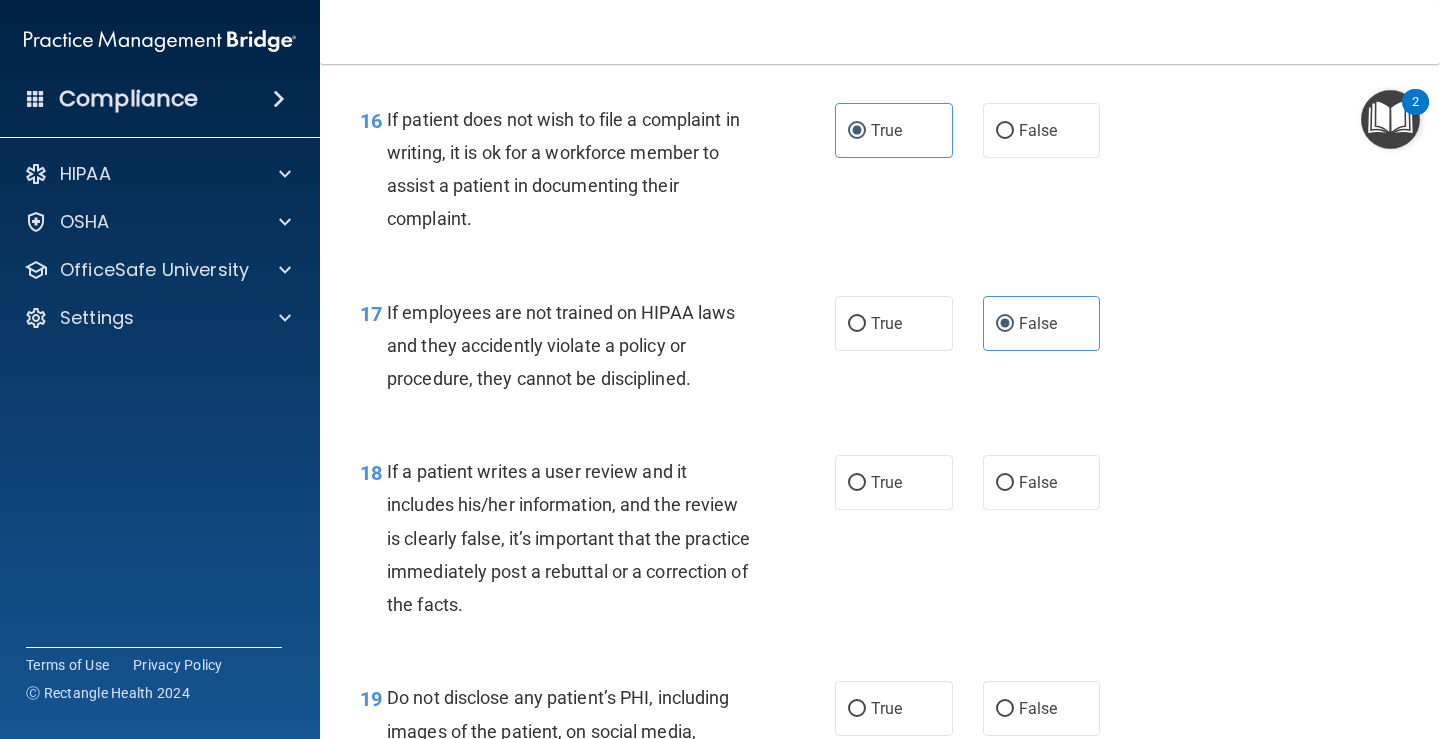 scroll, scrollTop: 3300, scrollLeft: 0, axis: vertical 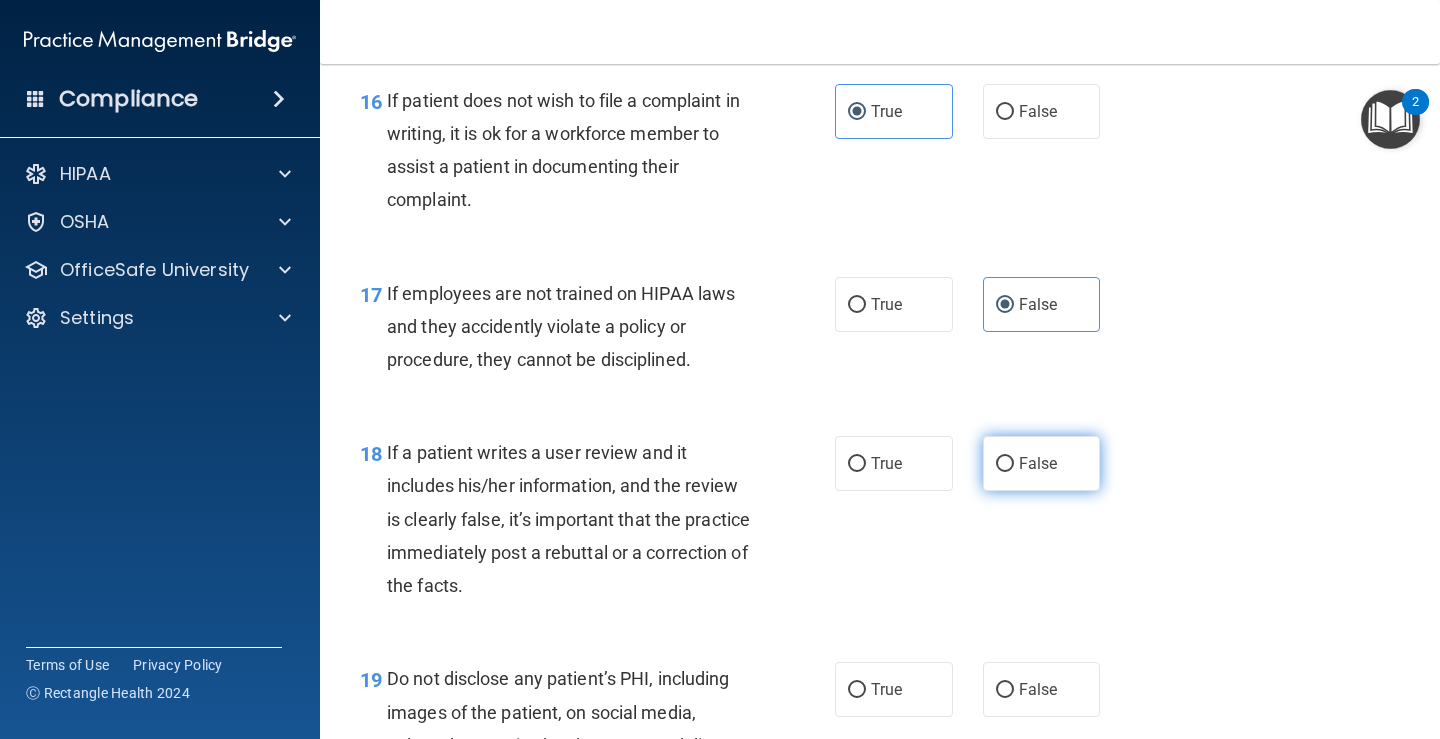click on "False" at bounding box center [1042, 463] 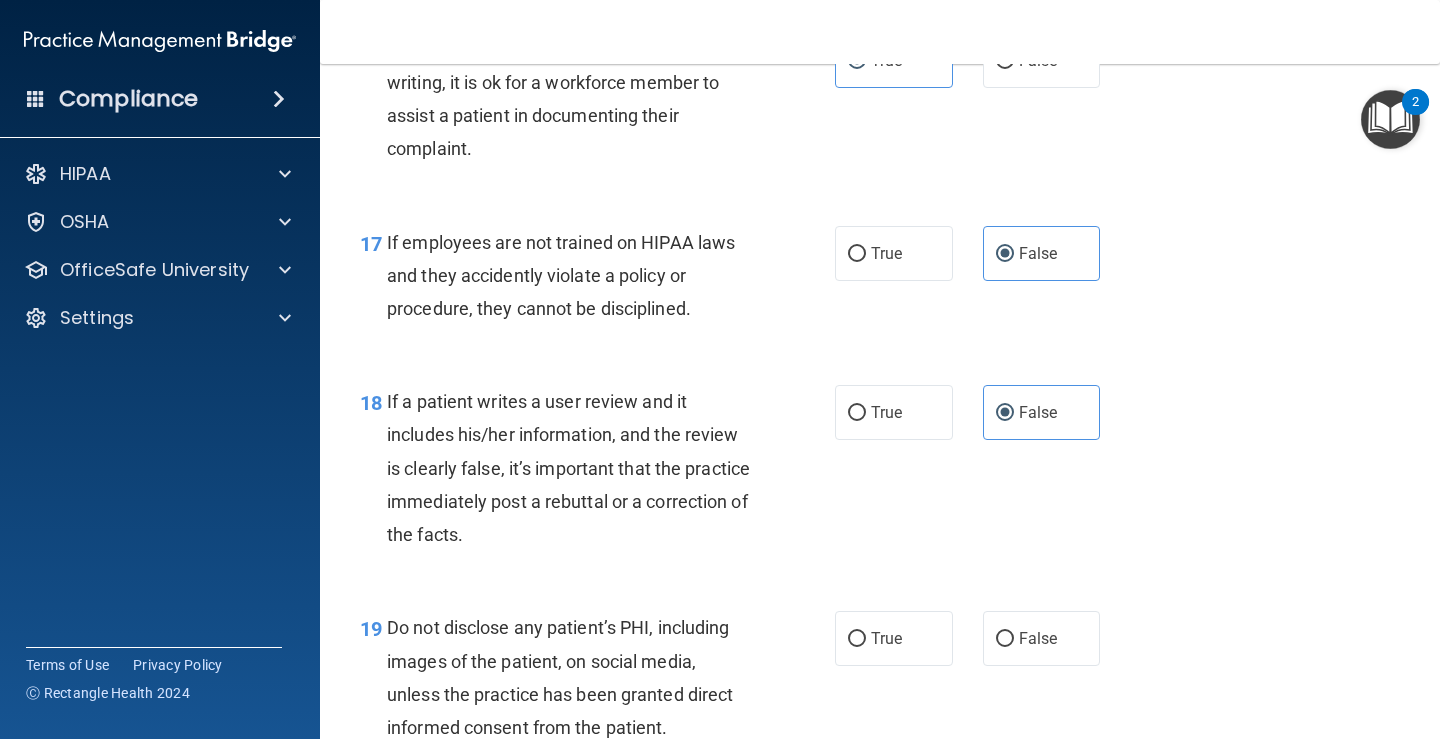 scroll, scrollTop: 3500, scrollLeft: 0, axis: vertical 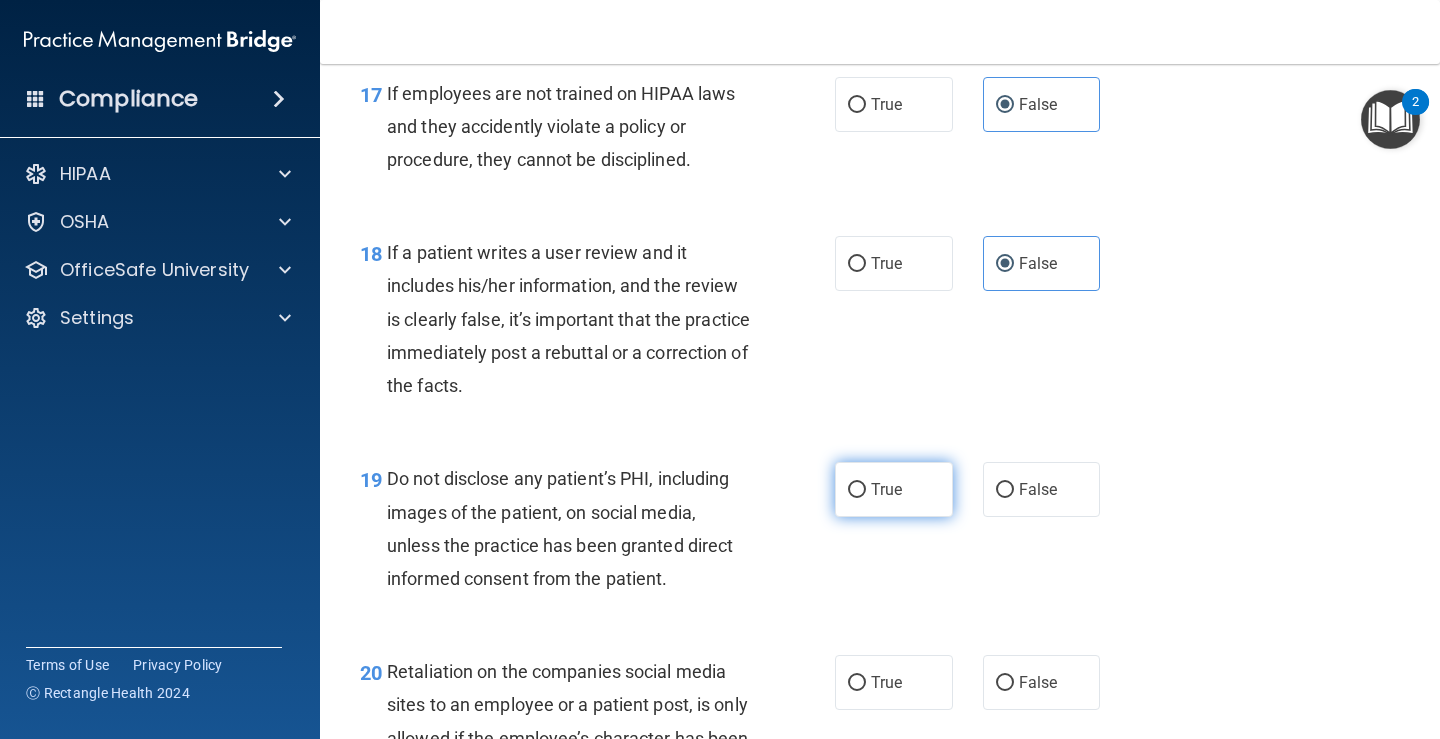 click on "True" at bounding box center [894, 489] 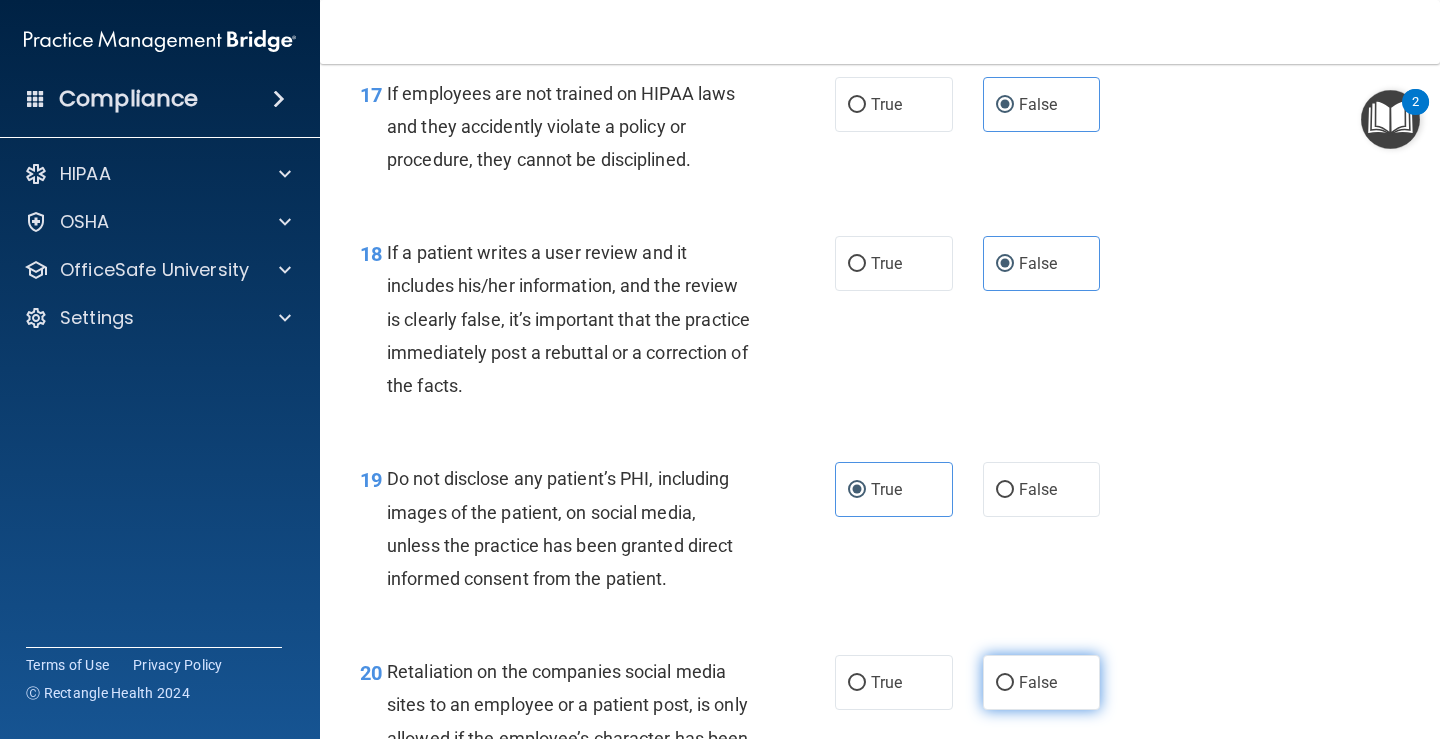 click on "False" at bounding box center [1042, 682] 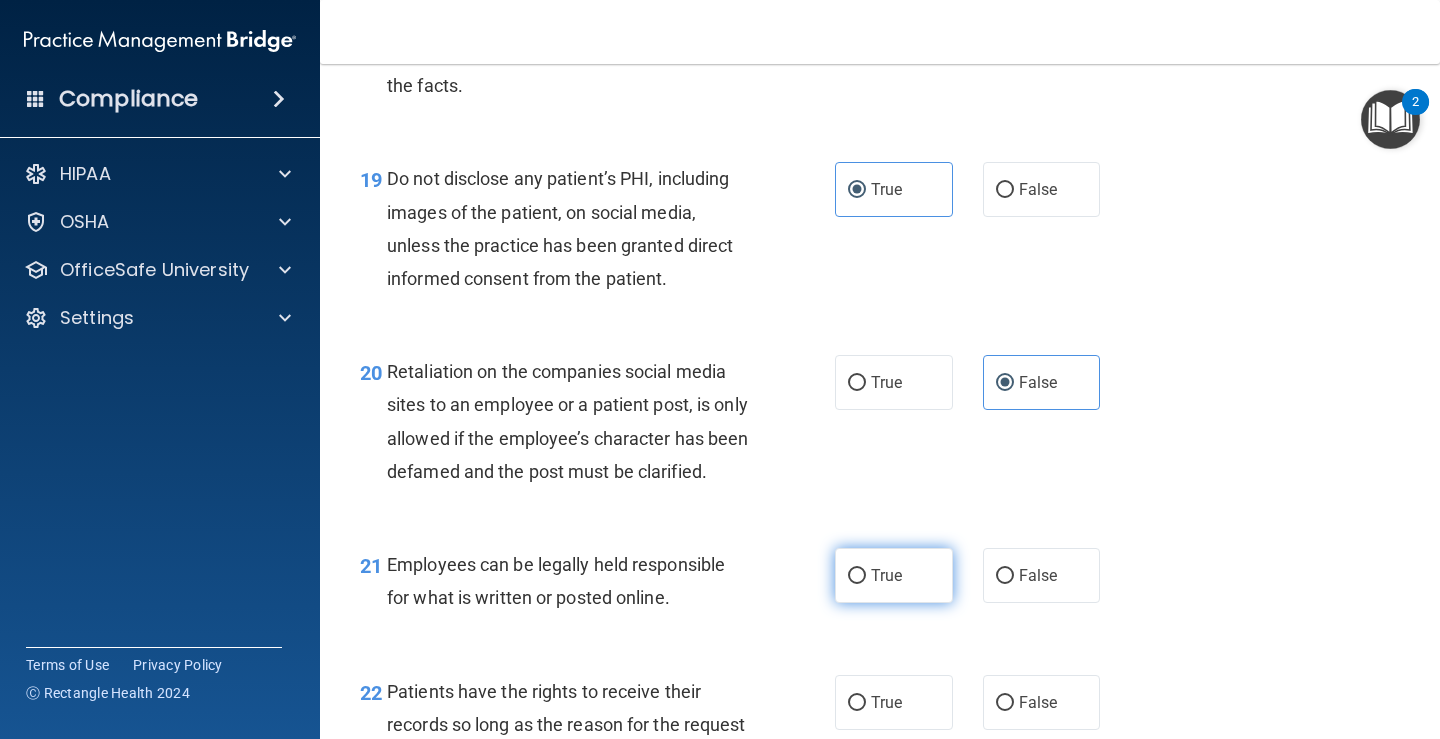 click on "True" at bounding box center (894, 575) 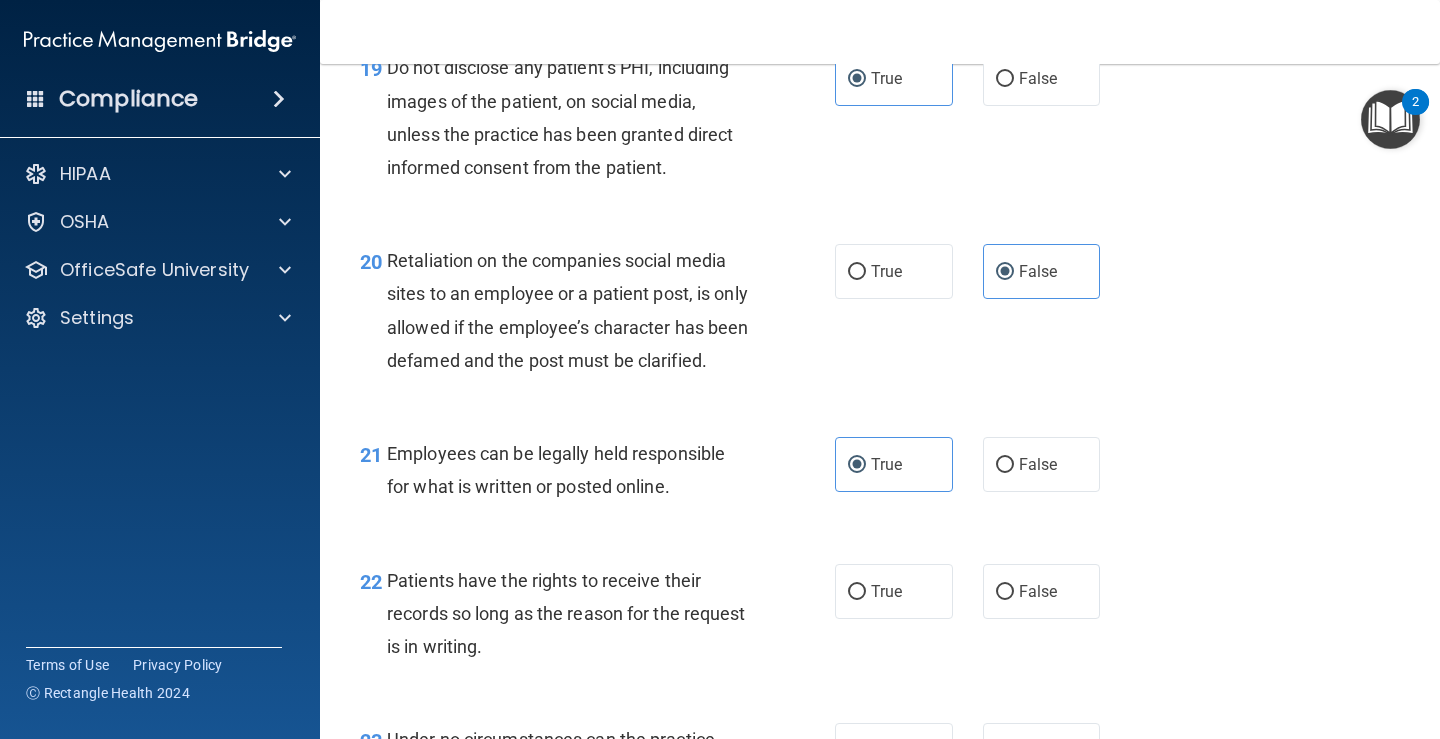 scroll, scrollTop: 4000, scrollLeft: 0, axis: vertical 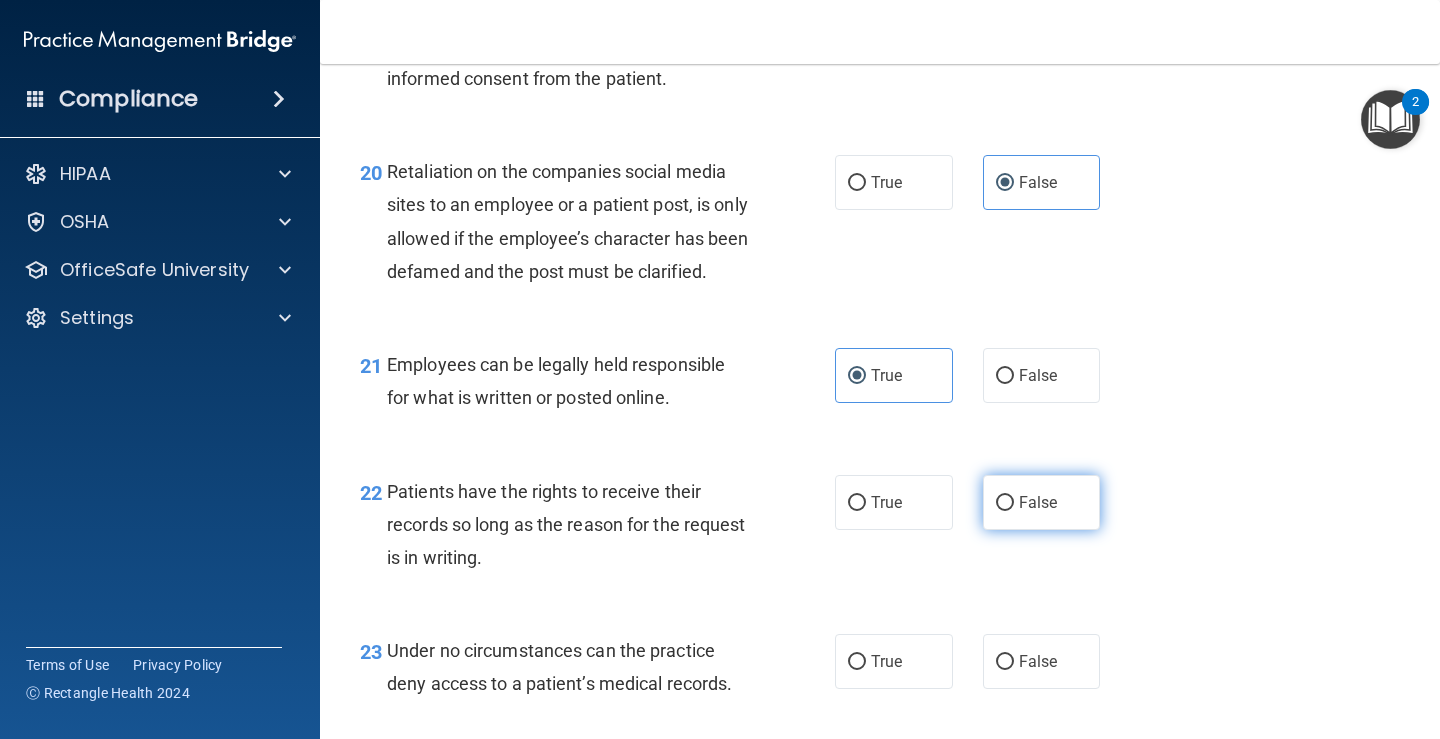 click on "False" at bounding box center (1042, 502) 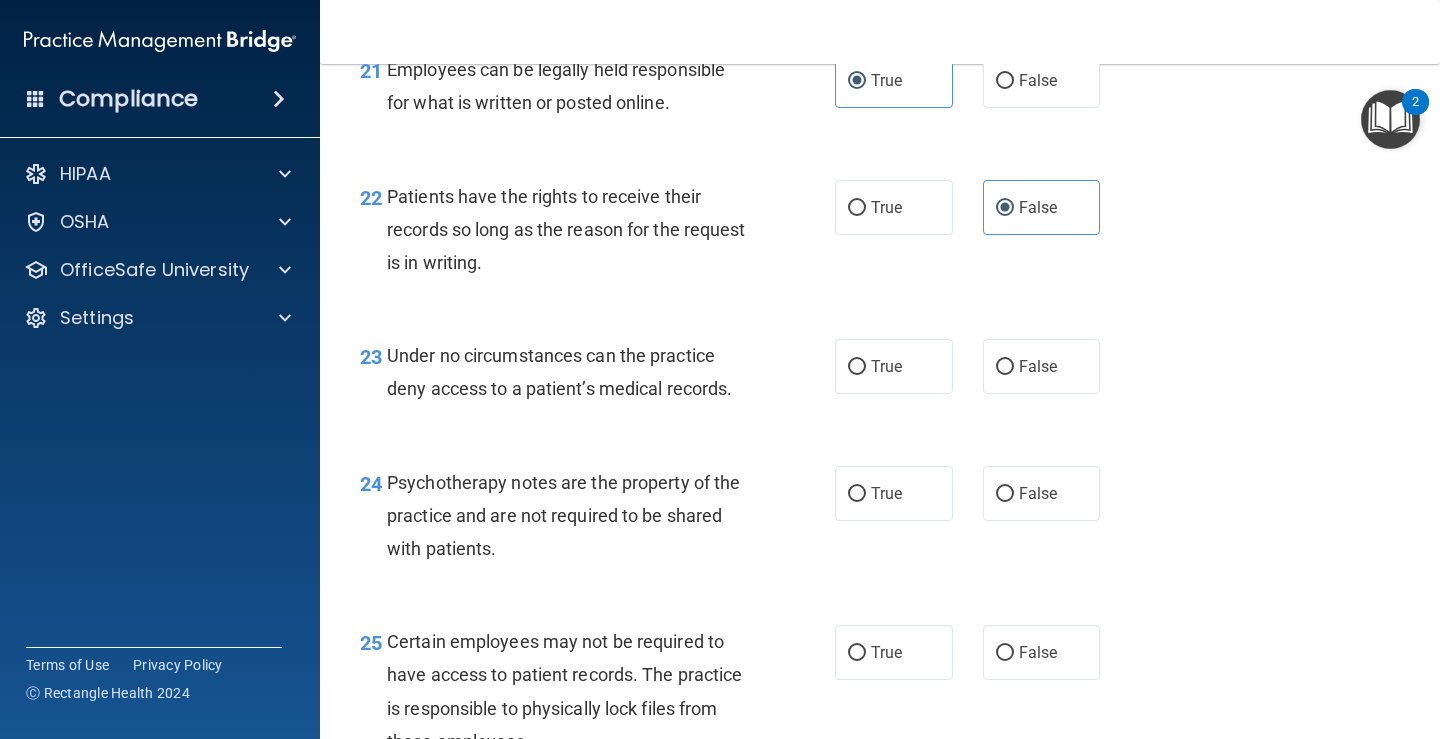 scroll, scrollTop: 4300, scrollLeft: 0, axis: vertical 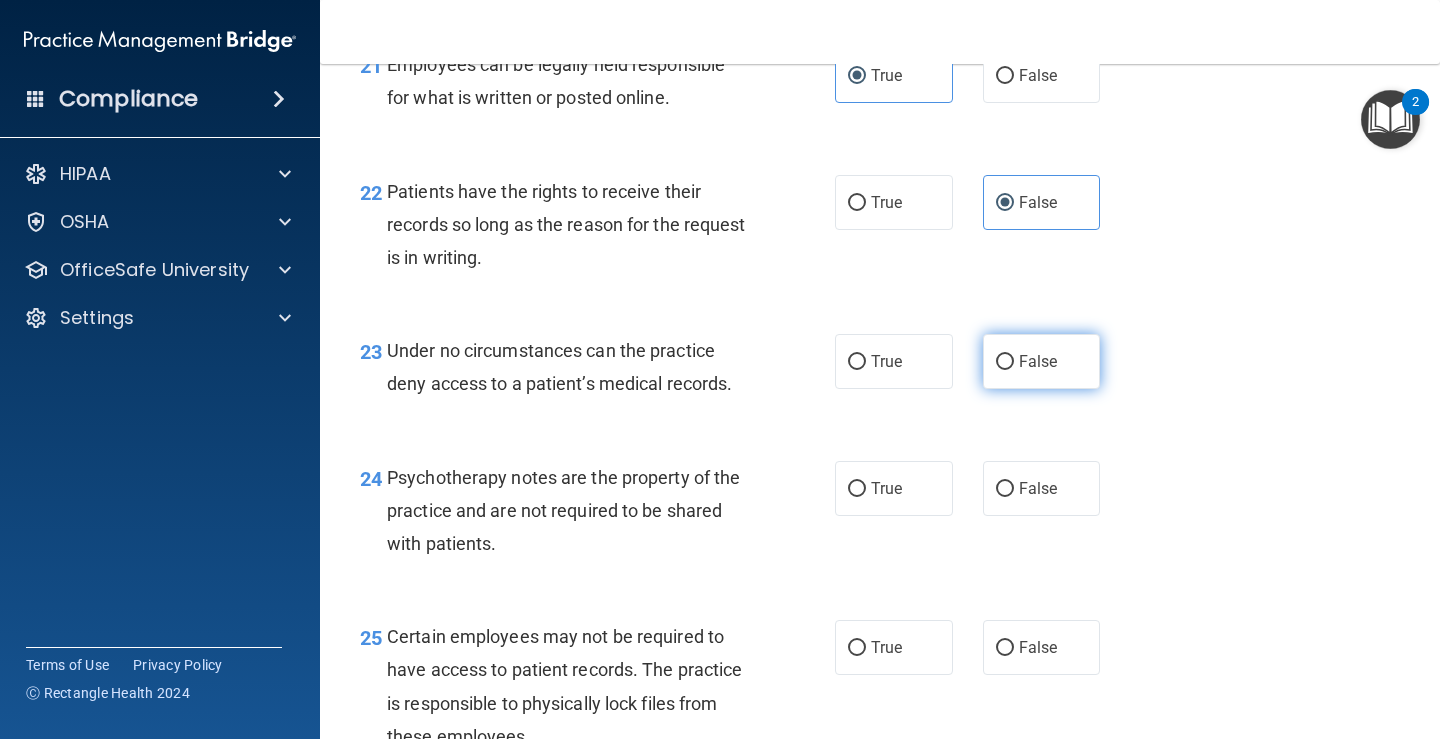 click on "False" at bounding box center (1038, 361) 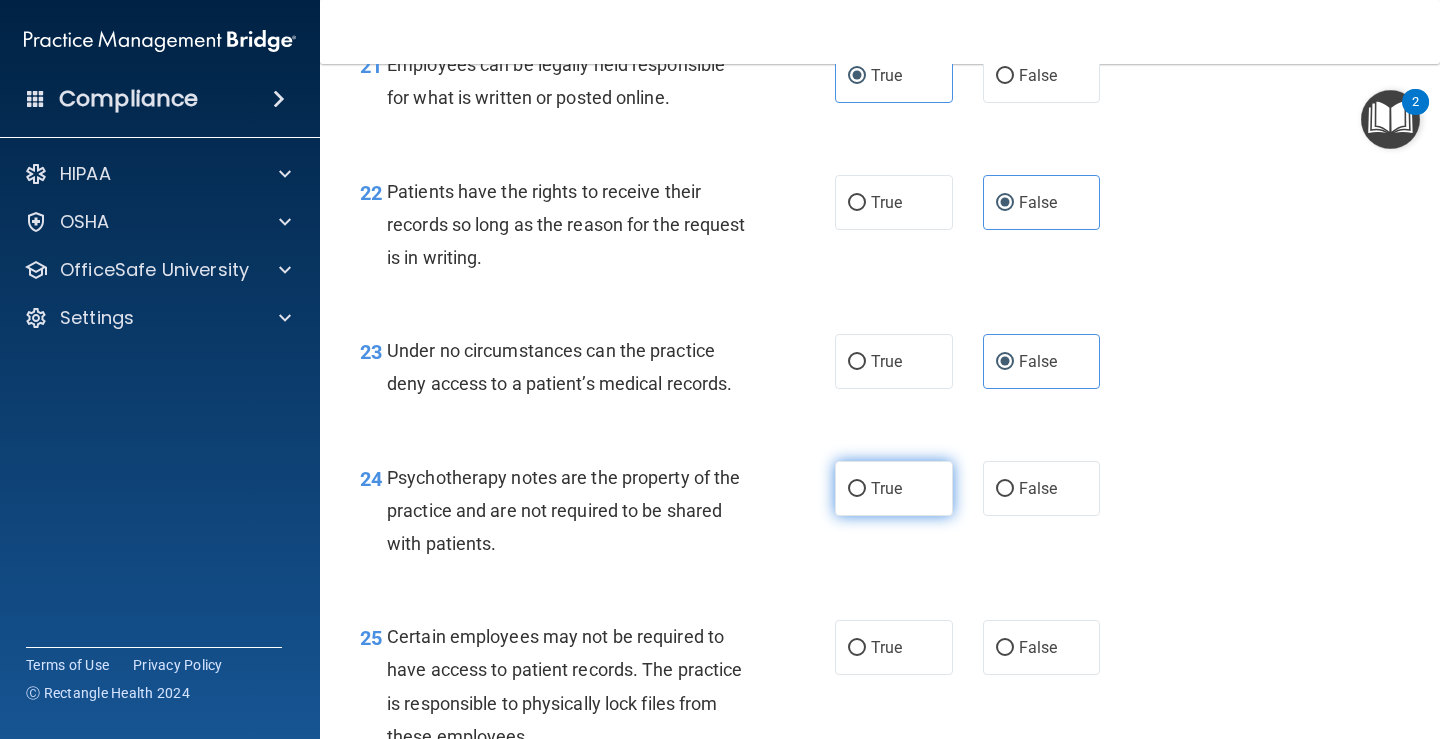click on "True" at bounding box center [894, 488] 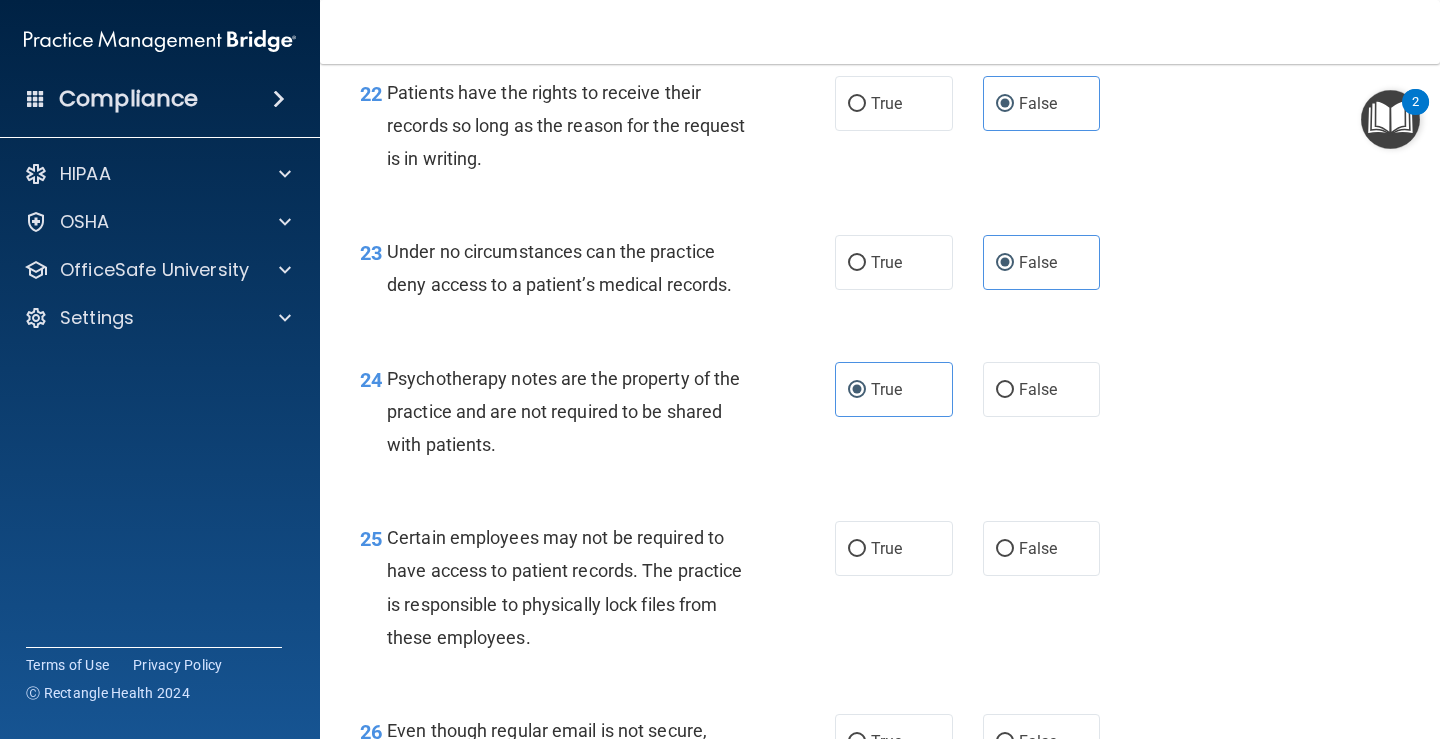 scroll, scrollTop: 4600, scrollLeft: 0, axis: vertical 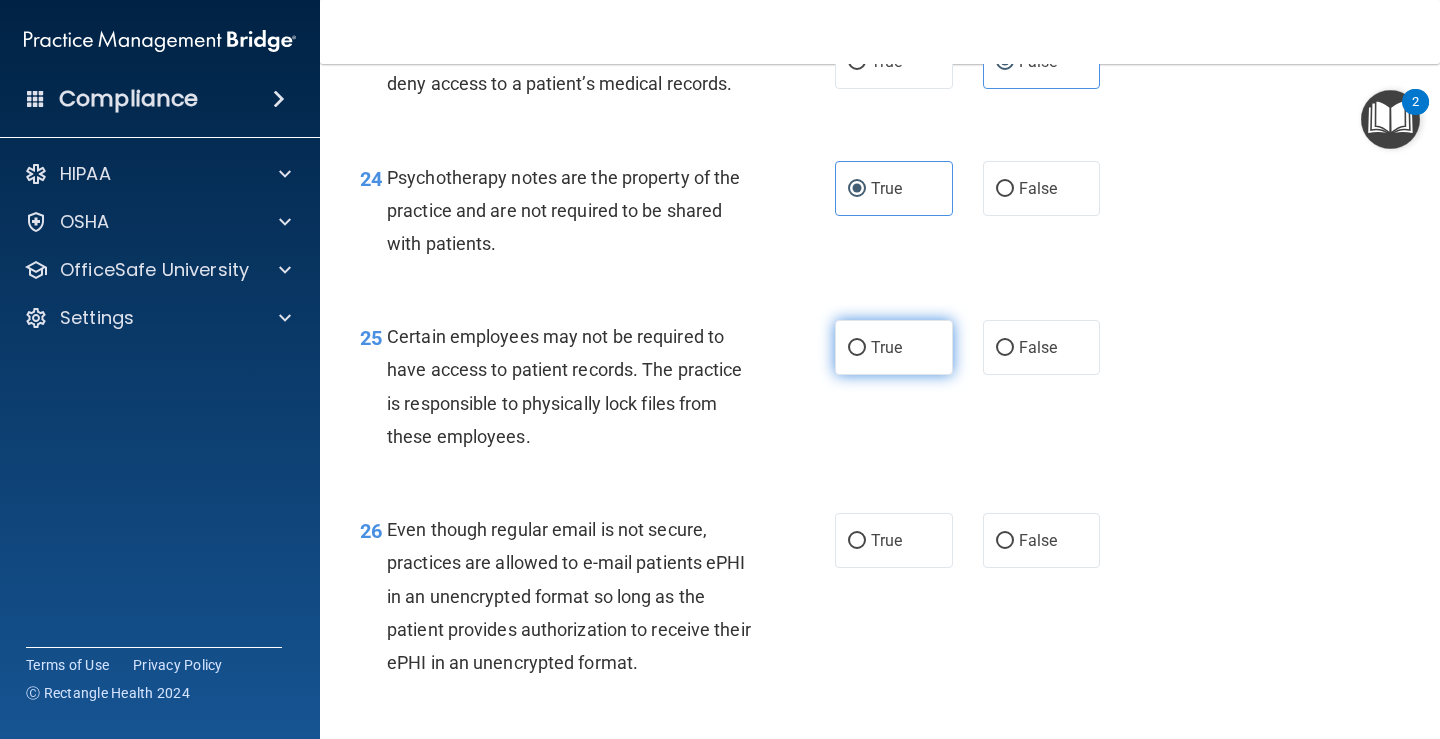 drag, startPoint x: 922, startPoint y: 386, endPoint x: 911, endPoint y: 429, distance: 44.38468 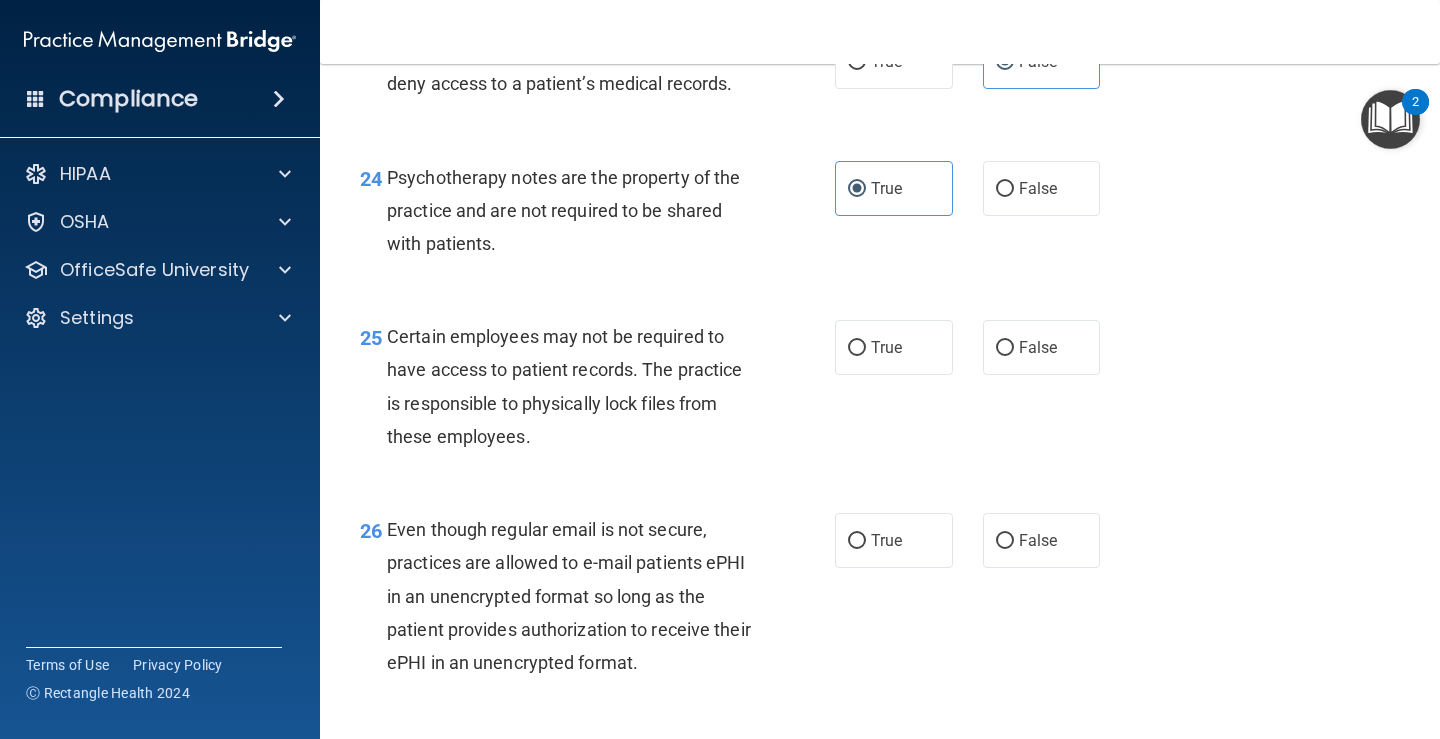 click on "True" at bounding box center [857, 348] 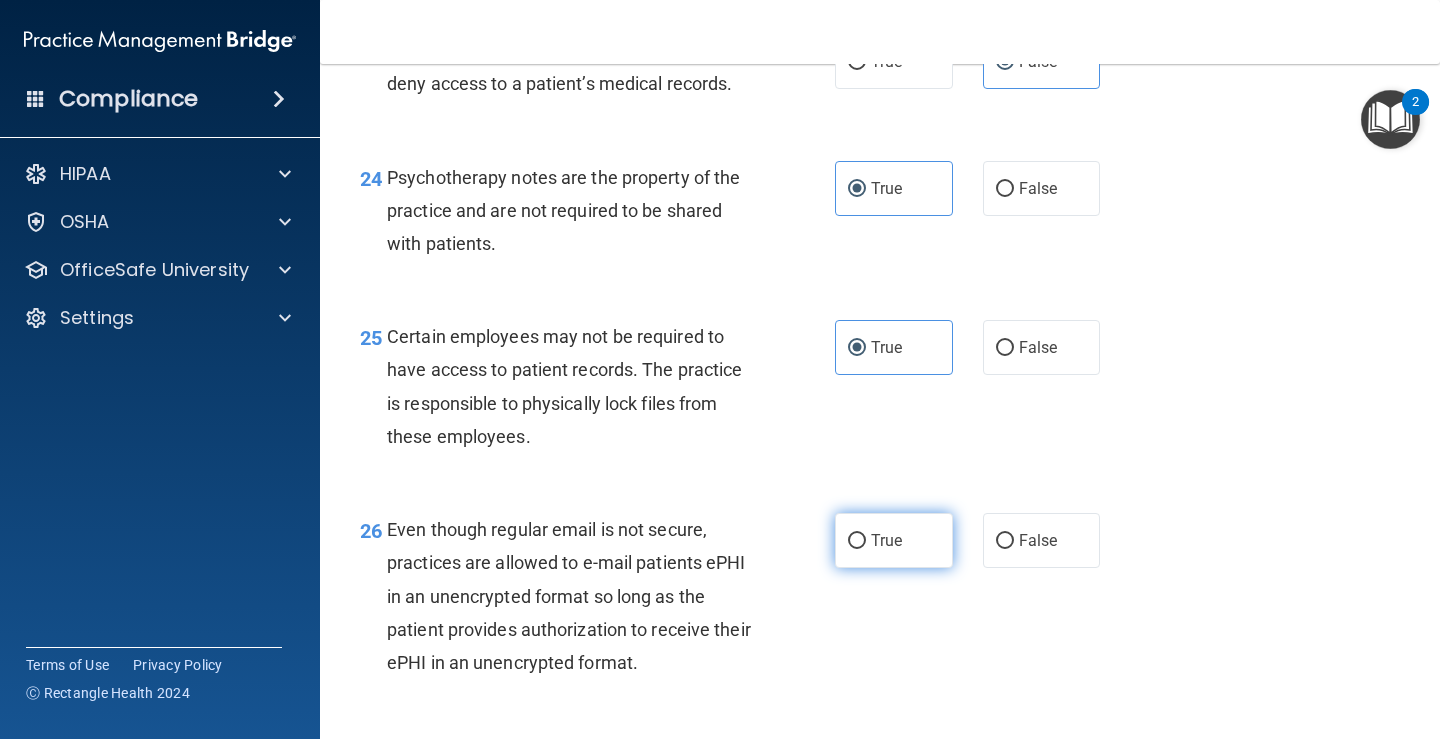 click on "True" at bounding box center (894, 540) 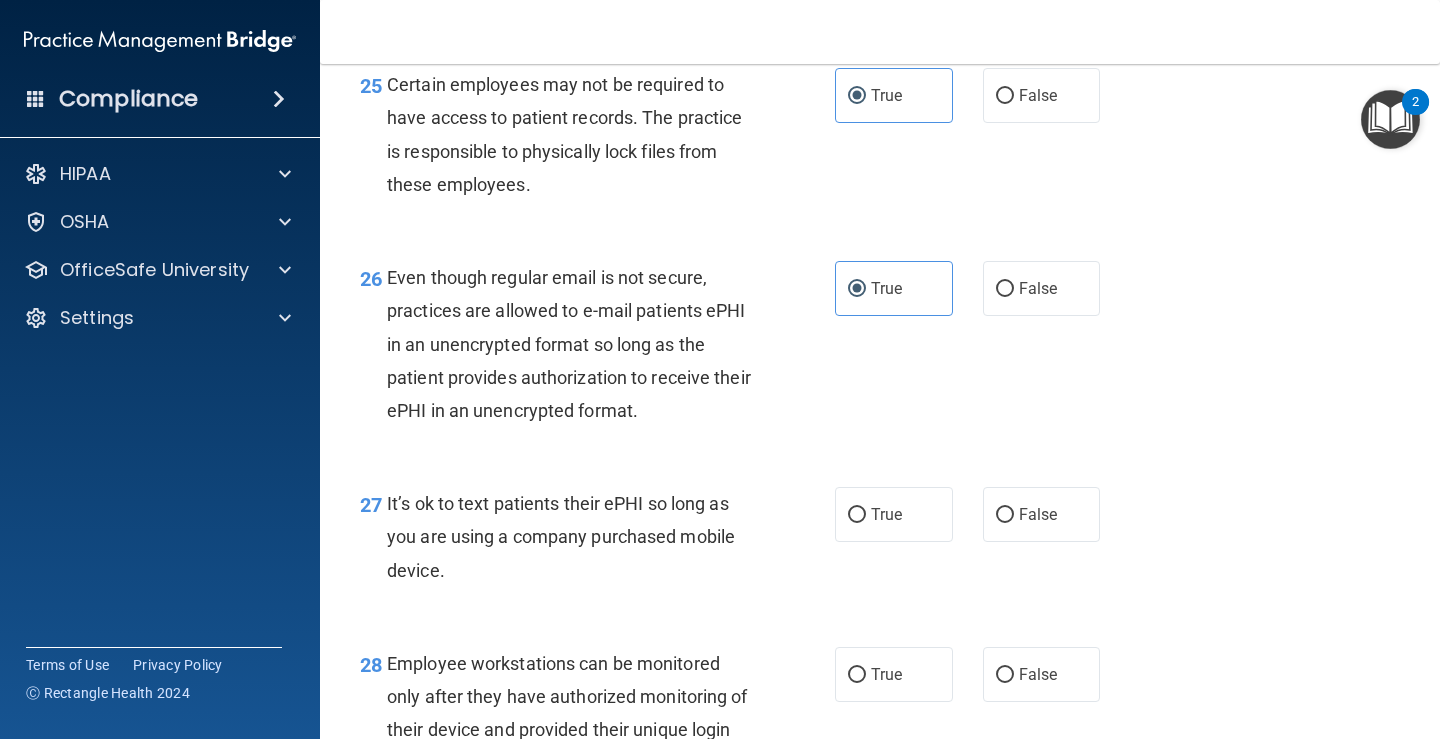 scroll, scrollTop: 4900, scrollLeft: 0, axis: vertical 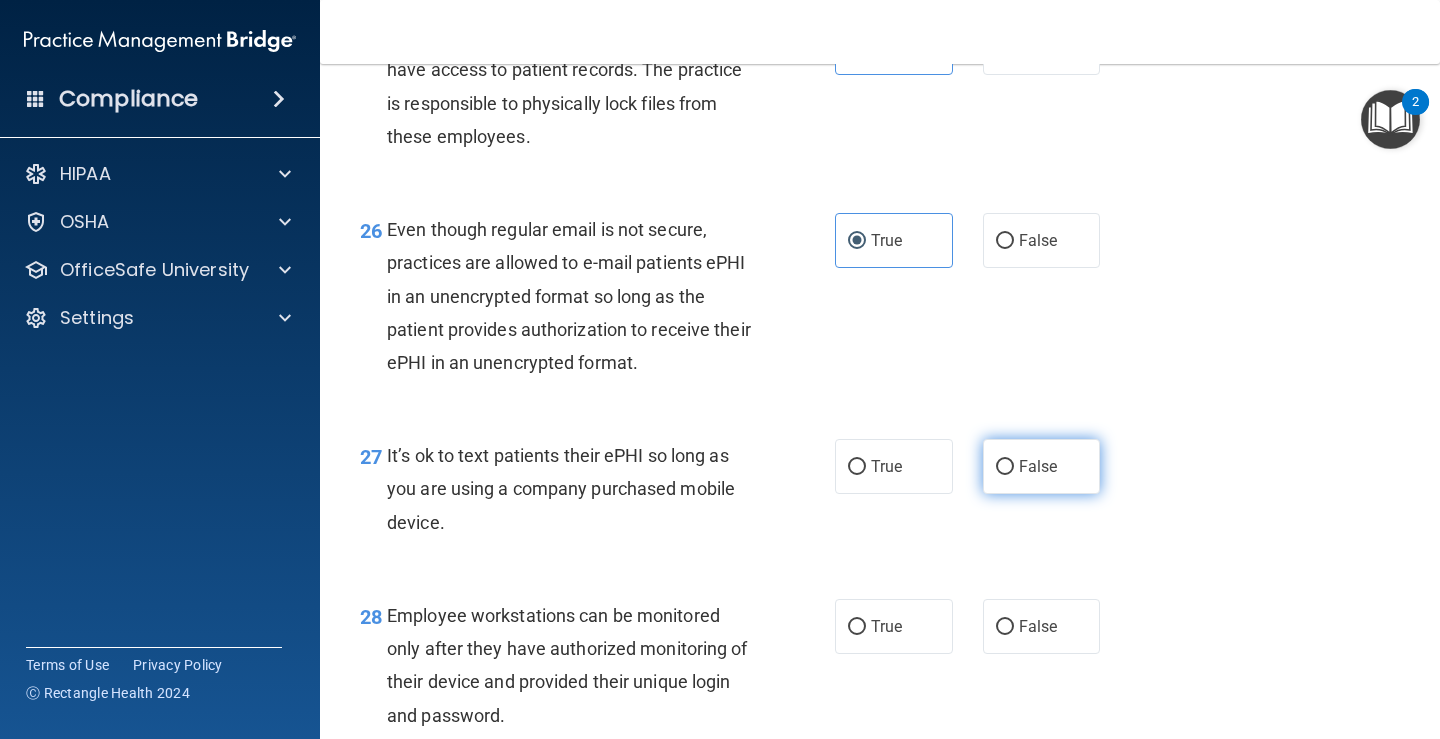 click on "False" at bounding box center (1042, 466) 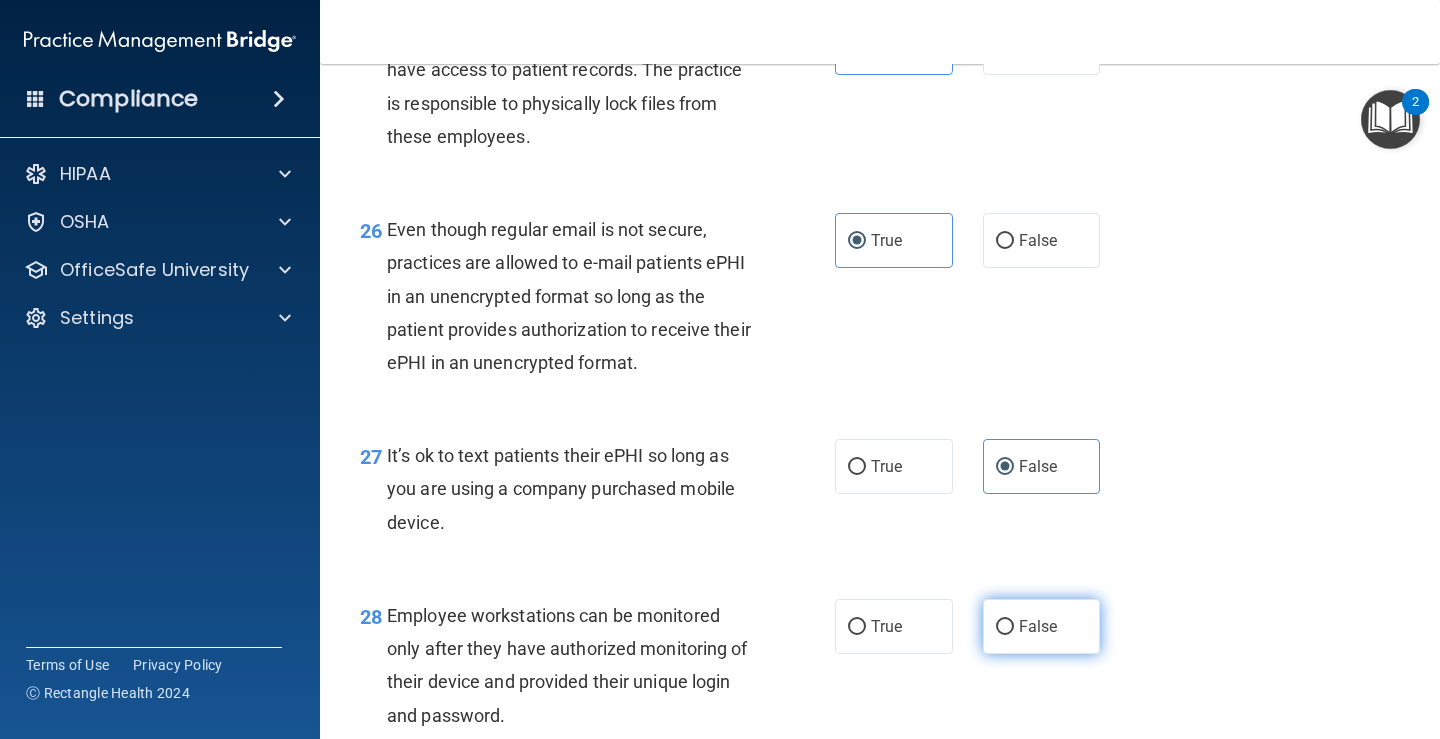 click on "28       Employee workstations can be monitored only after they have authorized monitoring of their device and provided their unique login and password.                  True           False" at bounding box center [880, 670] 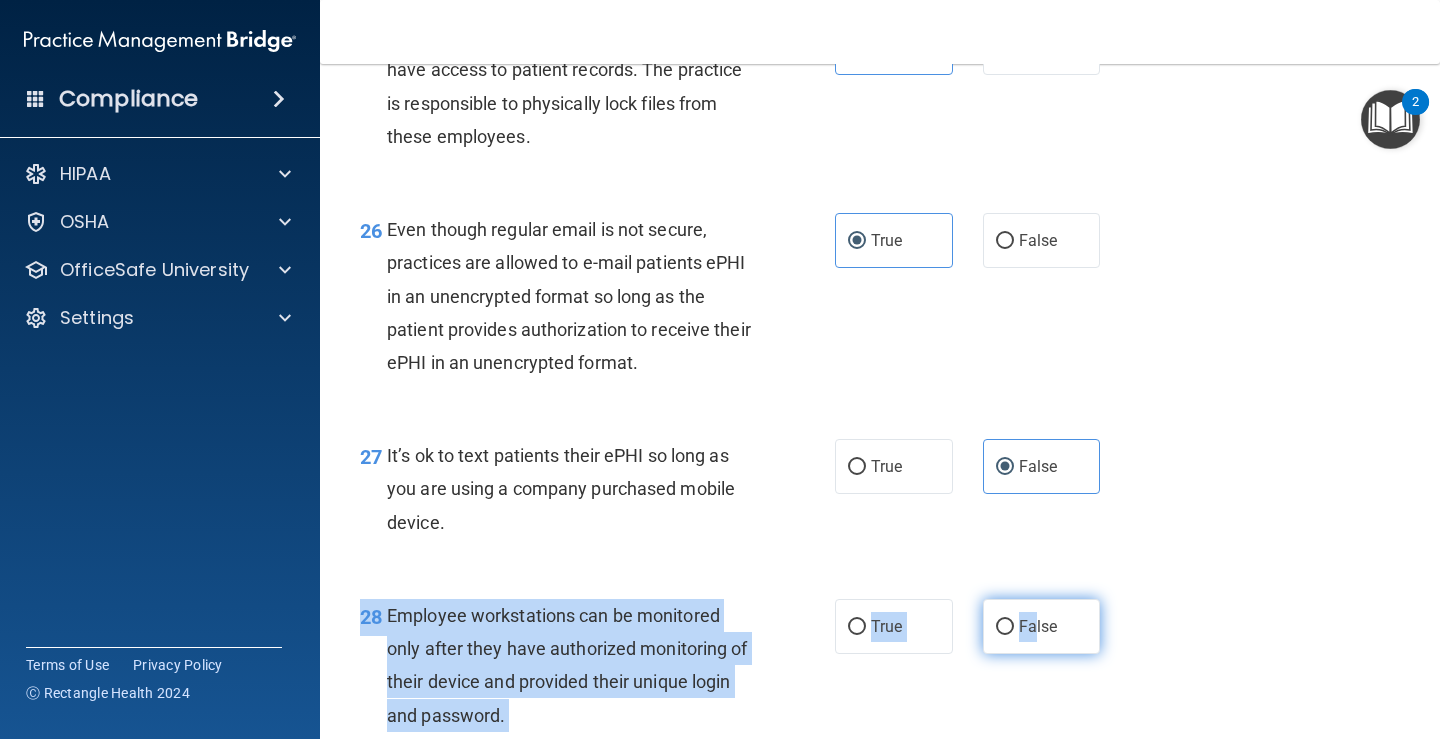 click on "False" at bounding box center (1042, 626) 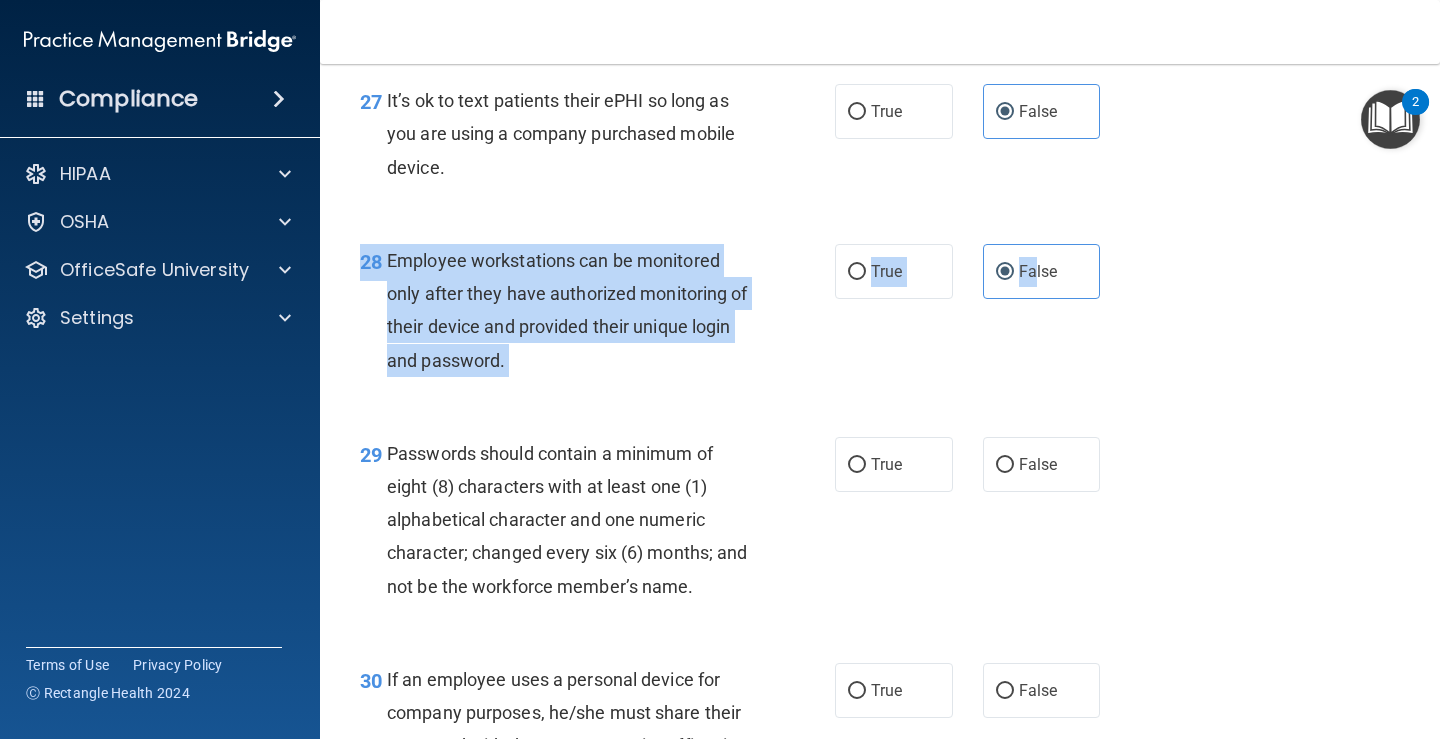 scroll, scrollTop: 5300, scrollLeft: 0, axis: vertical 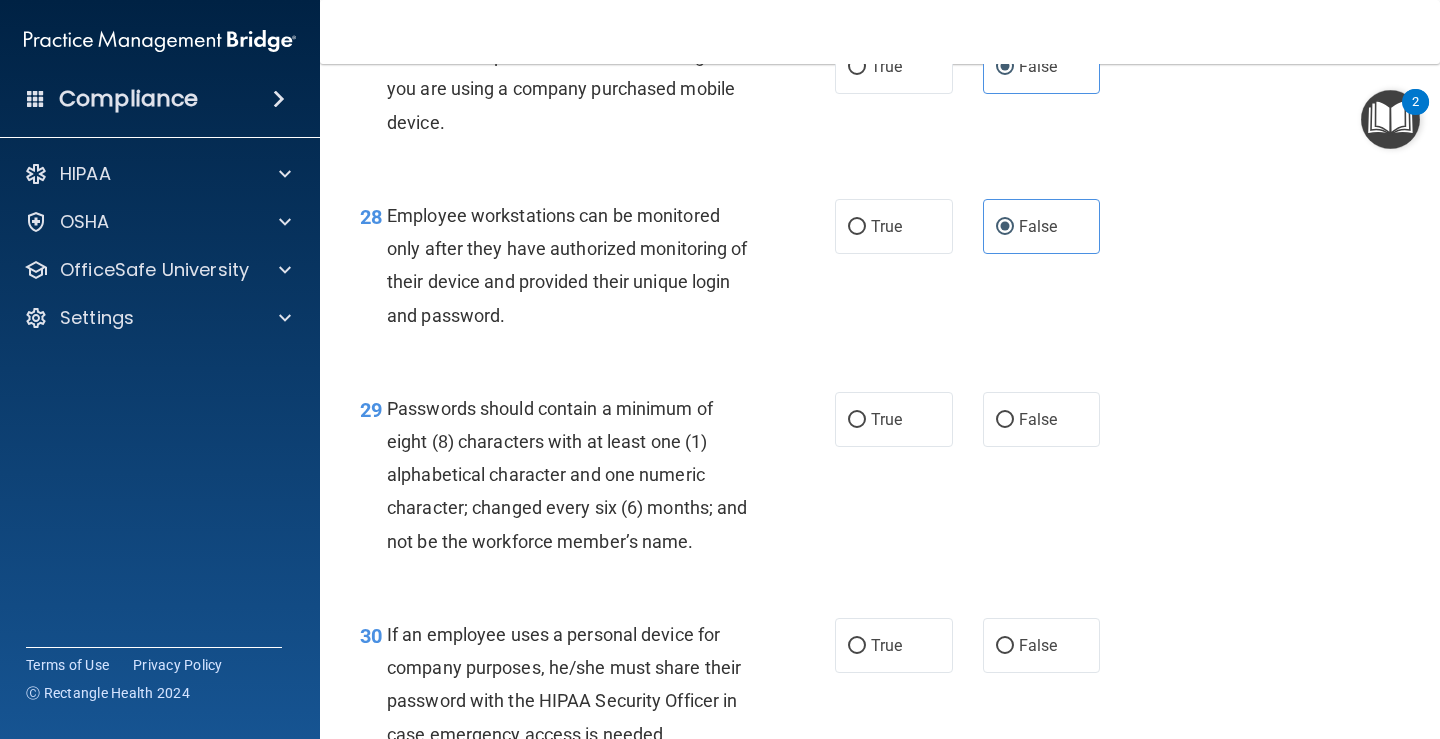 drag, startPoint x: 798, startPoint y: 542, endPoint x: 830, endPoint y: 510, distance: 45.254833 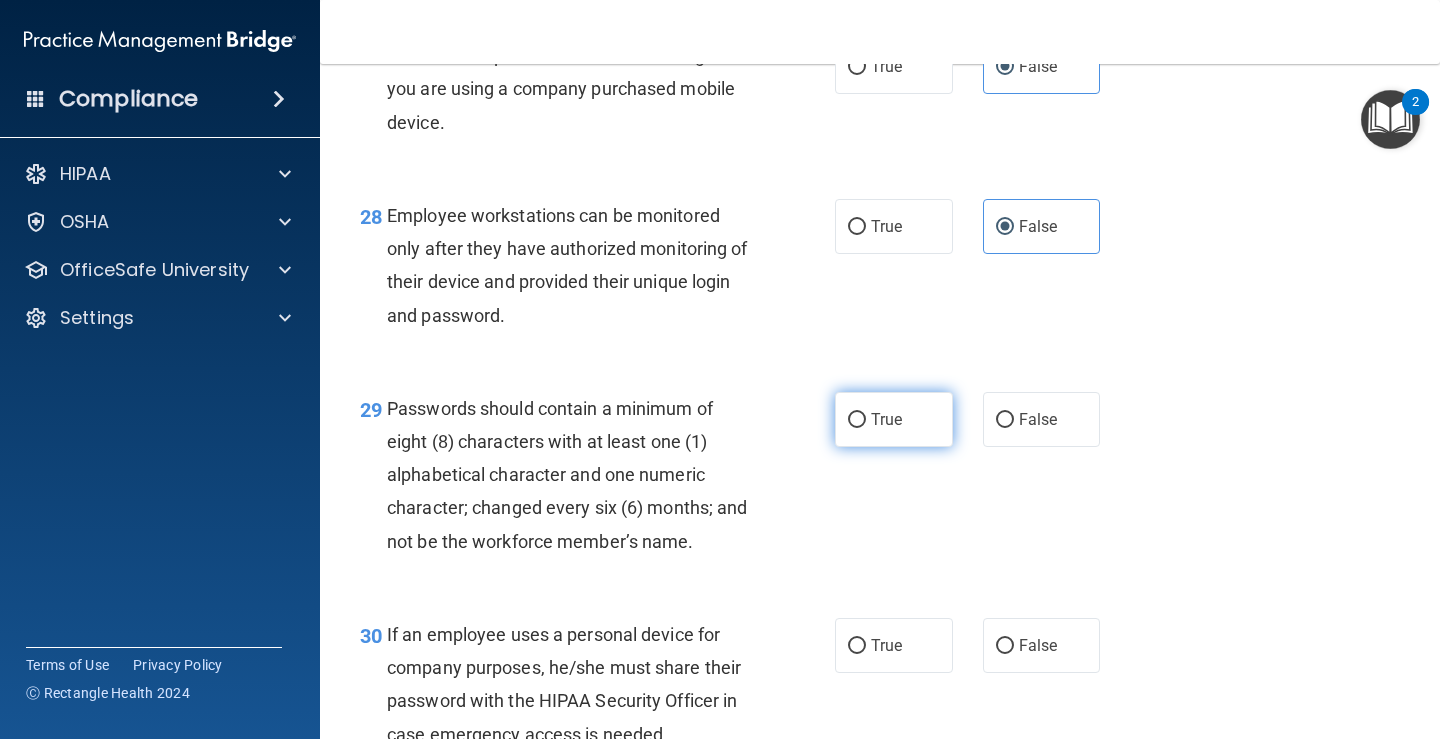 click on "True" at bounding box center [894, 419] 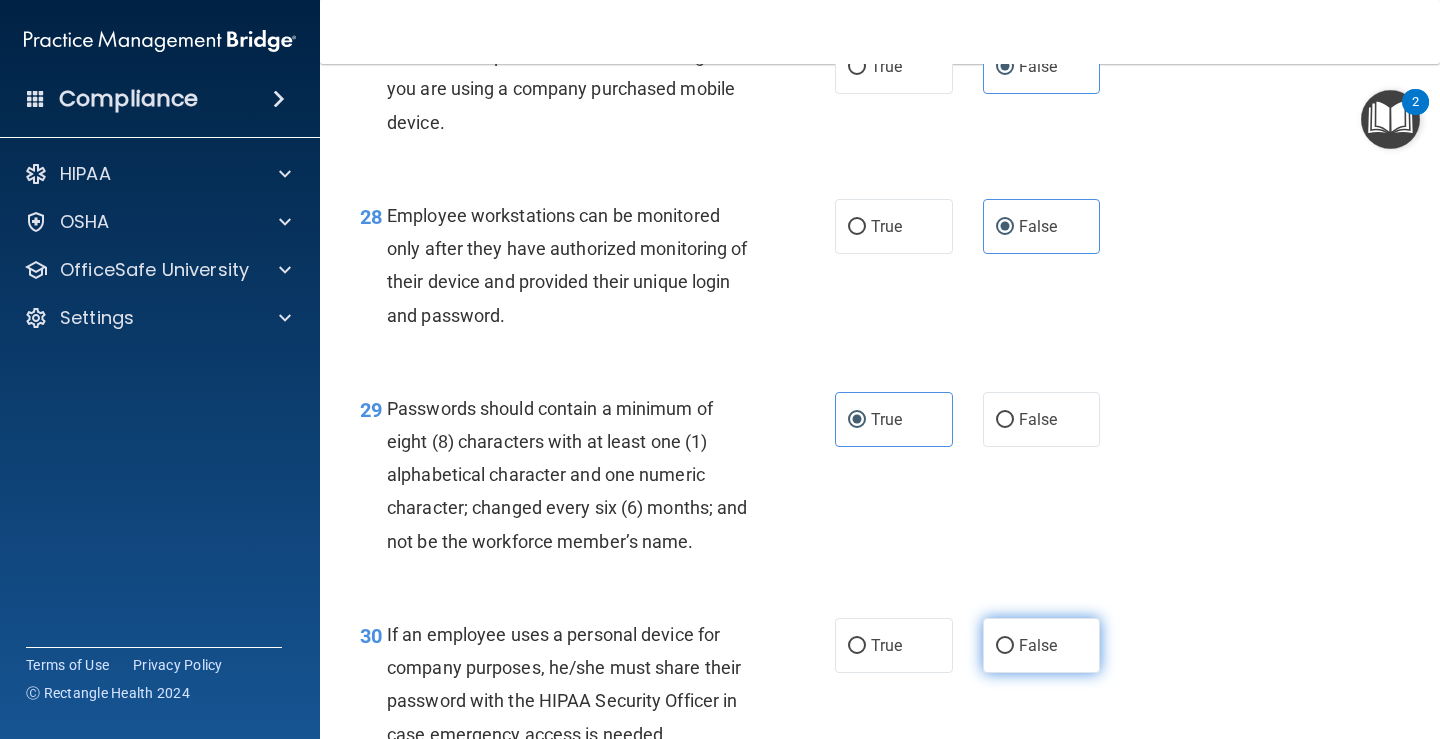 drag, startPoint x: 985, startPoint y: 671, endPoint x: 1065, endPoint y: 646, distance: 83.81527 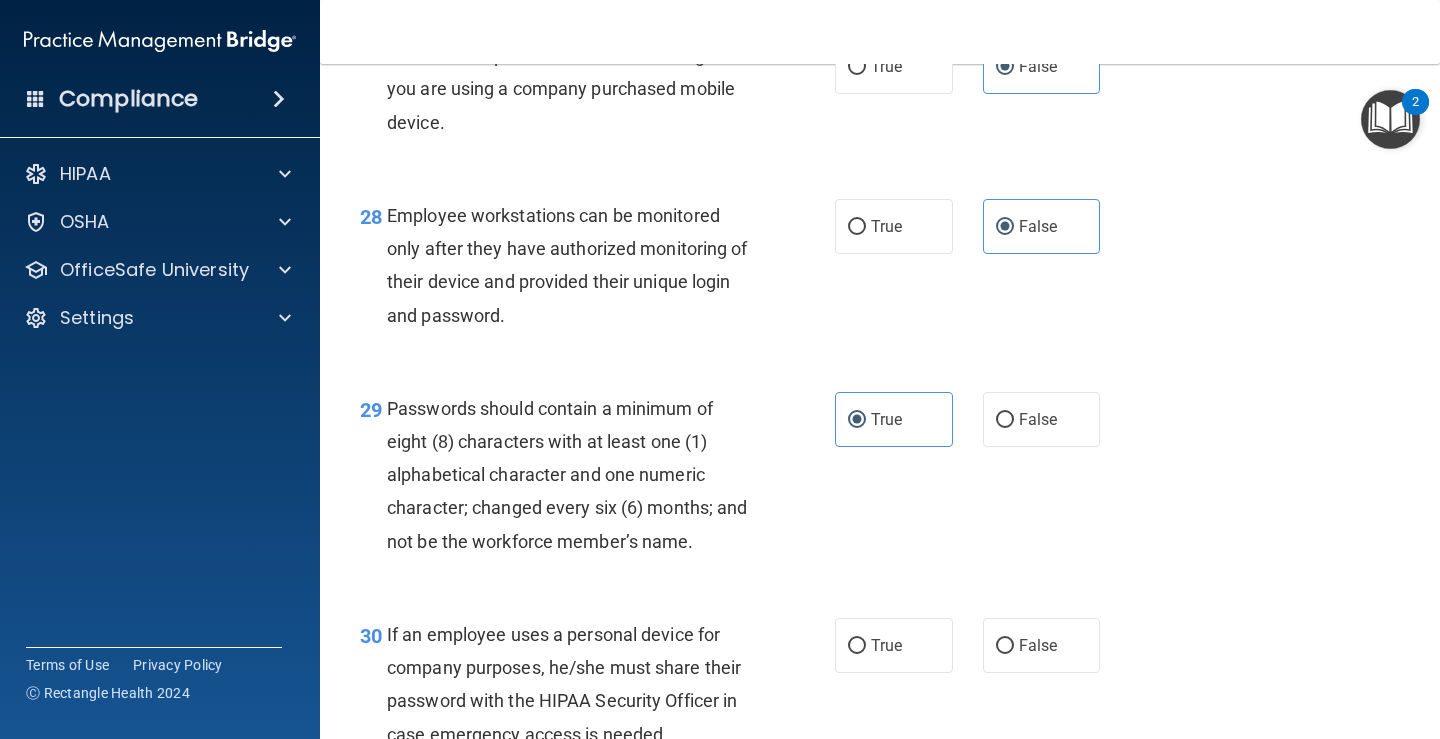 click on "False" at bounding box center [1005, 646] 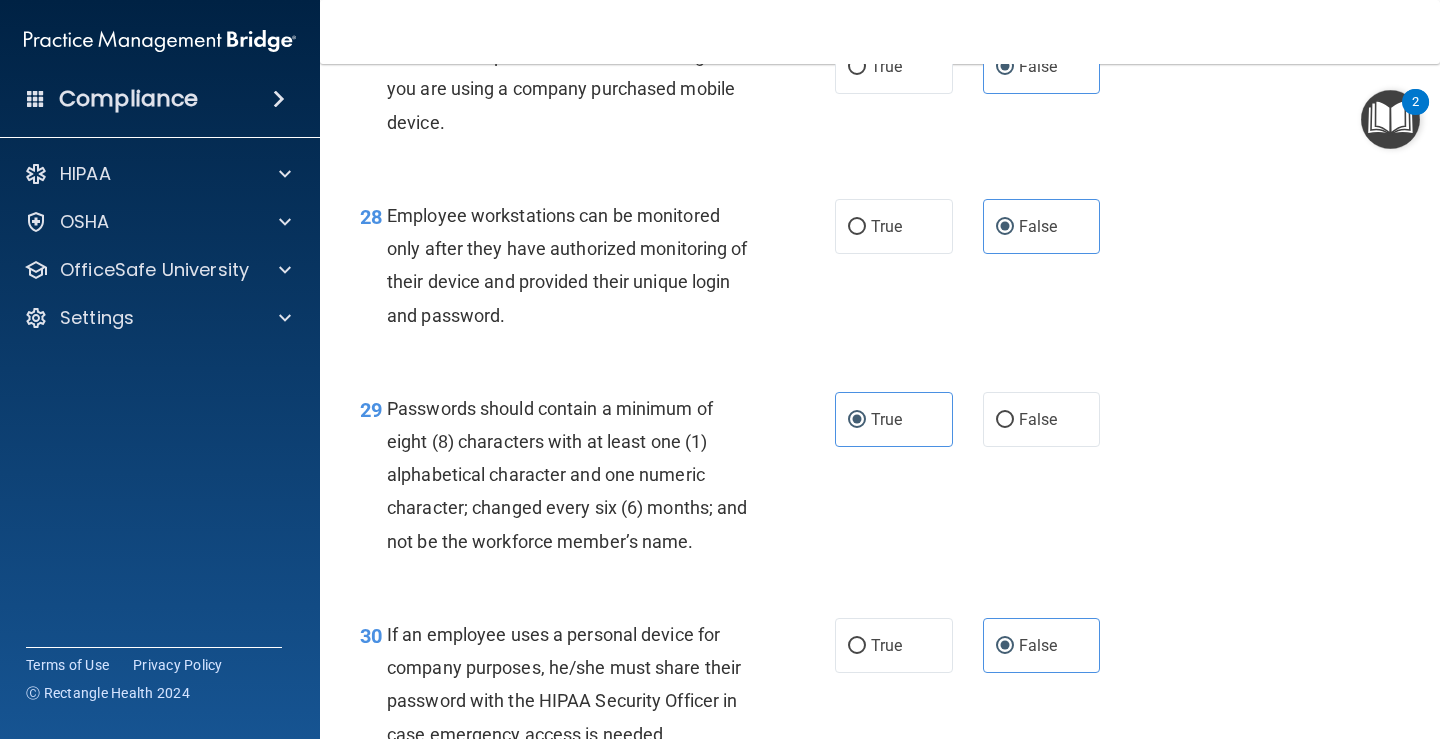 scroll, scrollTop: 5510, scrollLeft: 0, axis: vertical 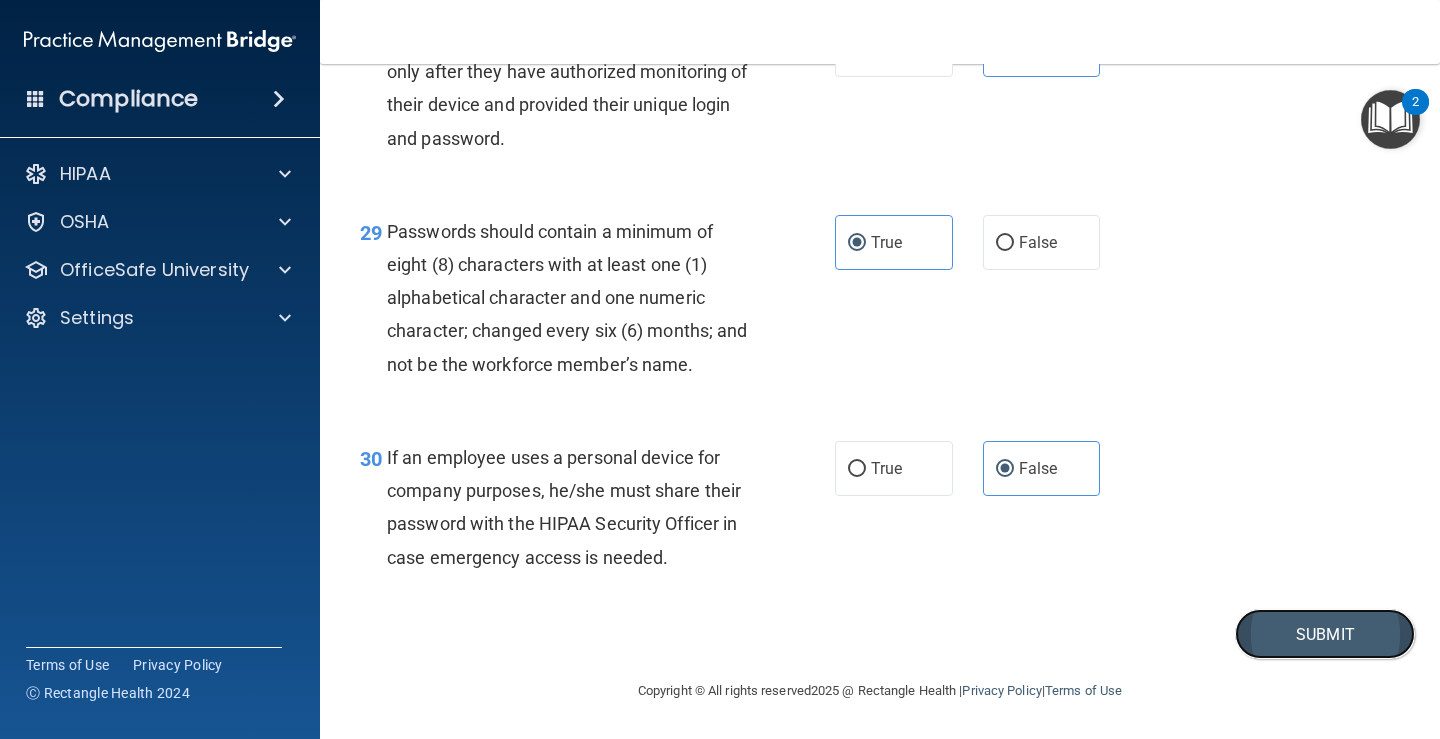 click on "Submit" at bounding box center (1325, 634) 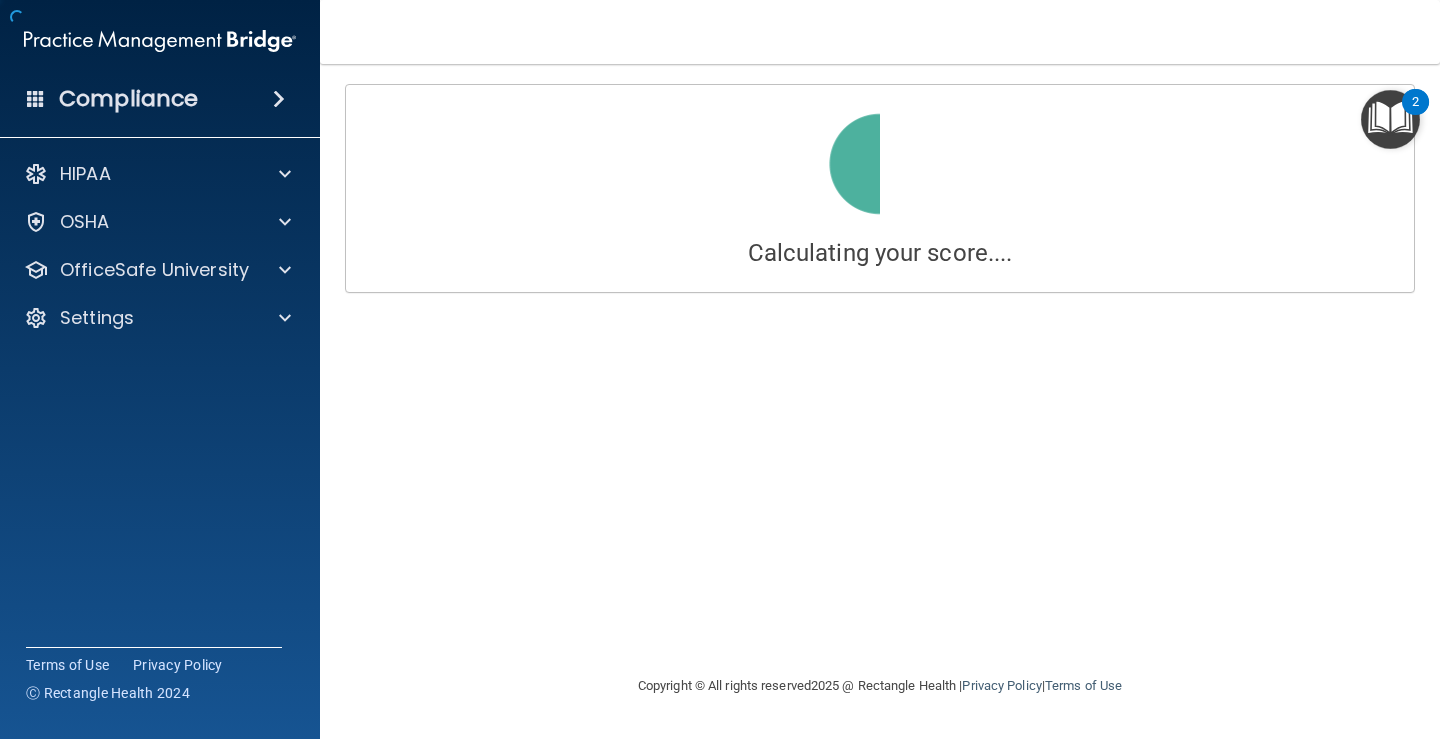 scroll, scrollTop: 0, scrollLeft: 0, axis: both 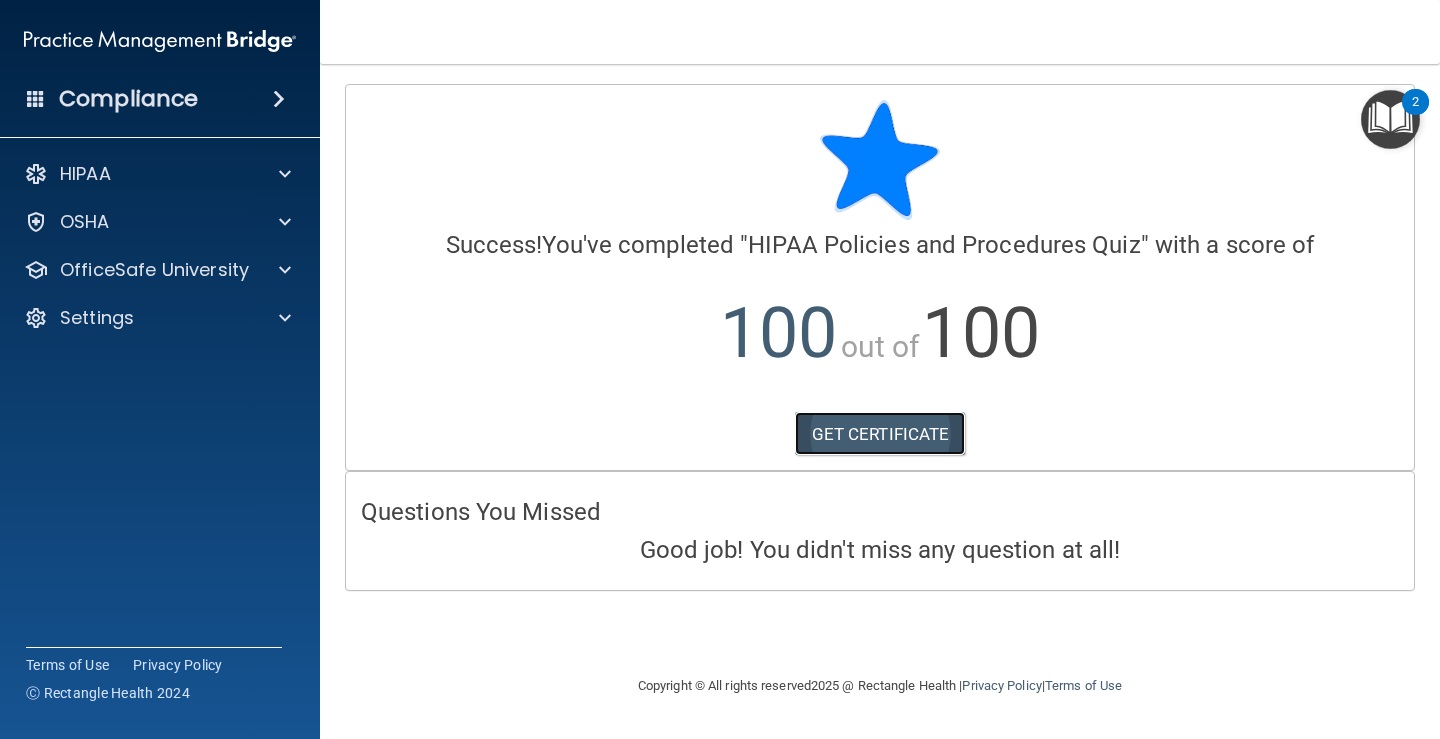 click on "GET CERTIFICATE" at bounding box center (880, 434) 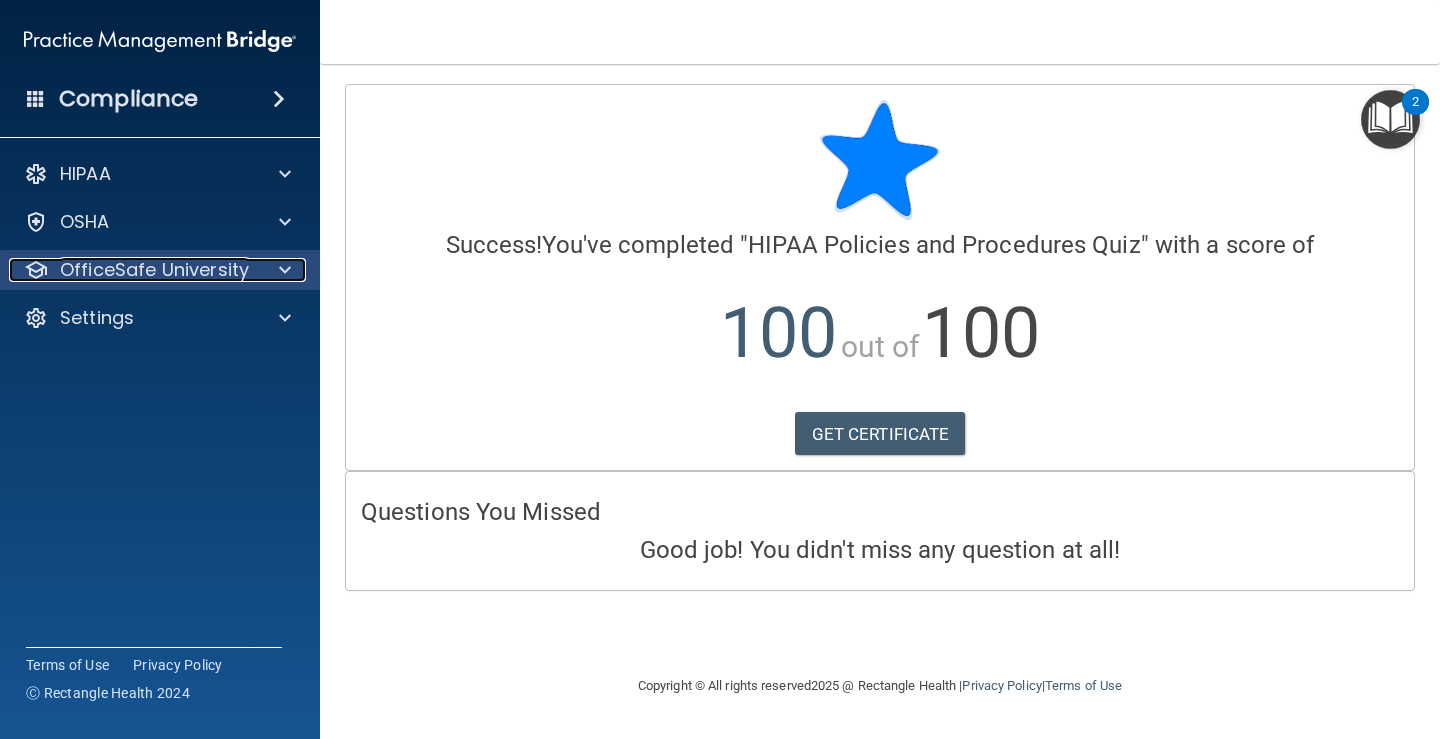 click on "OfficeSafe University" at bounding box center (154, 270) 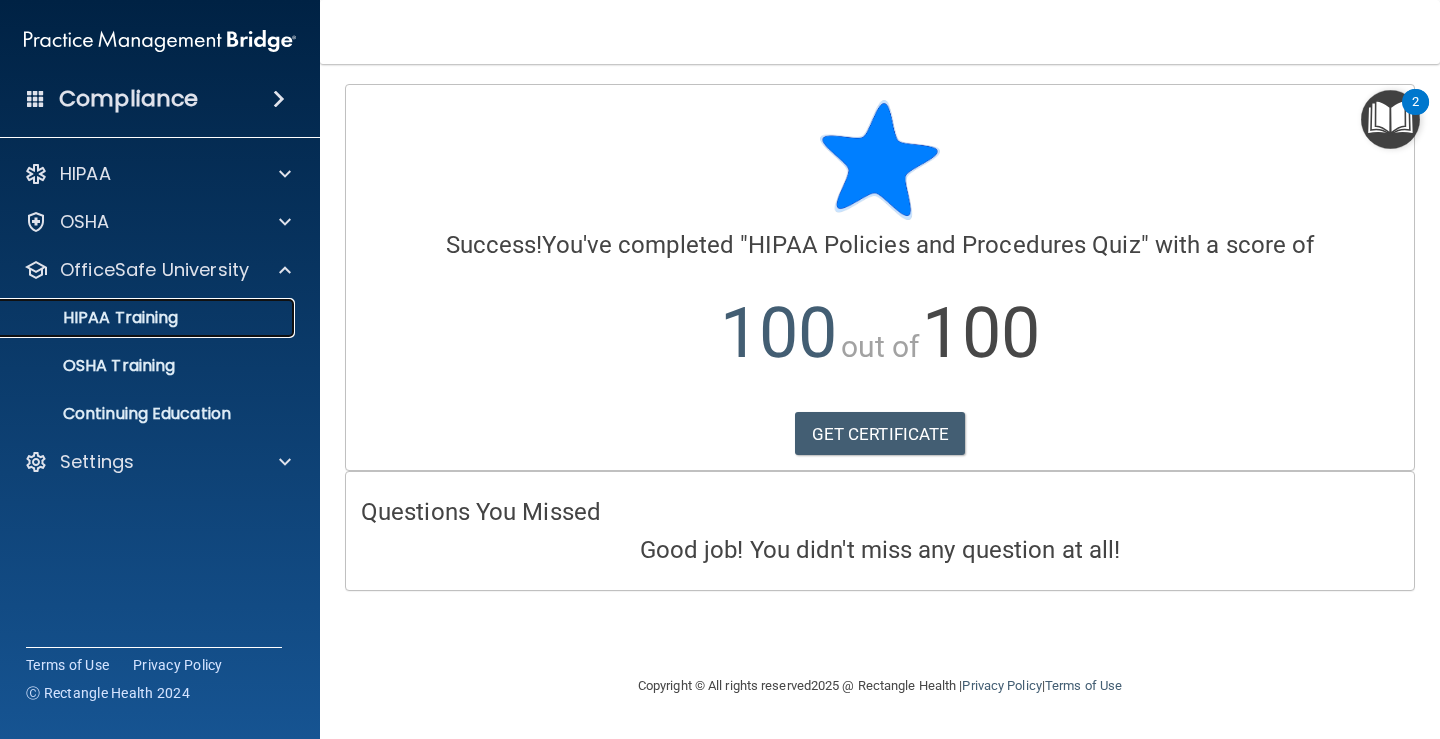 click on "HIPAA Training" at bounding box center [149, 318] 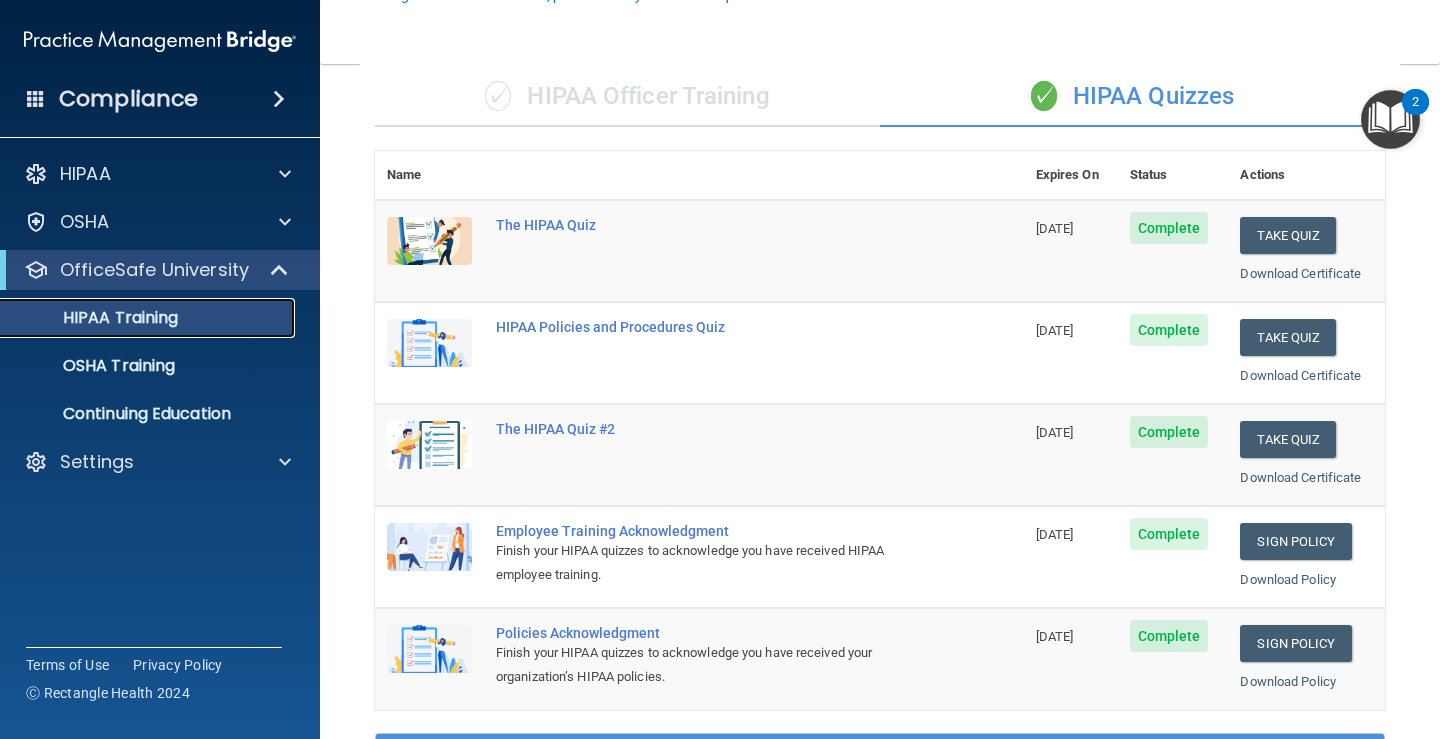 scroll, scrollTop: 300, scrollLeft: 0, axis: vertical 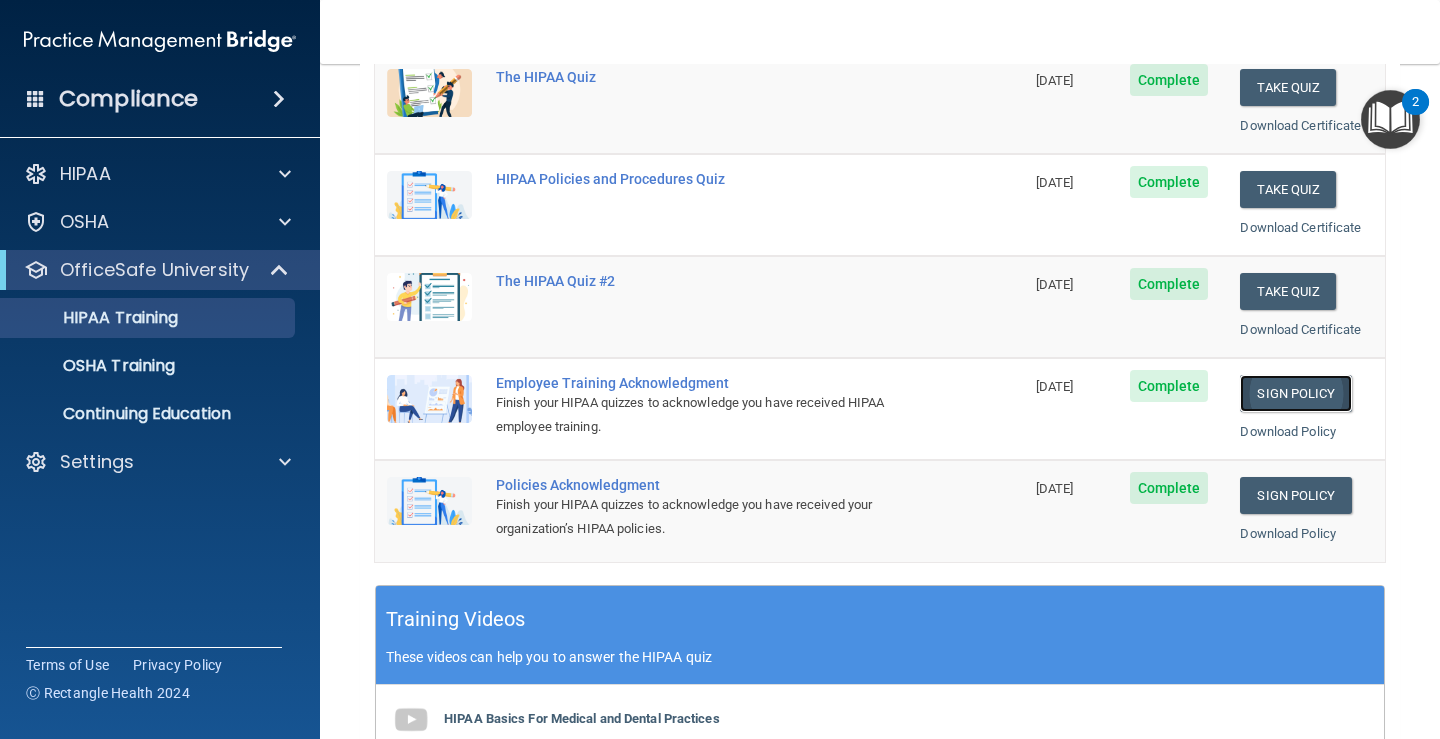click on "Sign Policy" at bounding box center [1295, 393] 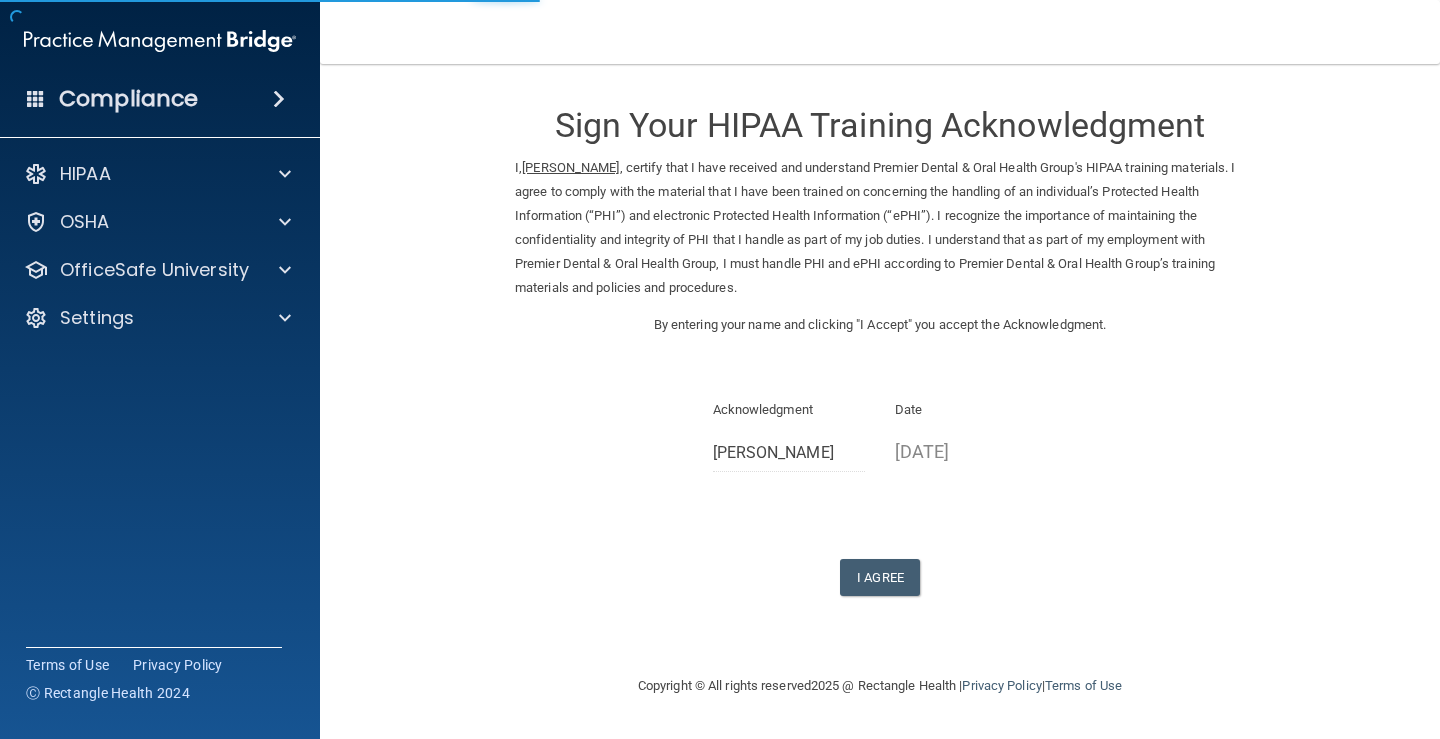 scroll, scrollTop: 0, scrollLeft: 0, axis: both 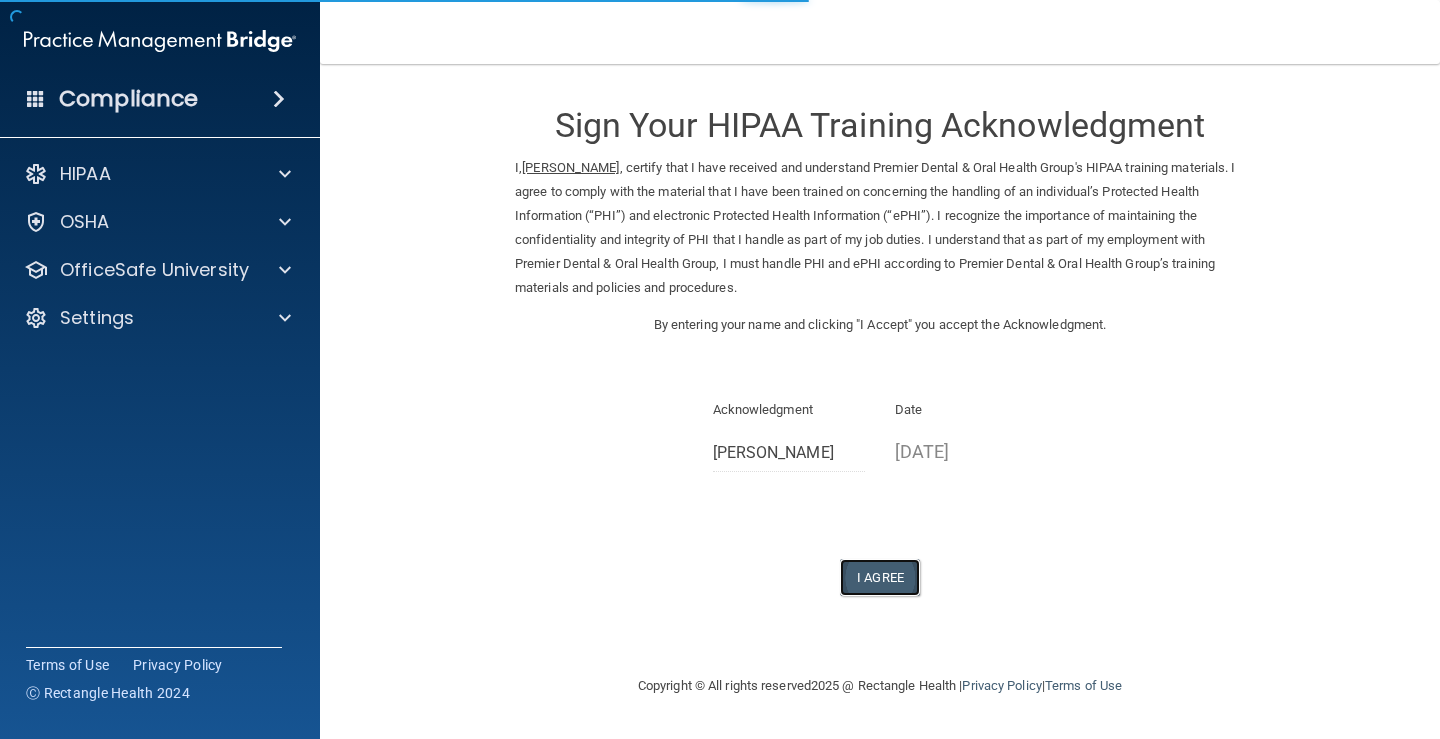 click on "I Agree" at bounding box center (880, 577) 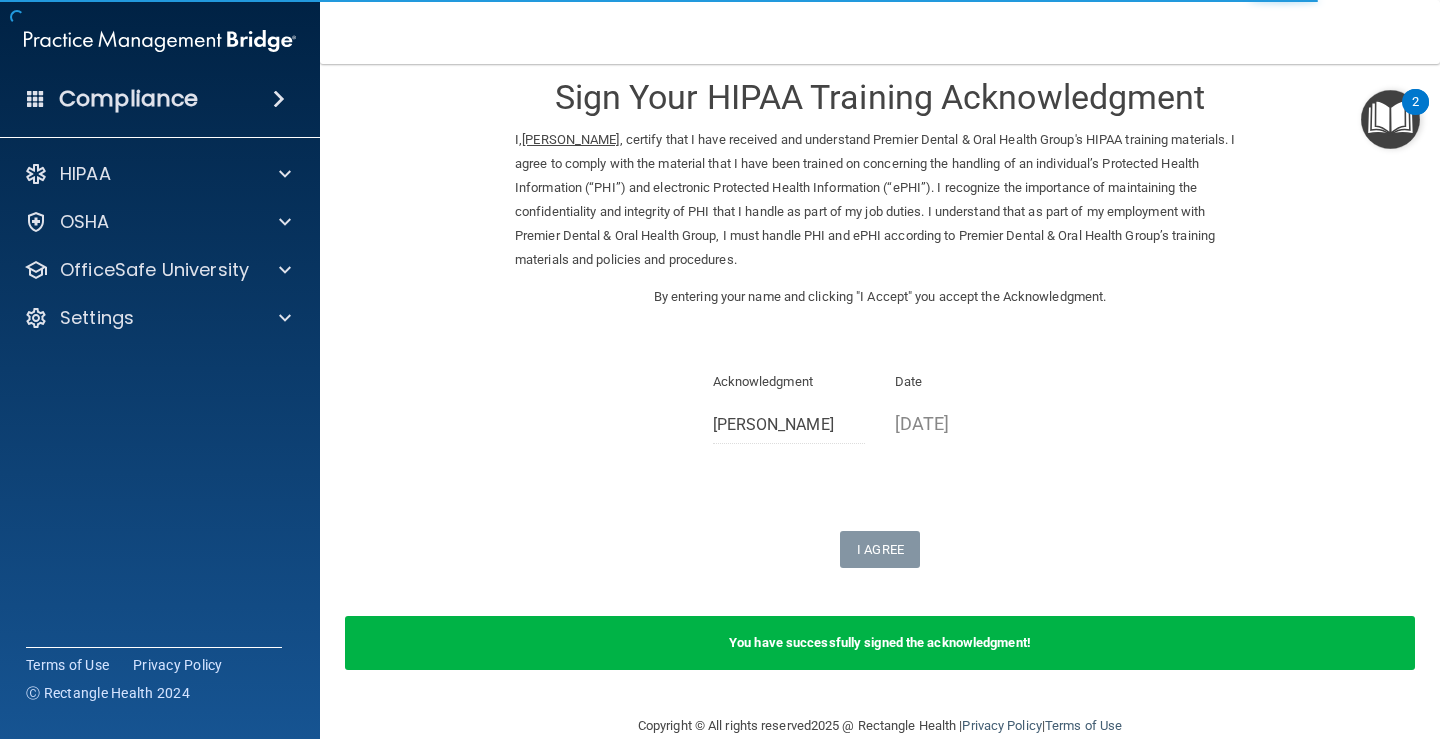 scroll, scrollTop: 0, scrollLeft: 0, axis: both 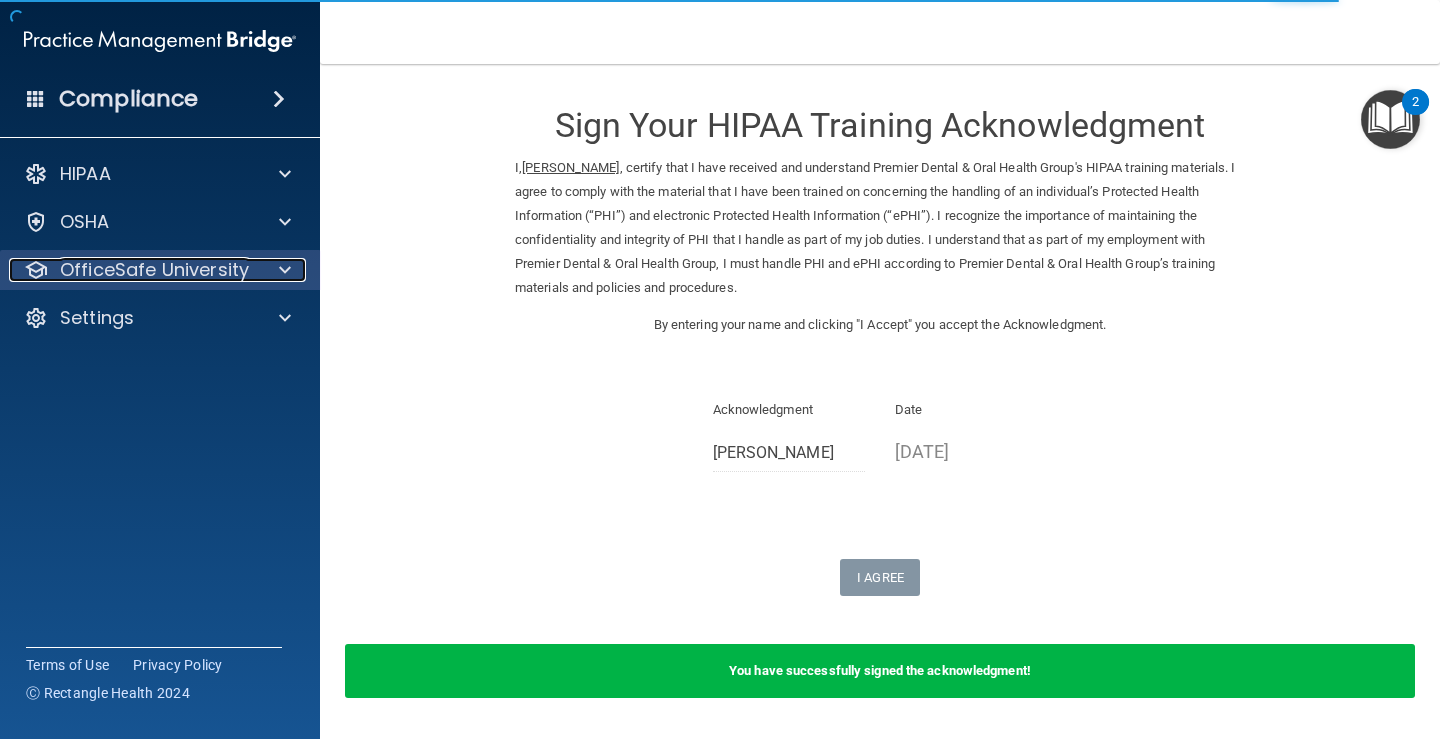 click on "OfficeSafe University" at bounding box center [154, 270] 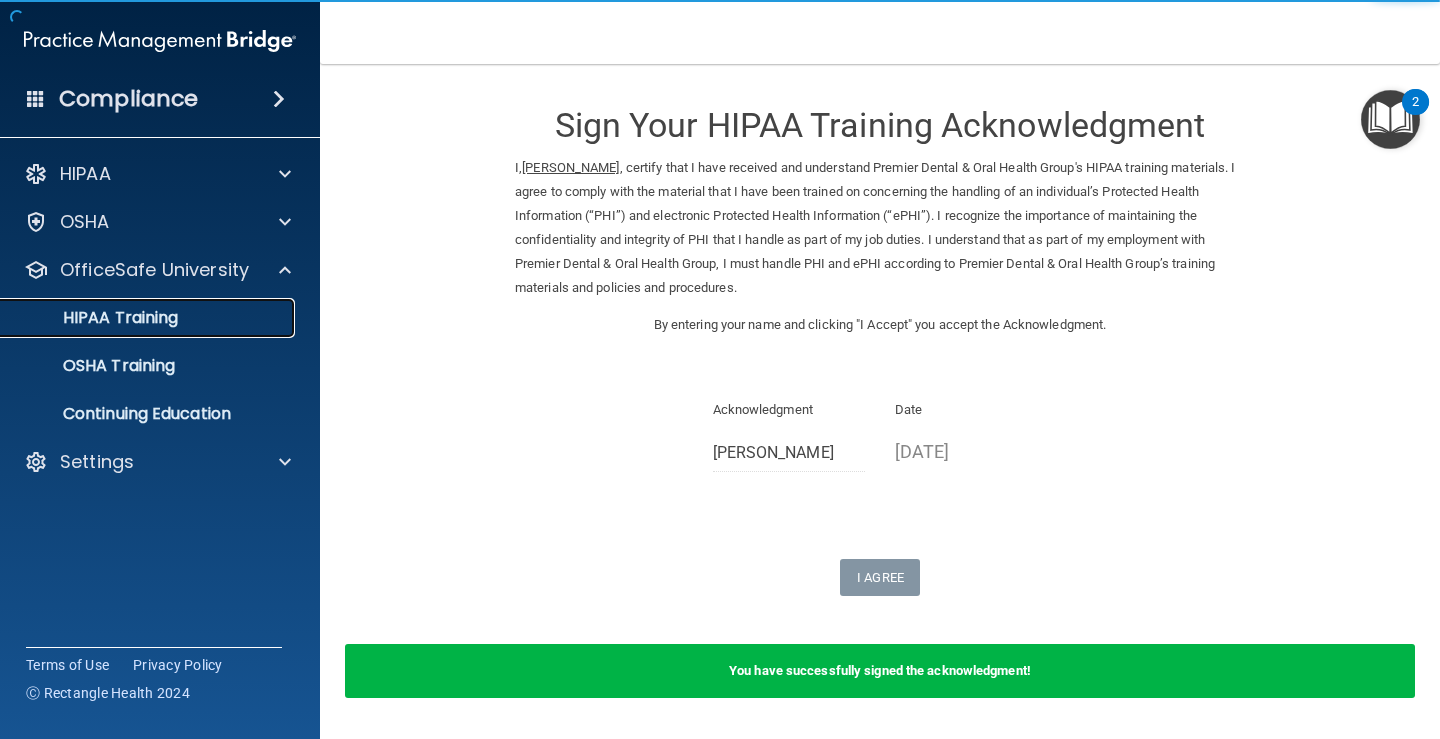 click on "HIPAA Training" at bounding box center [95, 318] 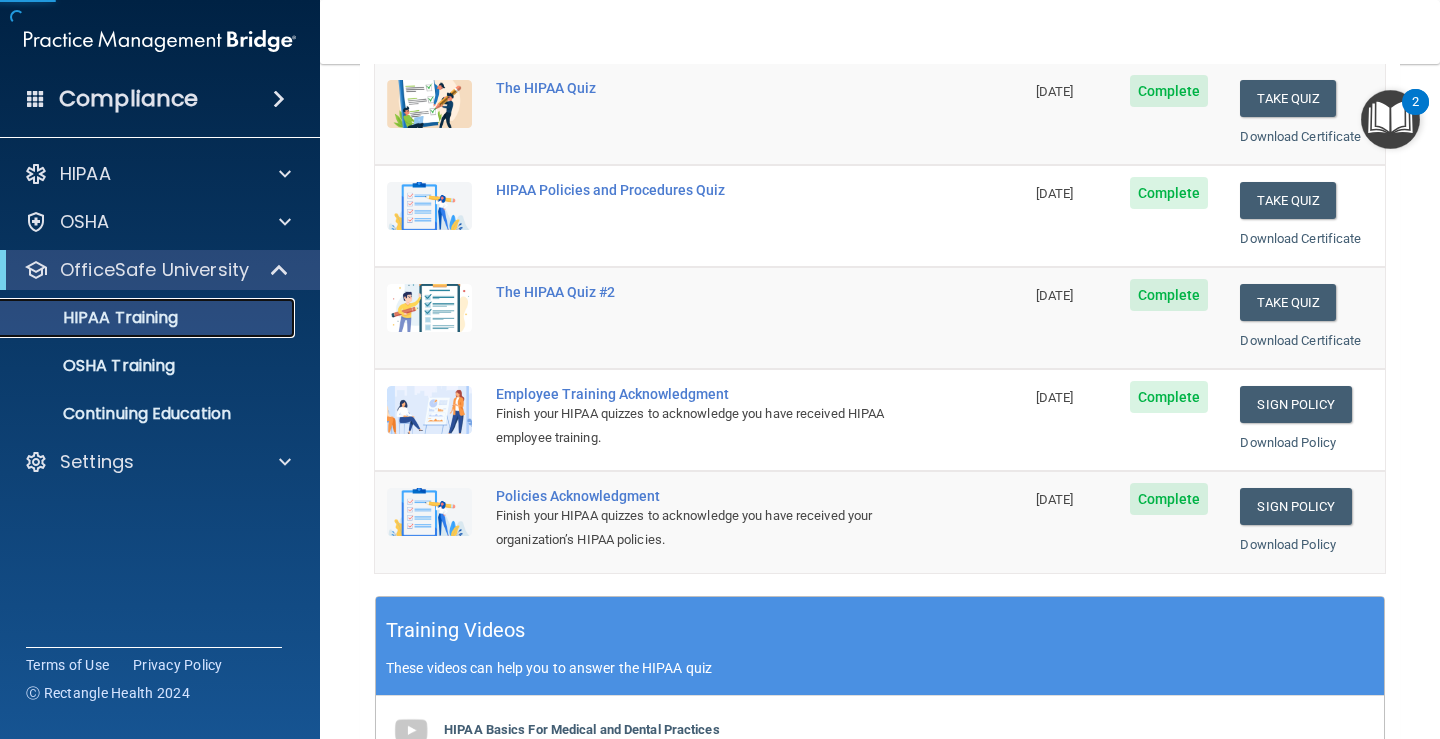 scroll, scrollTop: 400, scrollLeft: 0, axis: vertical 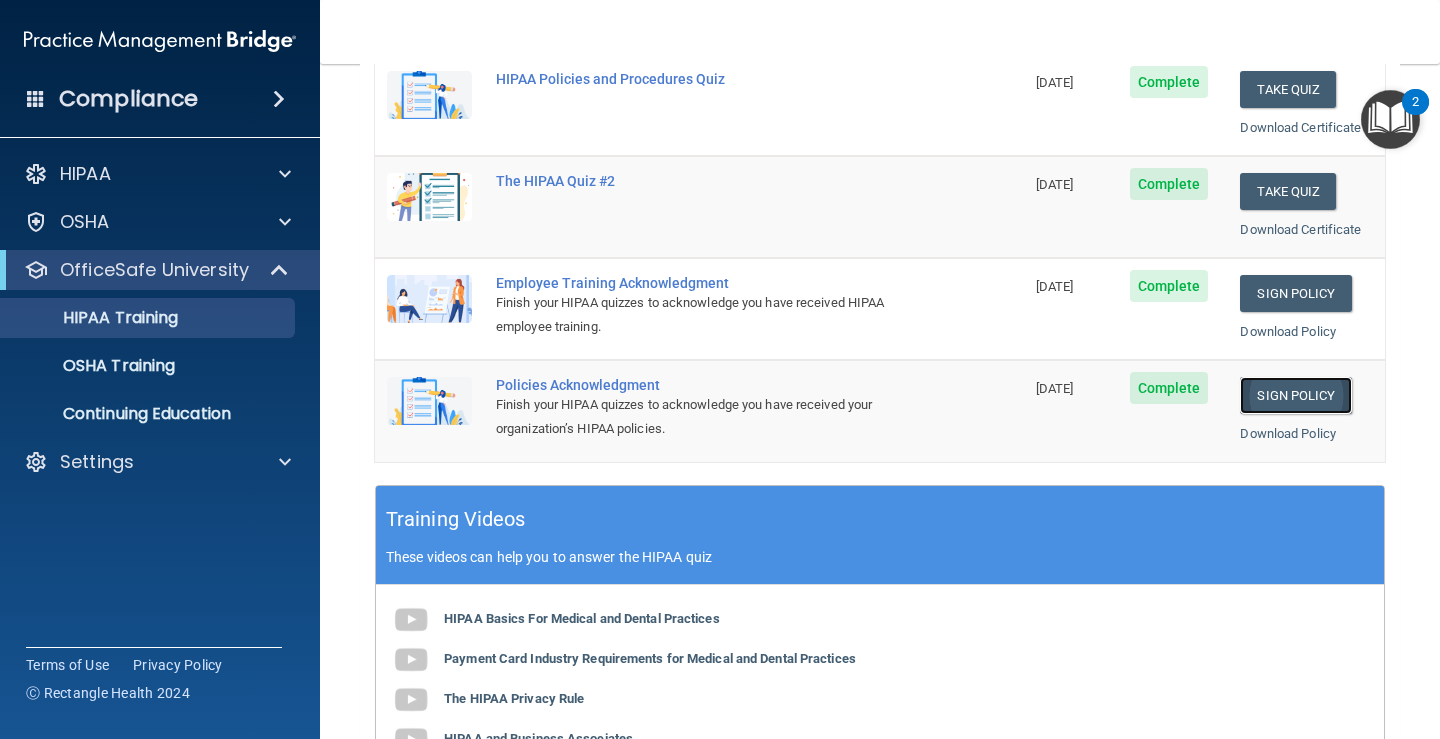 click on "Sign Policy" at bounding box center [1295, 395] 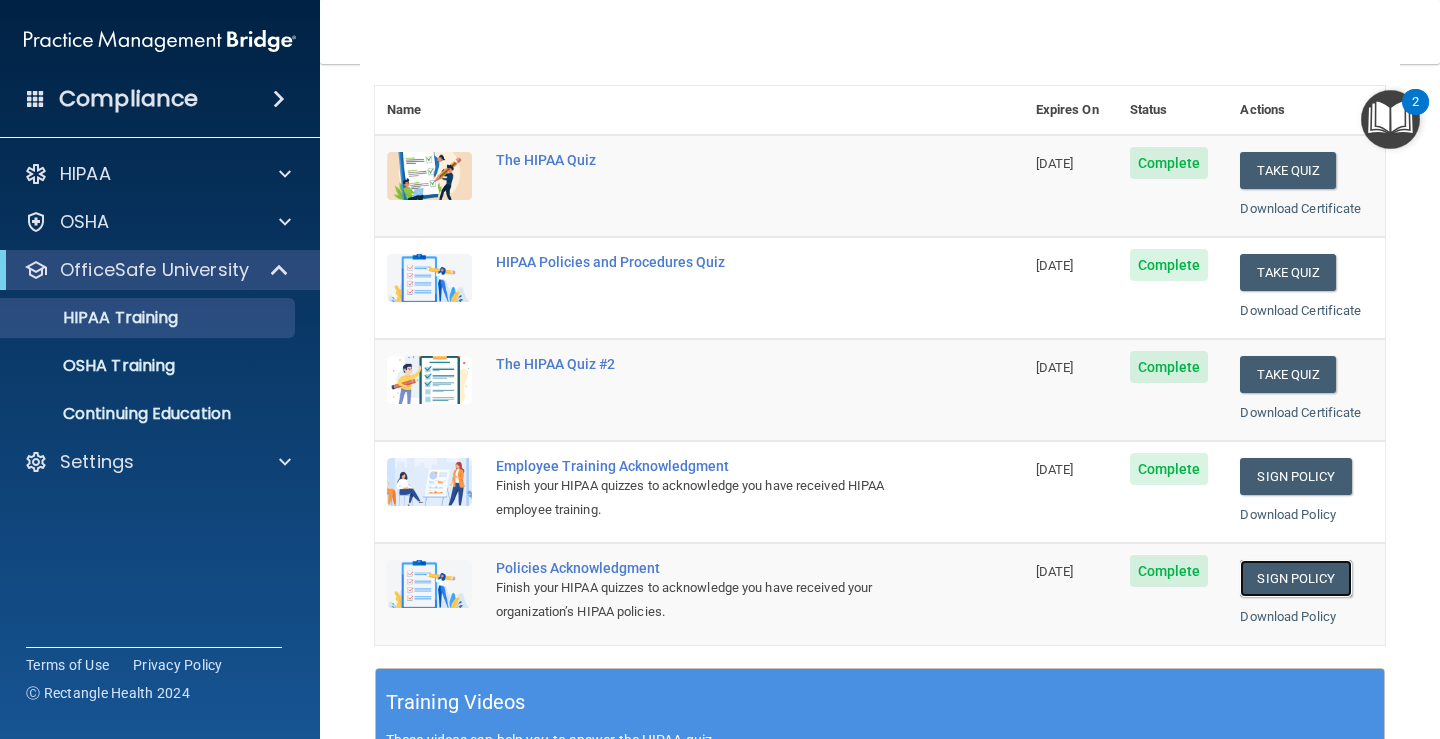 scroll, scrollTop: 200, scrollLeft: 0, axis: vertical 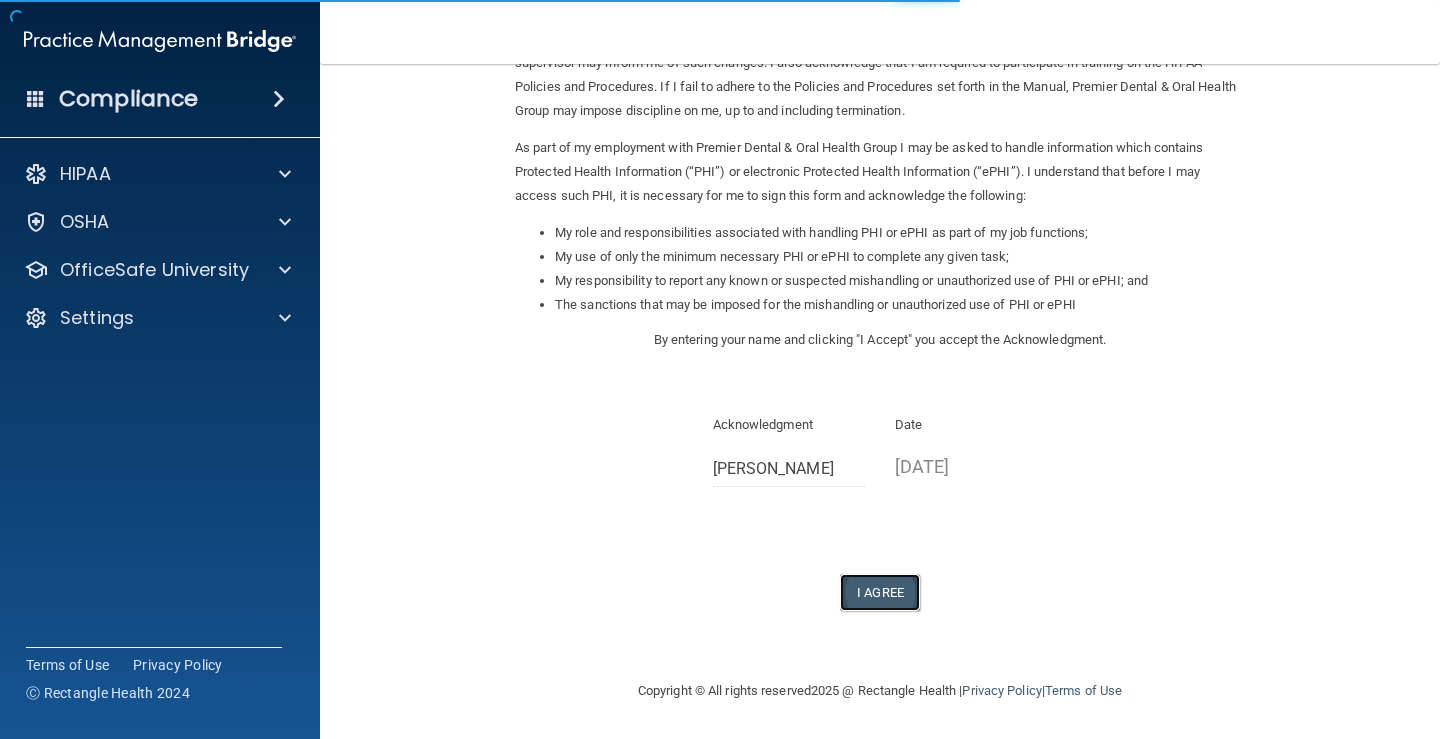 click on "I Agree" at bounding box center (880, 592) 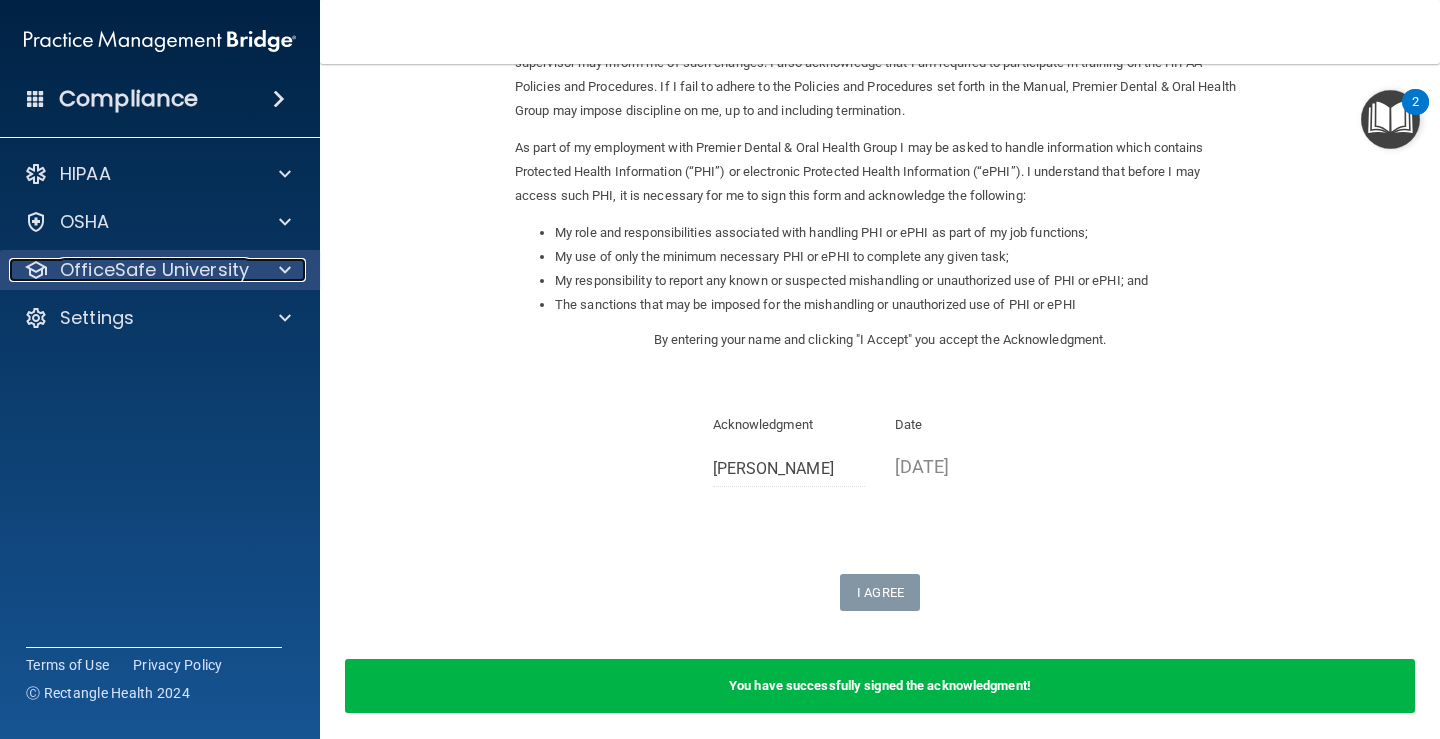 click on "OfficeSafe University" at bounding box center [154, 270] 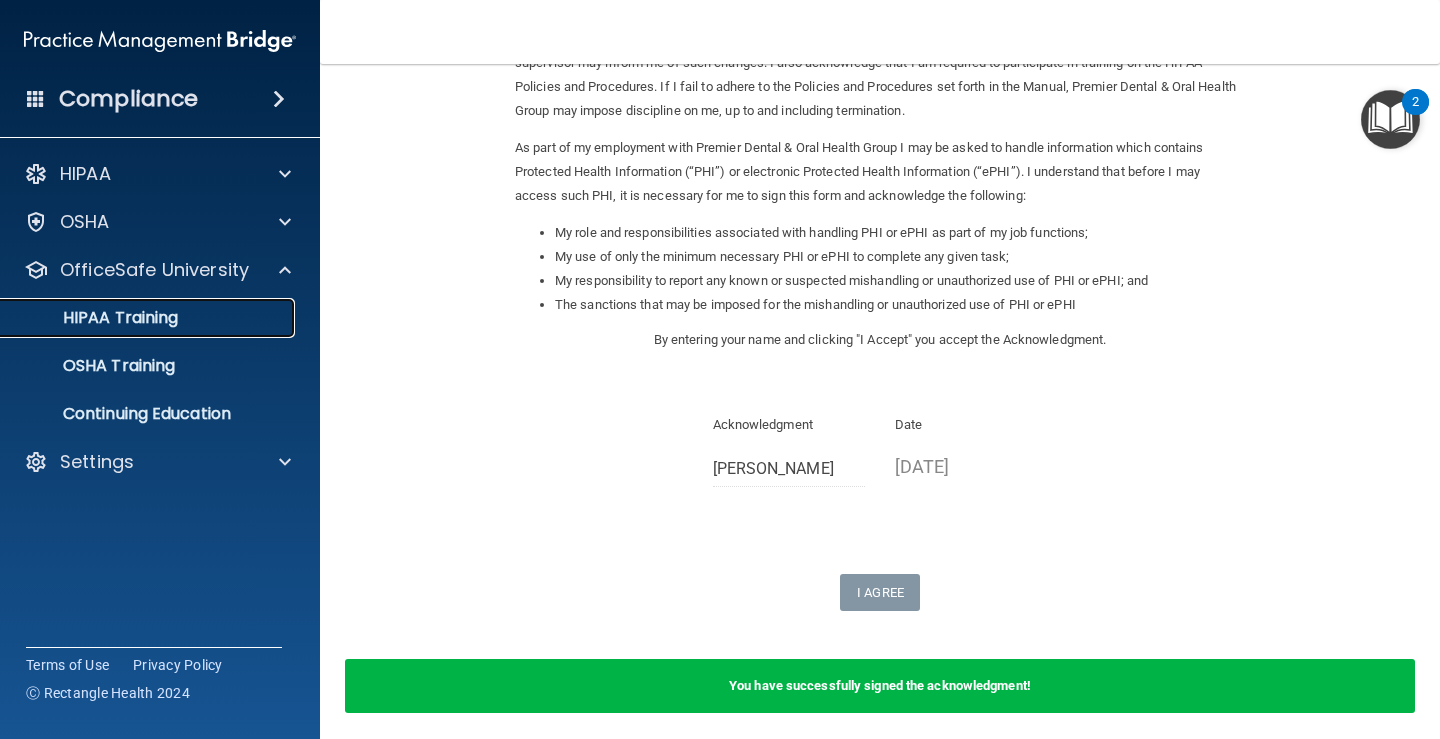 click on "HIPAA Training" at bounding box center (95, 318) 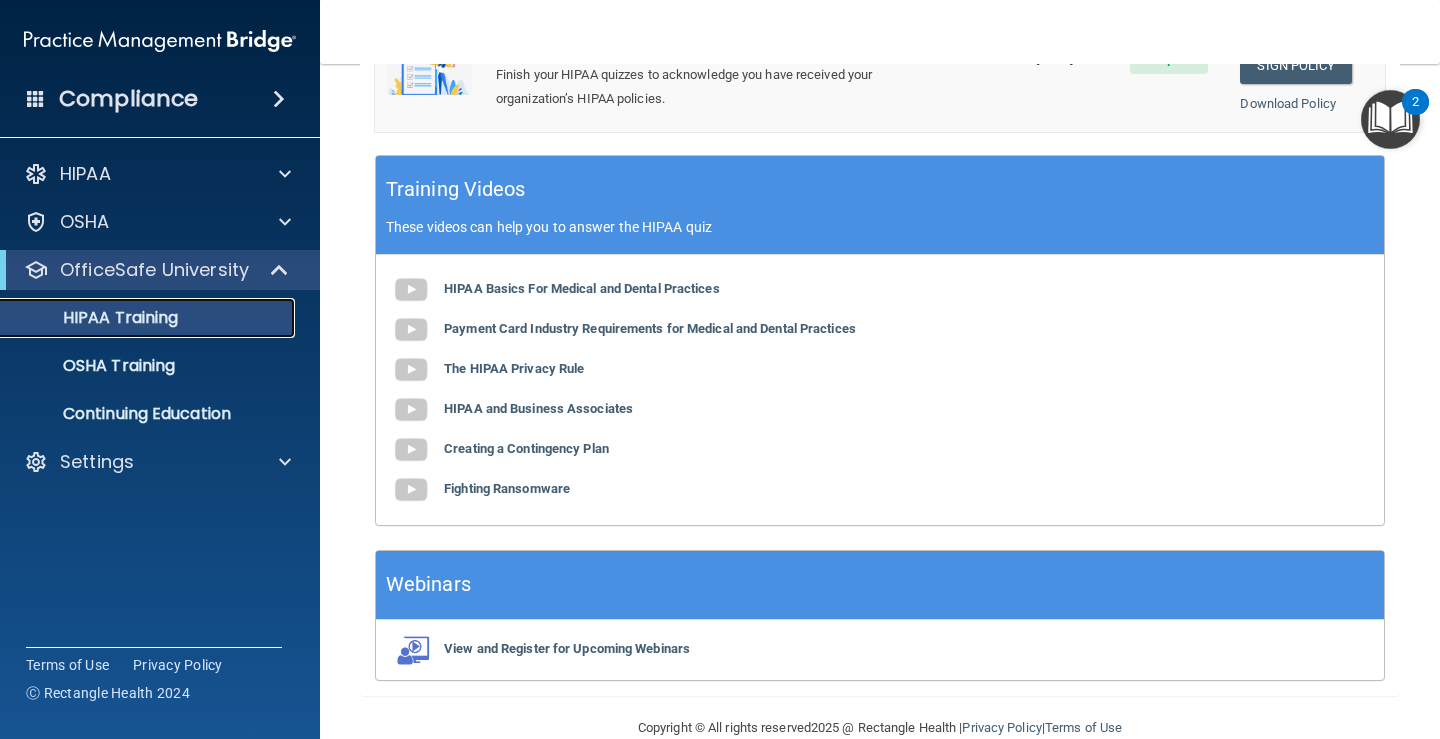 scroll, scrollTop: 767, scrollLeft: 0, axis: vertical 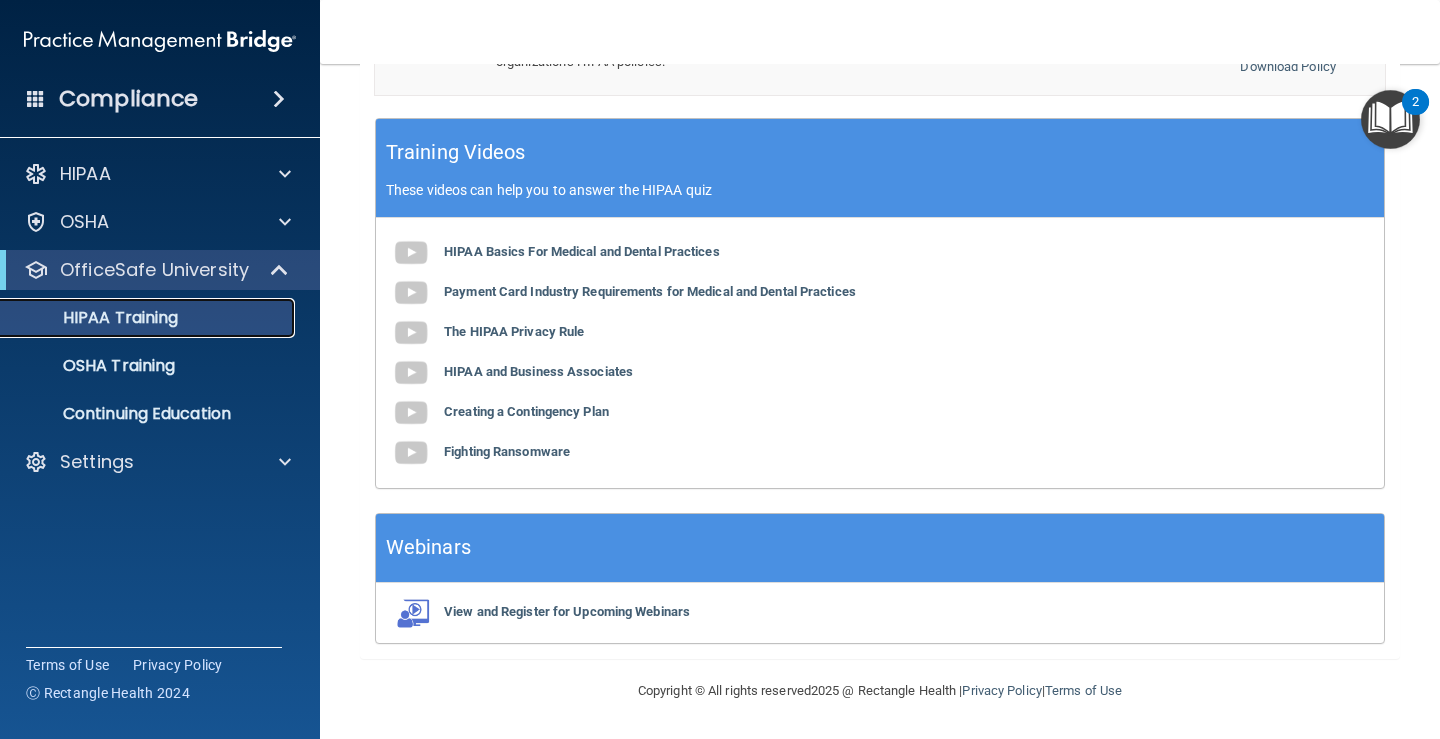 click on "HIPAA Training" at bounding box center [95, 318] 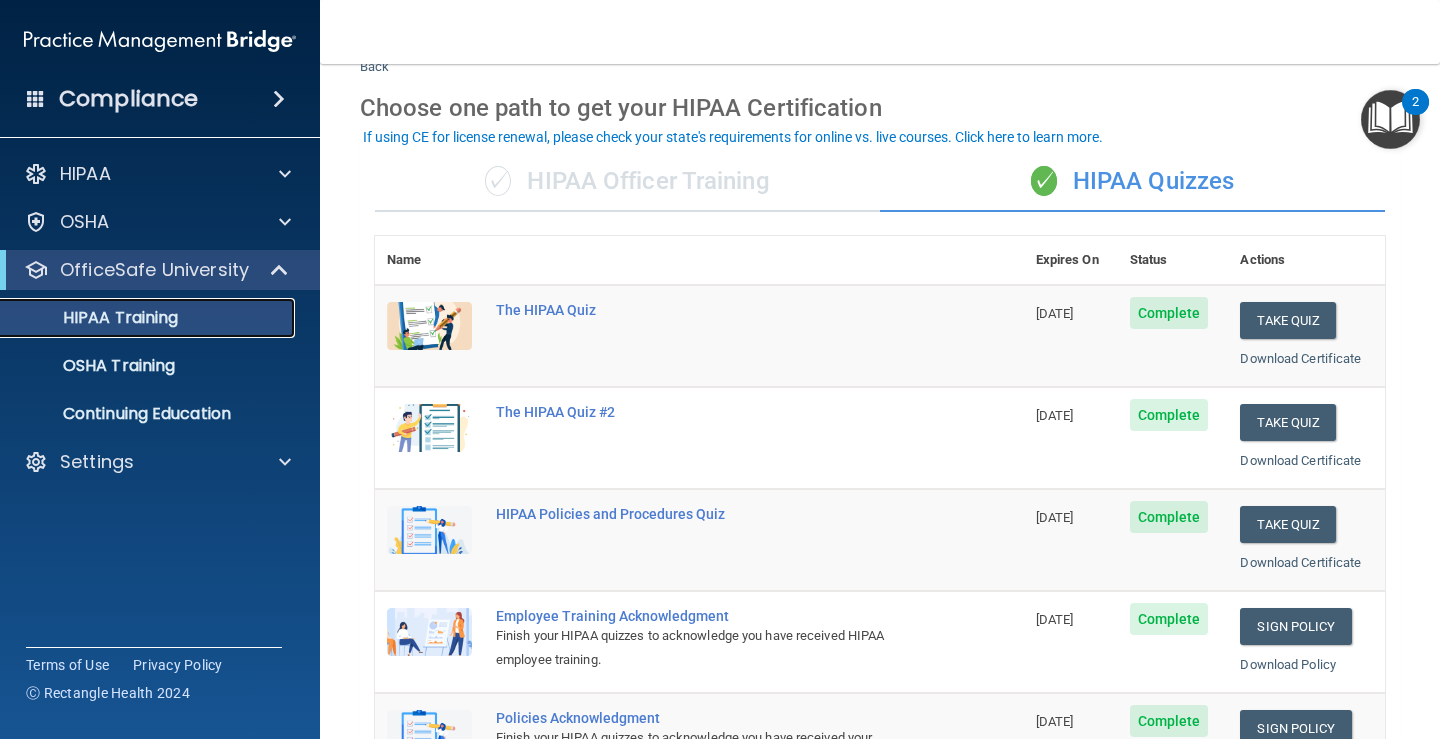 scroll, scrollTop: 167, scrollLeft: 0, axis: vertical 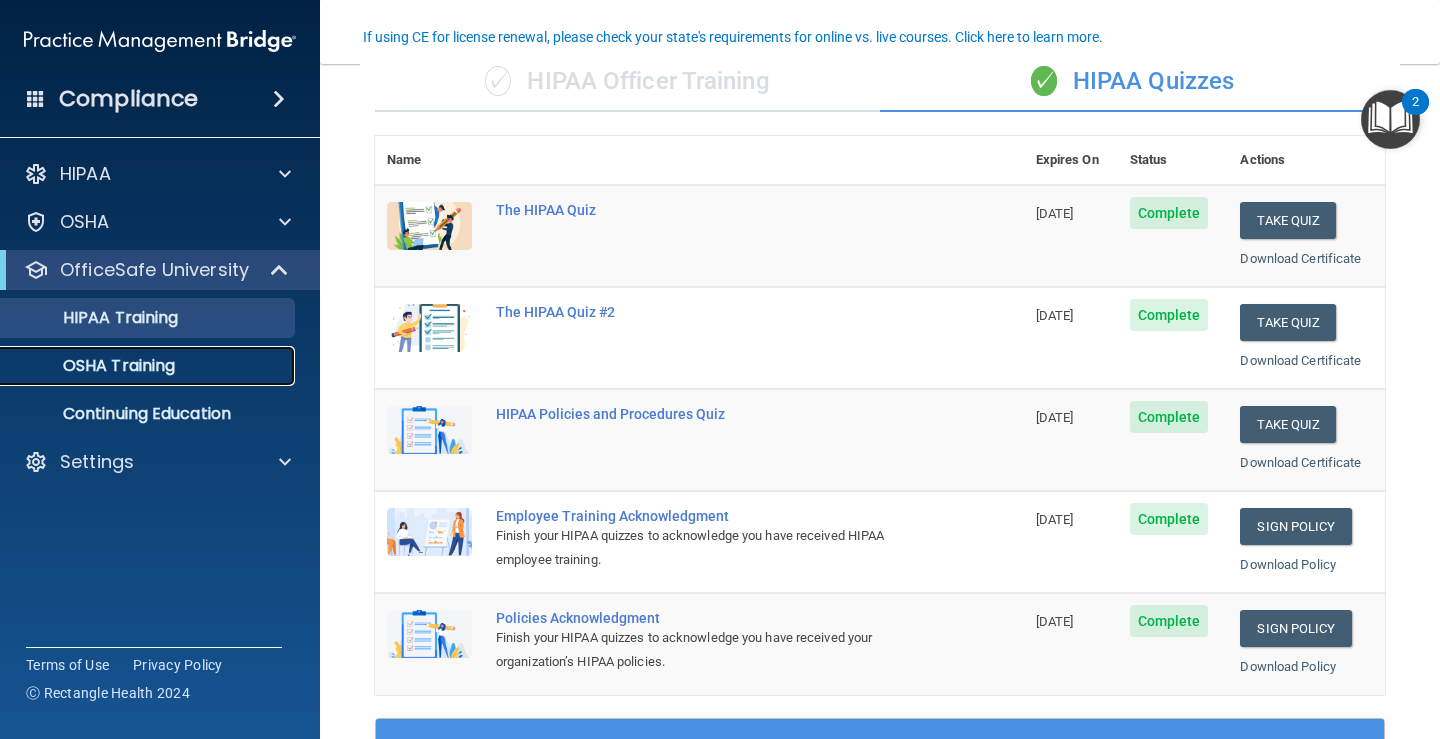 click on "OSHA Training" at bounding box center [94, 366] 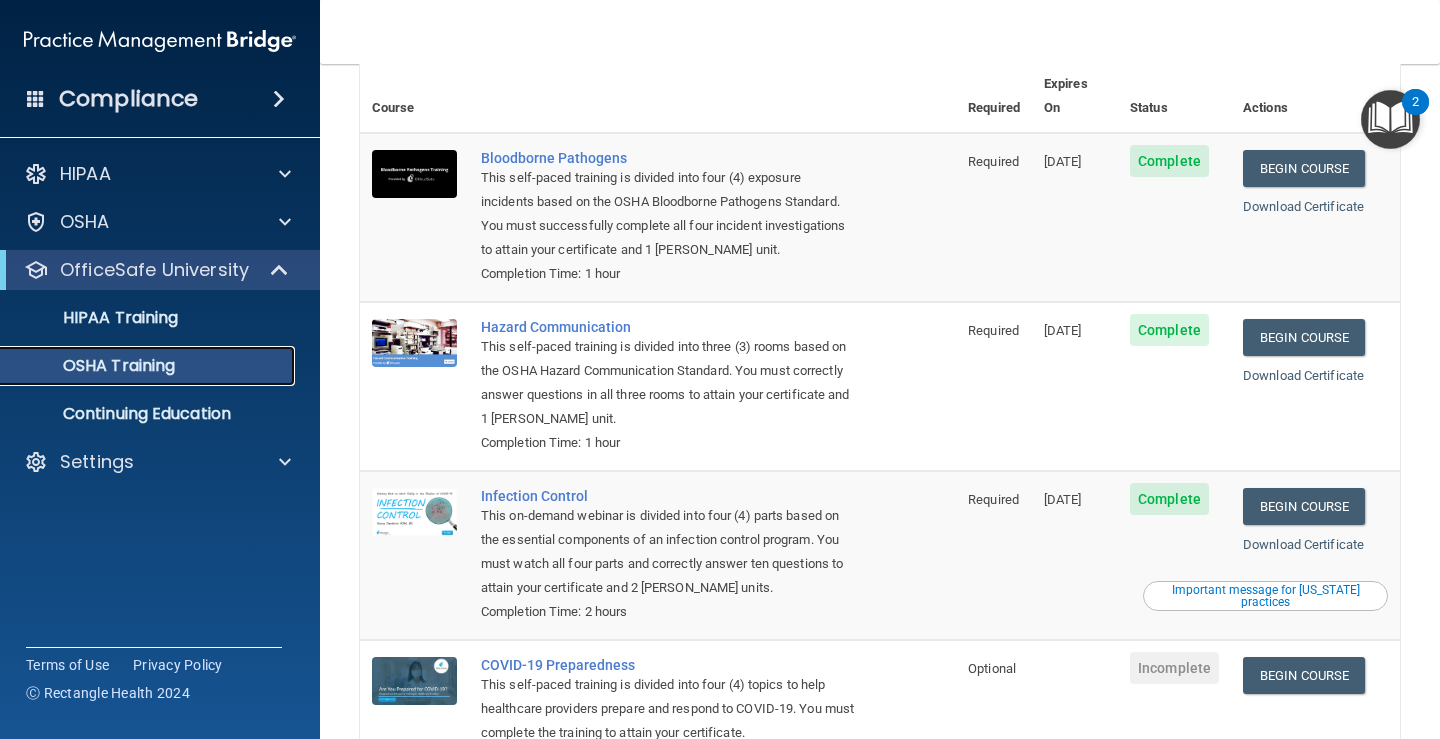 scroll, scrollTop: 67, scrollLeft: 0, axis: vertical 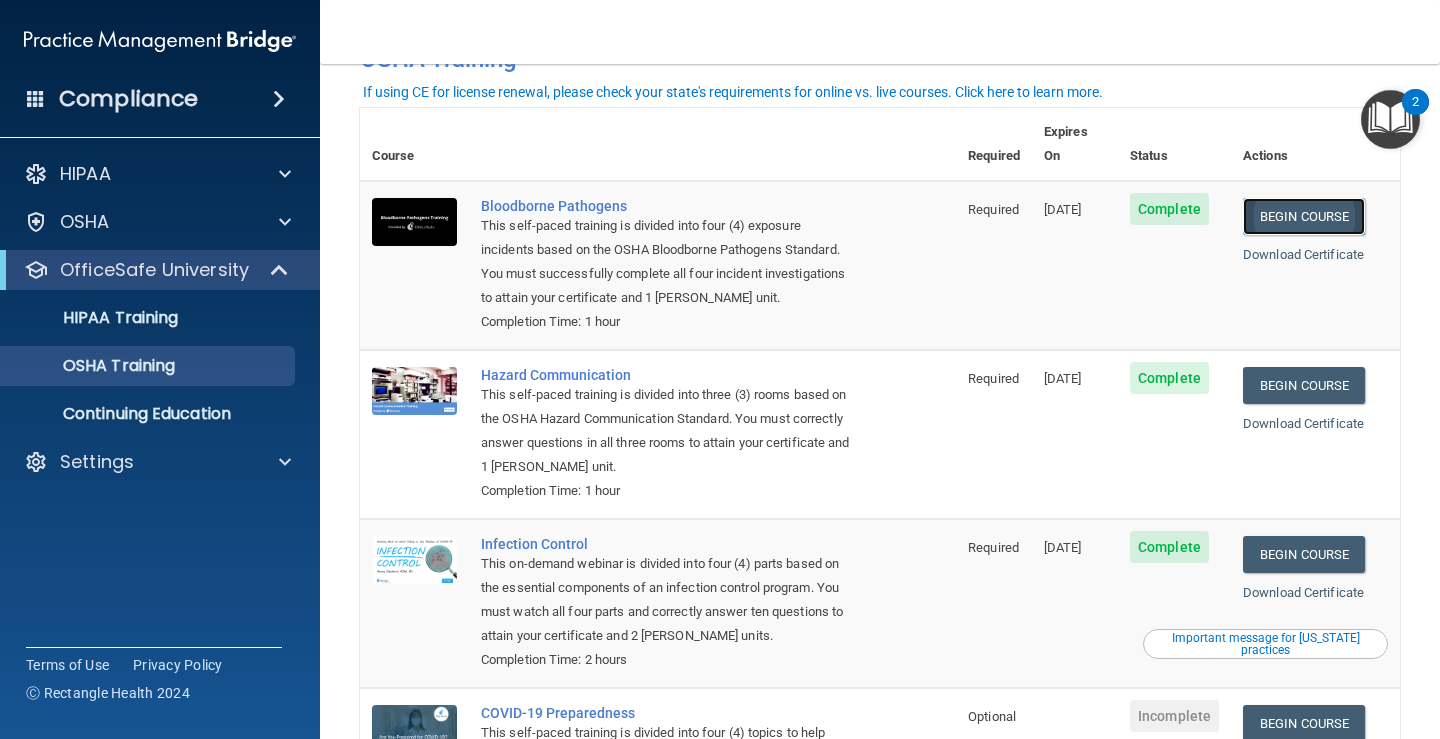 click on "Begin Course" at bounding box center (1304, 216) 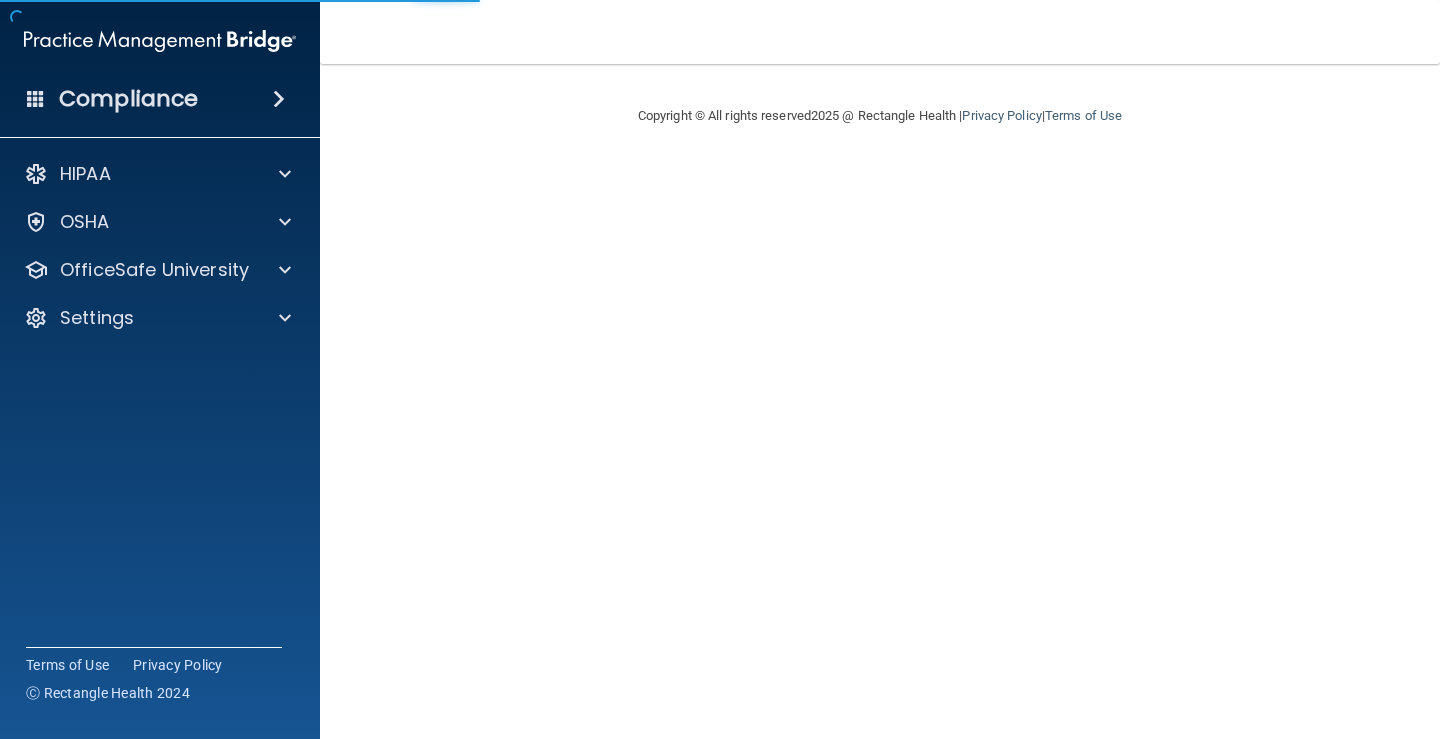 scroll, scrollTop: 0, scrollLeft: 0, axis: both 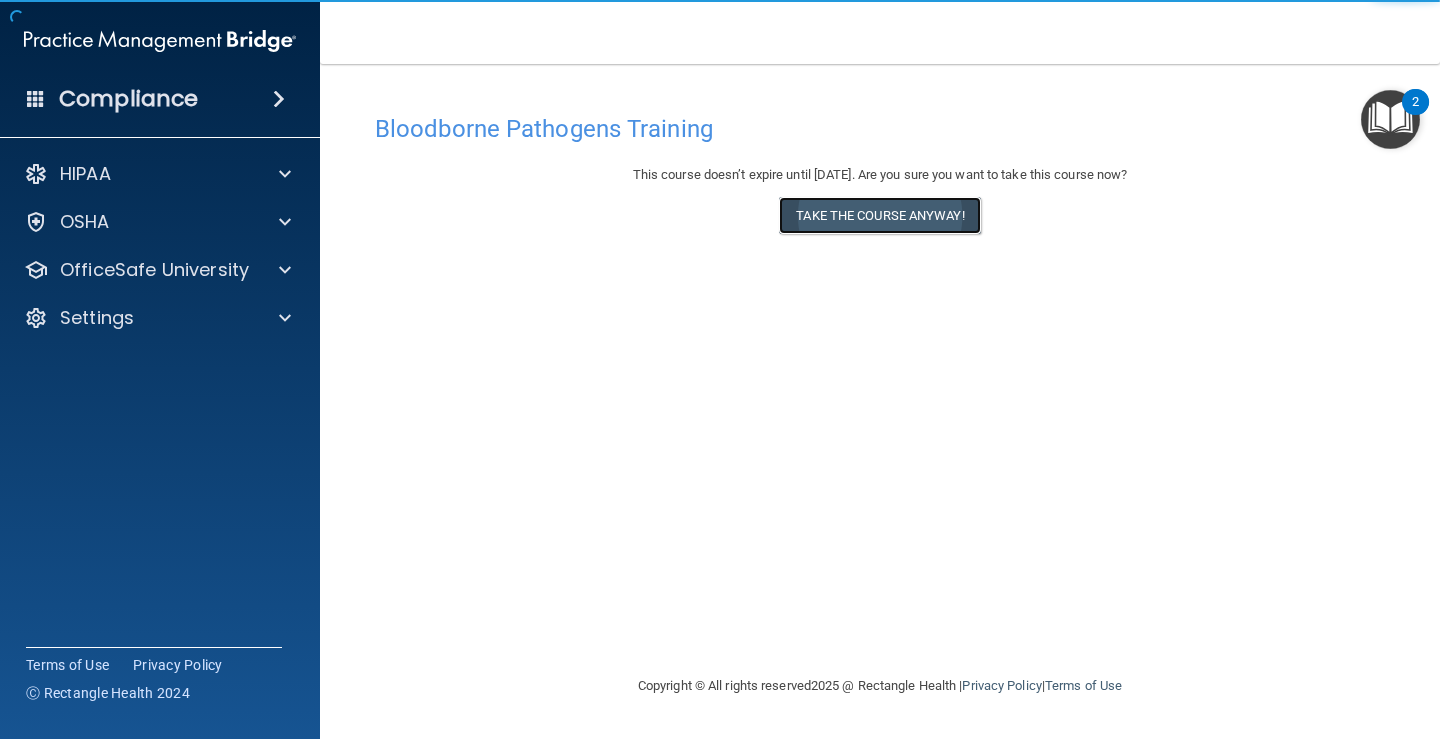 click on "Take the course anyway!" at bounding box center (879, 215) 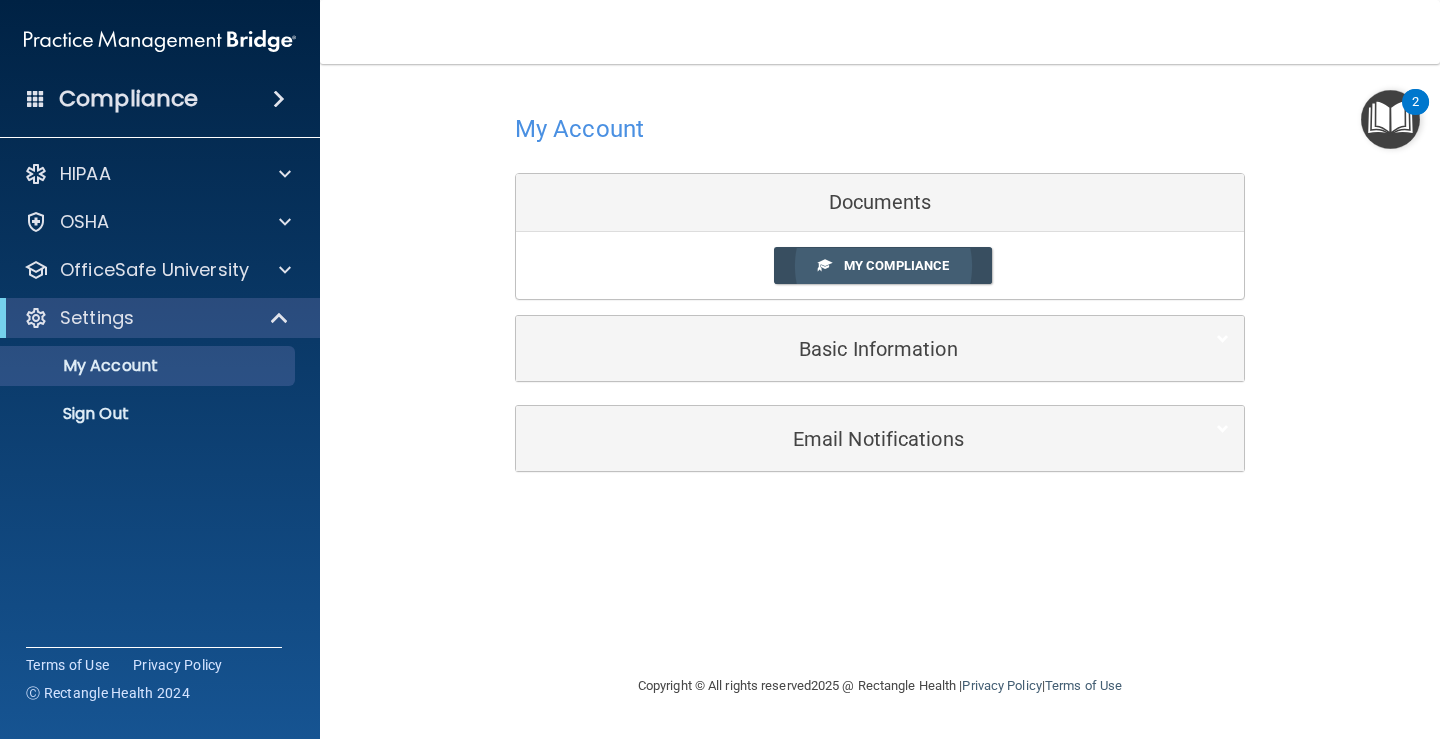 click on "My Compliance" at bounding box center [896, 265] 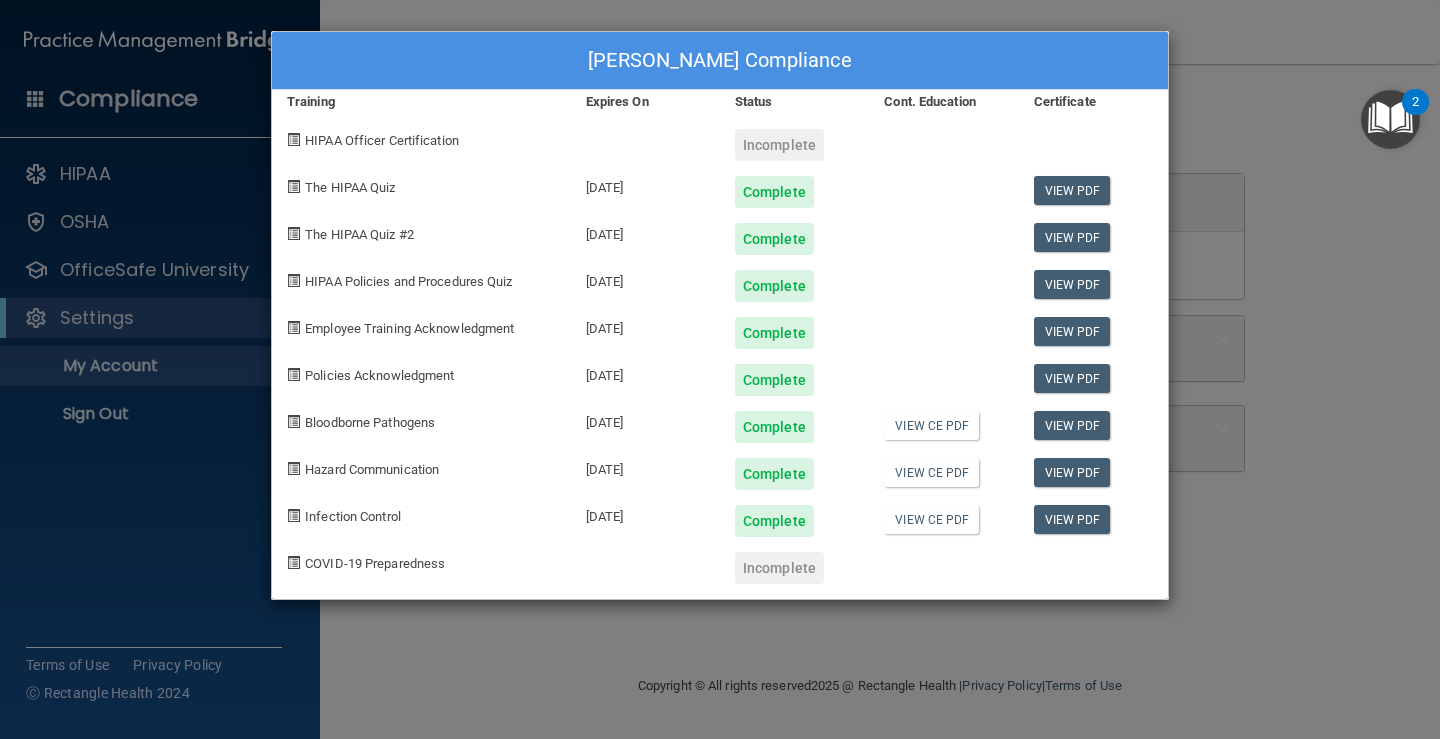 click on "Miranda Arganda's Compliance      Training   Expires On   Status   Cont. Education   Certificate         HIPAA Officer Certification             Incomplete                      The HIPAA Quiz      07/23/2026       Complete              View PDF         The HIPAA Quiz #2      07/23/2026       Complete              View PDF         HIPAA Policies and Procedures Quiz      07/23/2026       Complete              View PDF         Employee Training Acknowledgment      07/23/2026       Complete              View PDF         Policies Acknowledgment      07/23/2026       Complete              View PDF         Bloodborne Pathogens      07/23/2026       Complete        View CE PDF       View PDF         Hazard Communication      09/16/2025       Complete        View CE PDF       View PDF         Infection Control      09/16/2025       Complete        View CE PDF       View PDF         COVID-19 Preparedness             Incomplete" at bounding box center (720, 369) 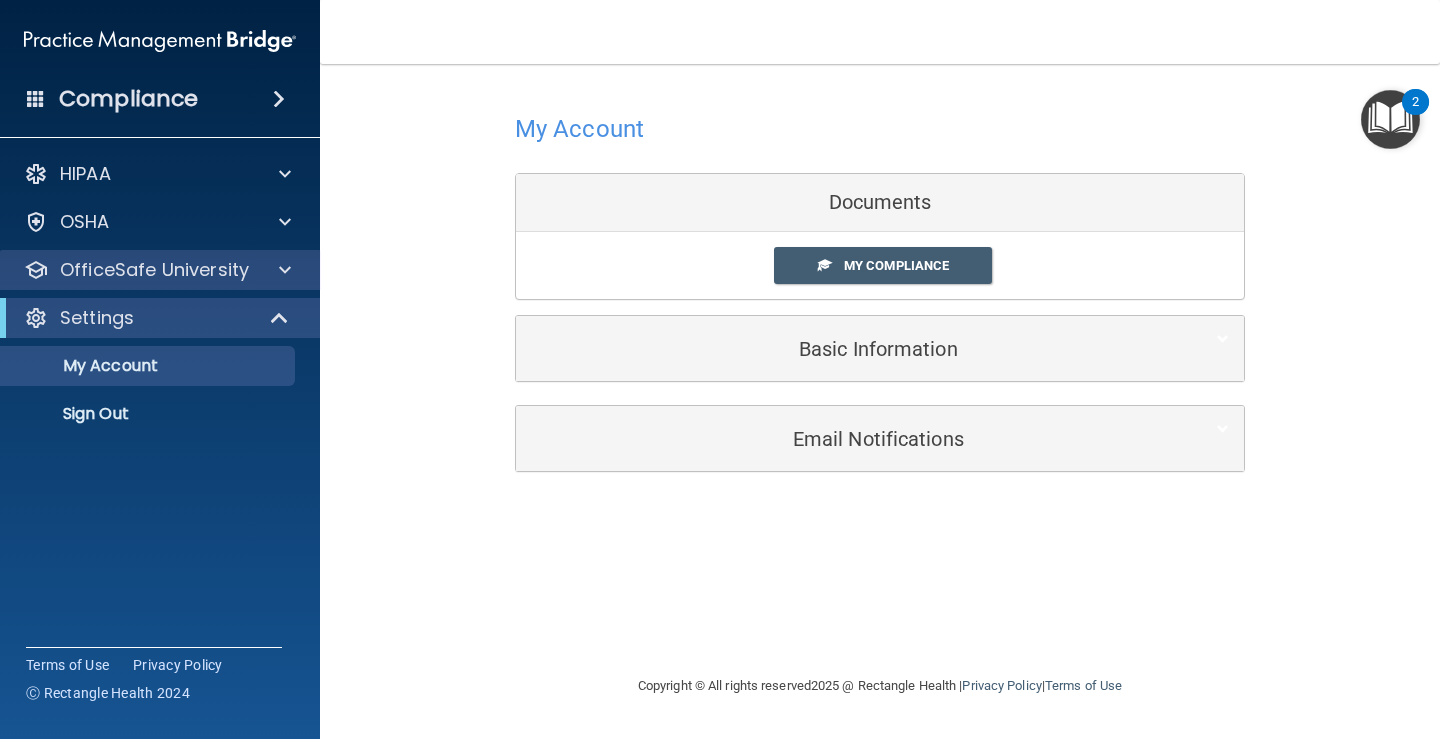 click on "OfficeSafe University" at bounding box center [160, 270] 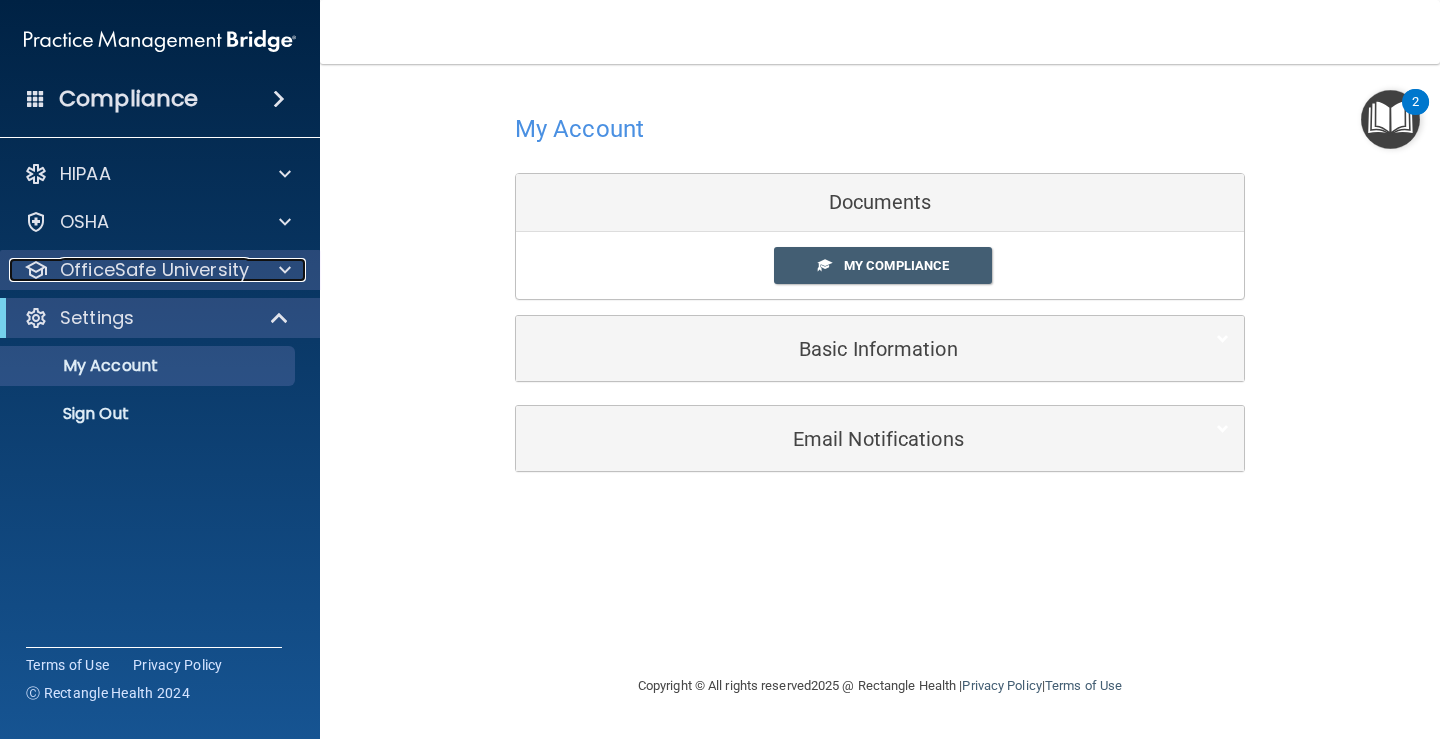 click at bounding box center [282, 270] 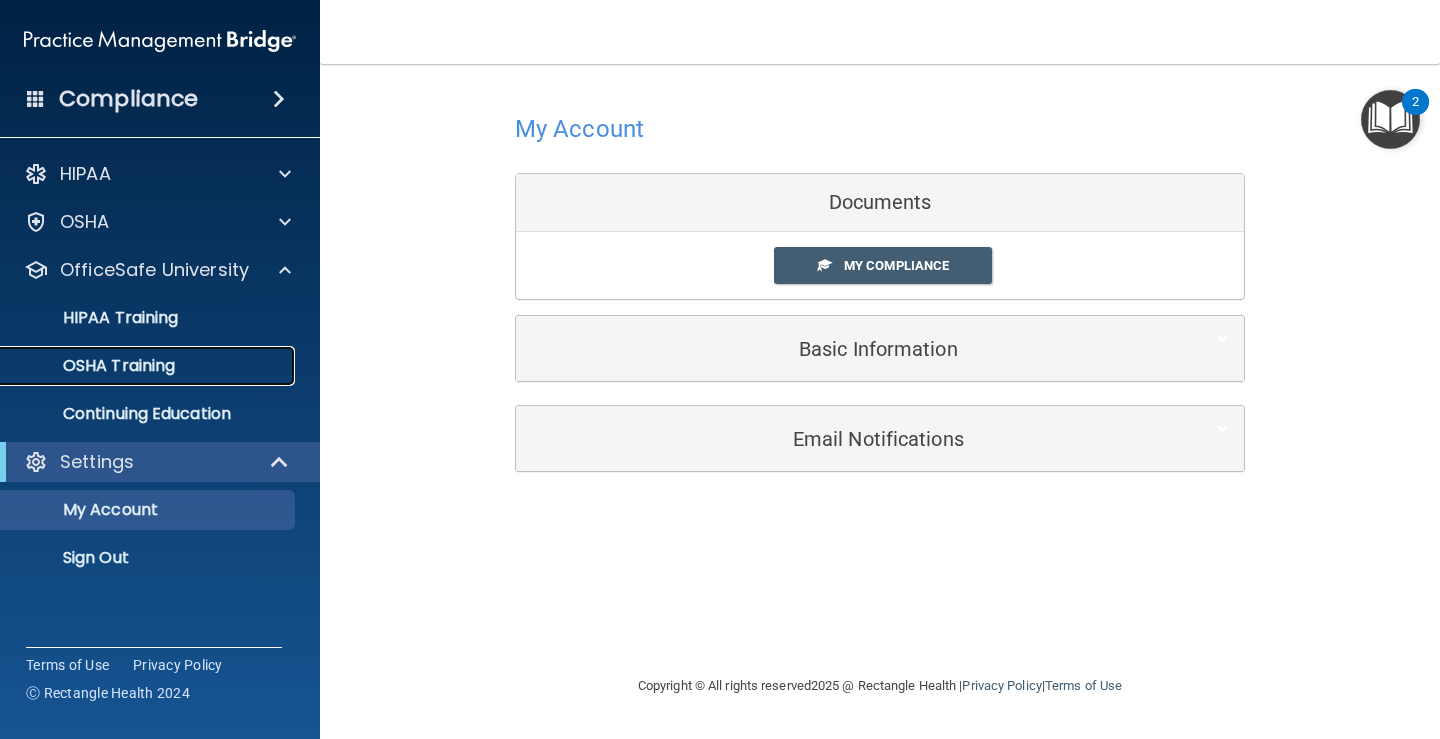 click on "OSHA Training" at bounding box center [94, 366] 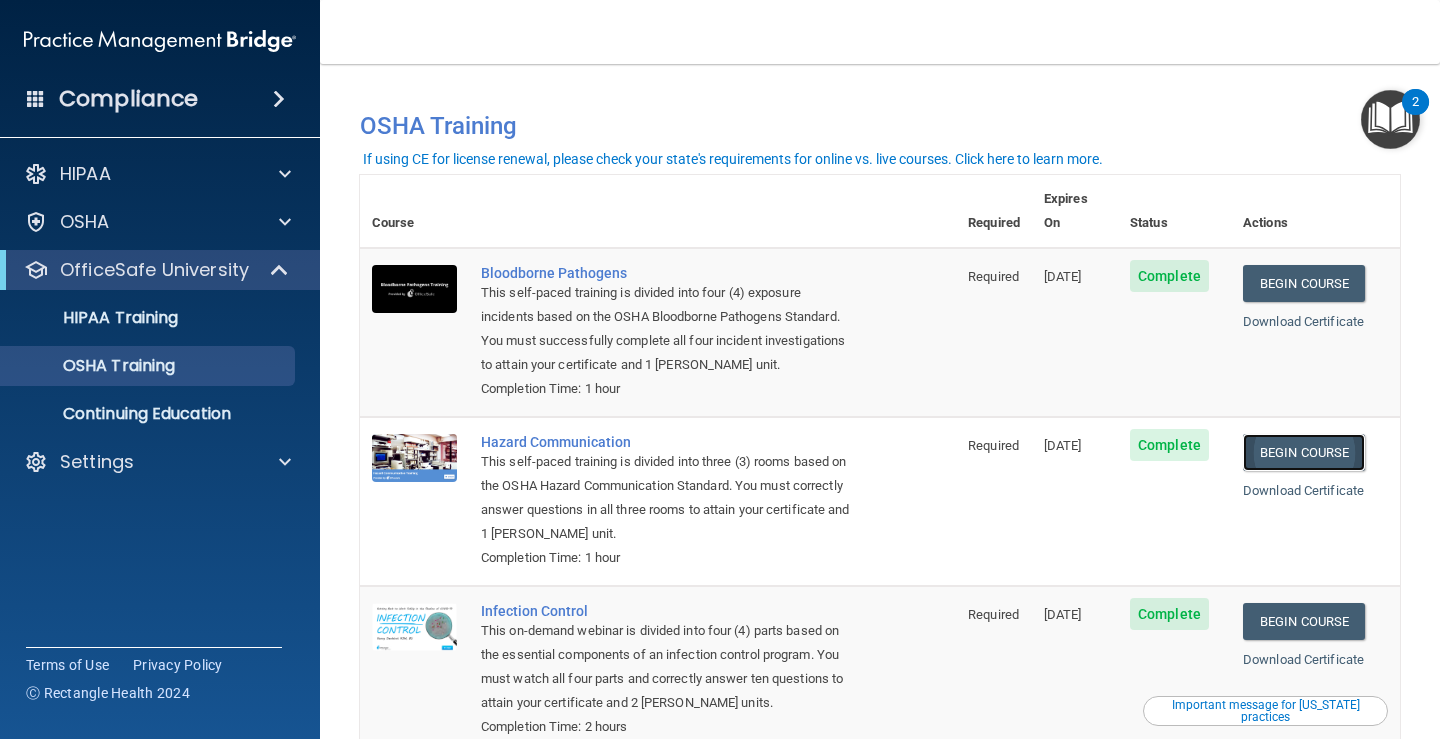 click on "Begin Course" at bounding box center [1304, 452] 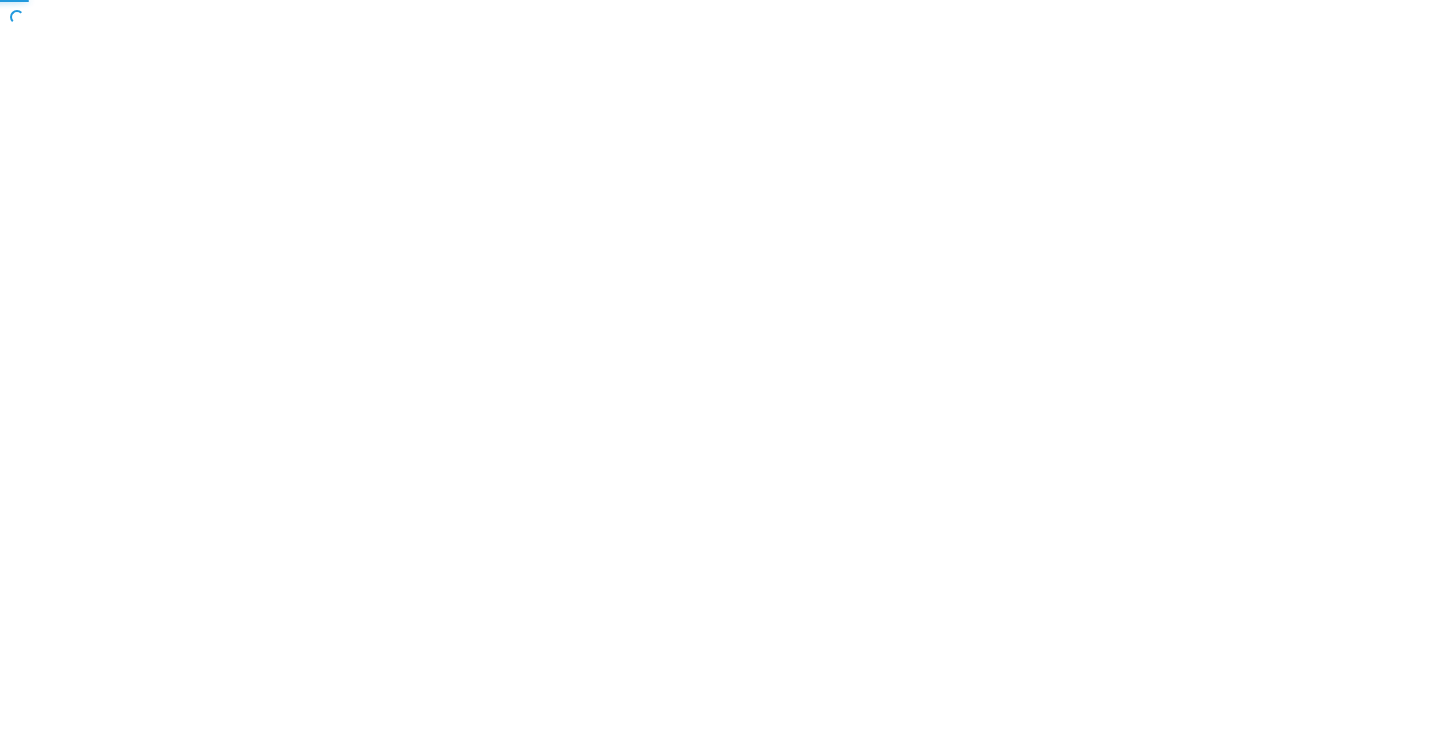 scroll, scrollTop: 0, scrollLeft: 0, axis: both 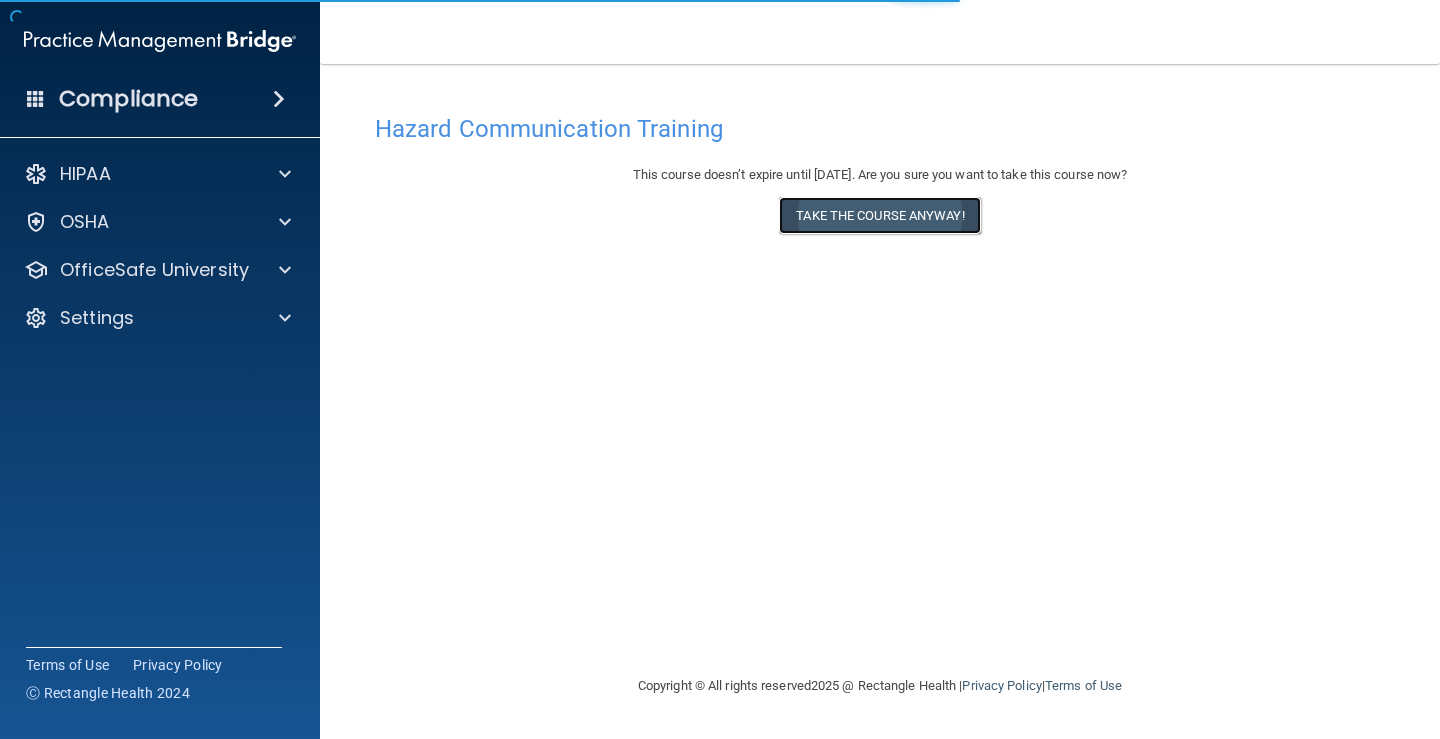 click on "Take the course anyway!" at bounding box center (879, 215) 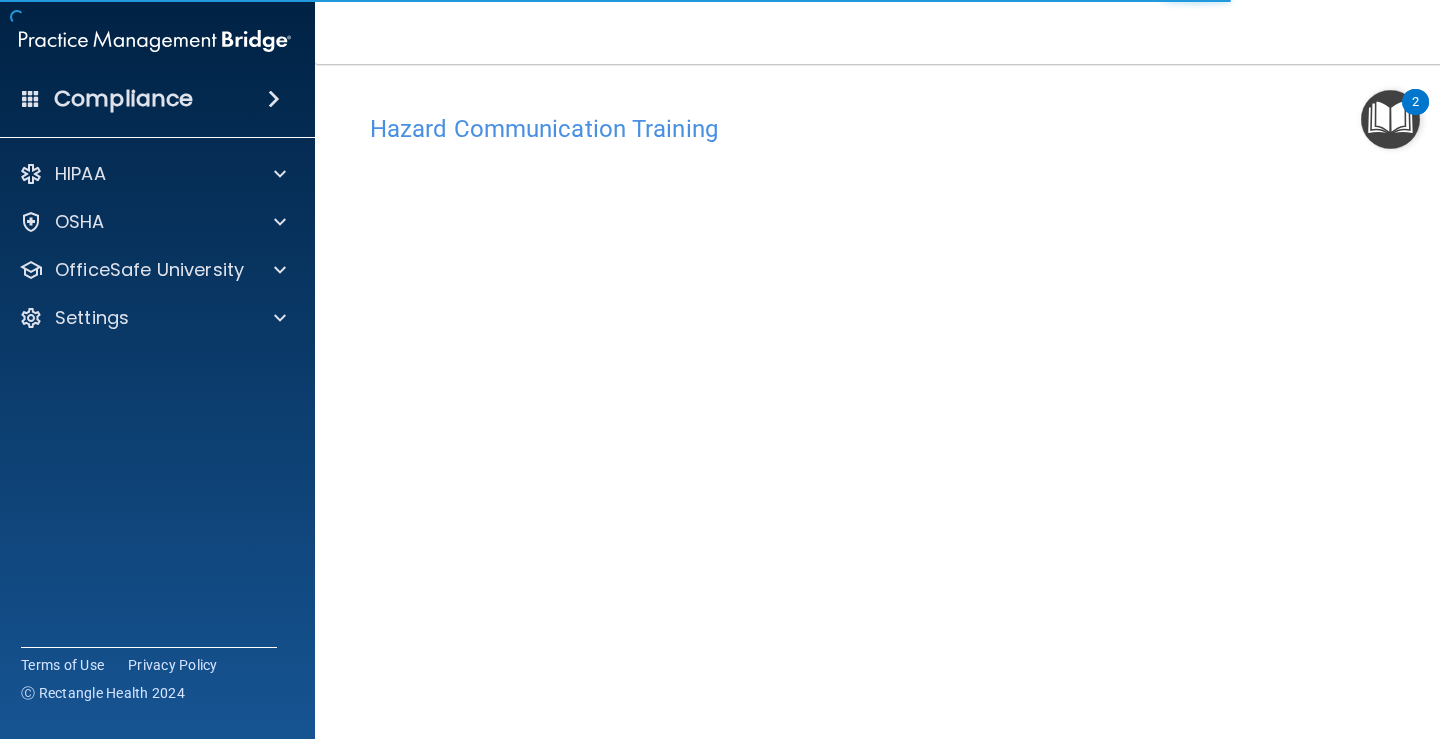 scroll, scrollTop: 13, scrollLeft: 0, axis: vertical 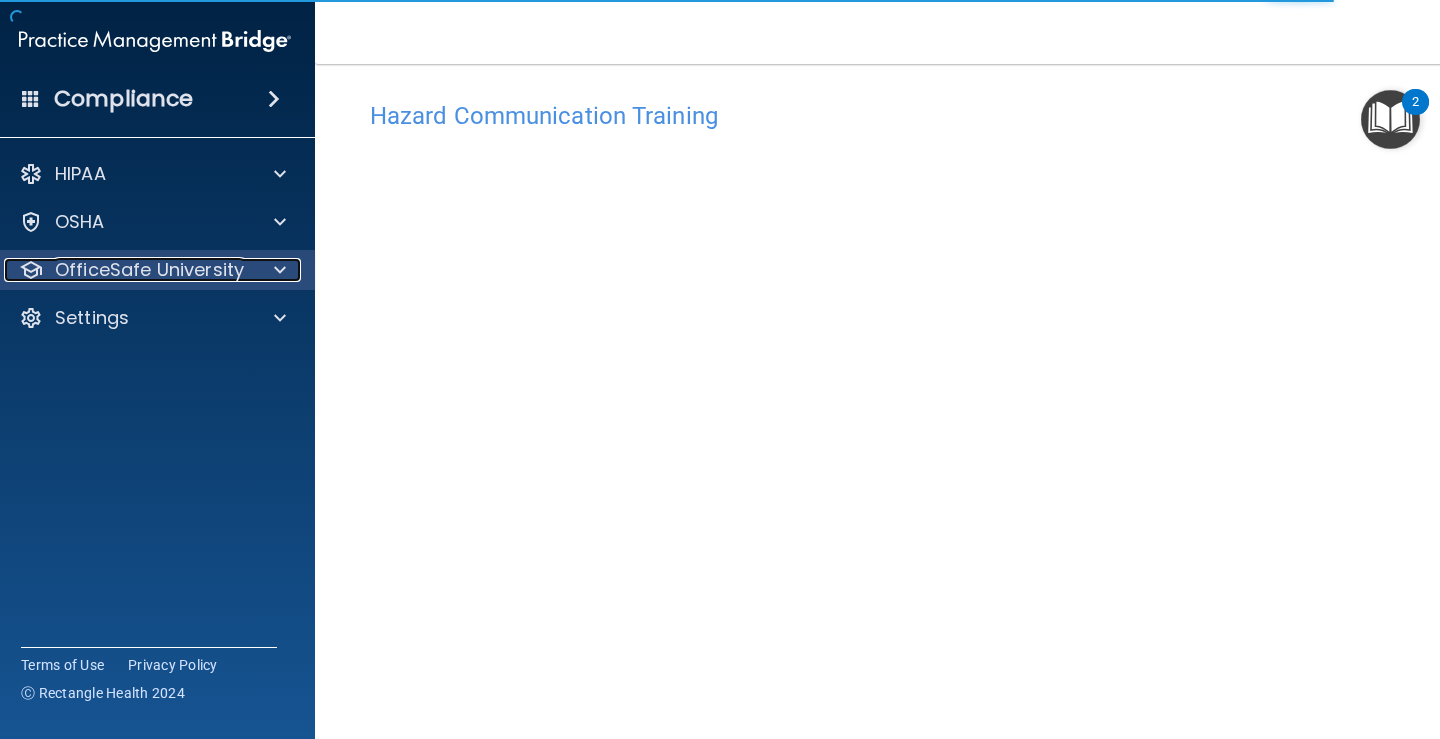 click on "OfficeSafe University" at bounding box center [149, 270] 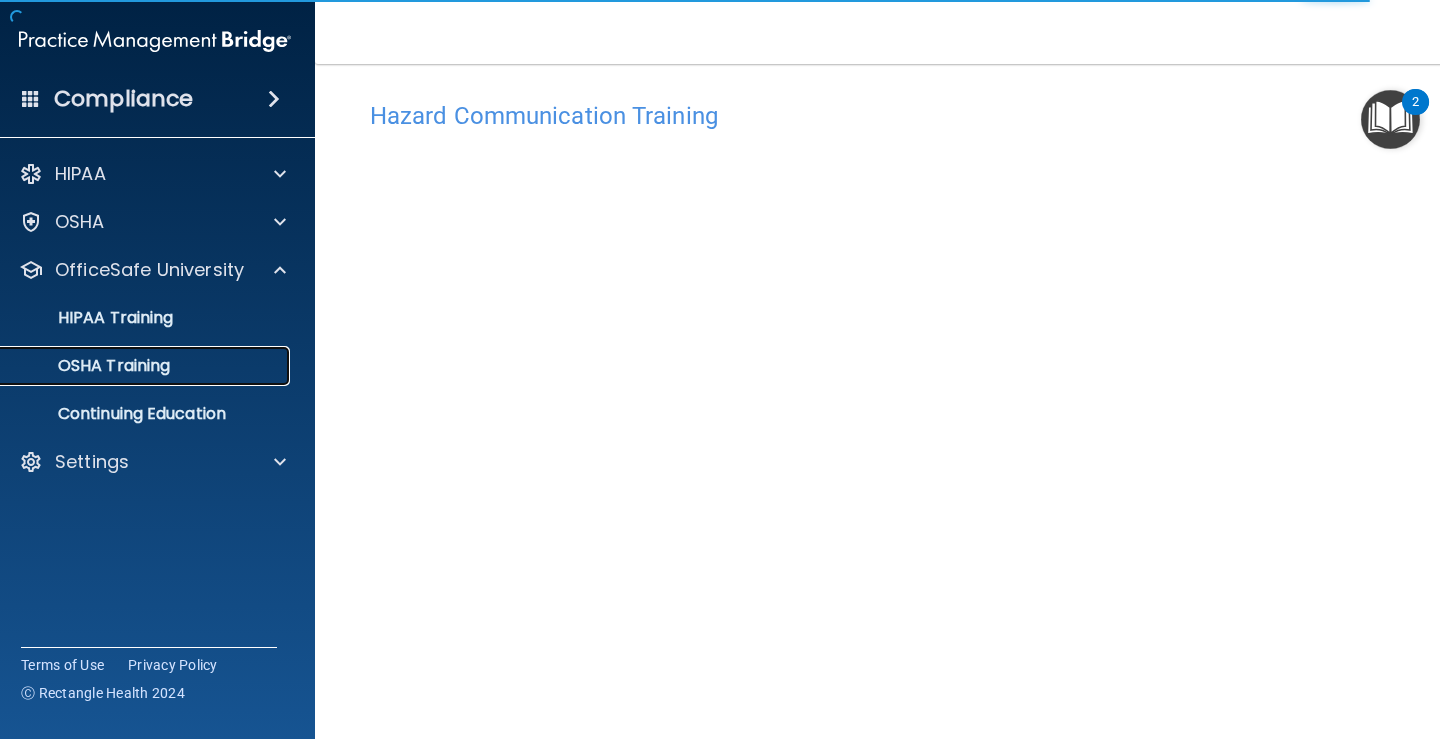 click on "OSHA Training" at bounding box center (89, 366) 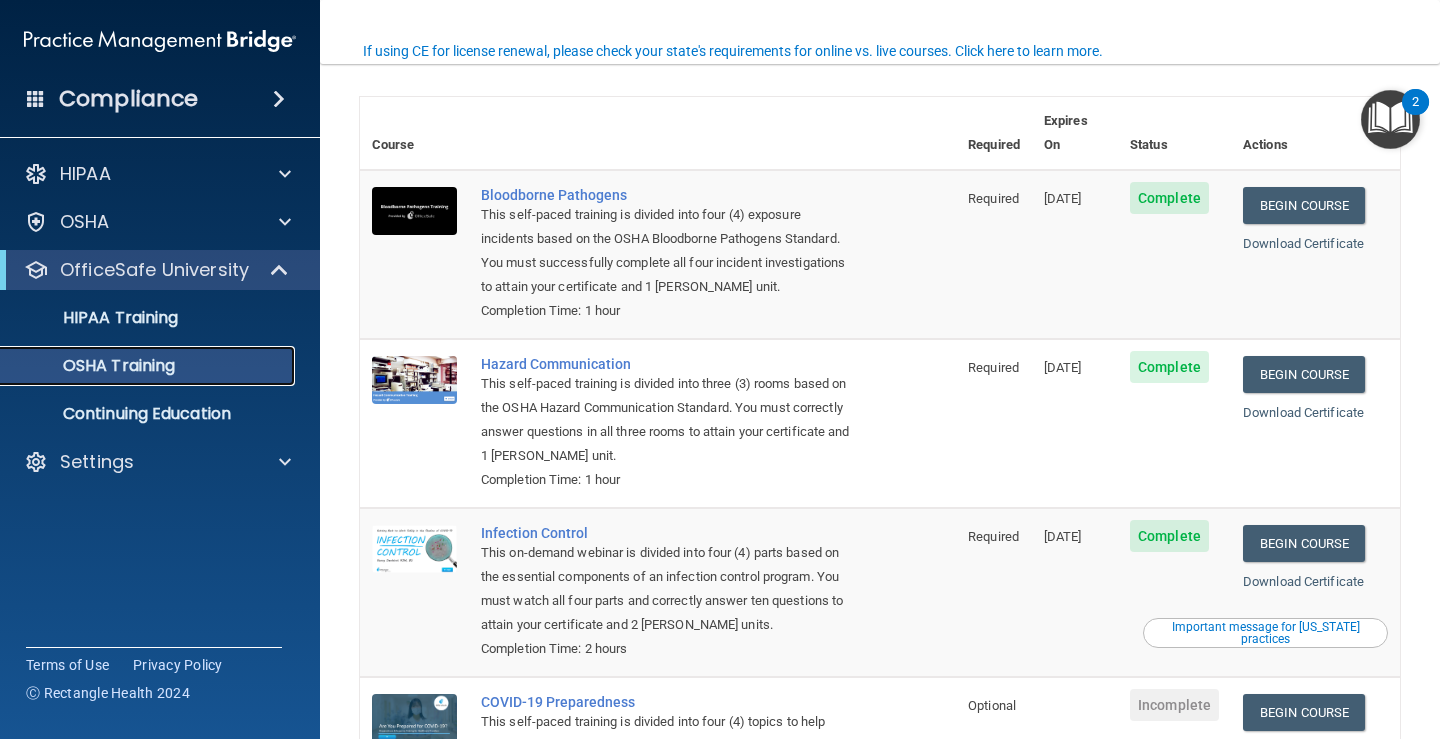scroll, scrollTop: 113, scrollLeft: 0, axis: vertical 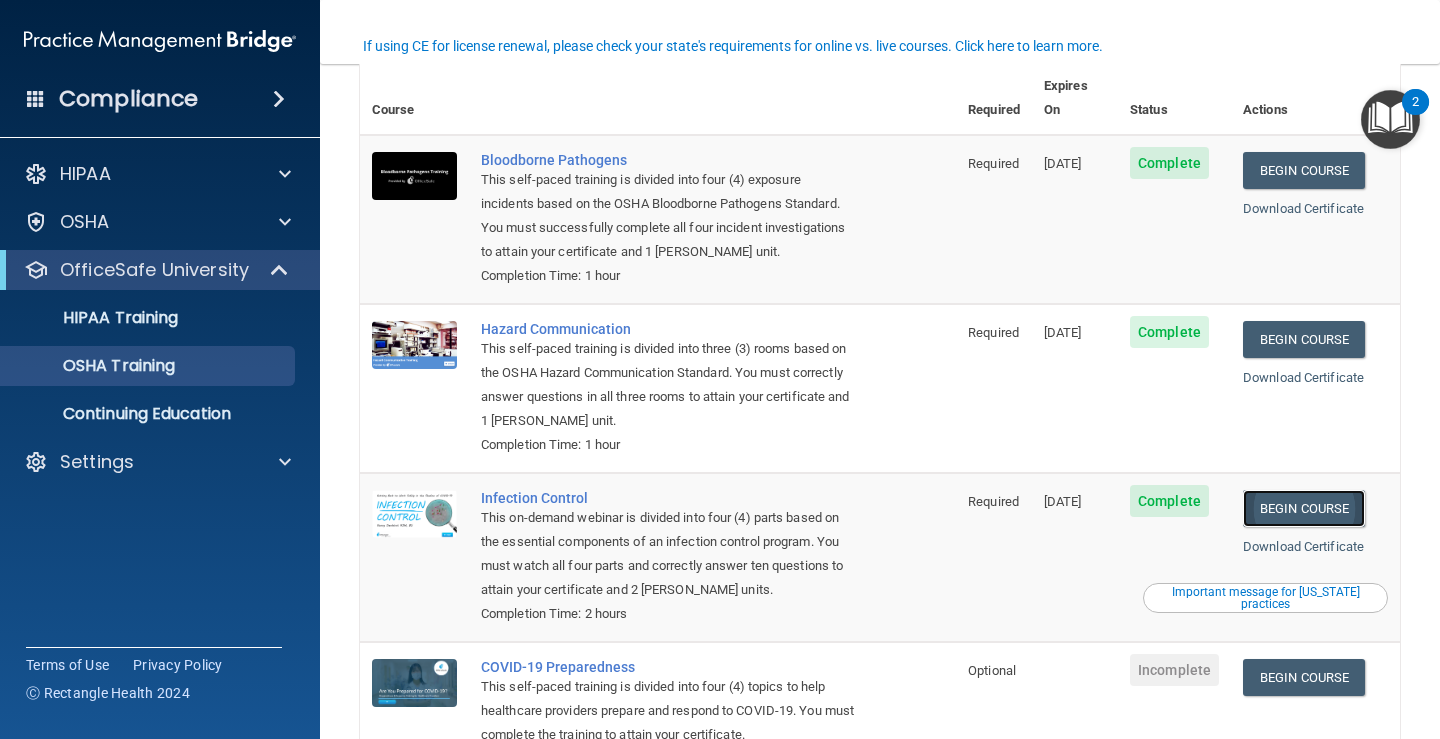 click on "Begin Course" at bounding box center [1304, 508] 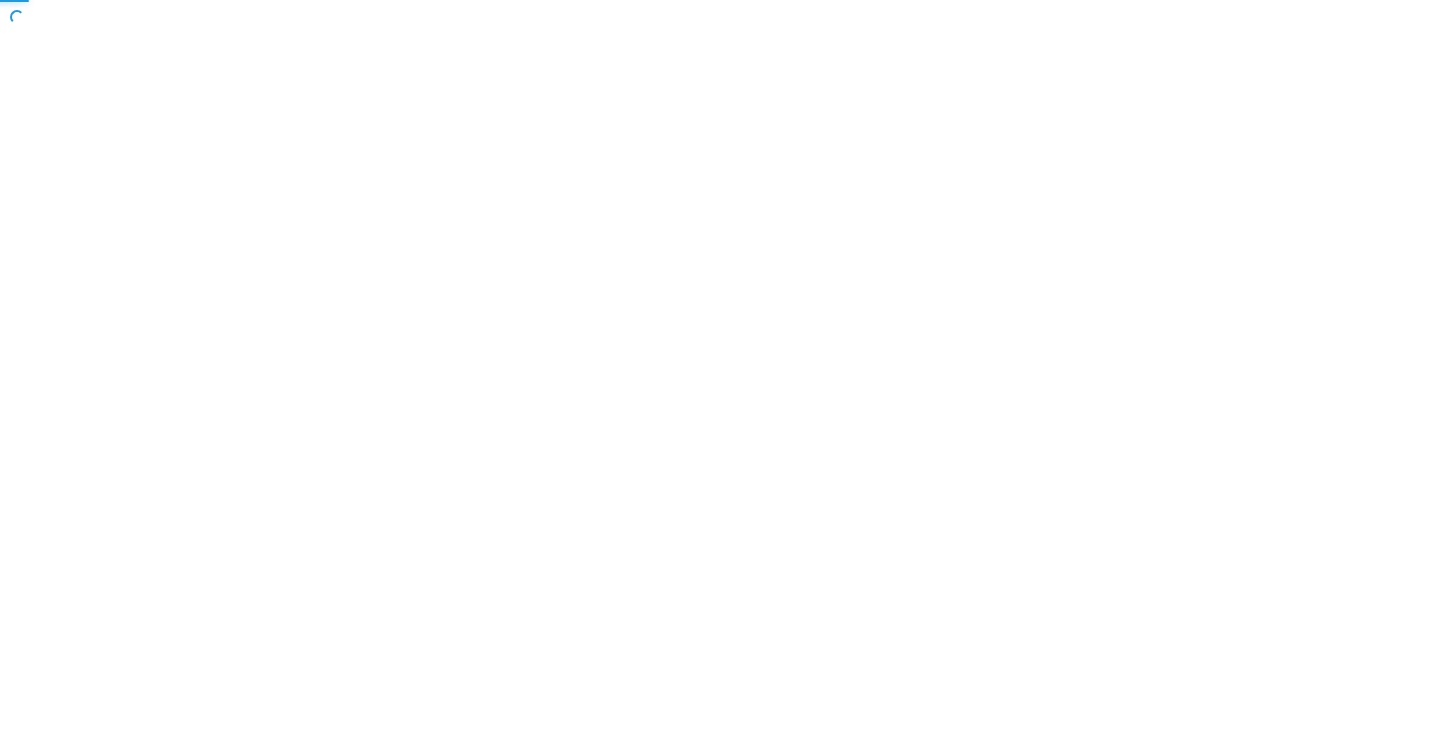 scroll, scrollTop: 0, scrollLeft: 0, axis: both 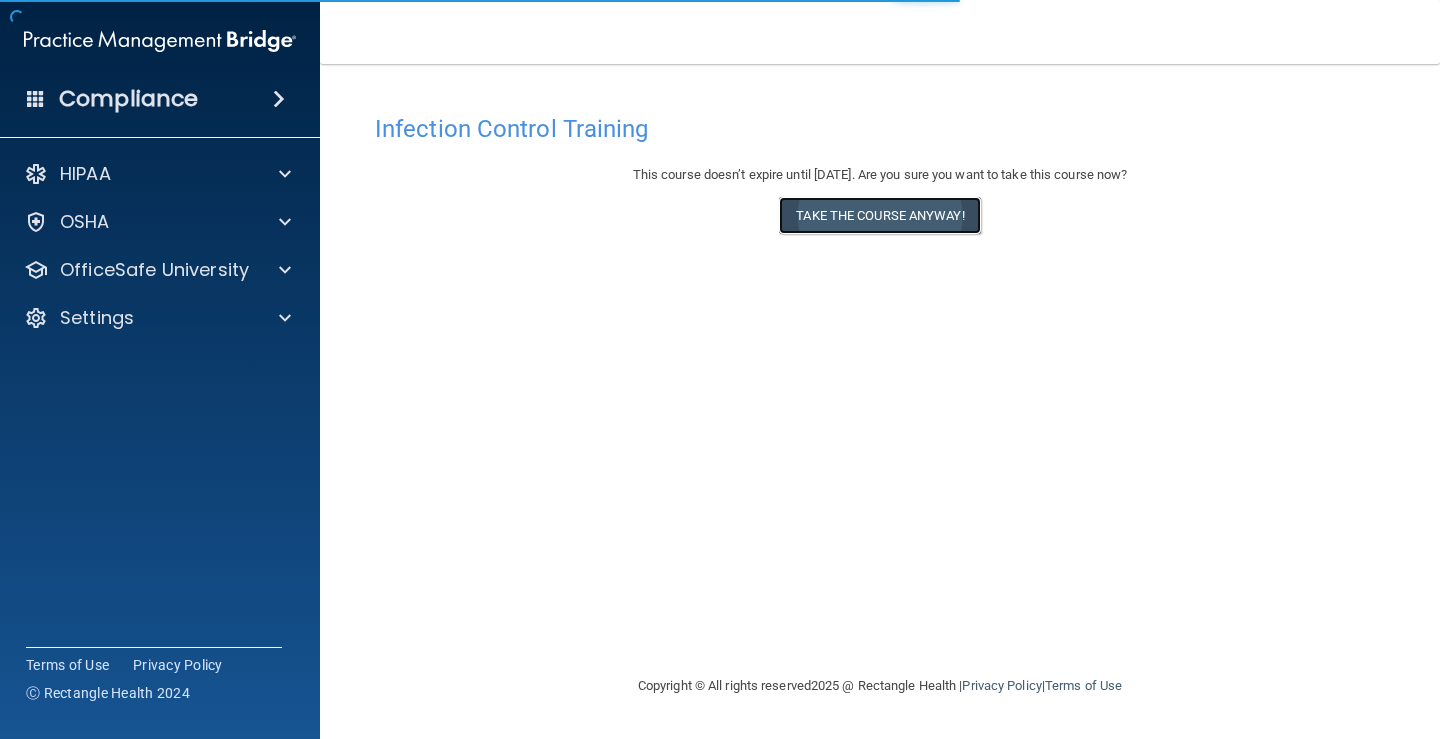 click on "Take the course anyway!" at bounding box center (879, 215) 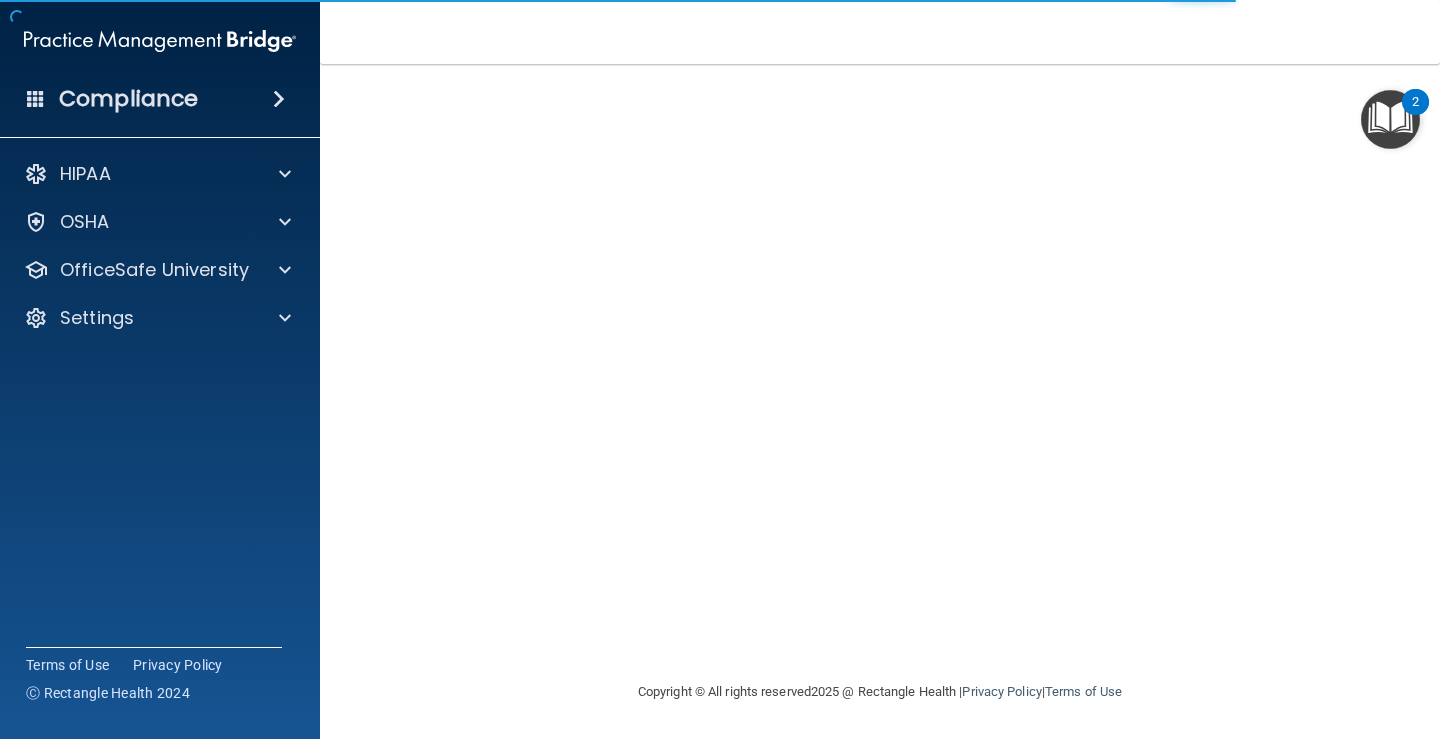 scroll, scrollTop: 117, scrollLeft: 0, axis: vertical 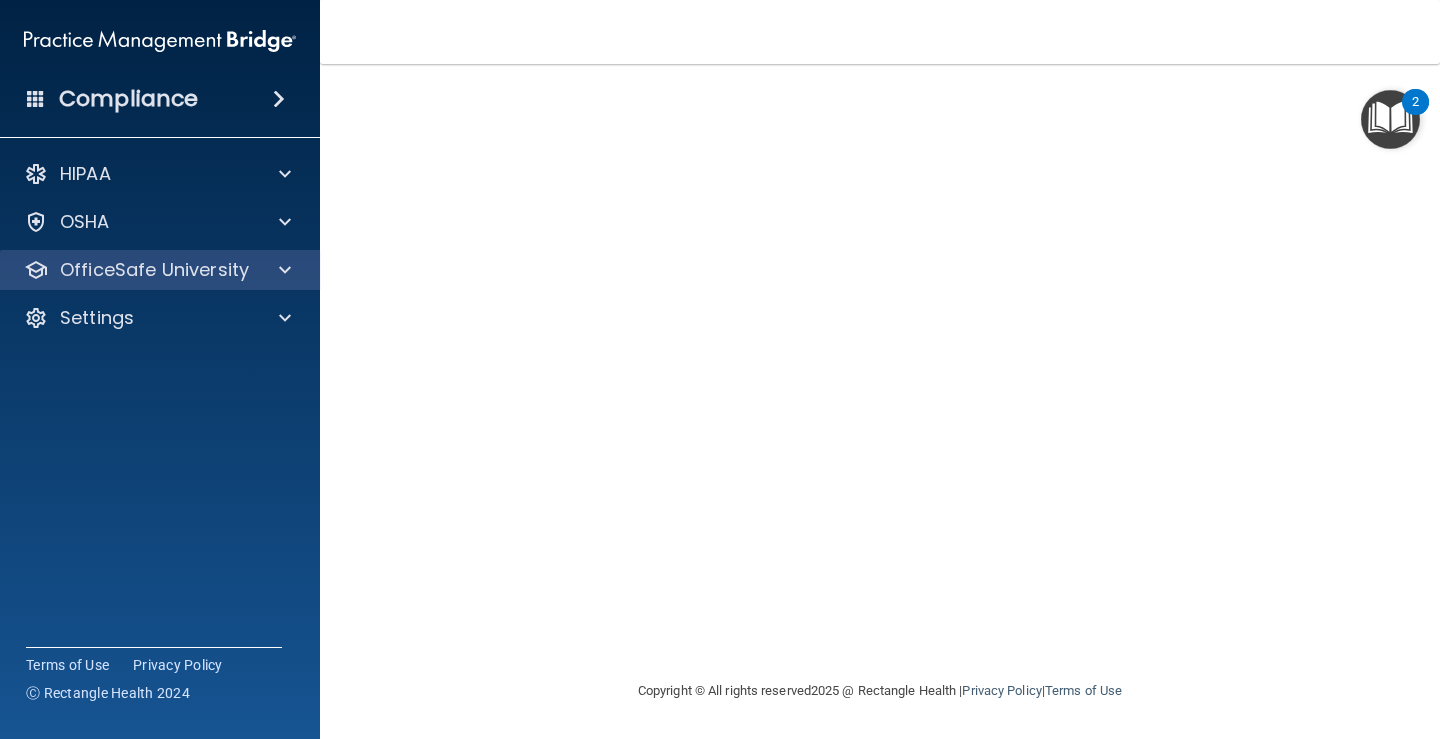 click on "OfficeSafe University" at bounding box center [160, 270] 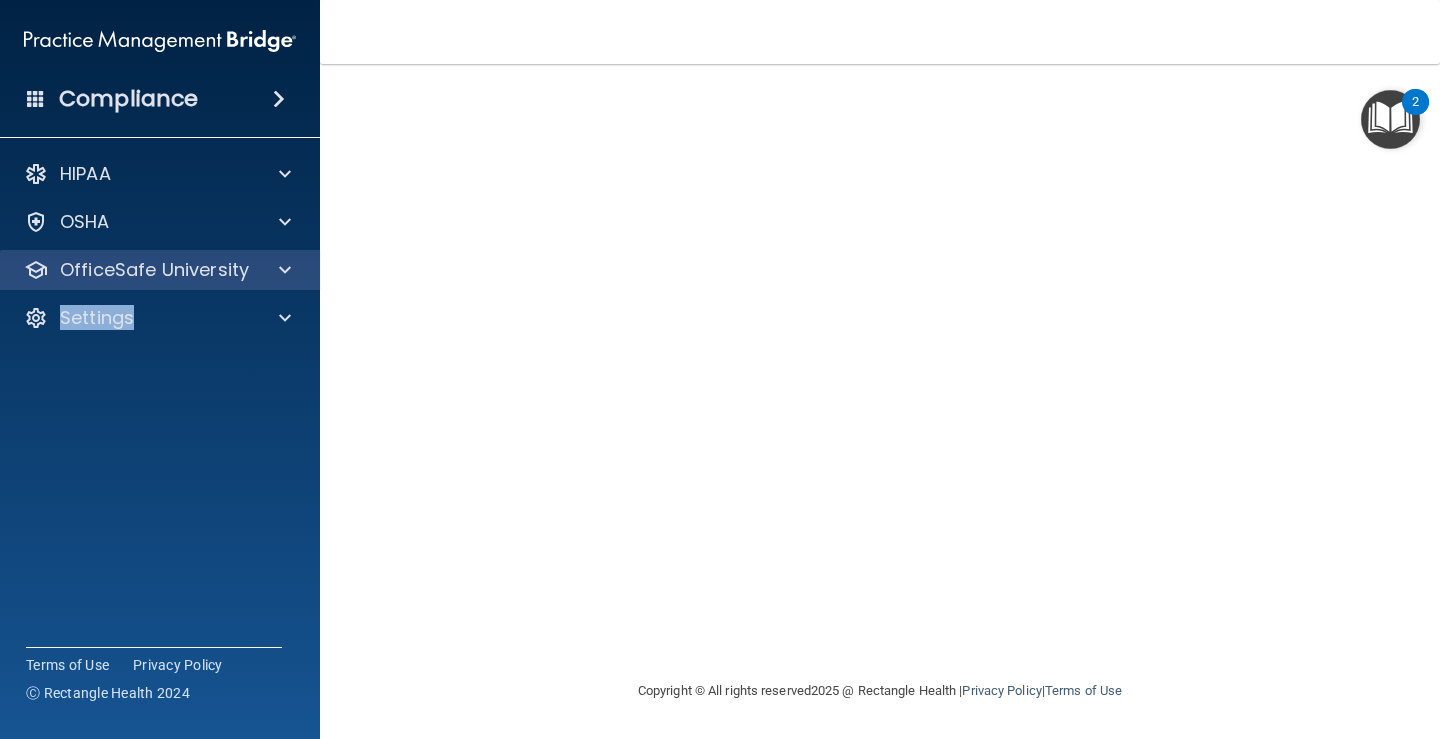 click on "OfficeSafe University" at bounding box center (160, 270) 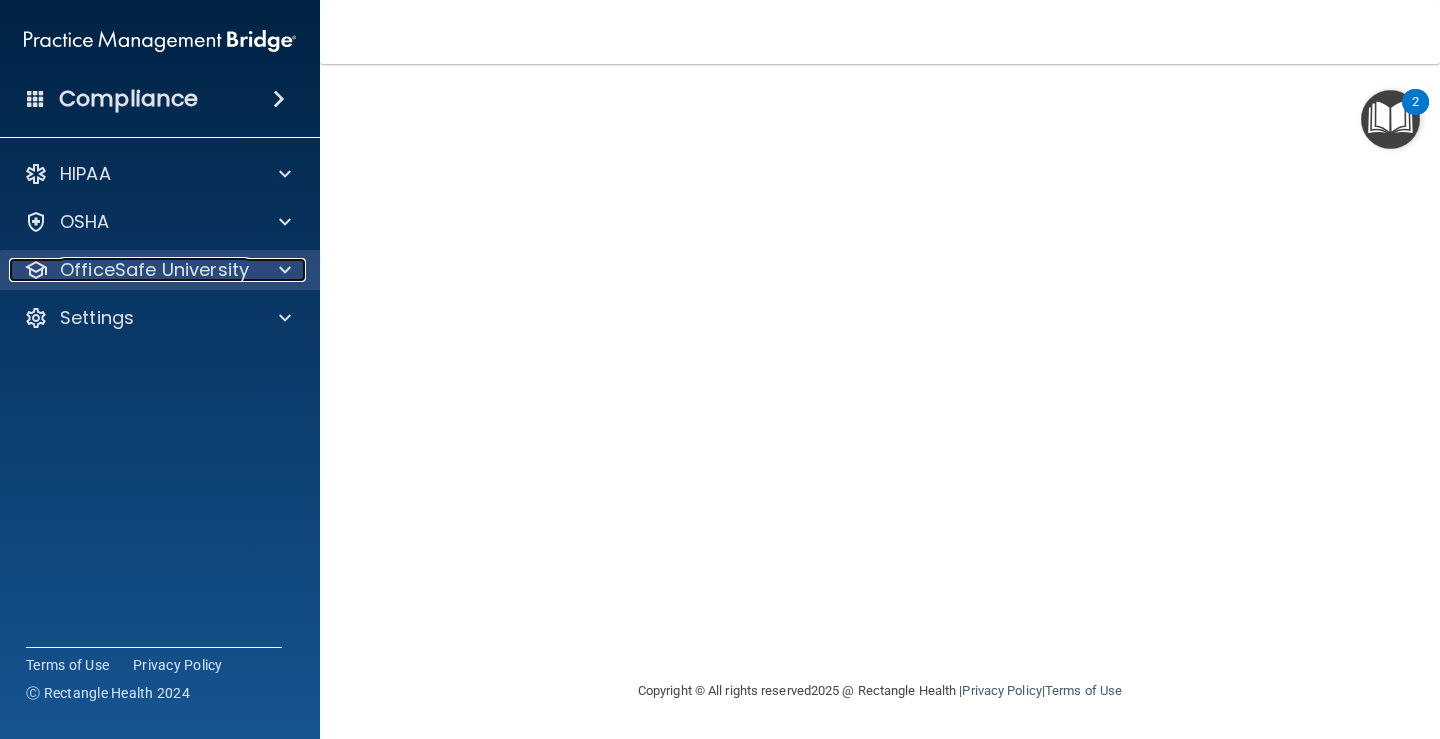 click at bounding box center (282, 270) 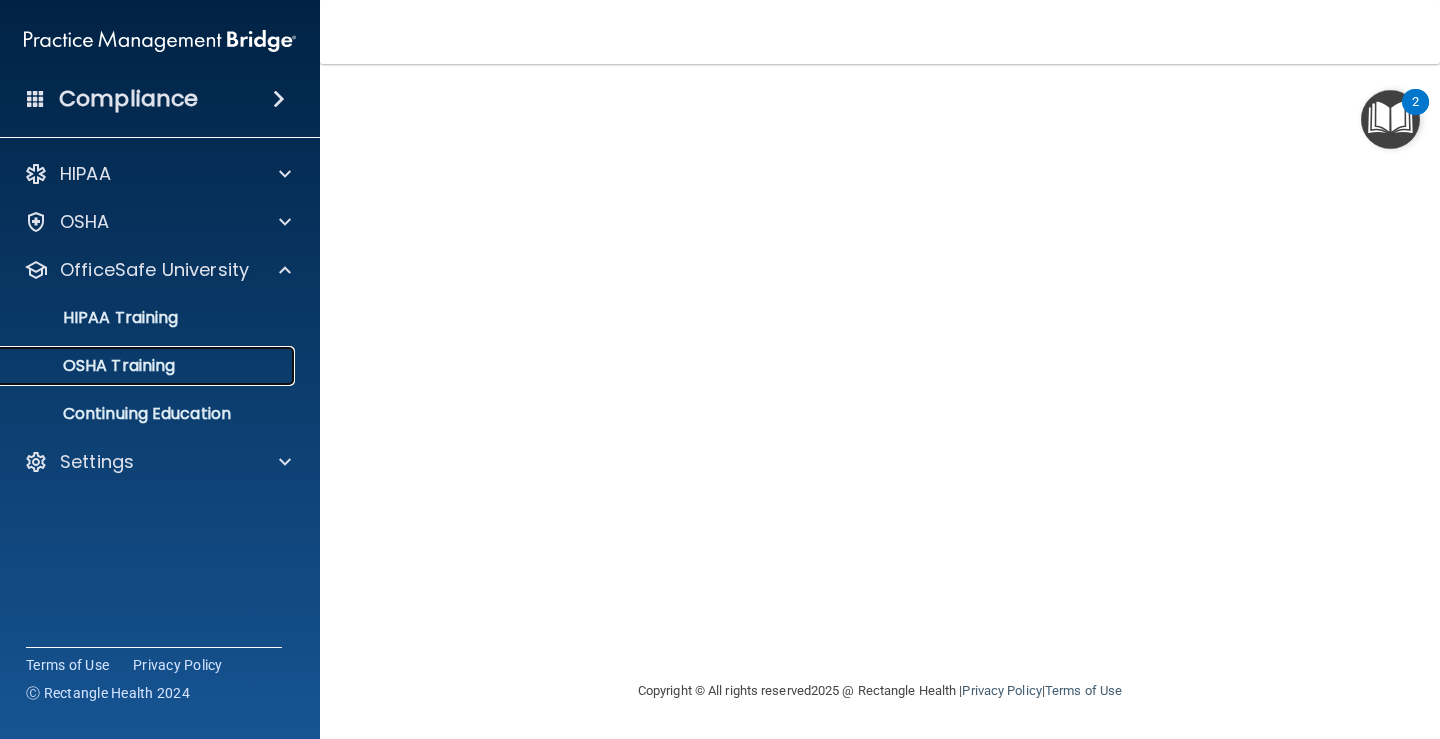 click on "OSHA Training" at bounding box center [94, 366] 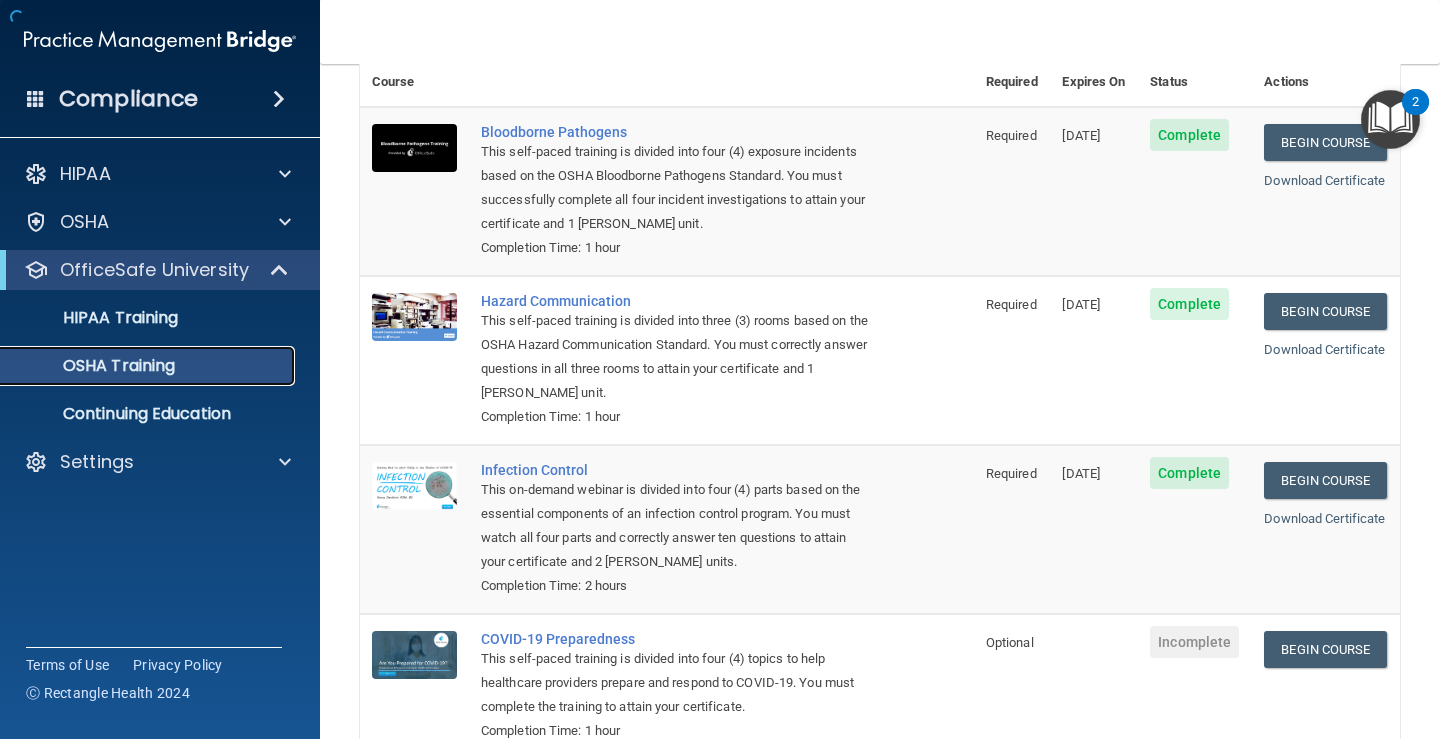 click on "OSHA Training" at bounding box center (94, 366) 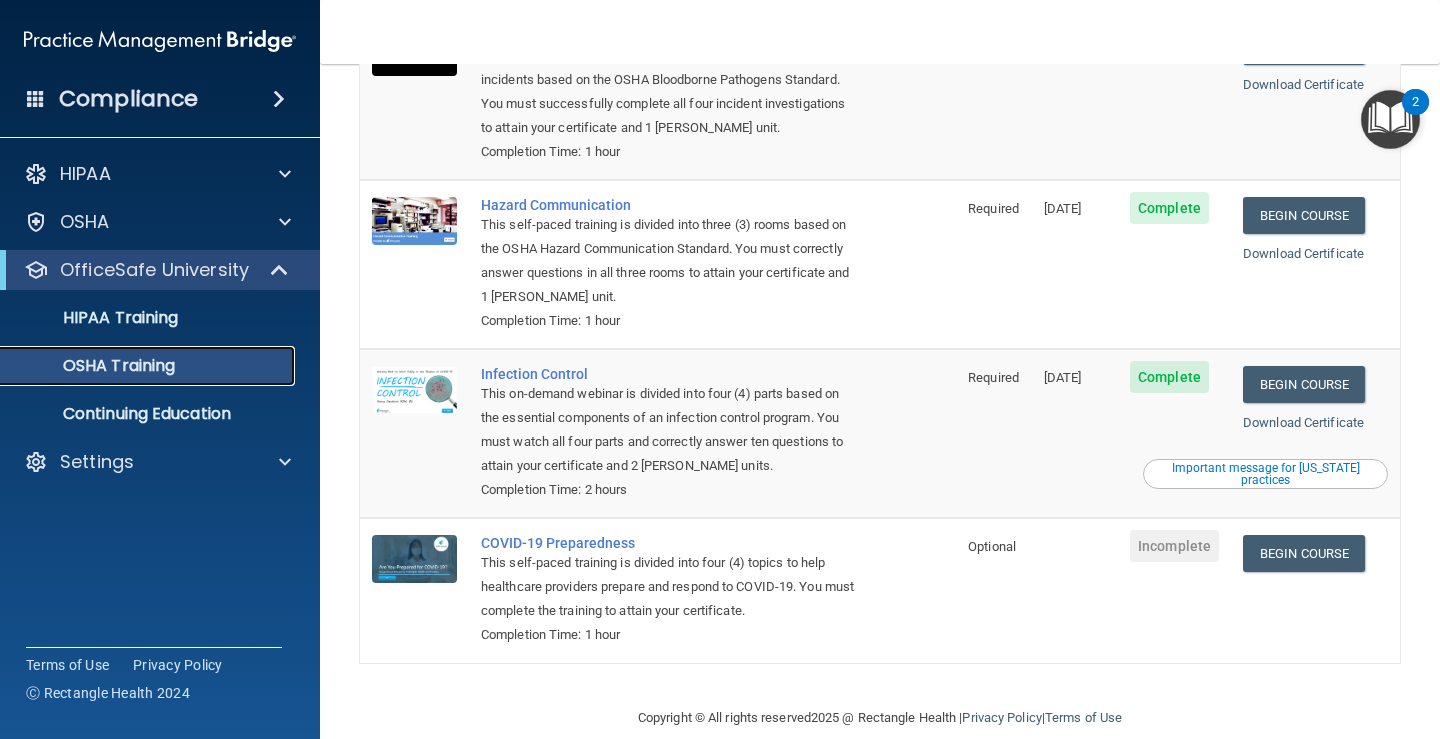 scroll, scrollTop: 245, scrollLeft: 0, axis: vertical 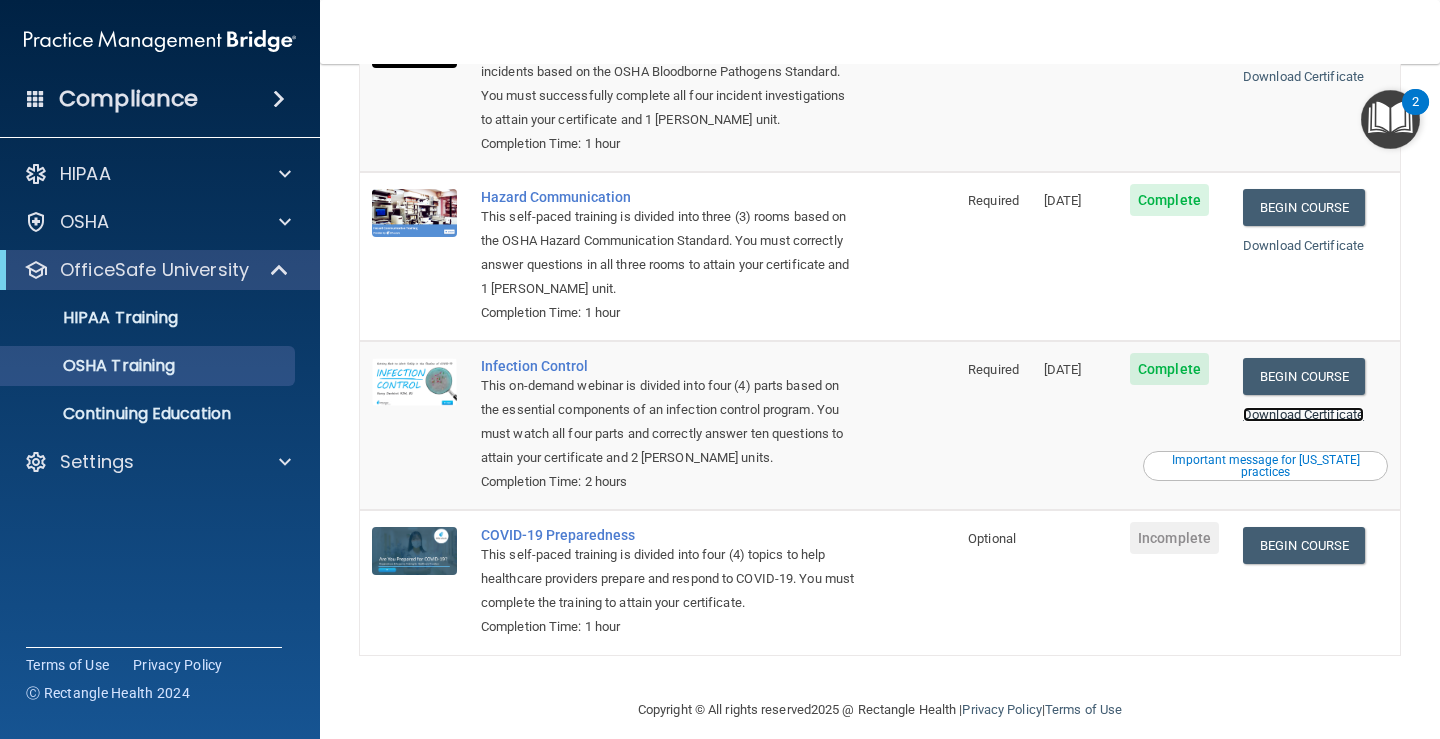click on "Download Certificate" at bounding box center (1303, 414) 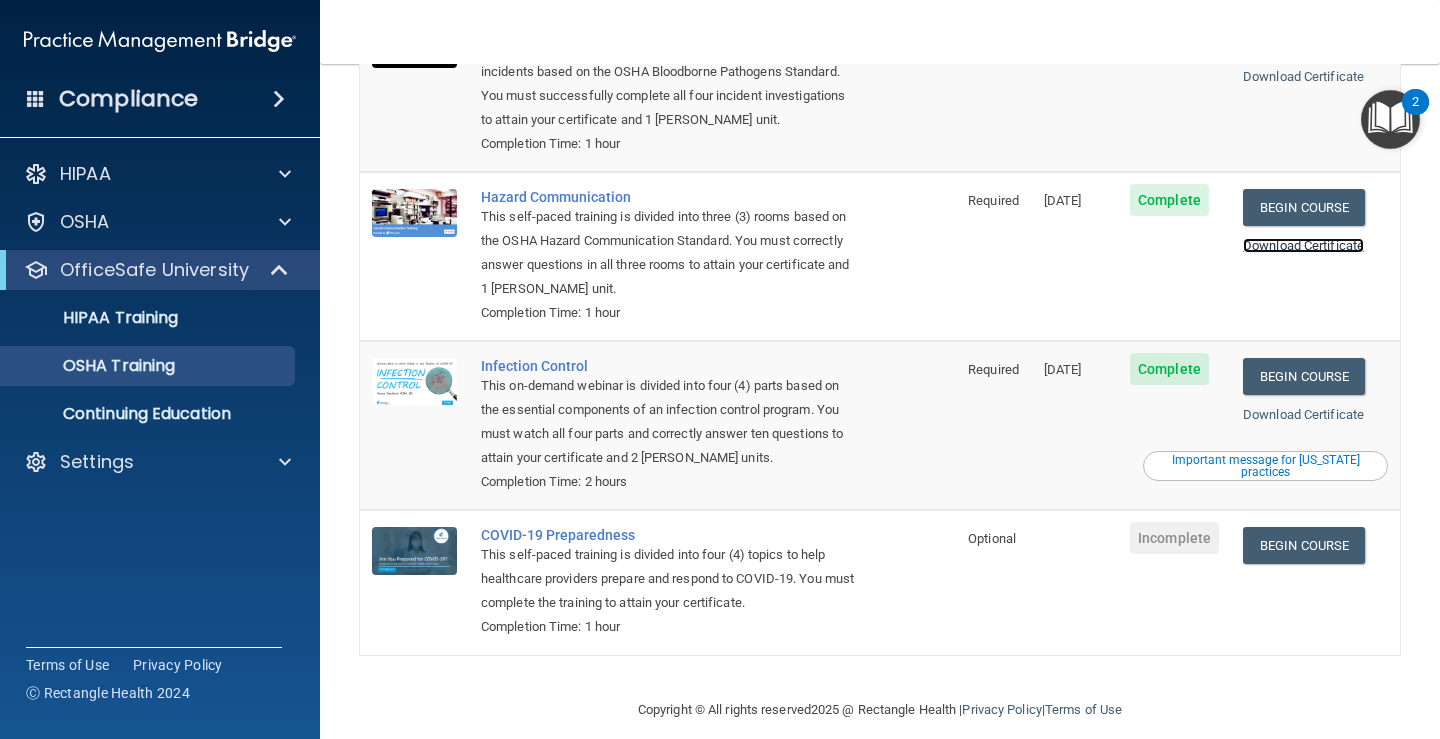 click on "Download Certificate" at bounding box center (1303, 245) 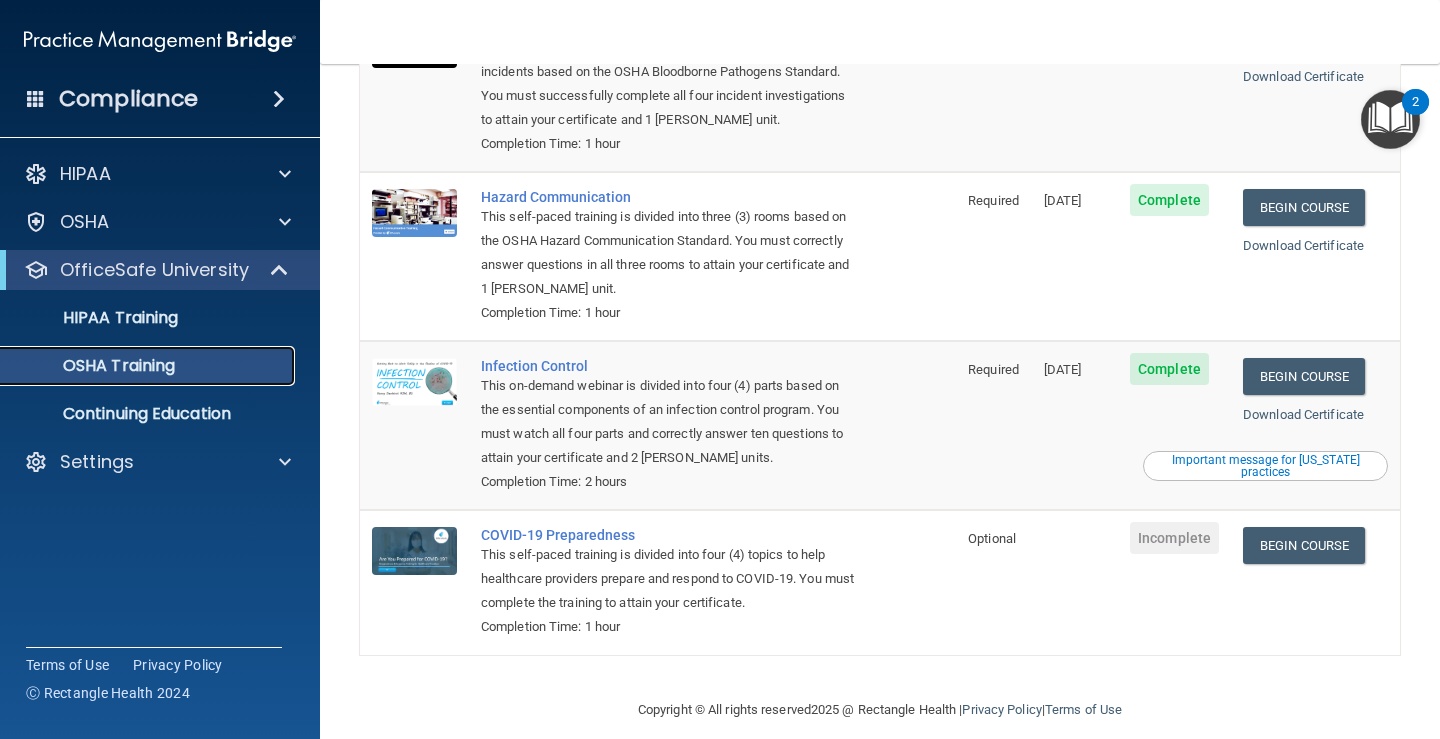 click on "OSHA Training" at bounding box center [94, 366] 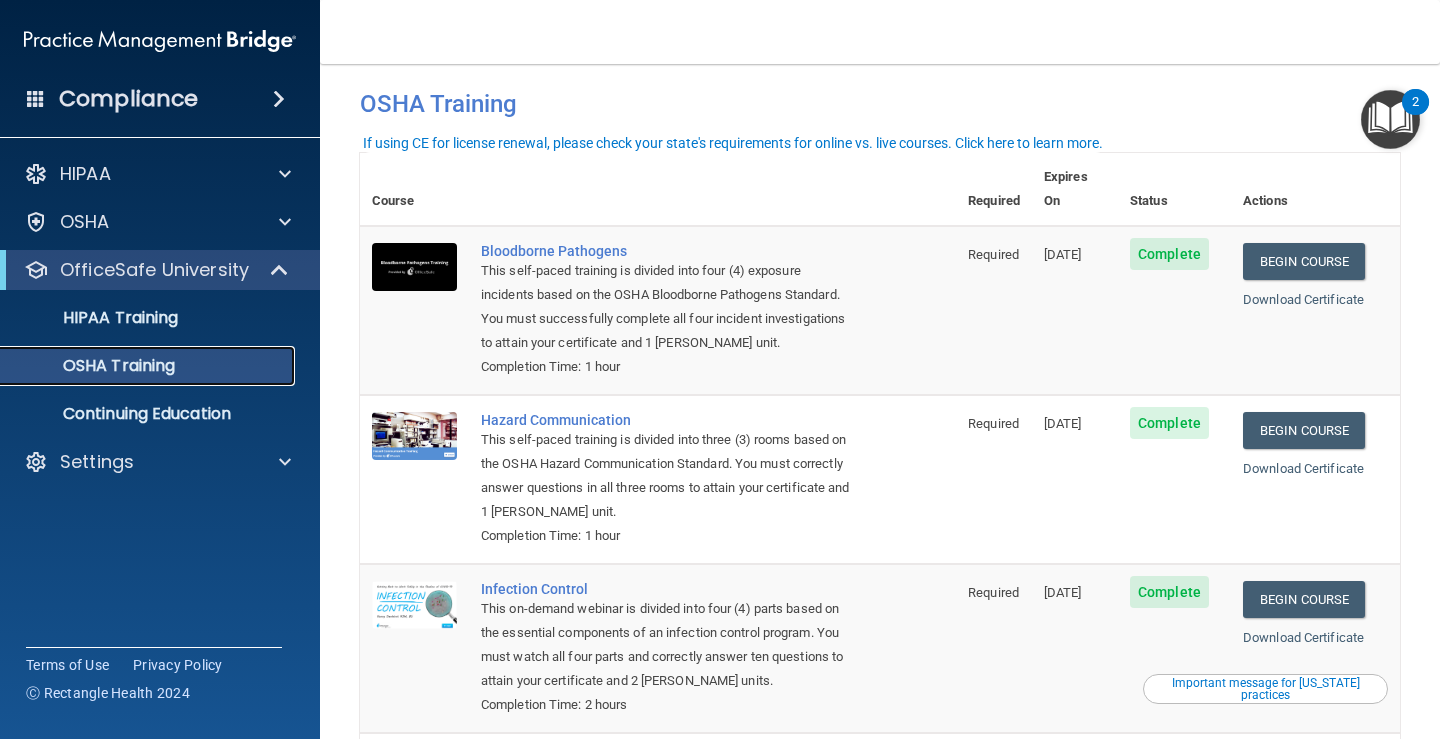 scroll, scrollTop: 0, scrollLeft: 0, axis: both 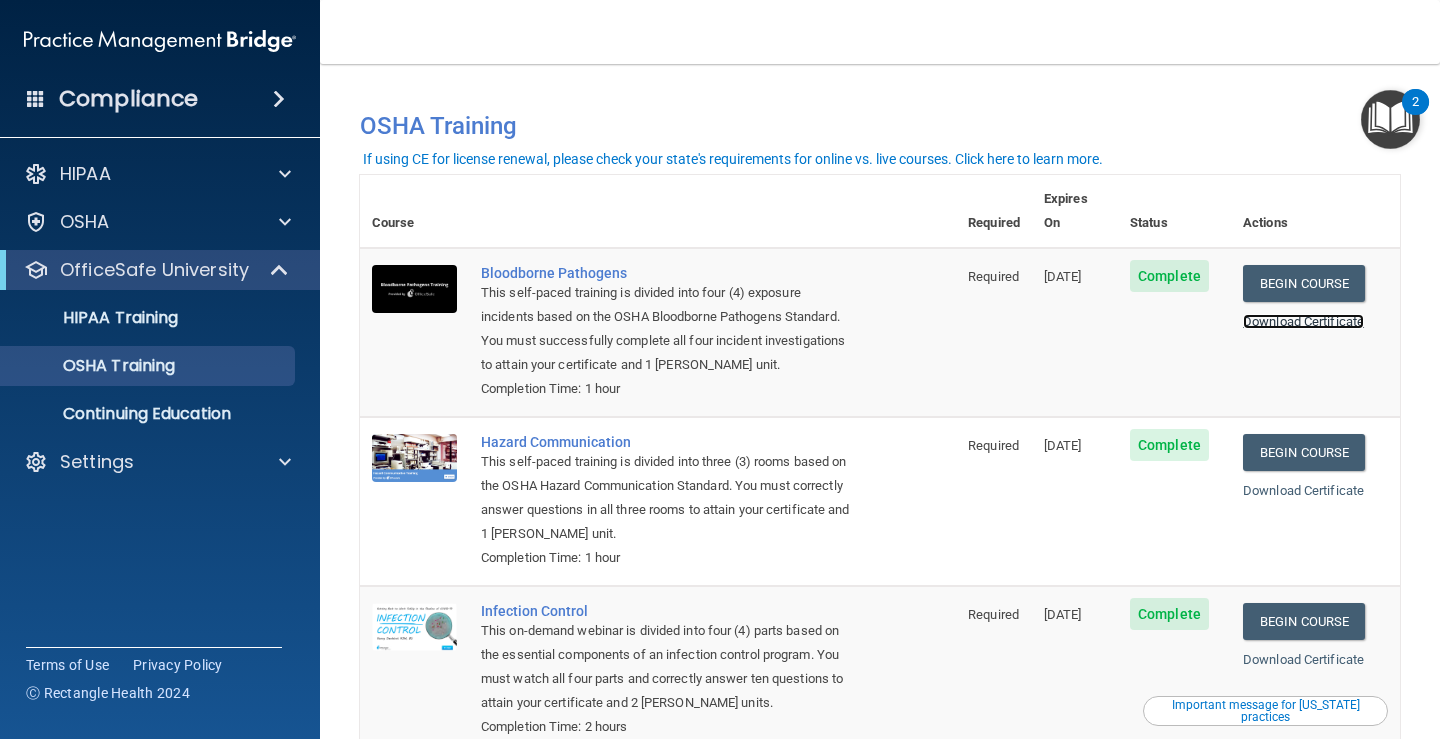click on "Download Certificate" at bounding box center [1303, 321] 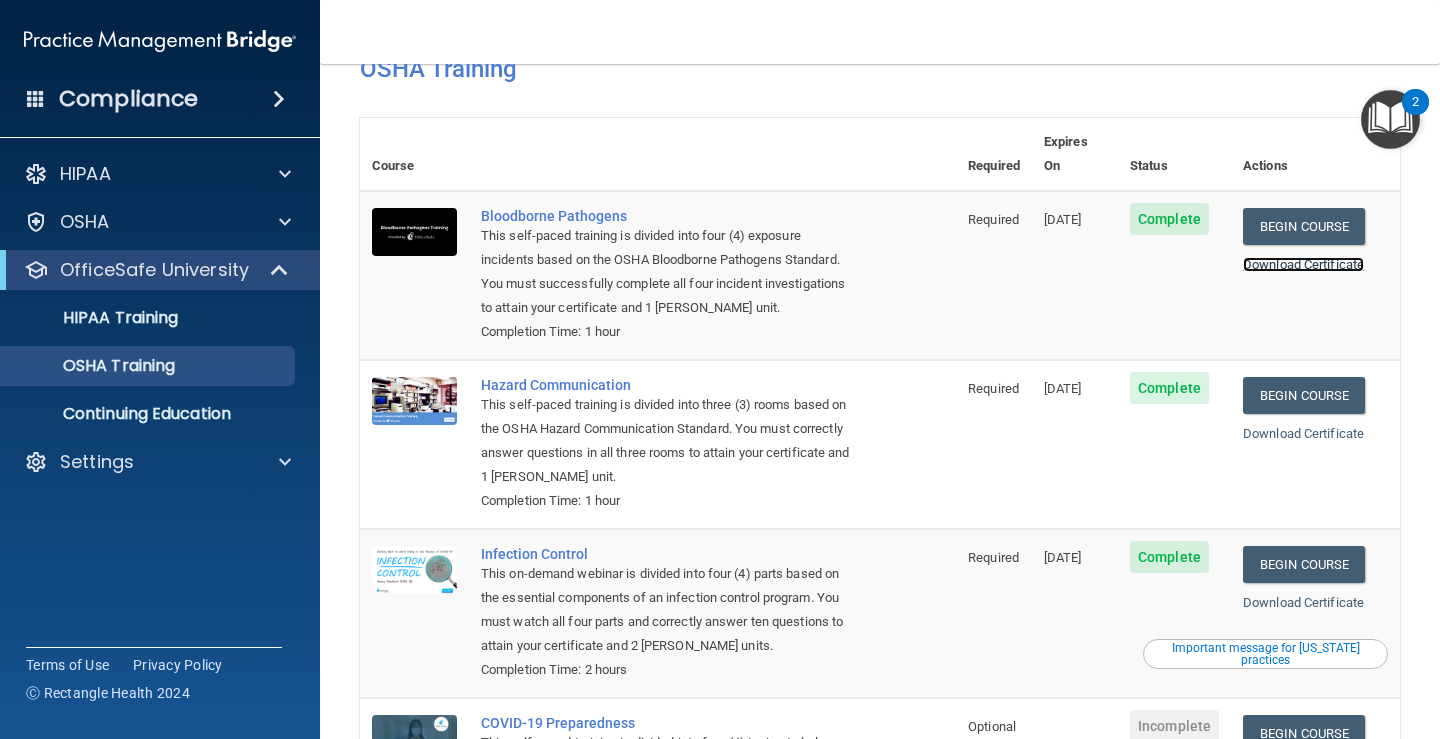 scroll, scrollTop: 0, scrollLeft: 0, axis: both 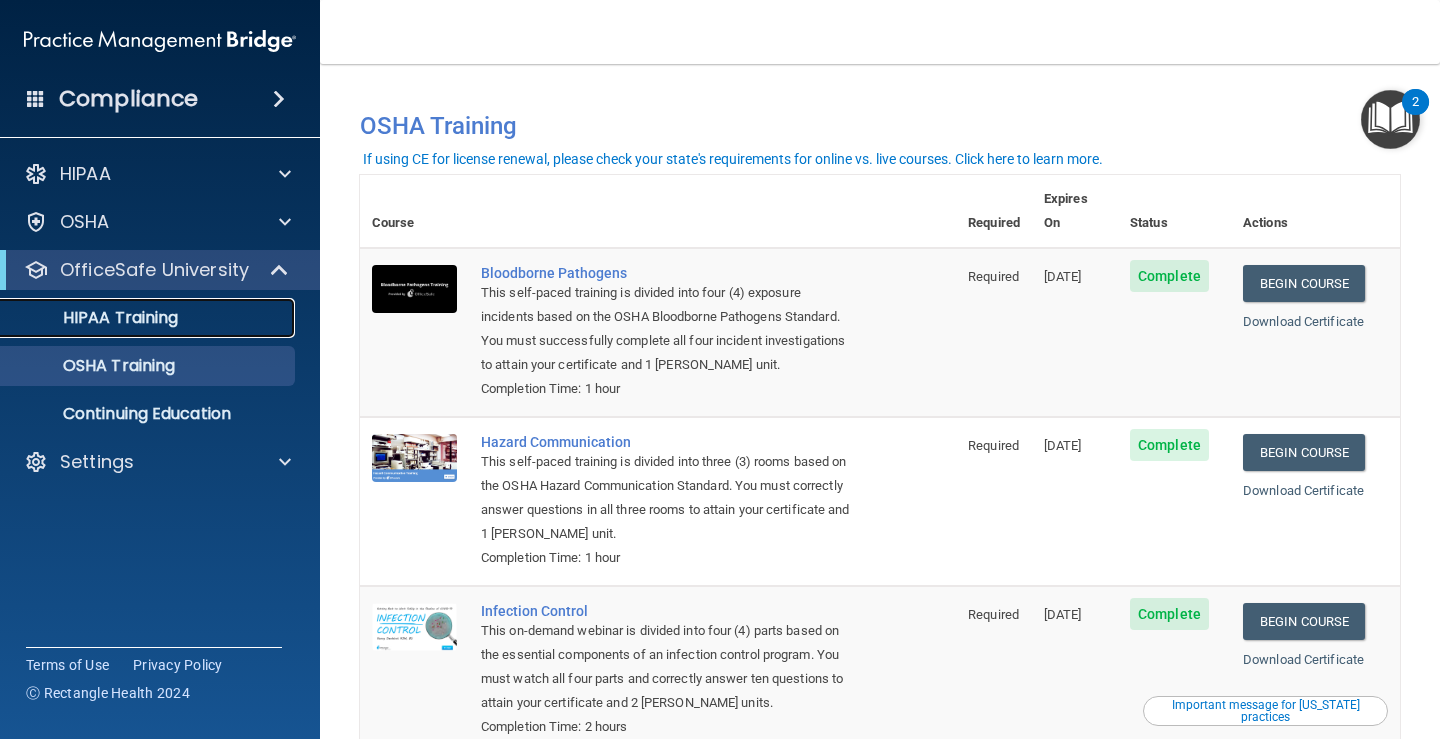 click on "HIPAA Training" at bounding box center [95, 318] 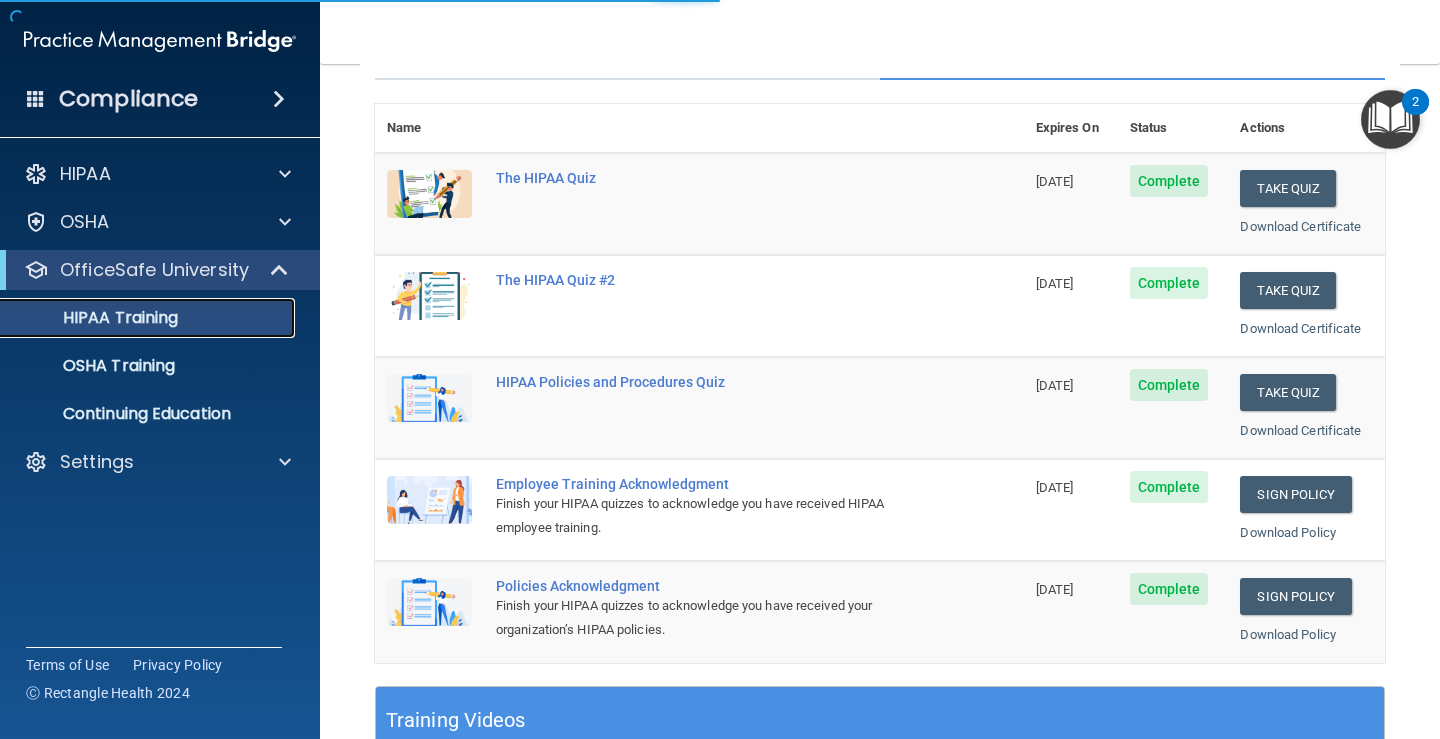 scroll, scrollTop: 722, scrollLeft: 0, axis: vertical 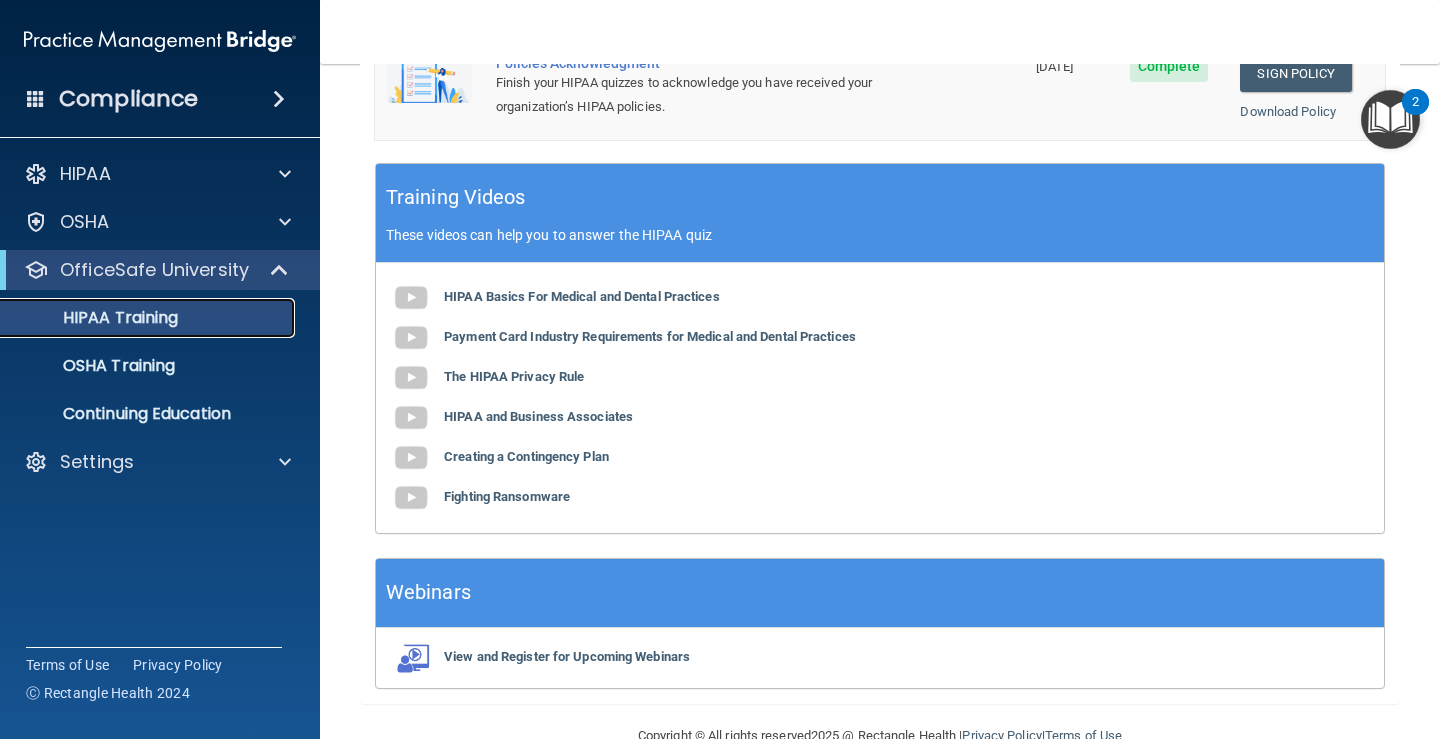 click on "HIPAA Training" at bounding box center (137, 318) 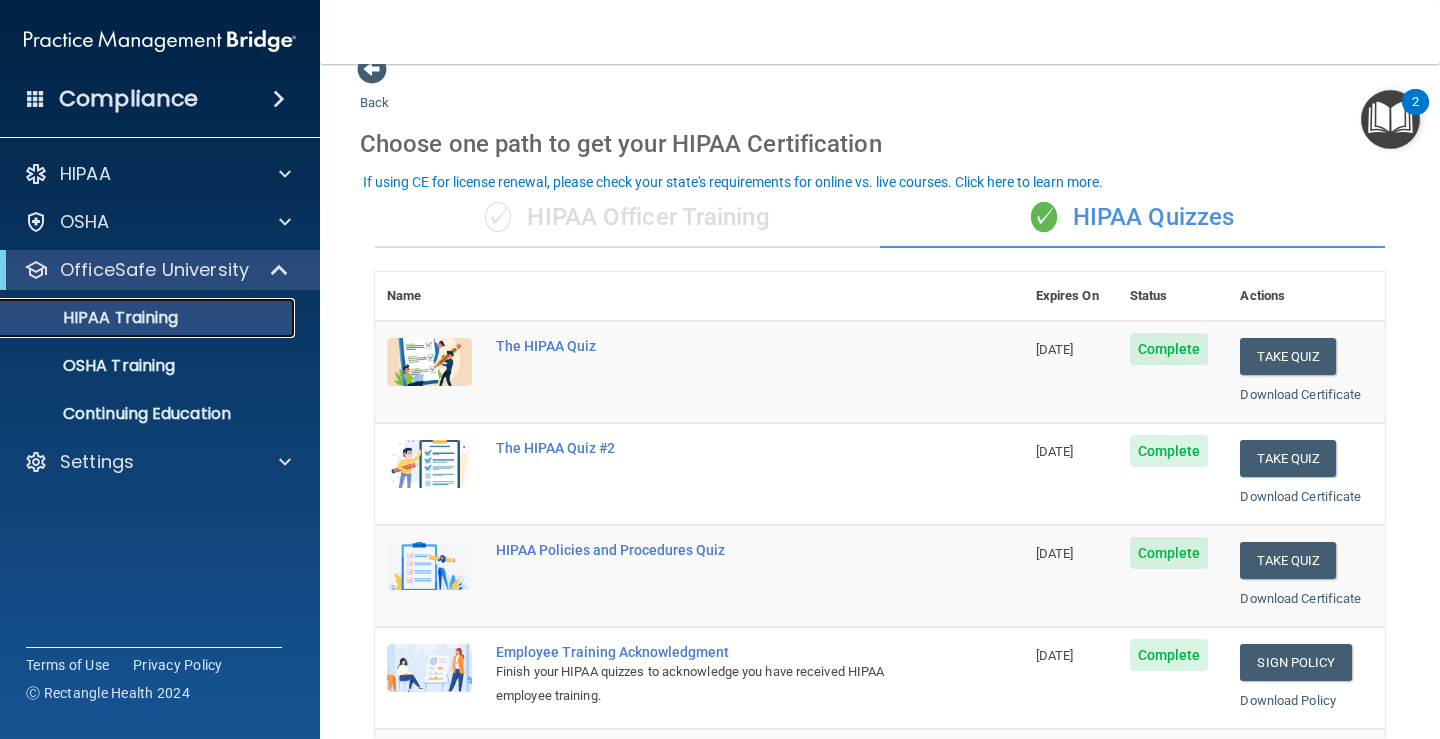 scroll, scrollTop: 22, scrollLeft: 0, axis: vertical 